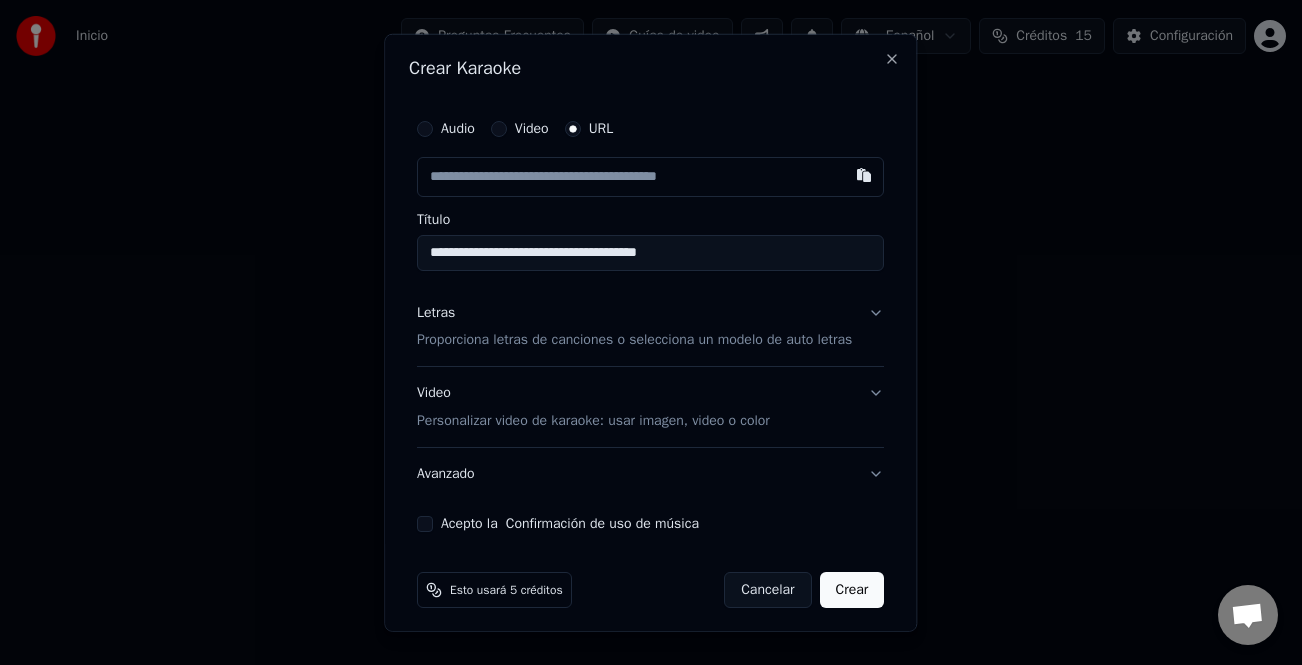 scroll, scrollTop: 0, scrollLeft: 0, axis: both 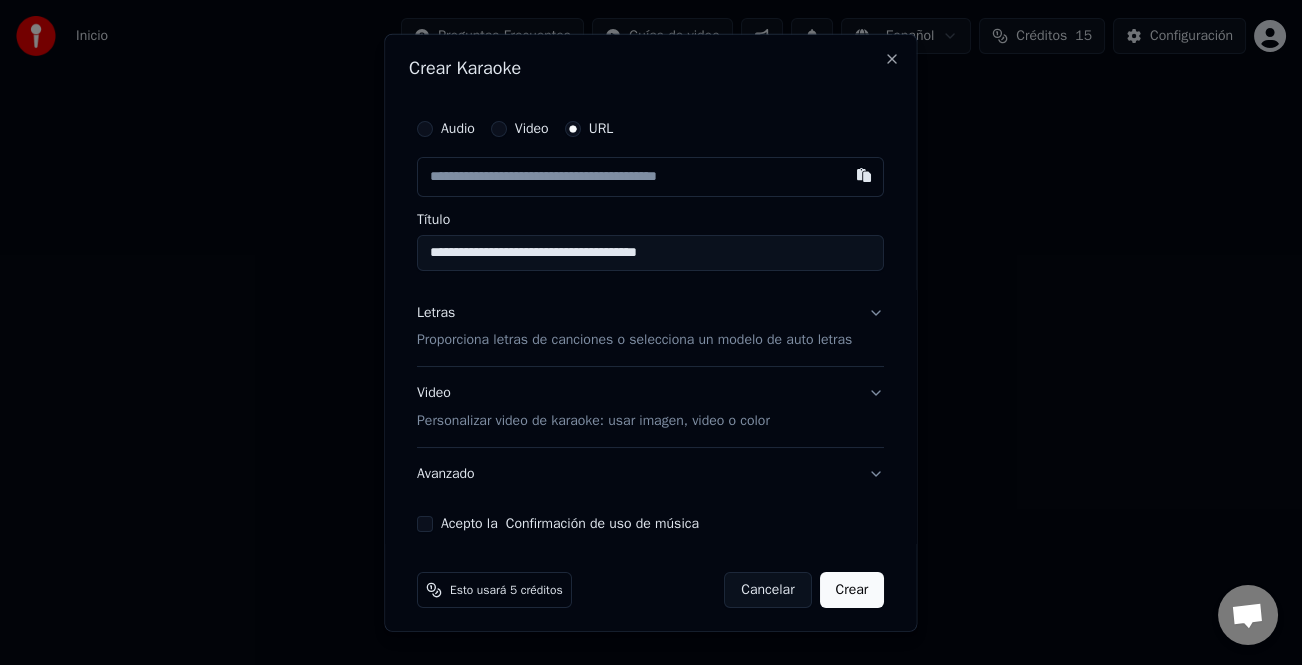 click on "Letras" at bounding box center [436, 312] 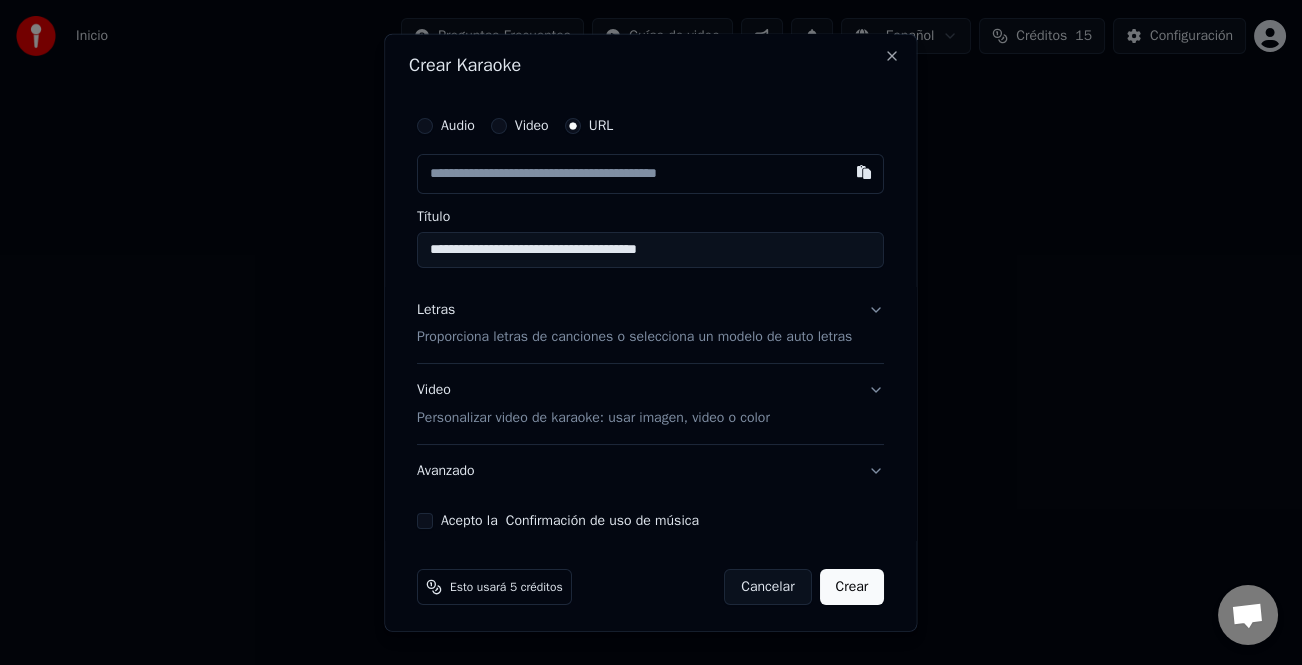 scroll, scrollTop: 0, scrollLeft: 0, axis: both 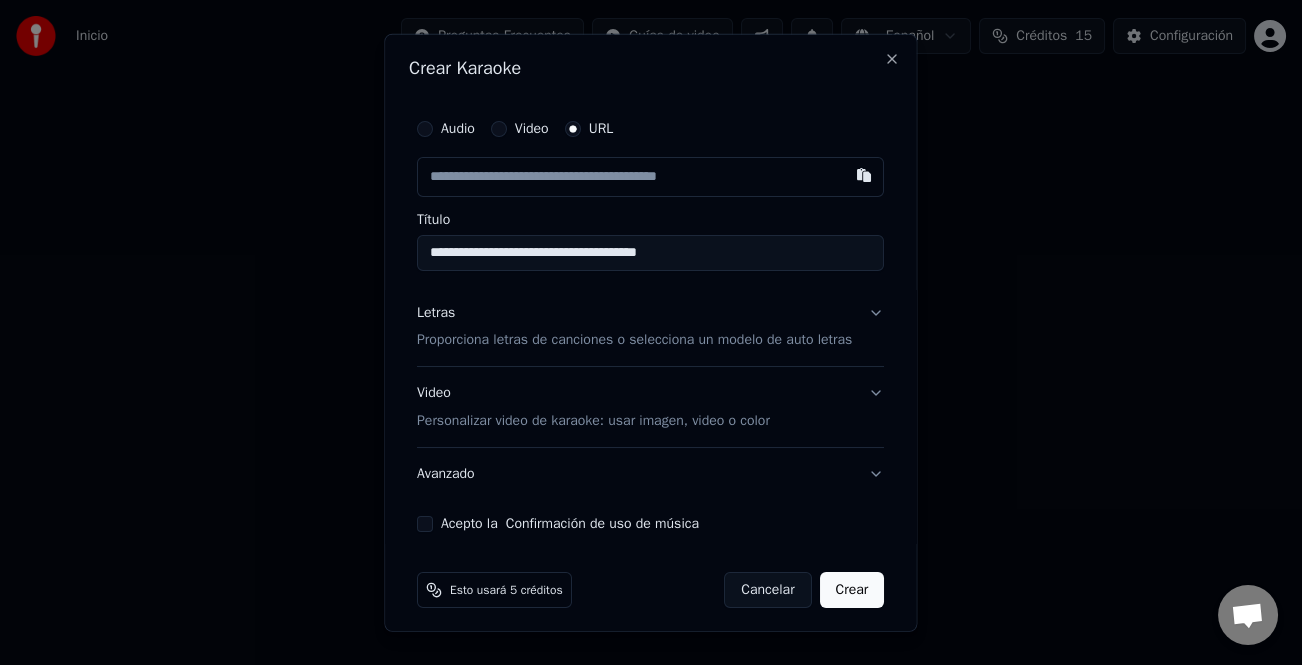 click on "Letras" at bounding box center [436, 312] 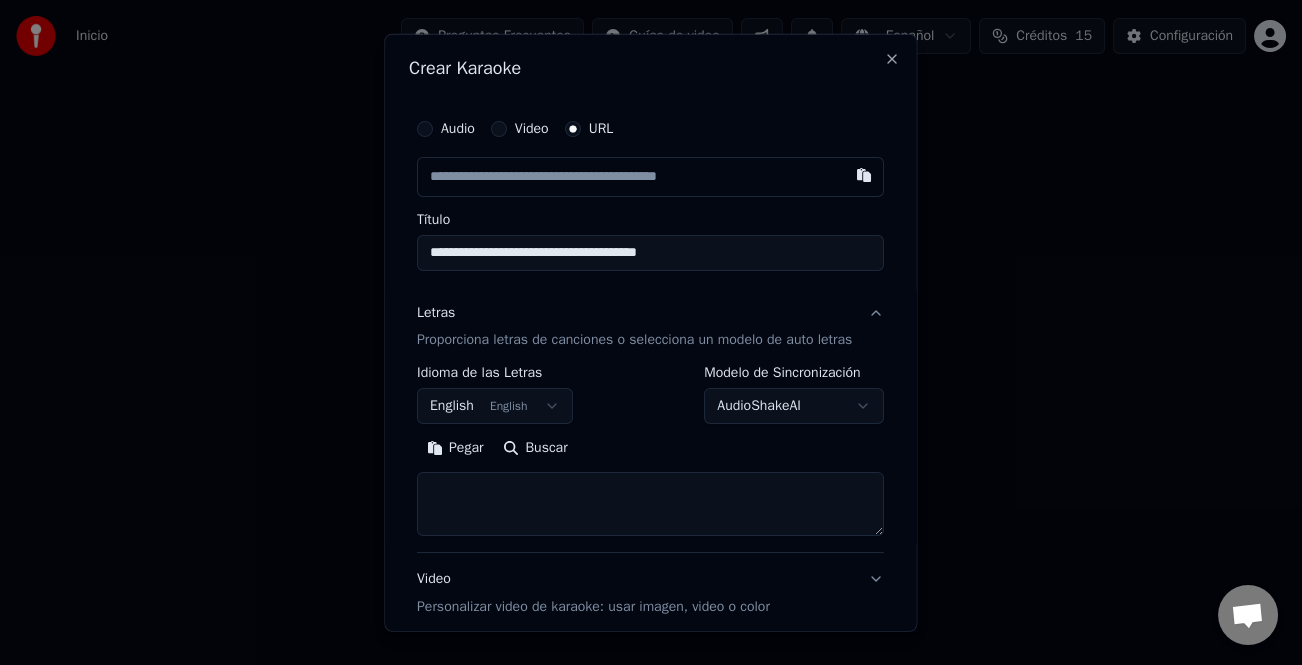 click on "Pegar" at bounding box center (455, 448) 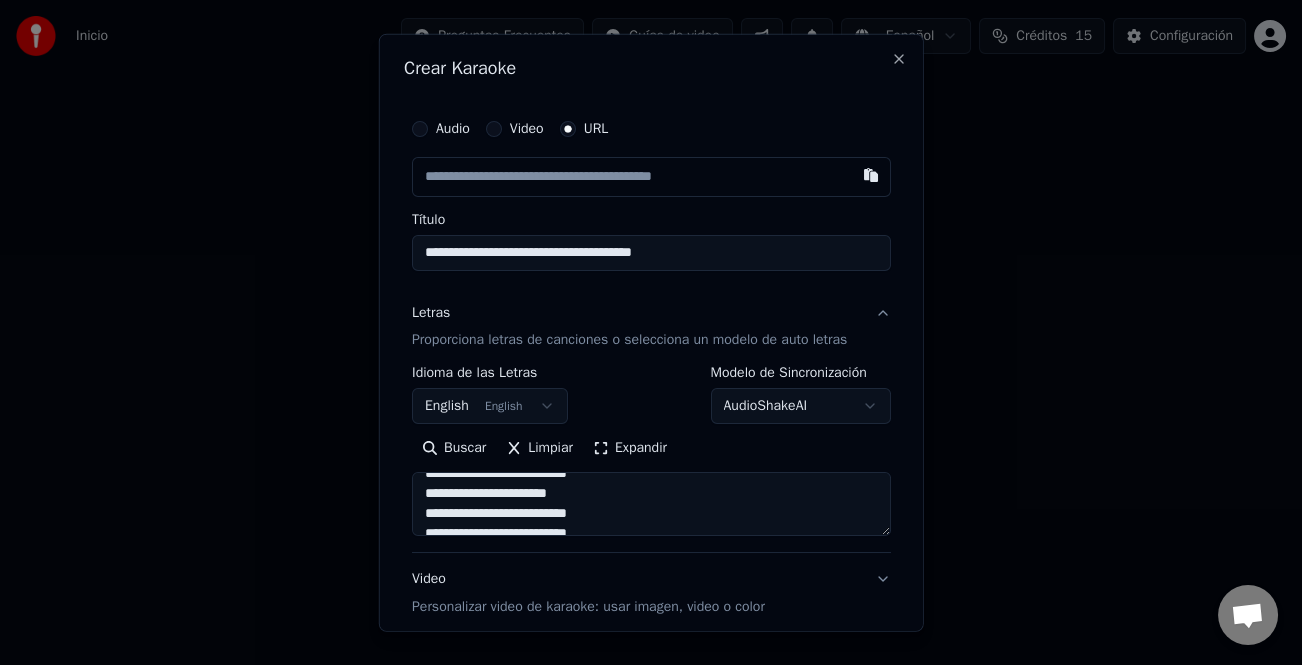 scroll, scrollTop: 400, scrollLeft: 0, axis: vertical 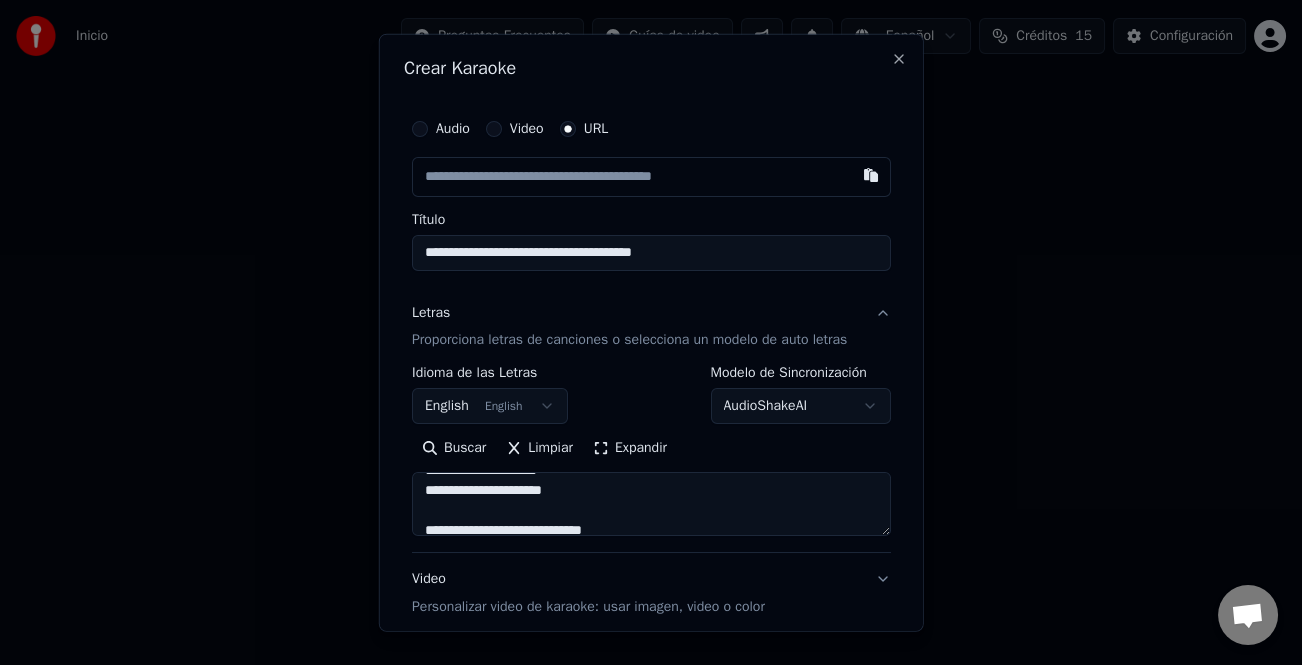 type on "**********" 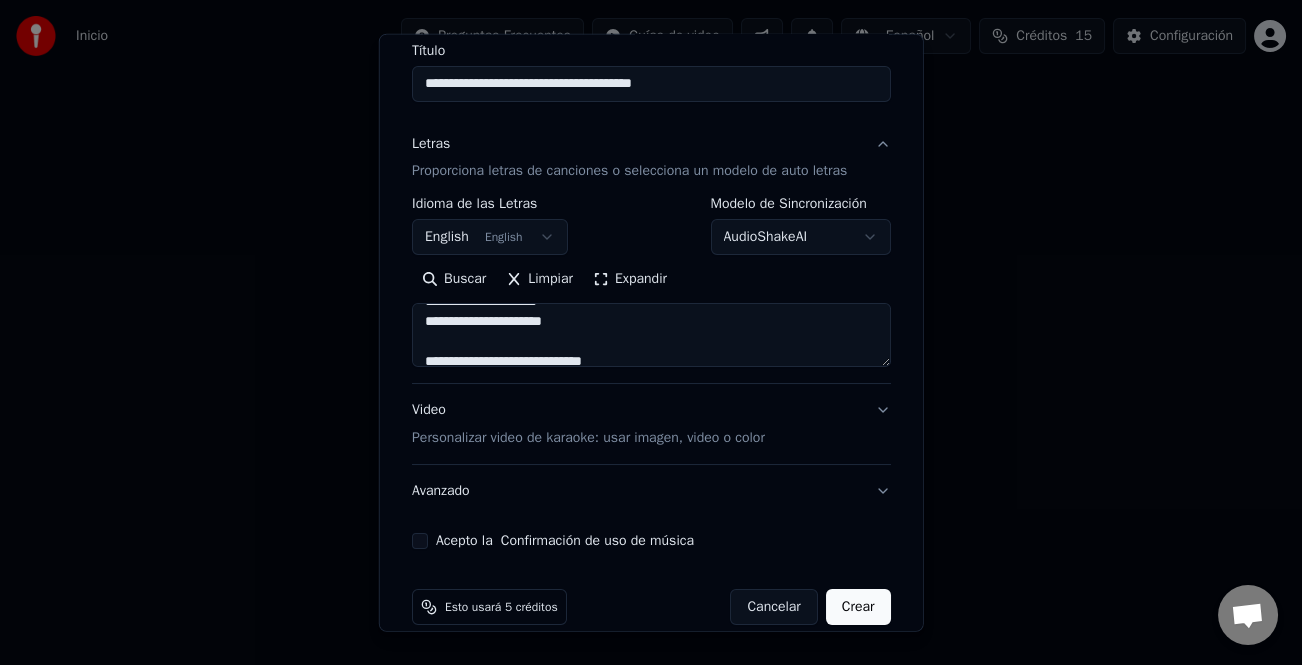 scroll, scrollTop: 195, scrollLeft: 0, axis: vertical 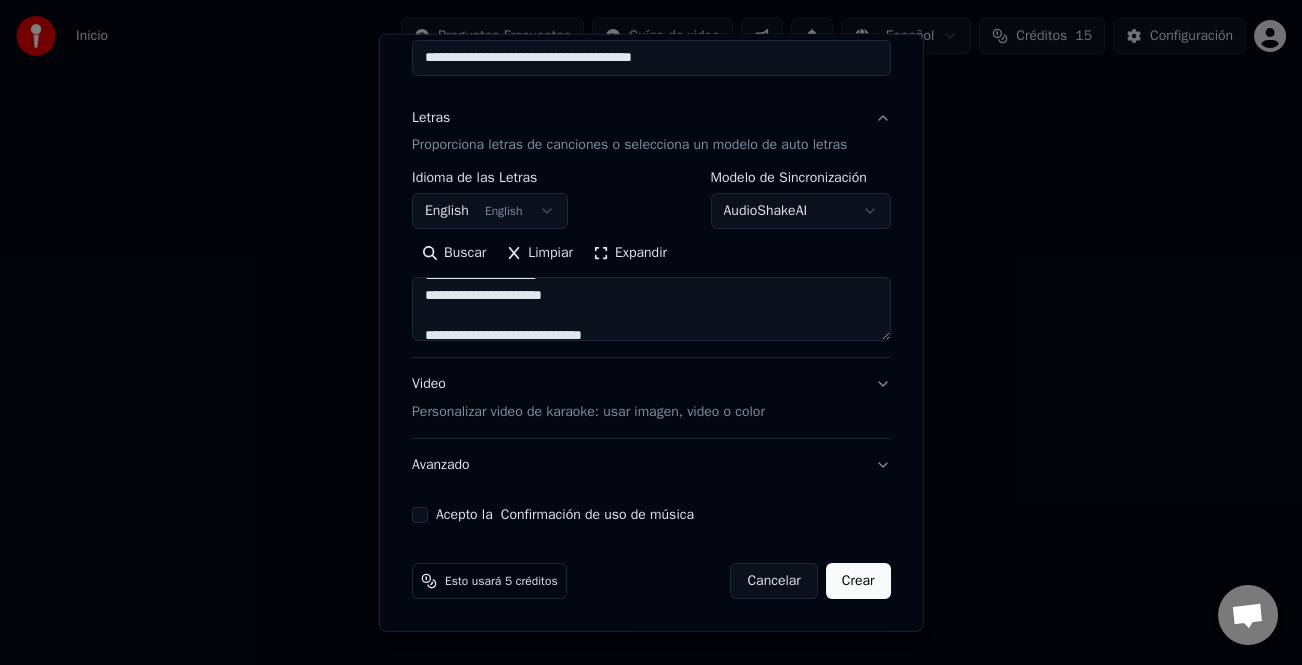 click on "Acepto la   Confirmación de uso de música" at bounding box center (651, 515) 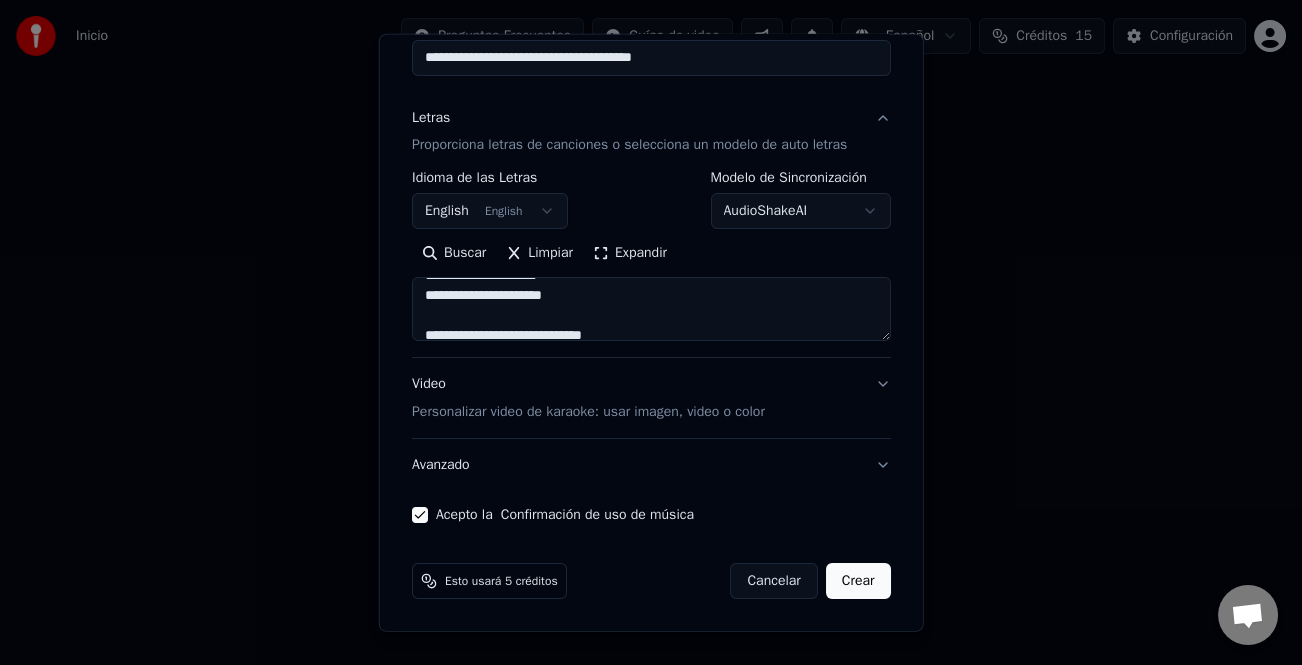 click on "Crear" at bounding box center (858, 581) 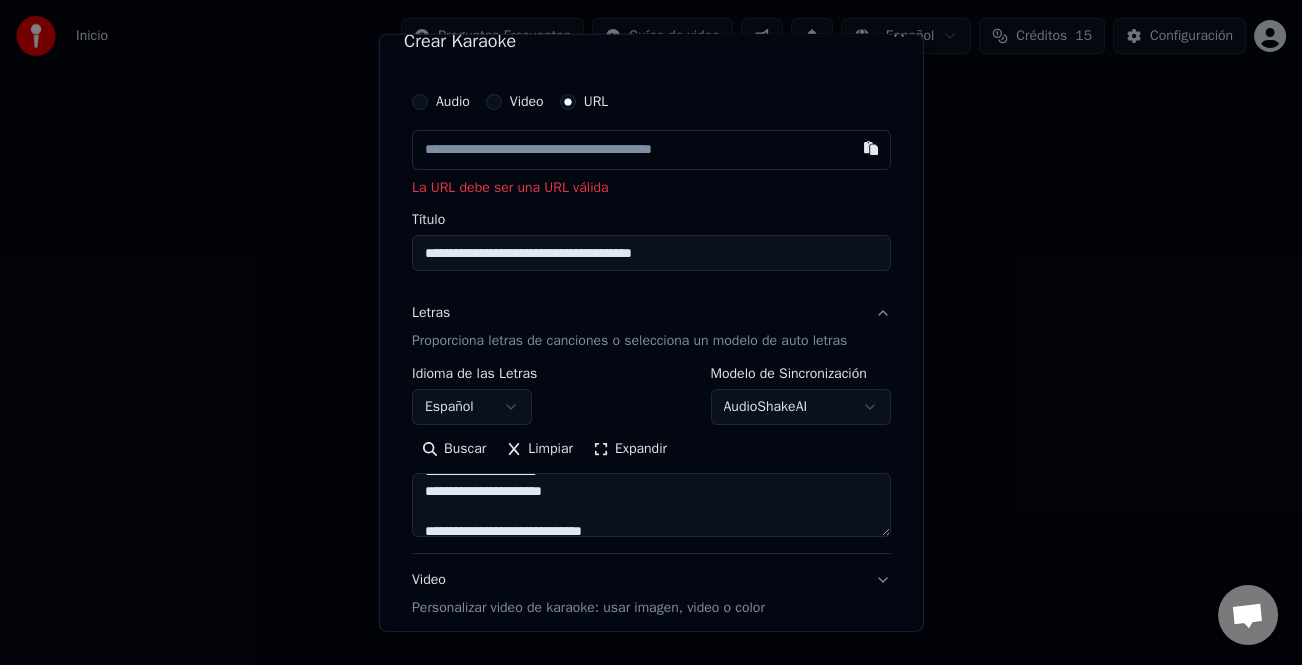 scroll, scrollTop: 22, scrollLeft: 0, axis: vertical 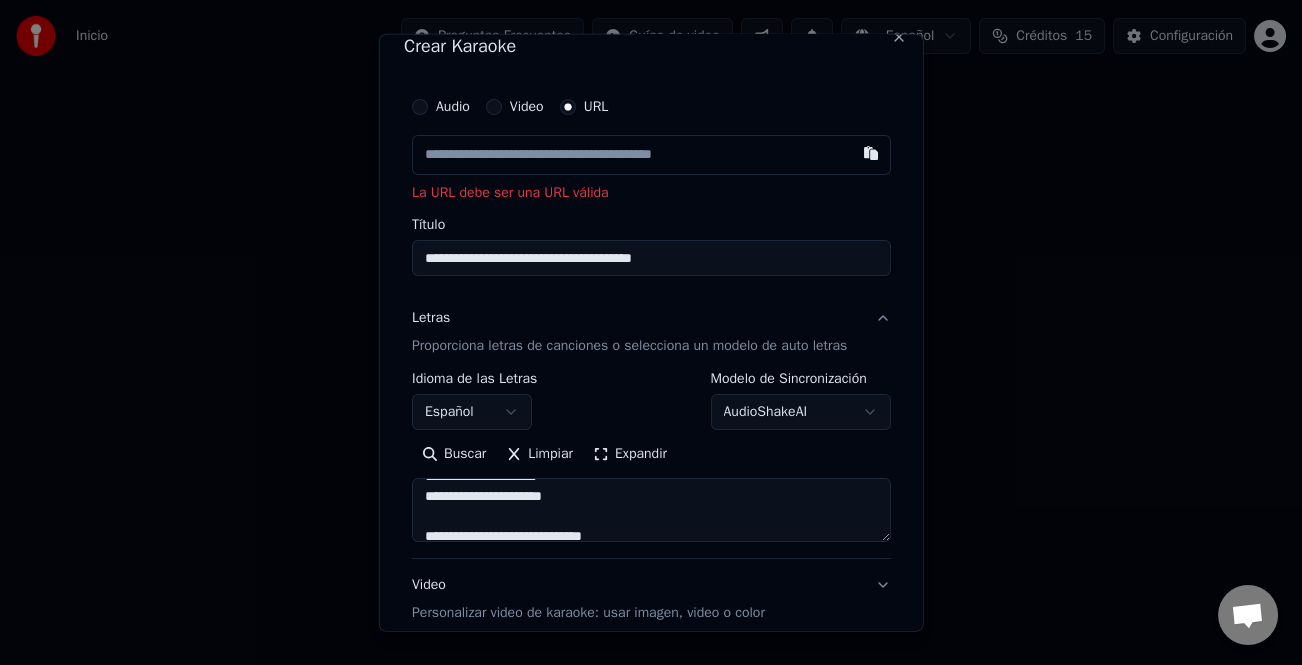 drag, startPoint x: 565, startPoint y: 105, endPoint x: 543, endPoint y: 148, distance: 48.30114 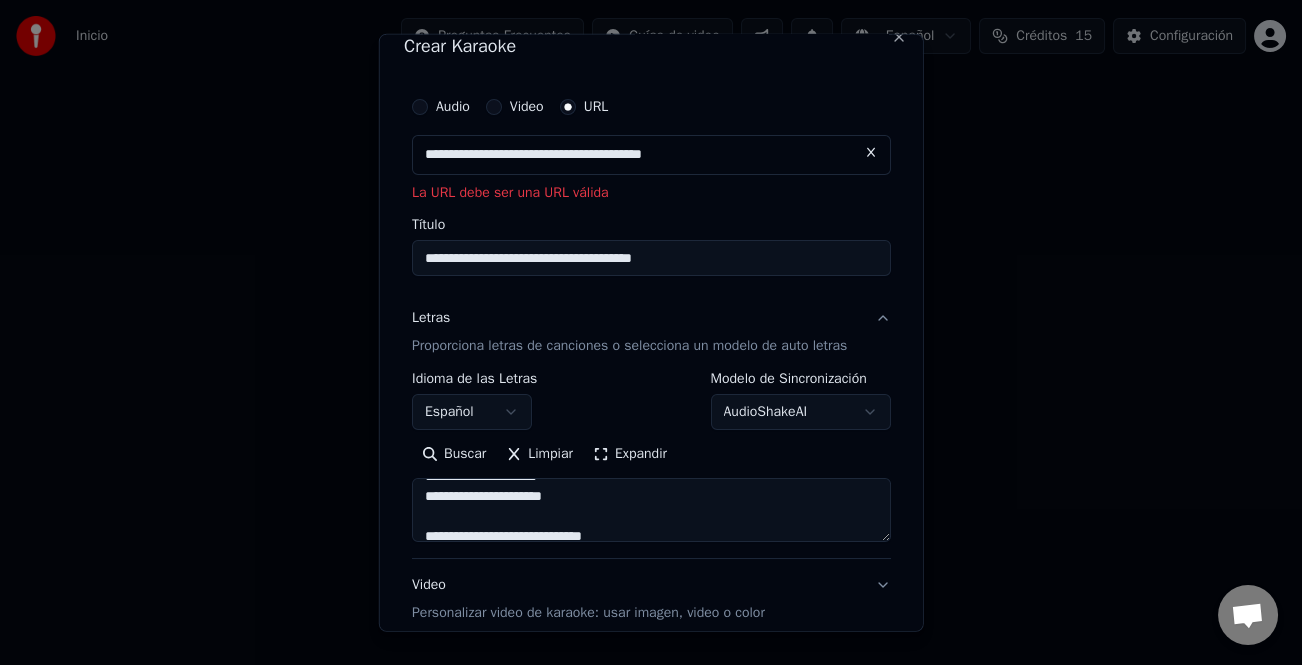 type on "**********" 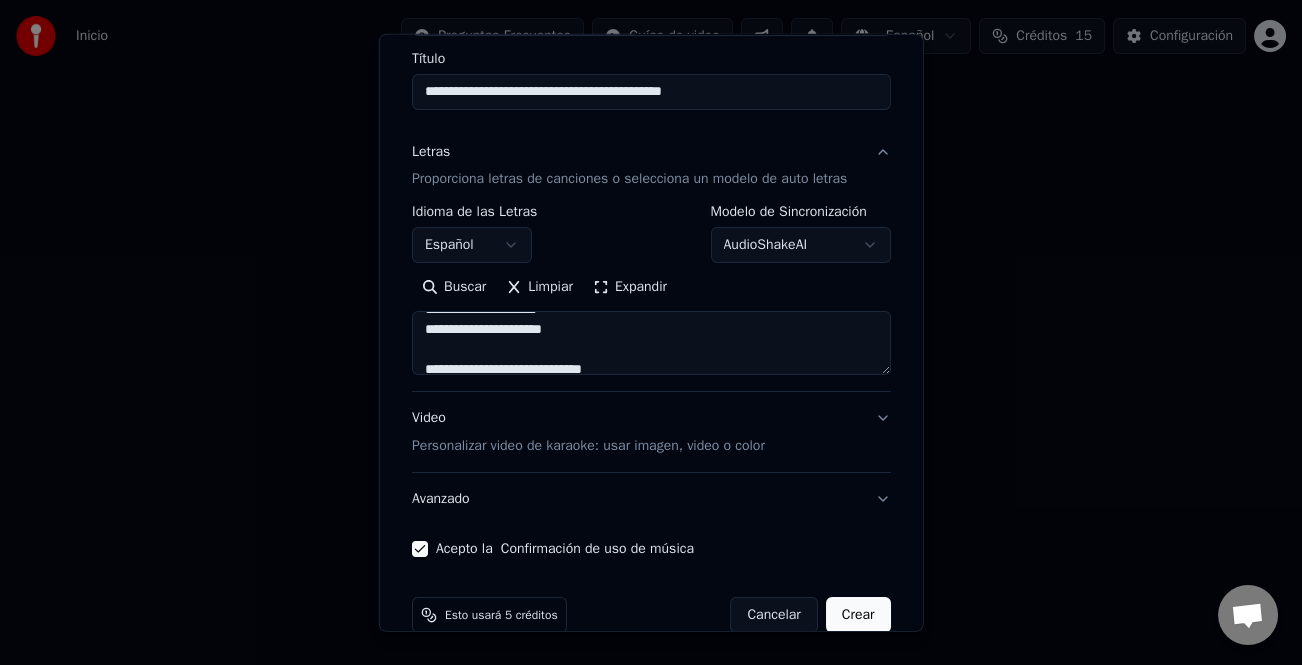 scroll, scrollTop: 195, scrollLeft: 0, axis: vertical 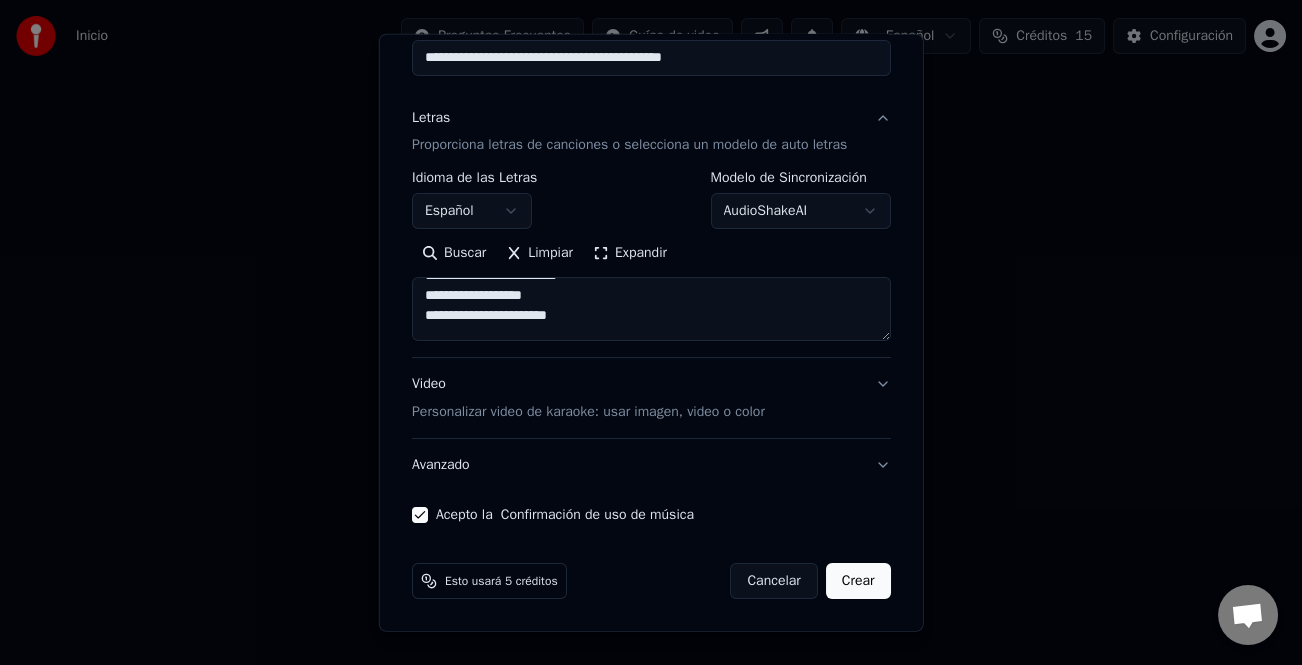 type on "**********" 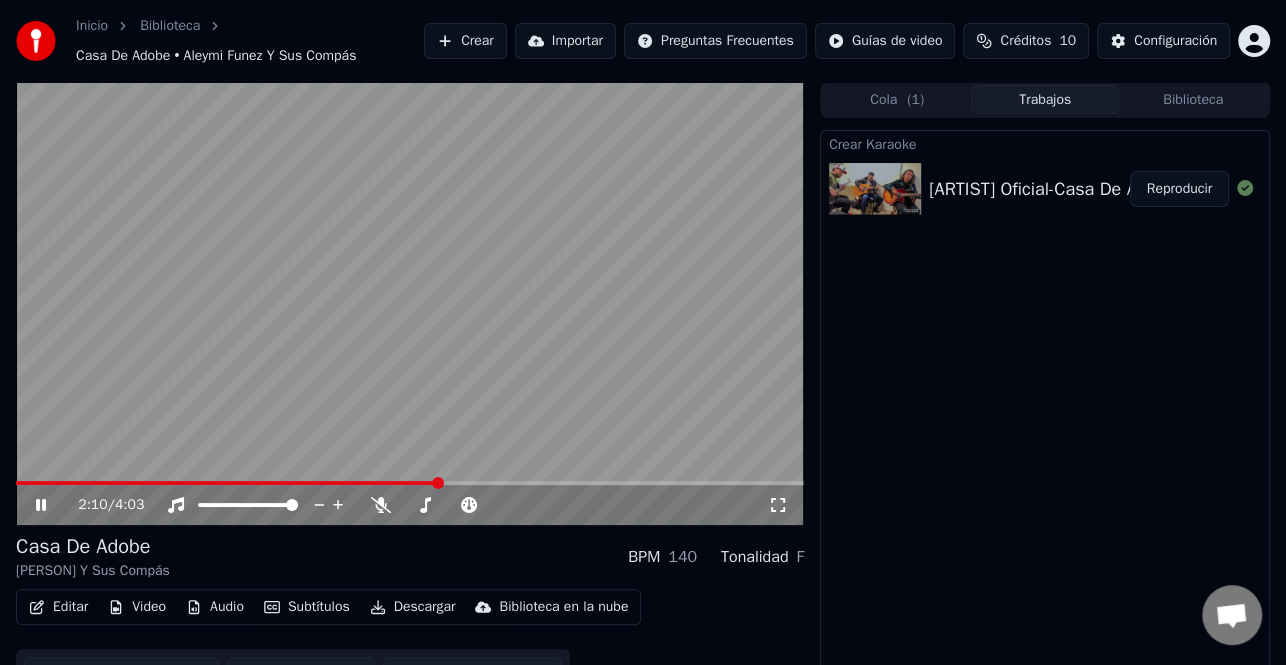 click 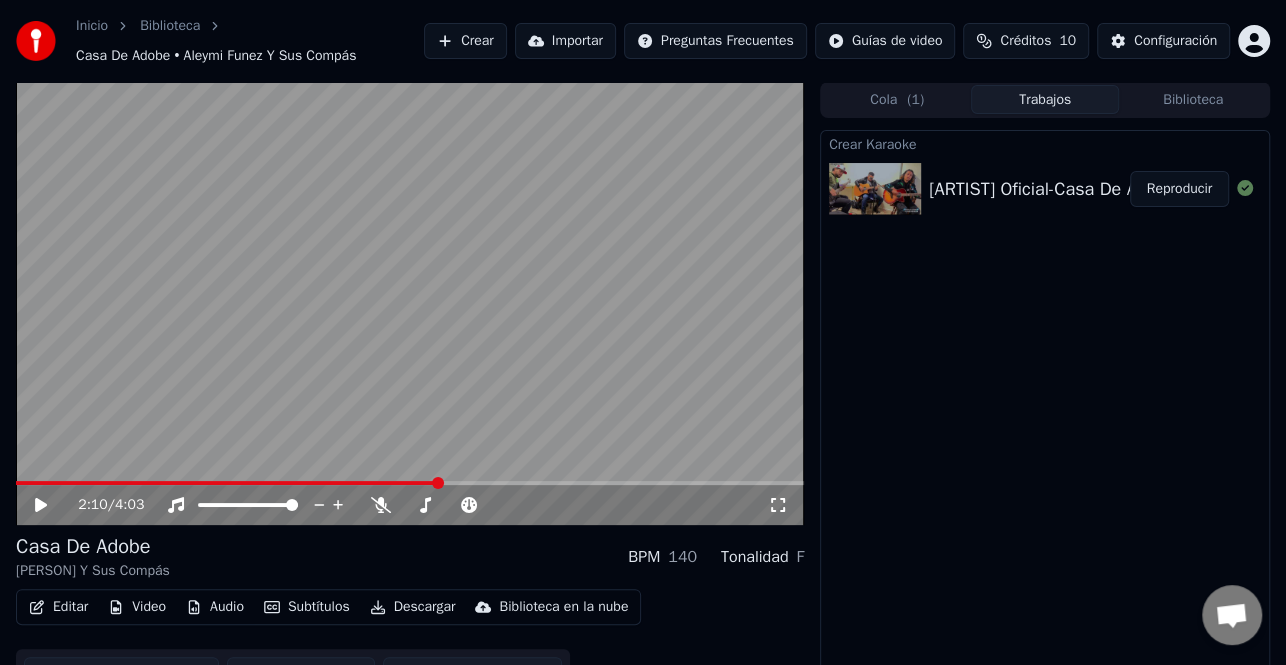 click on "Crear" at bounding box center (465, 41) 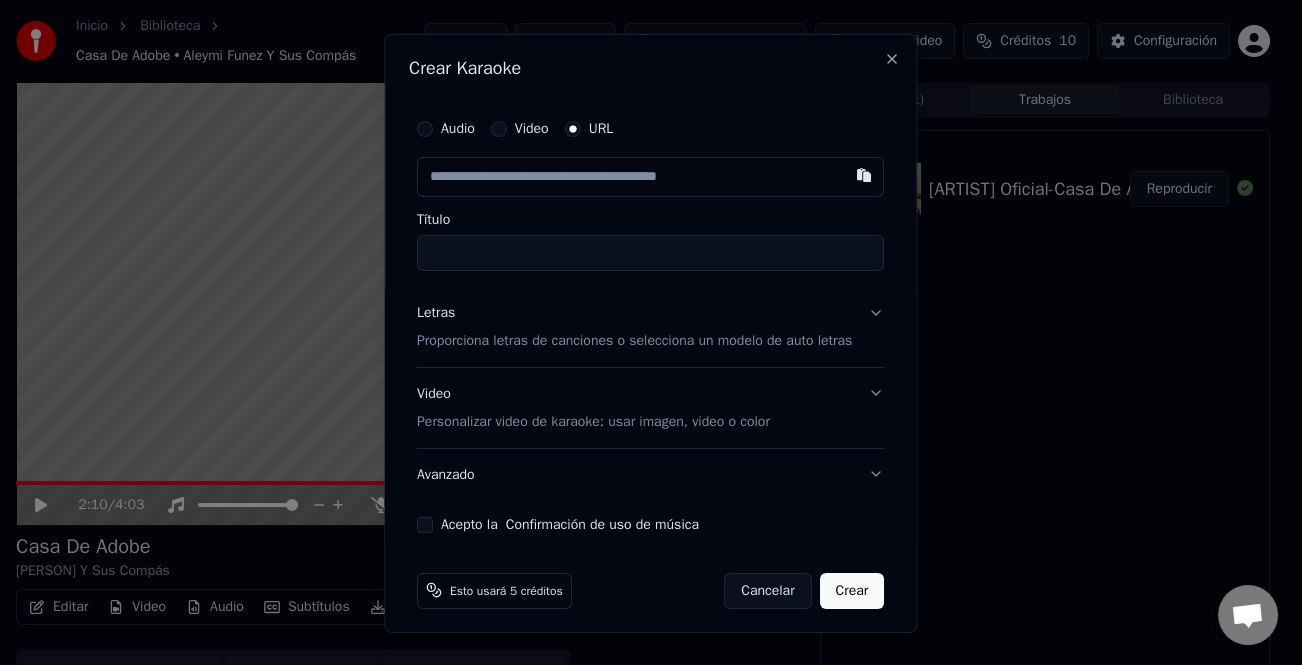 click at bounding box center (650, 176) 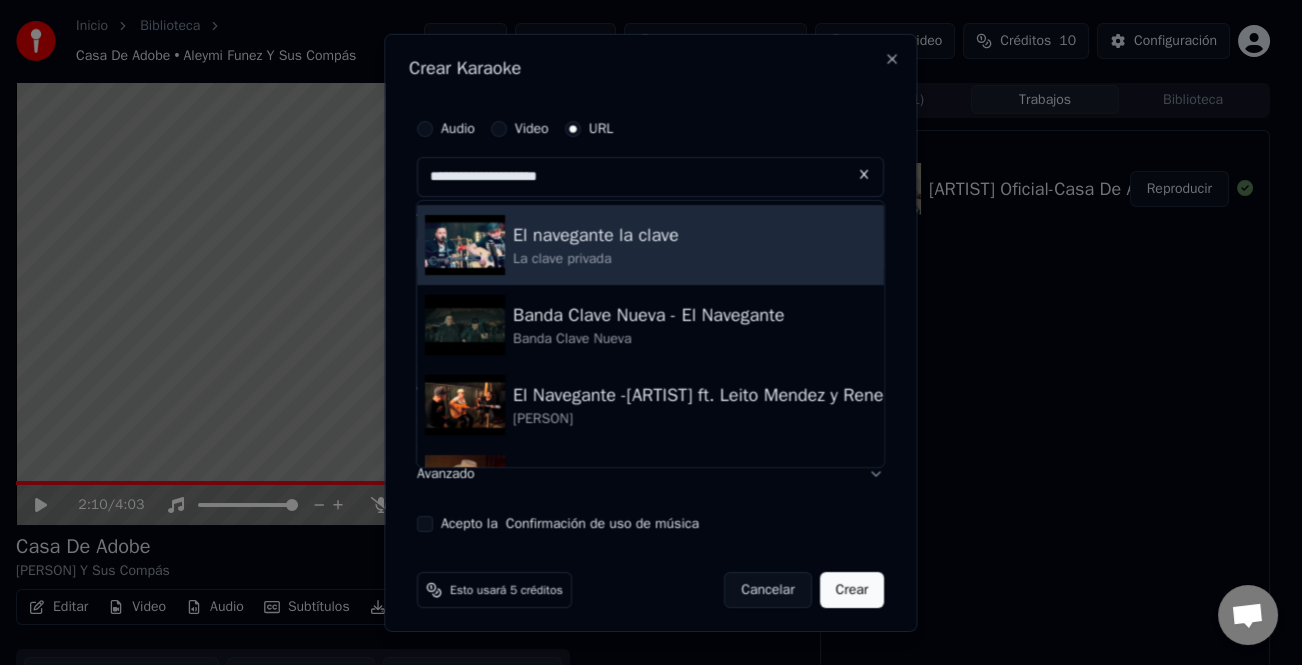 click on "El navegante la clave La clave privada" at bounding box center (650, 244) 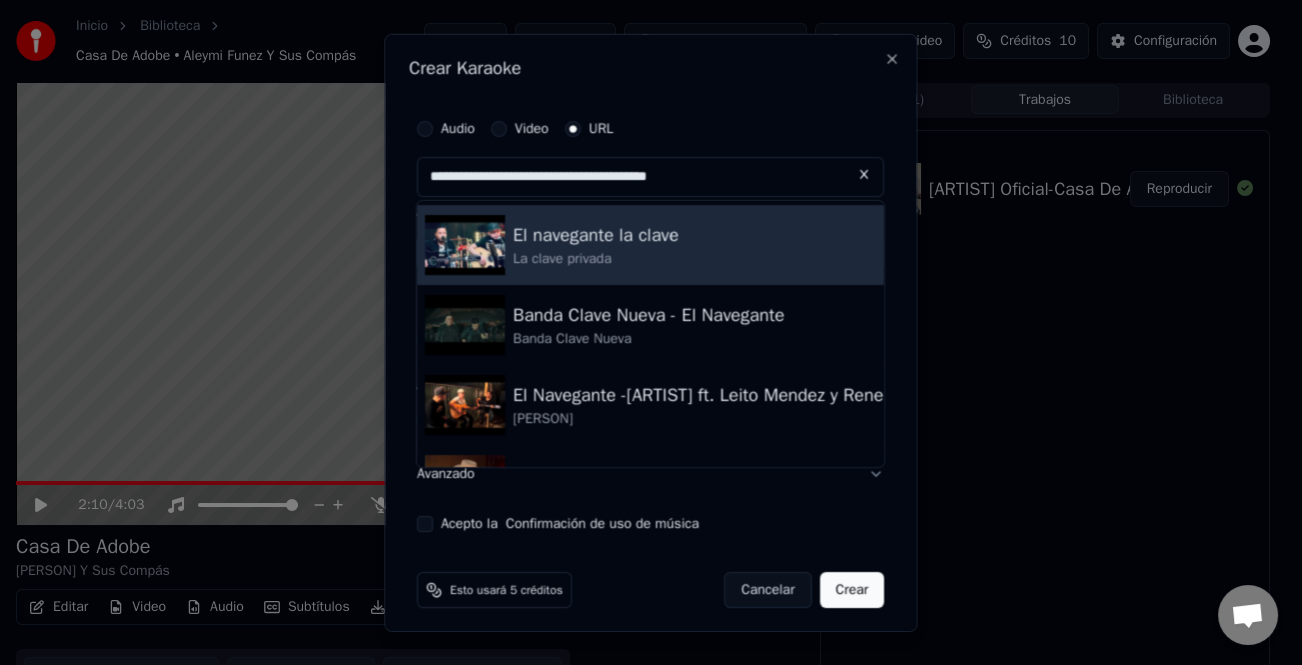 type on "**********" 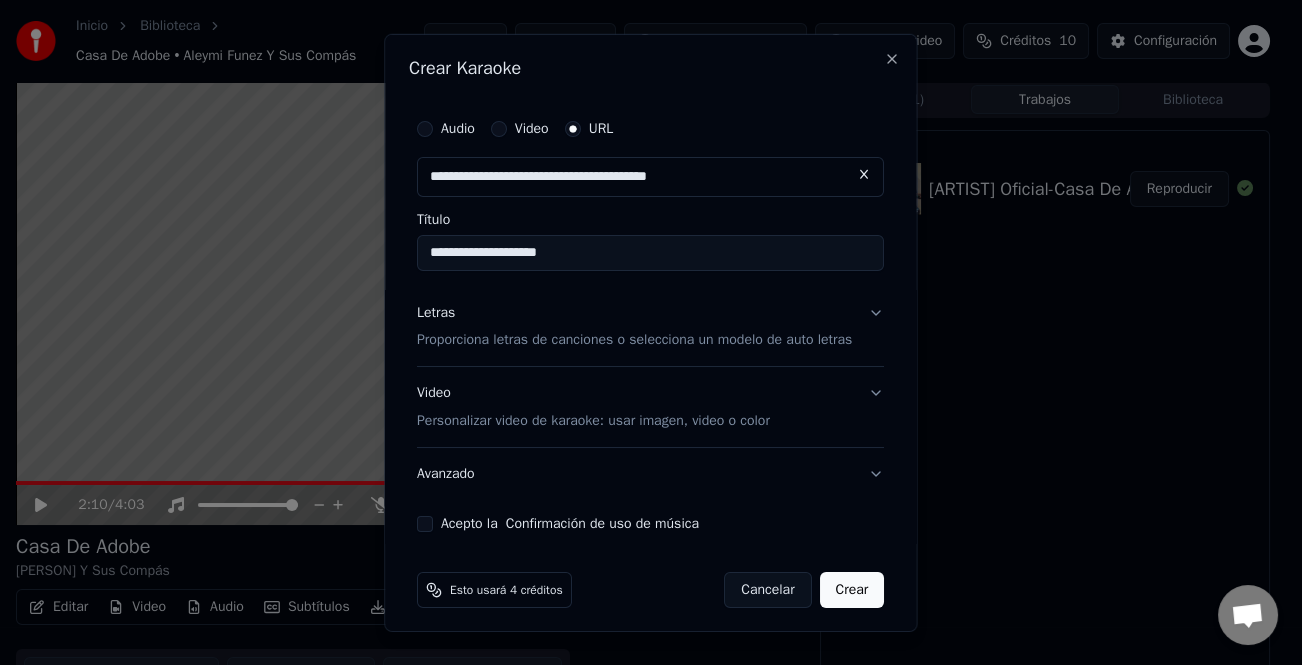 click on "Letras" at bounding box center [436, 312] 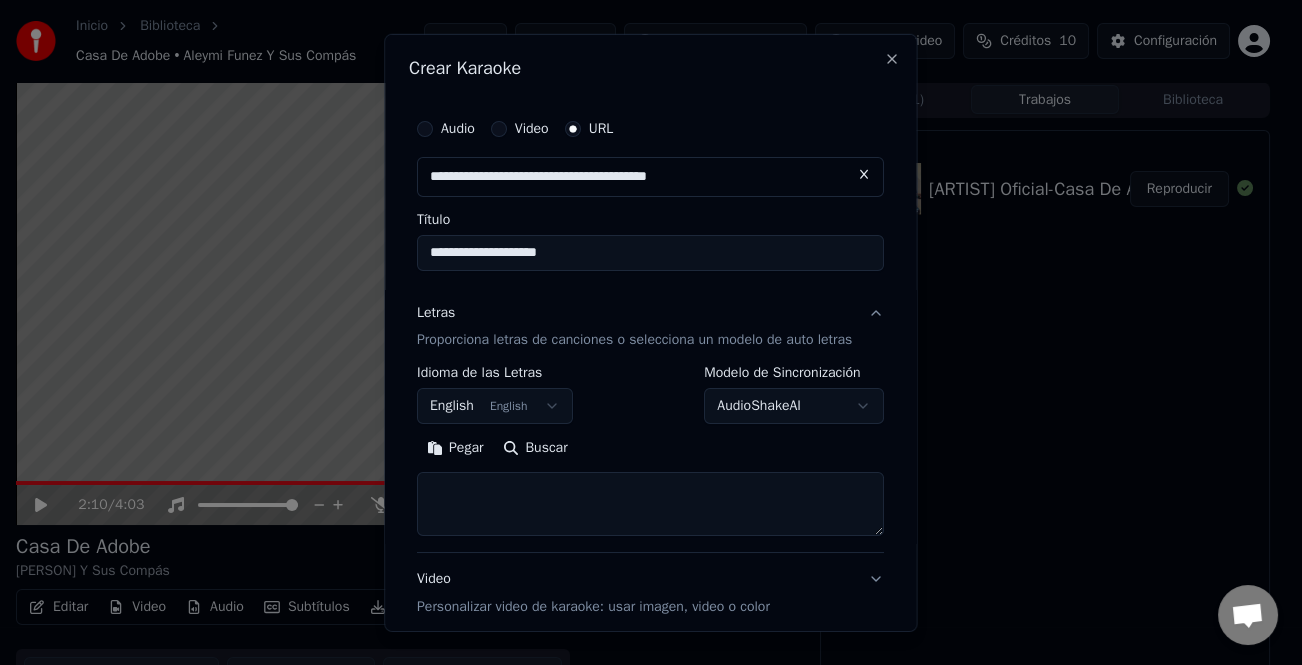 click on "Pegar" at bounding box center (455, 448) 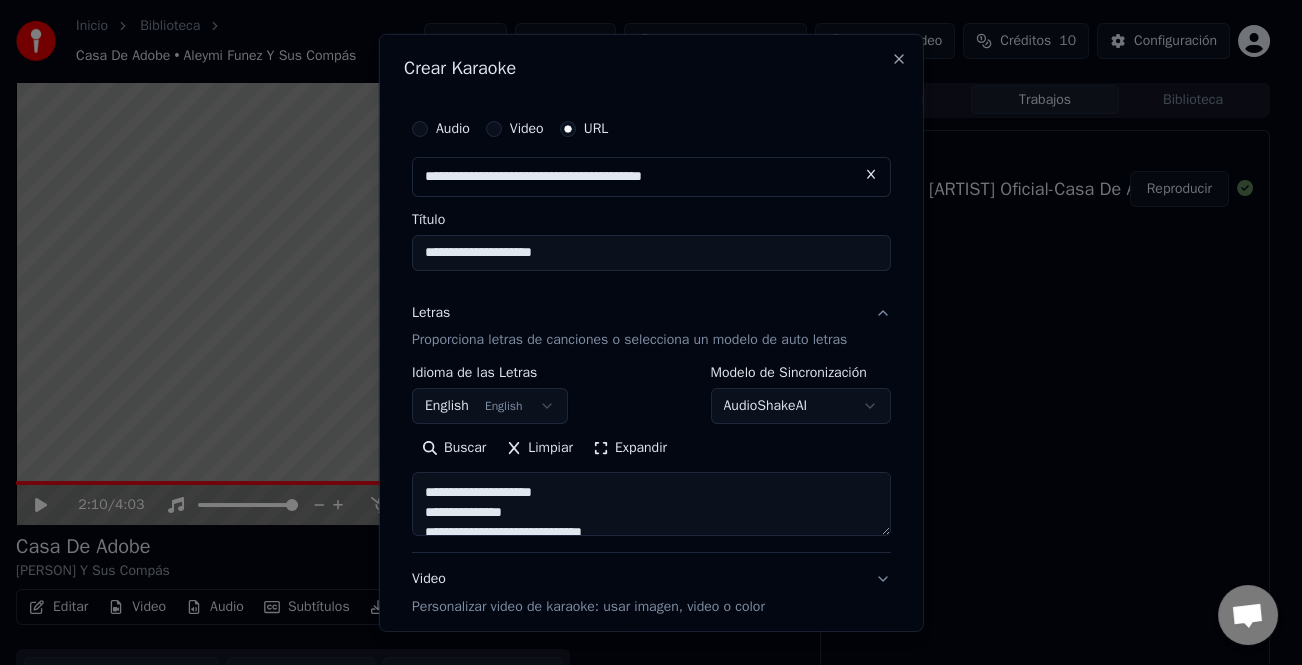 scroll, scrollTop: 500, scrollLeft: 0, axis: vertical 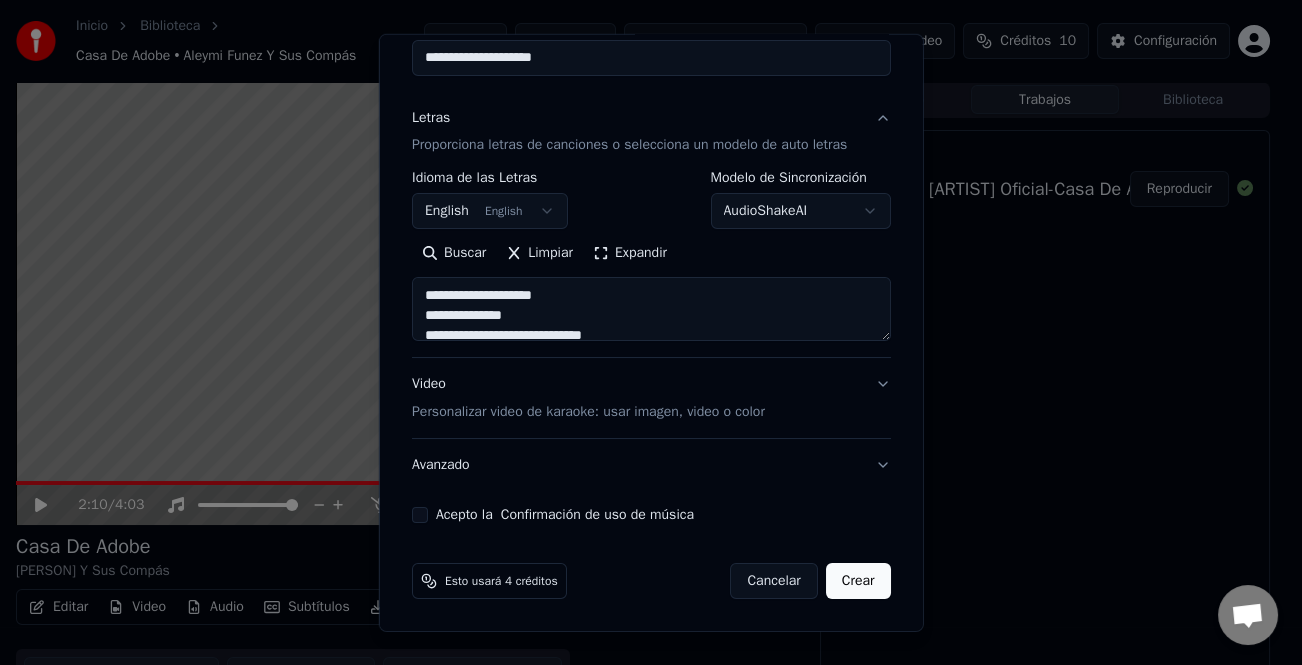 type on "**********" 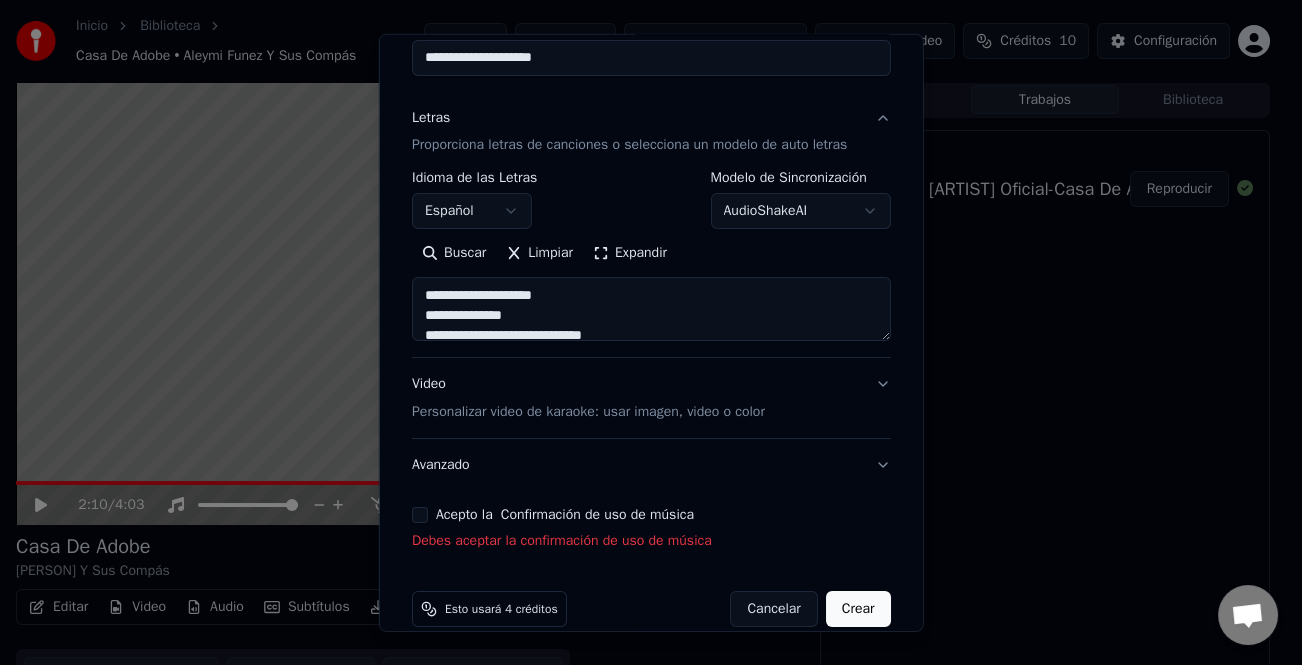 click on "**********" at bounding box center (651, 232) 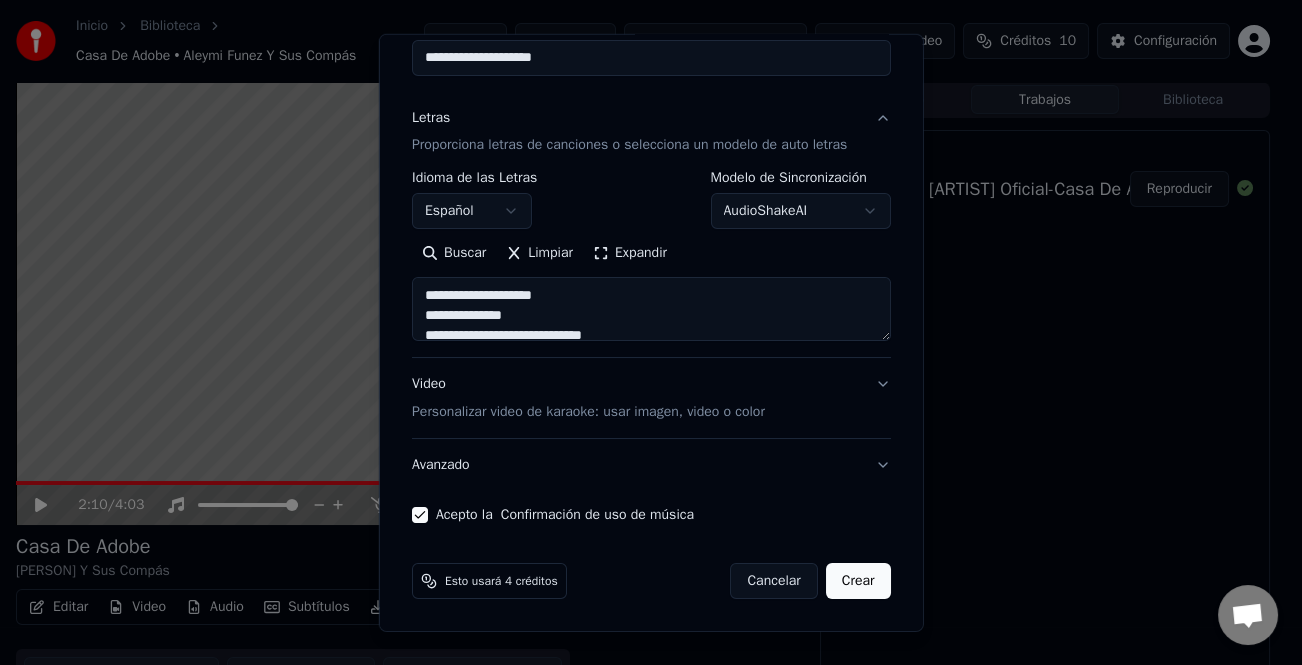 click on "Crear" at bounding box center (858, 581) 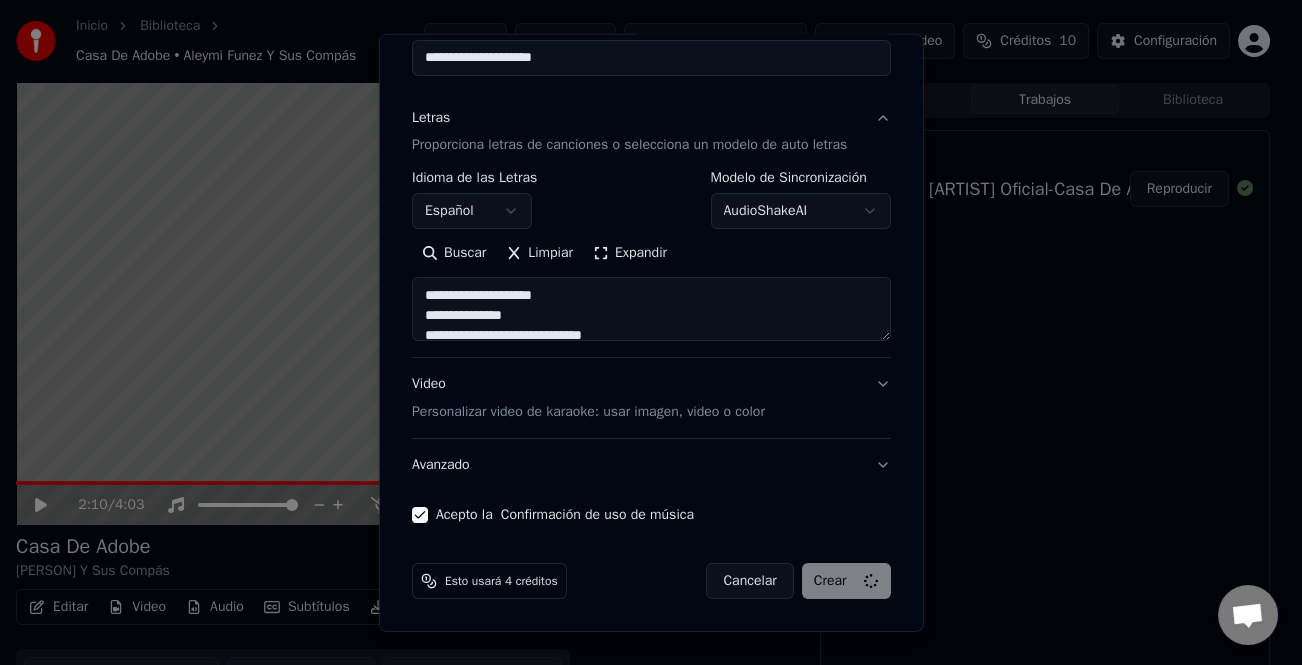 type on "**********" 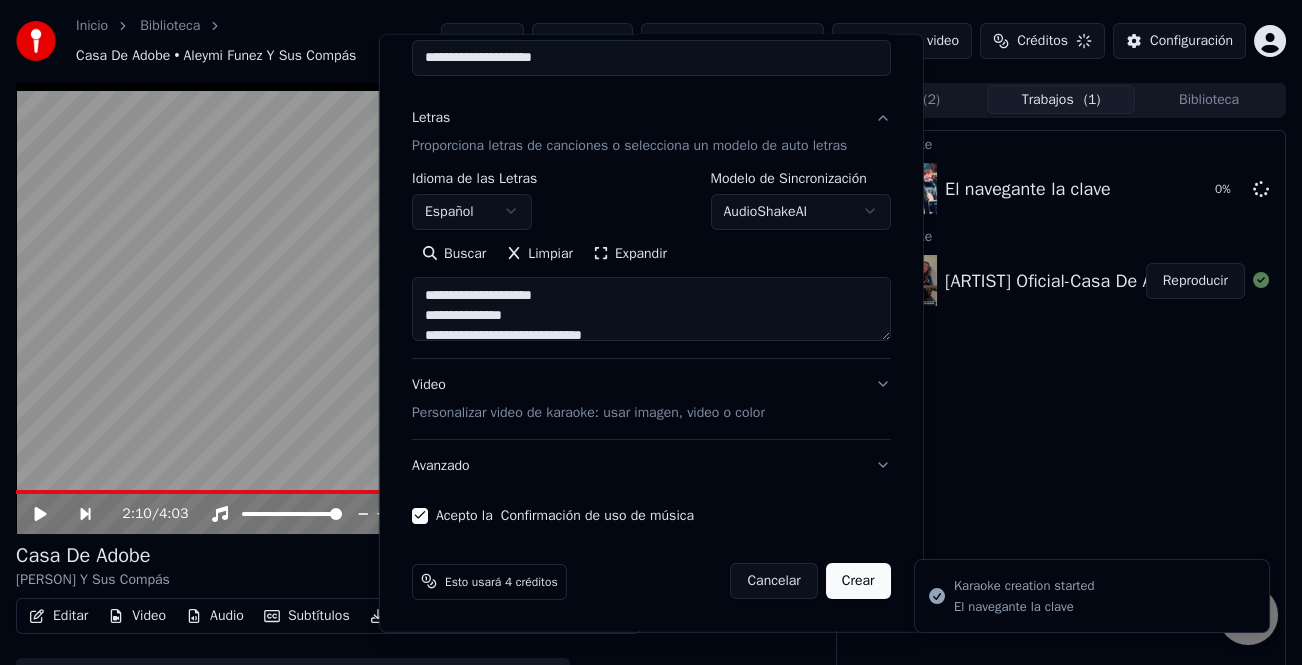 type 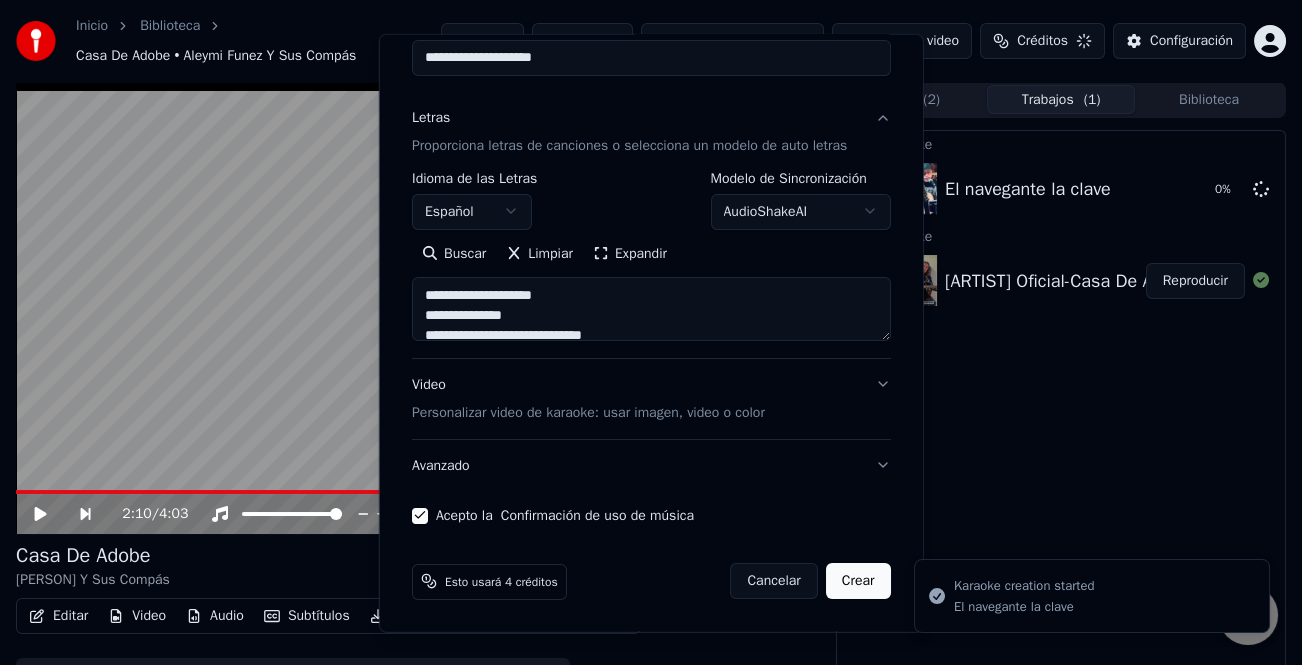 type 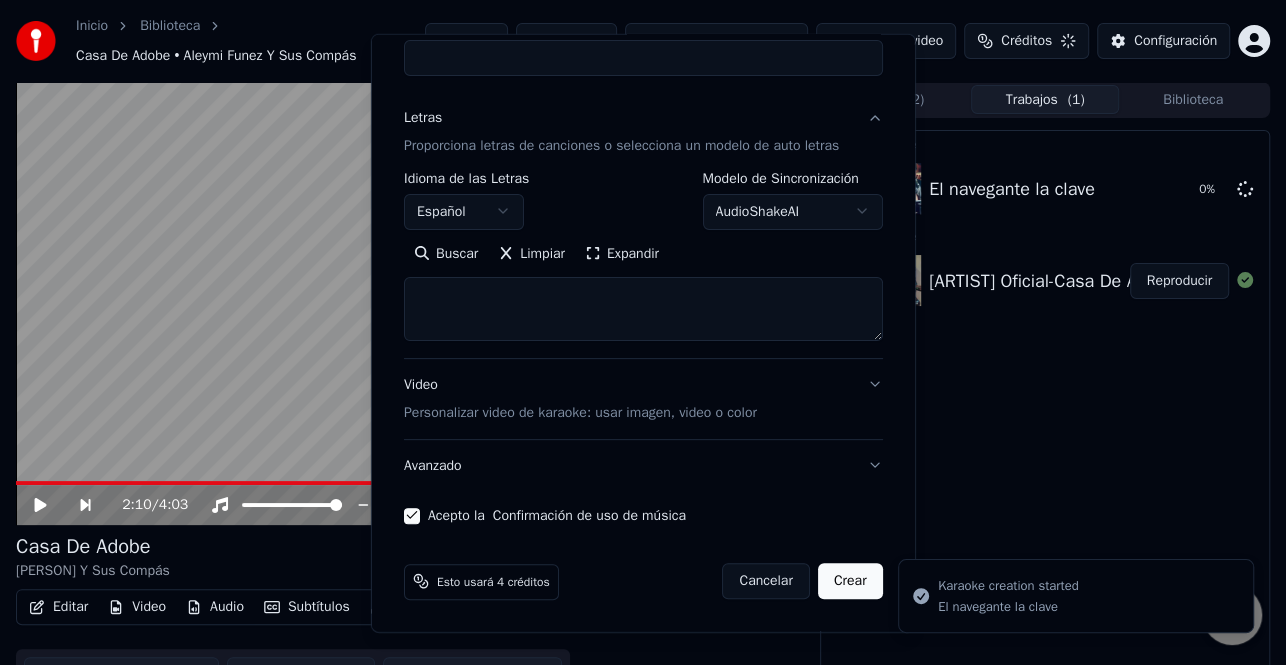 select 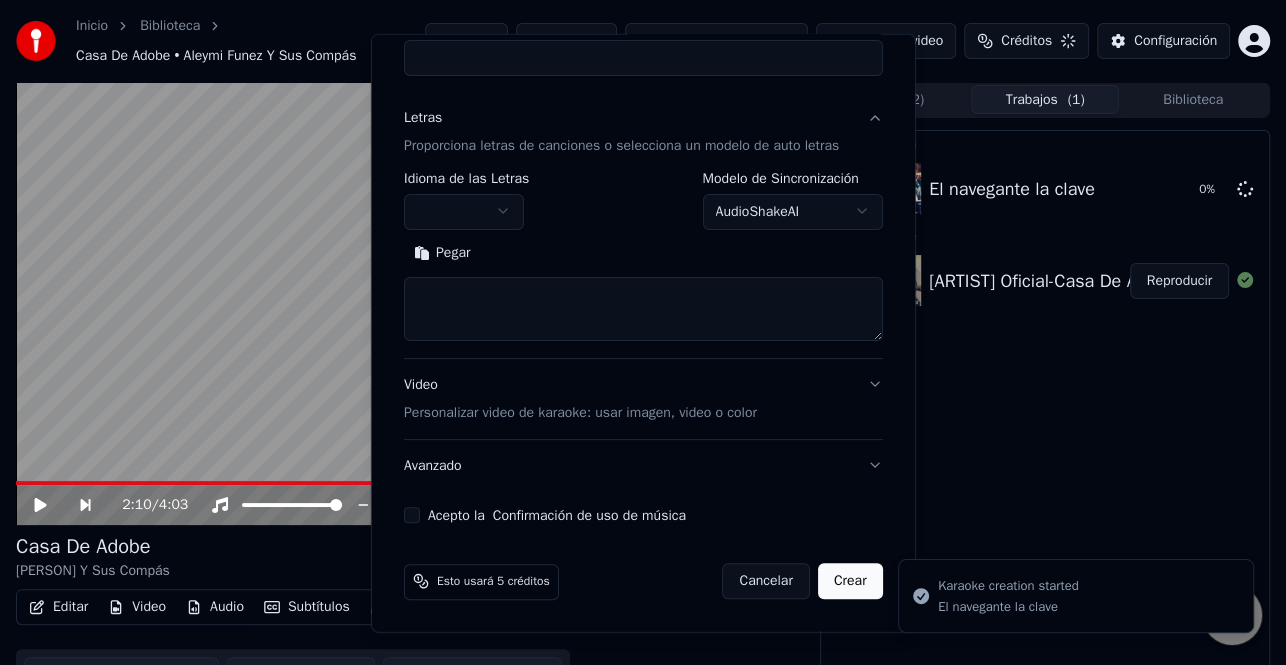 scroll, scrollTop: 0, scrollLeft: 0, axis: both 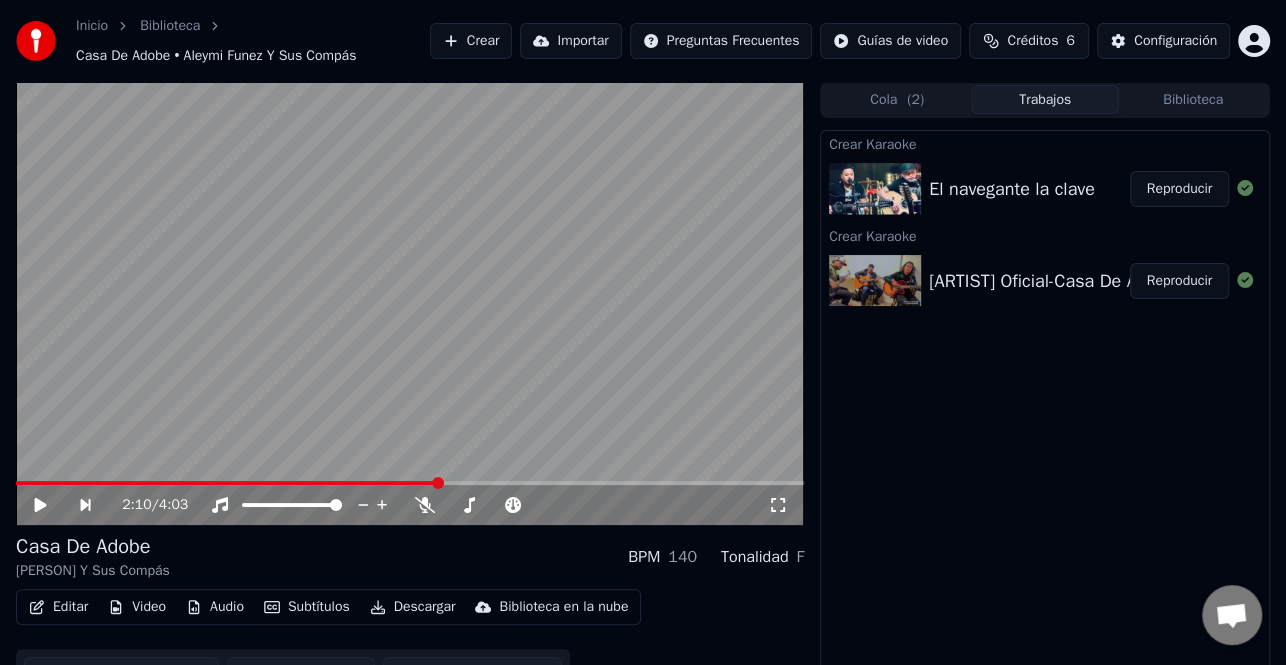 click on "Crear" at bounding box center (471, 41) 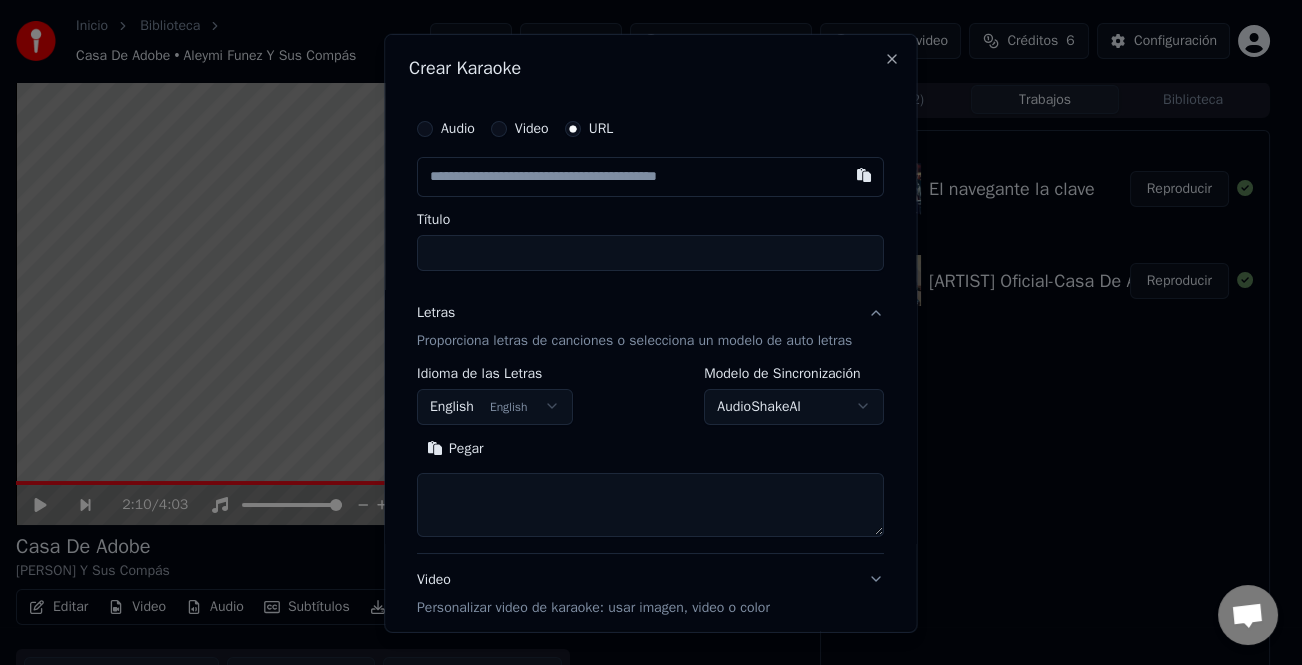 click on "Audio" at bounding box center [458, 128] 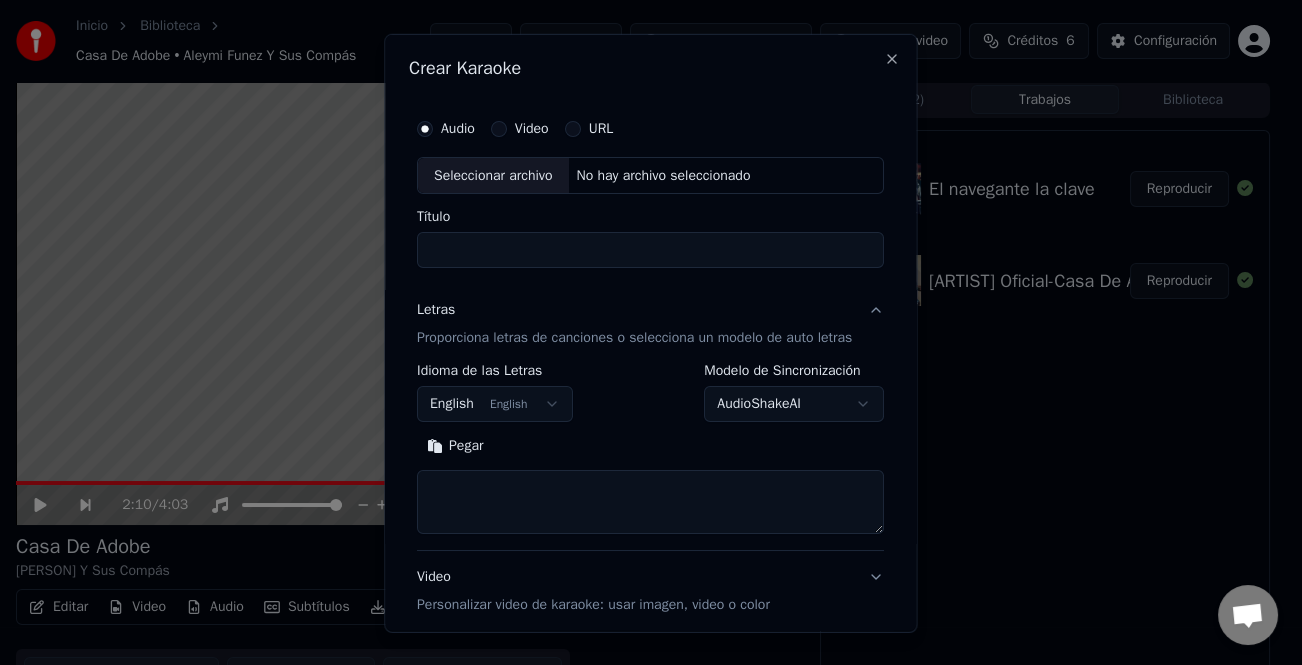click on "Seleccionar archivo" at bounding box center [493, 175] 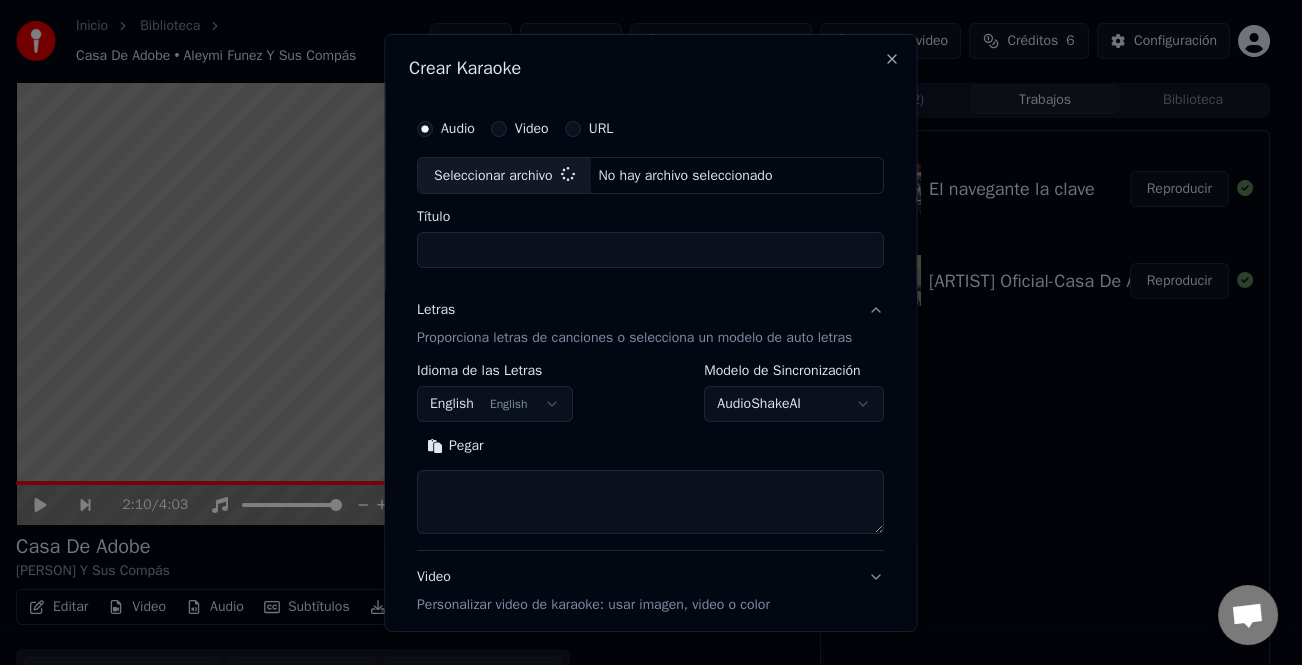 type on "**********" 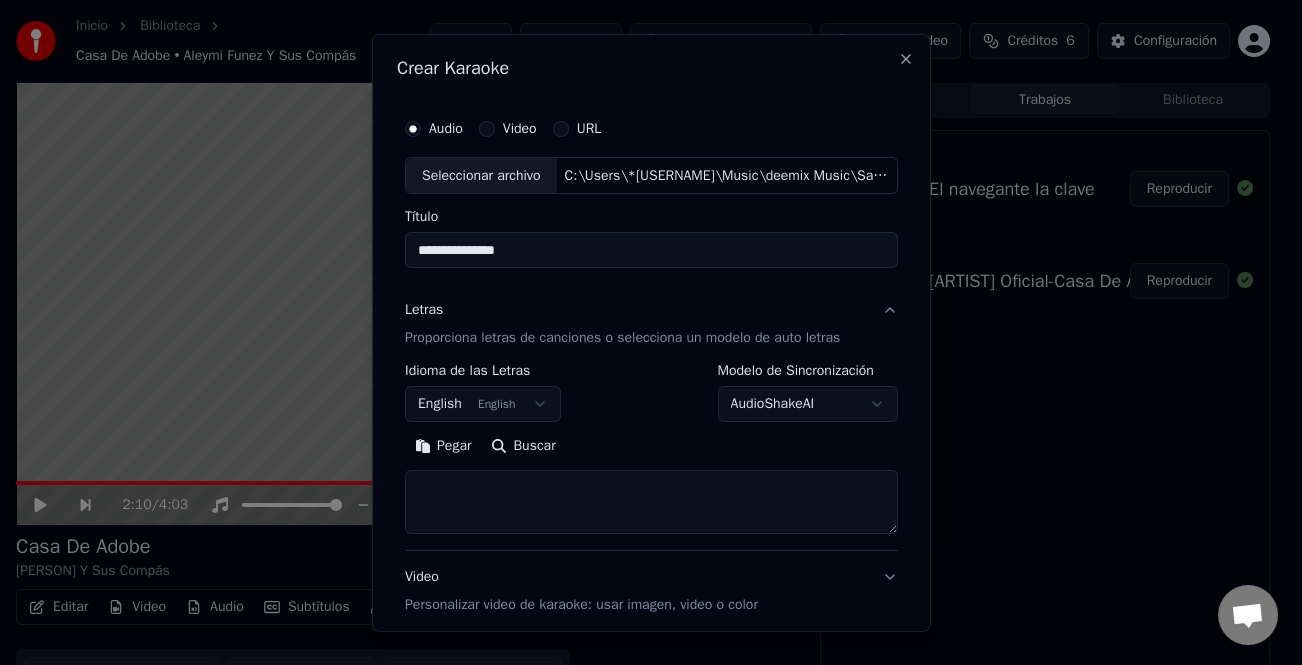 click on "Pegar" at bounding box center (443, 446) 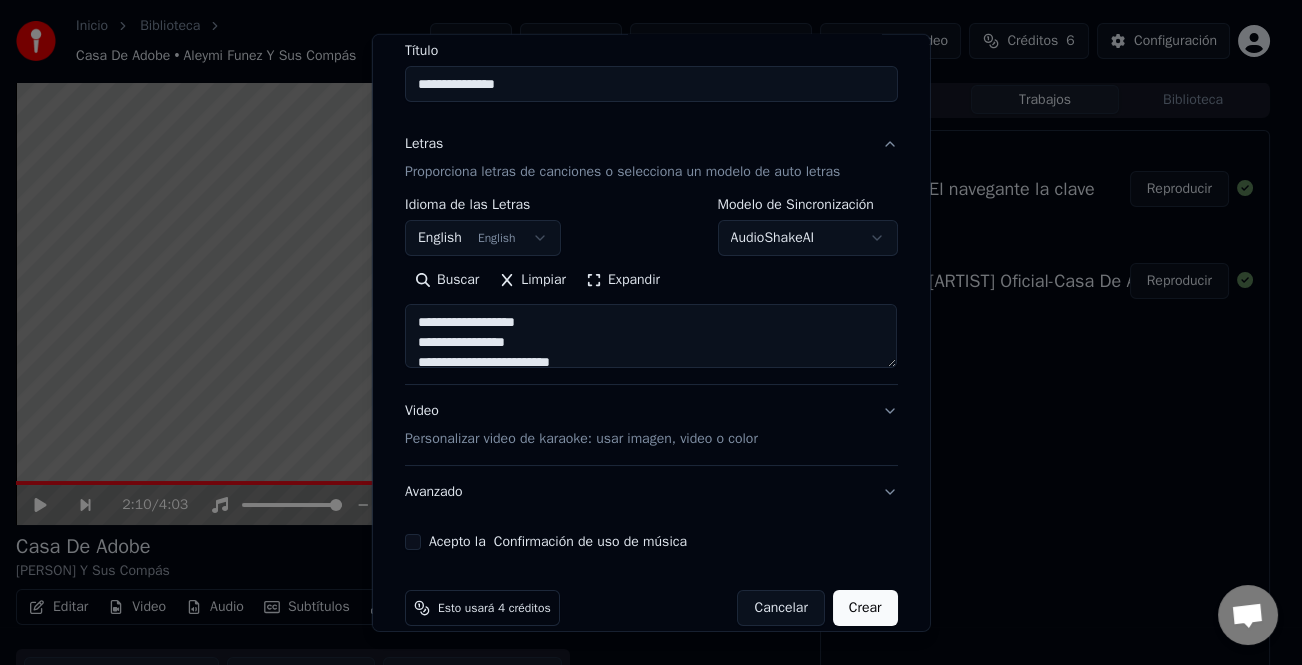 scroll, scrollTop: 193, scrollLeft: 0, axis: vertical 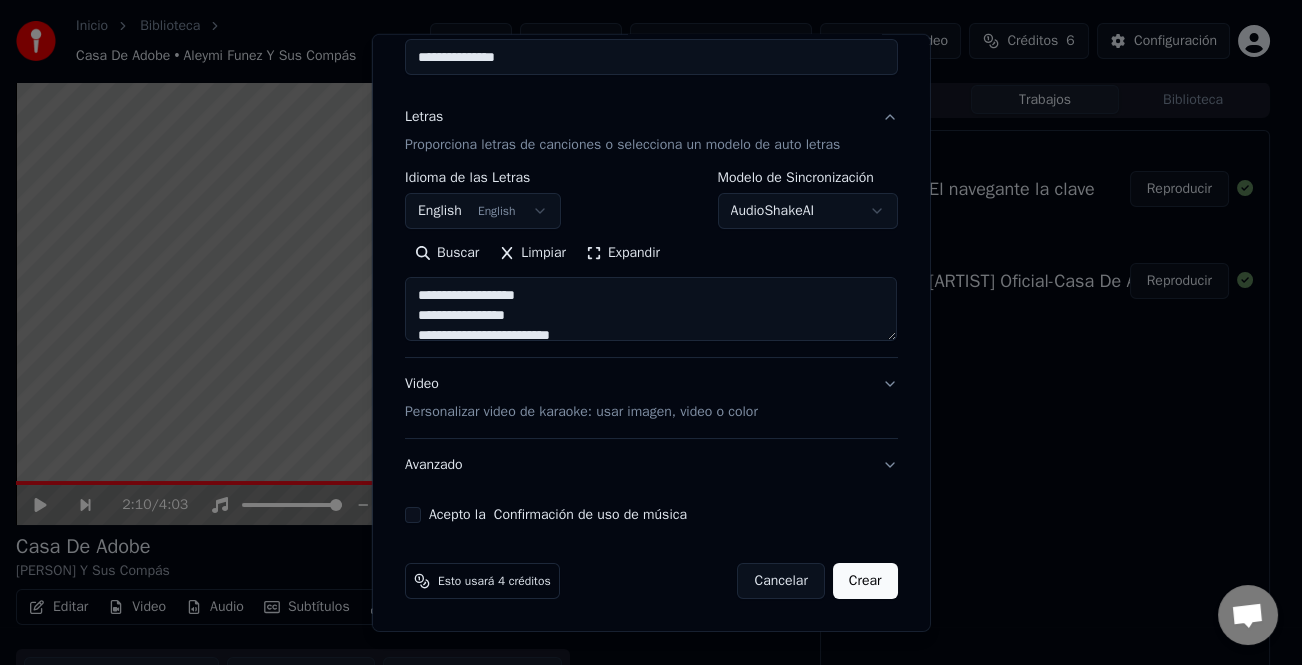 type on "**********" 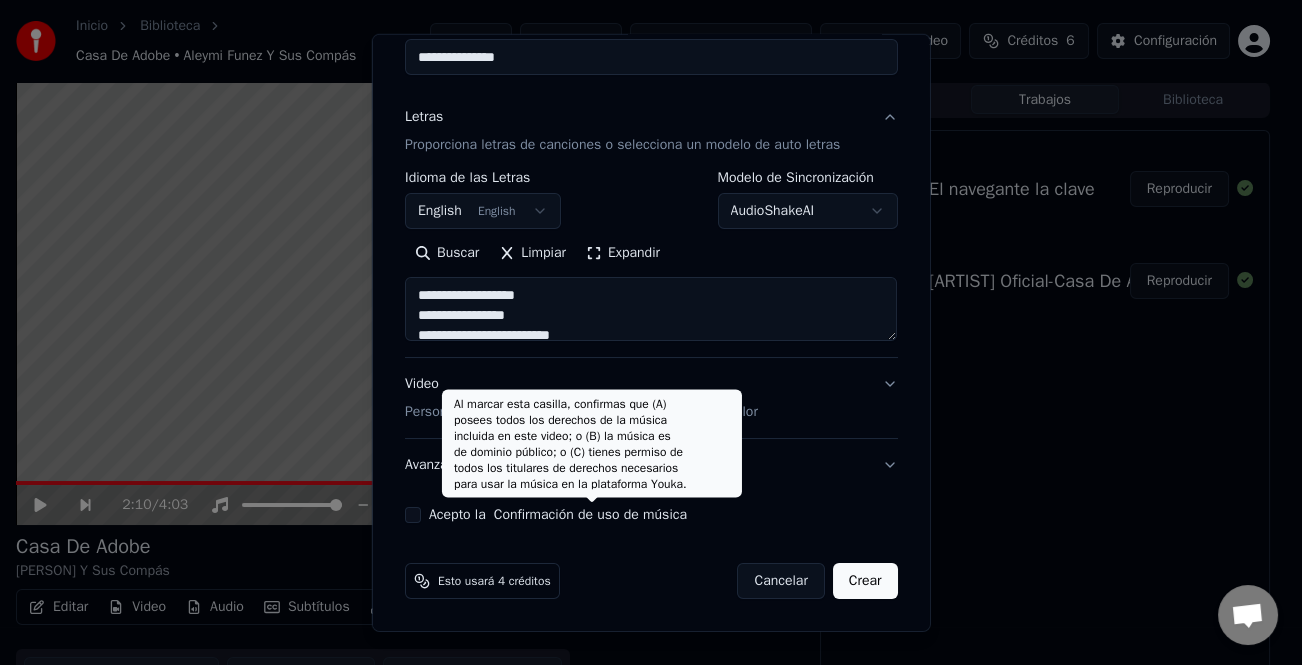 click on "Acepto la   Confirmación de uso de música" at bounding box center (558, 515) 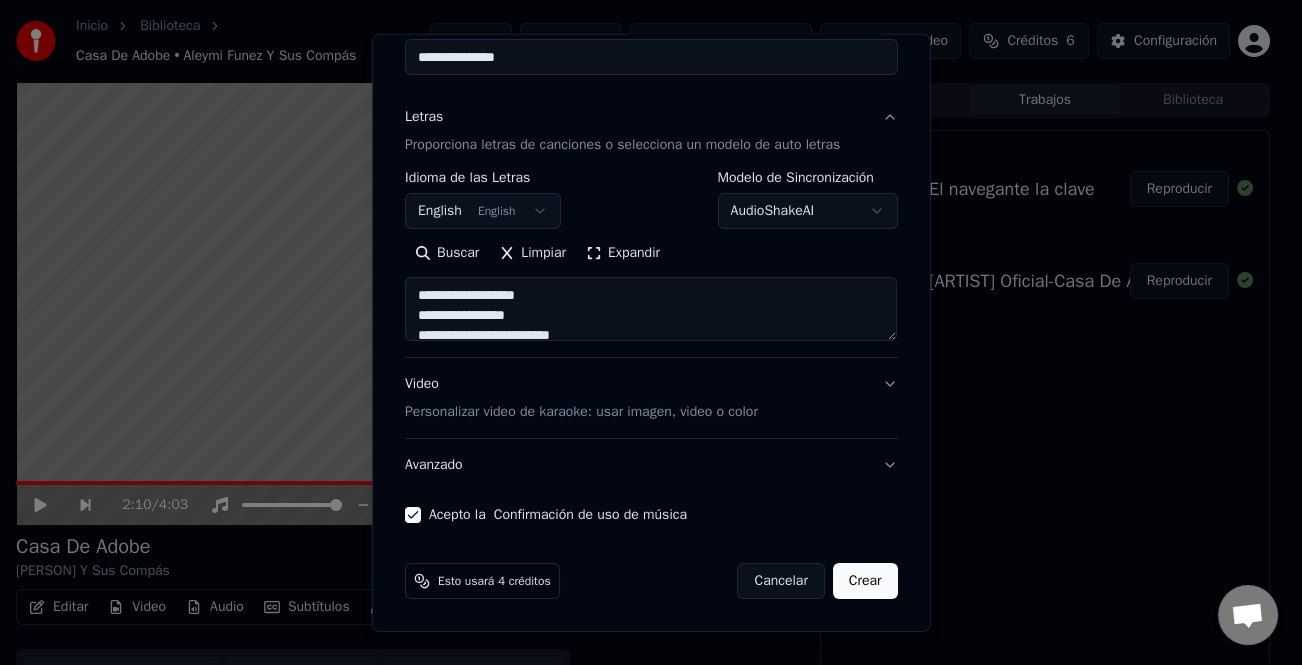click on "Crear" at bounding box center [865, 581] 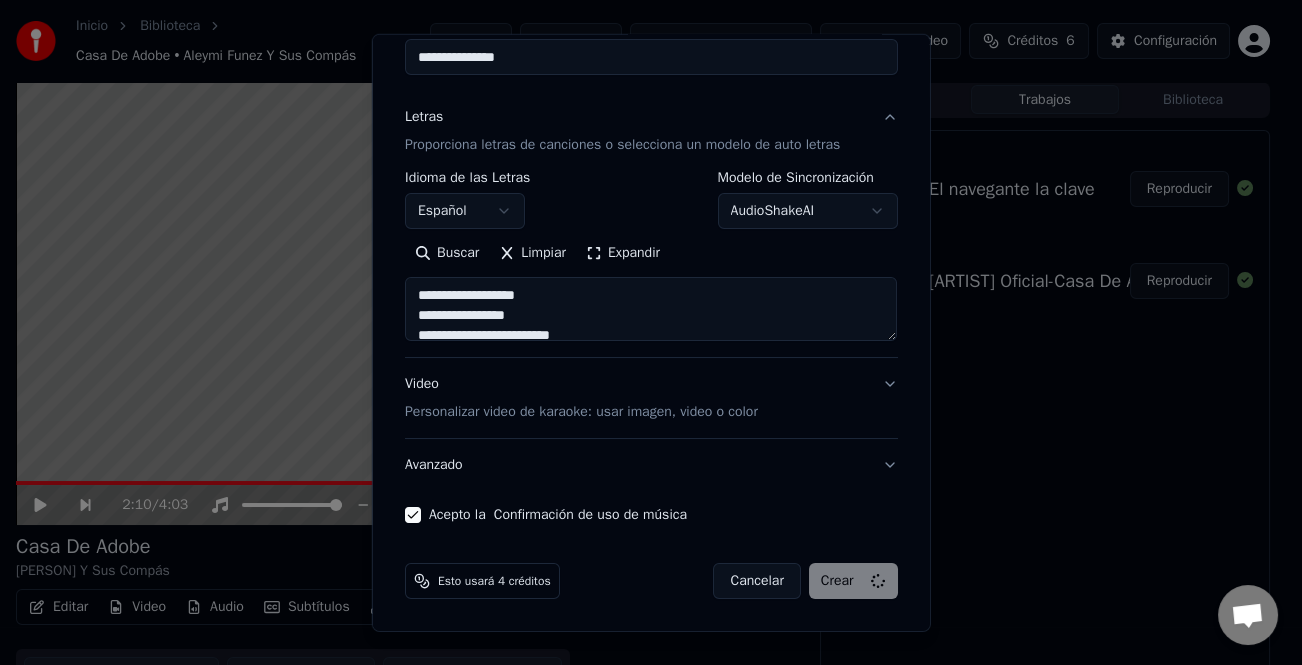 type on "**********" 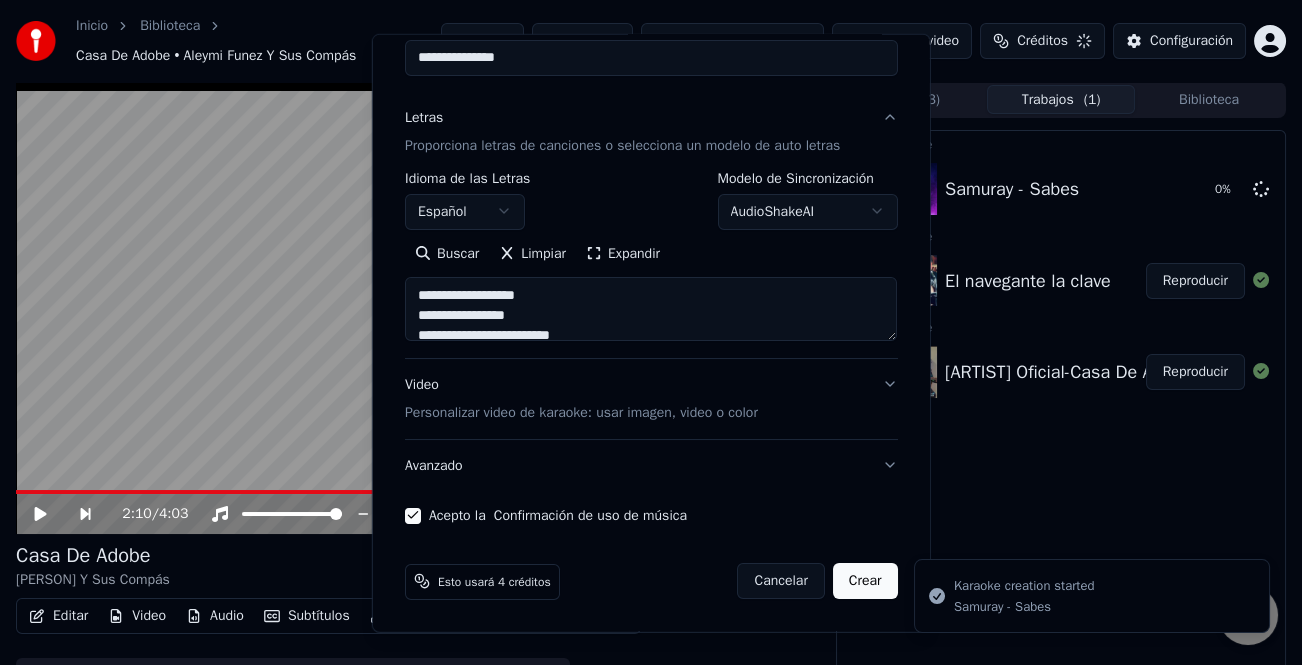 type 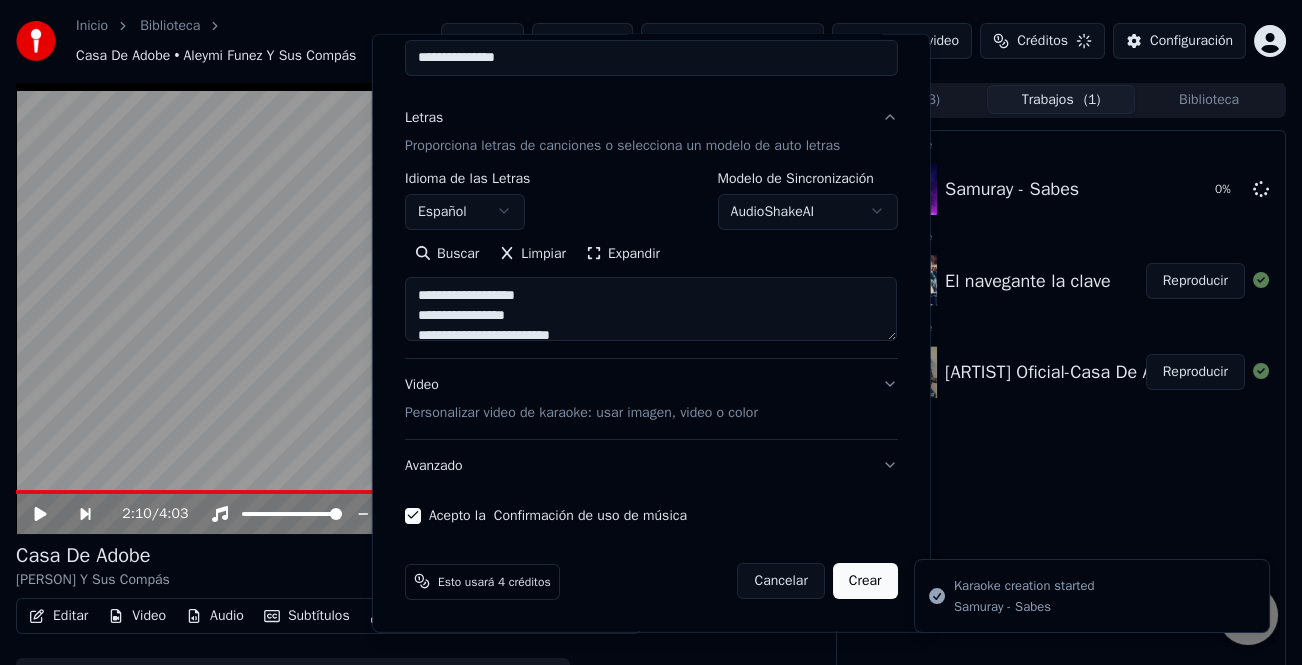 type 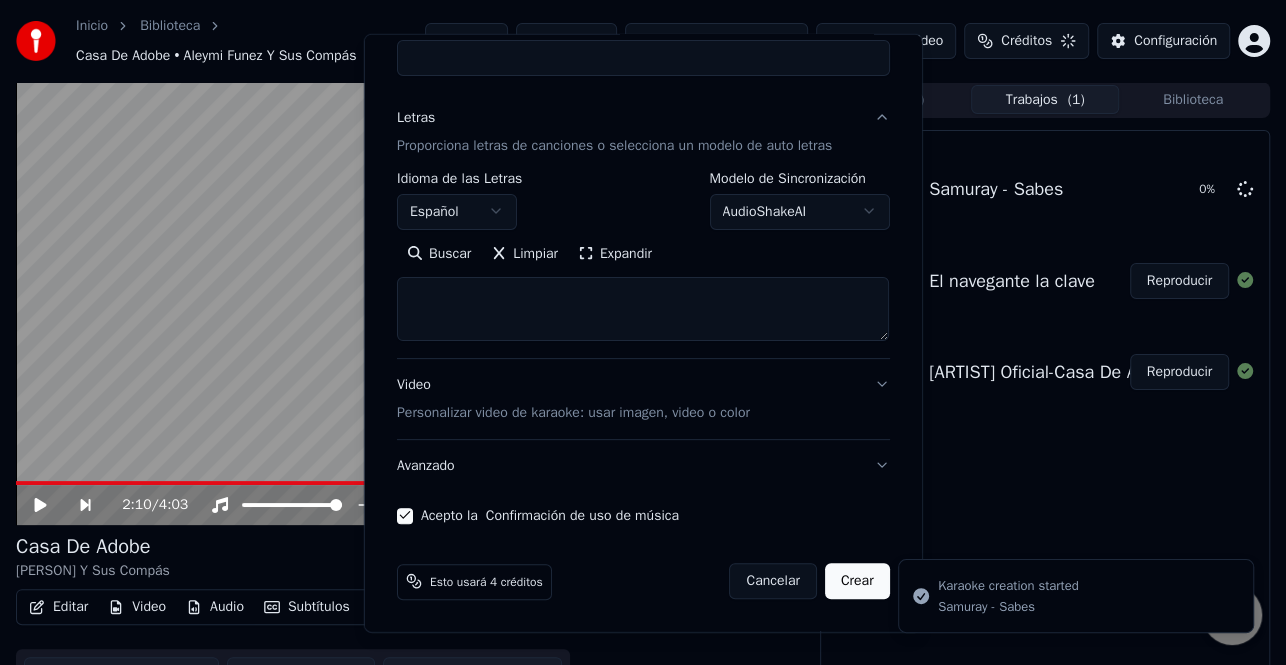 select 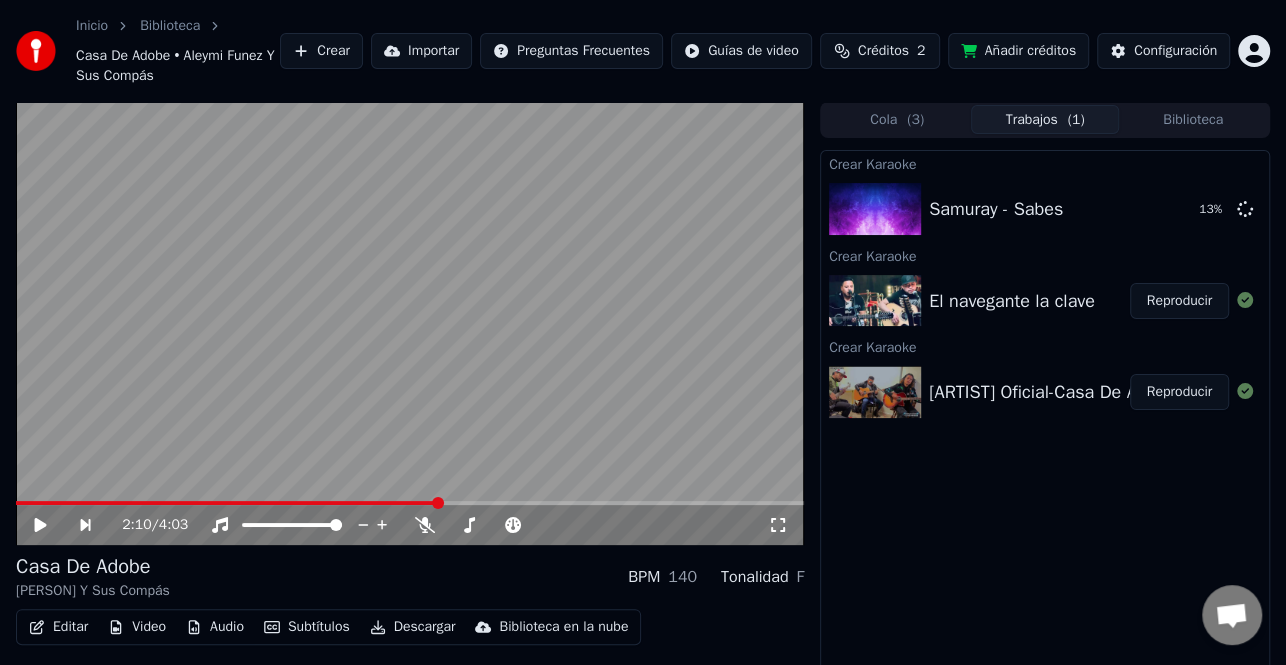 drag, startPoint x: 1169, startPoint y: 398, endPoint x: 715, endPoint y: 397, distance: 454.0011 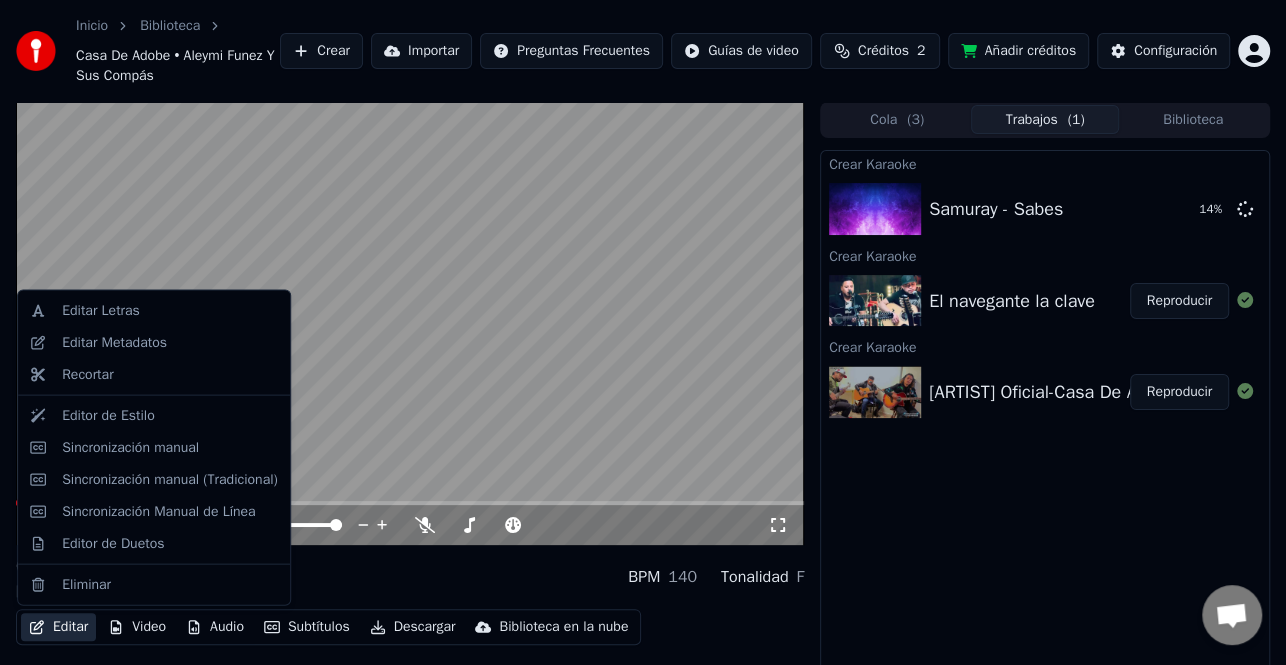 click on "Editar" at bounding box center [58, 627] 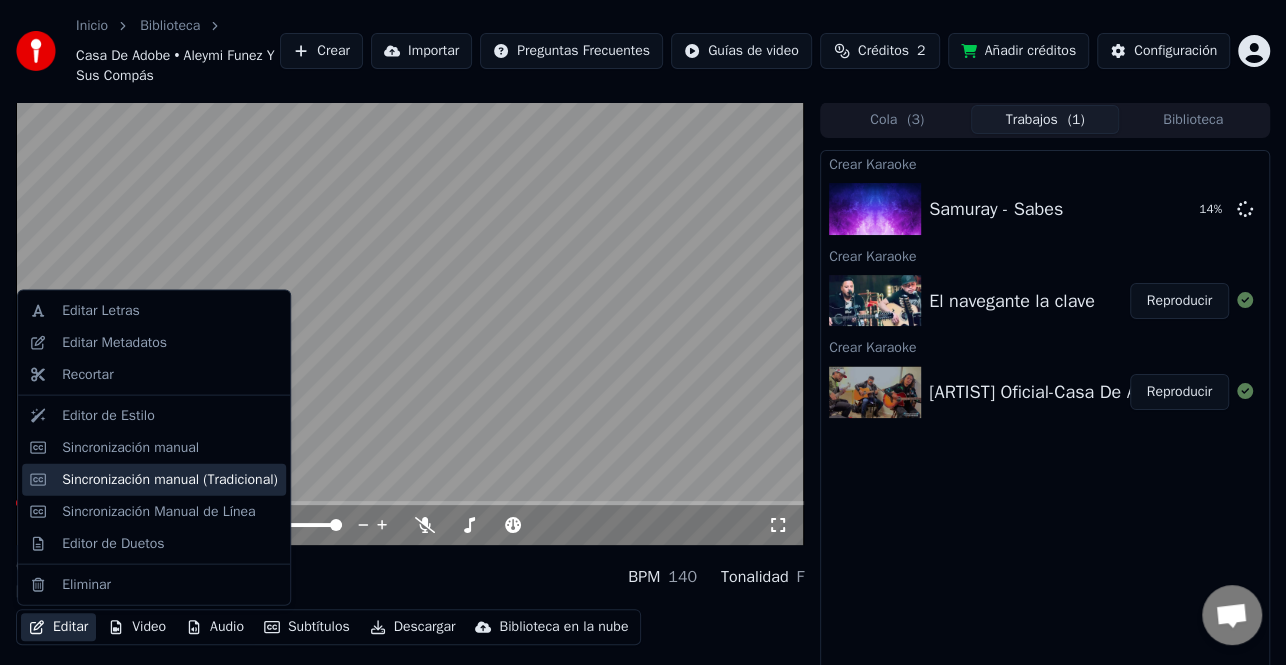 click on "Sincronización manual (Tradicional)" at bounding box center (170, 479) 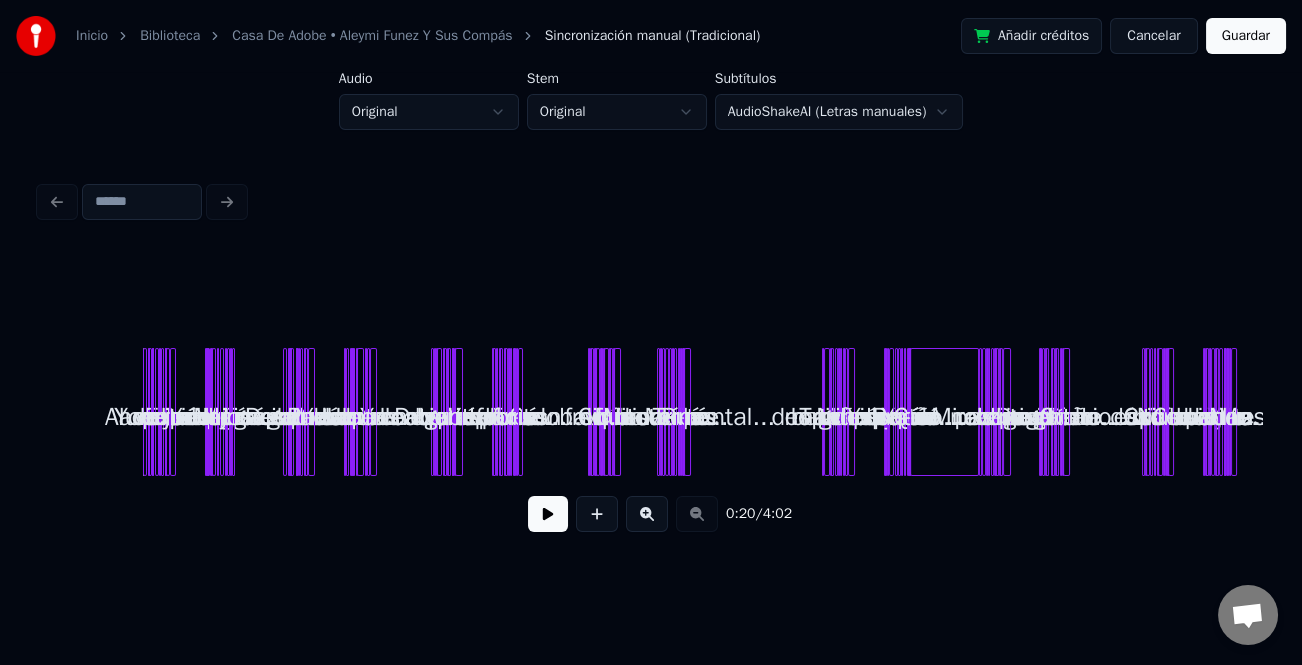 click at bounding box center (647, 514) 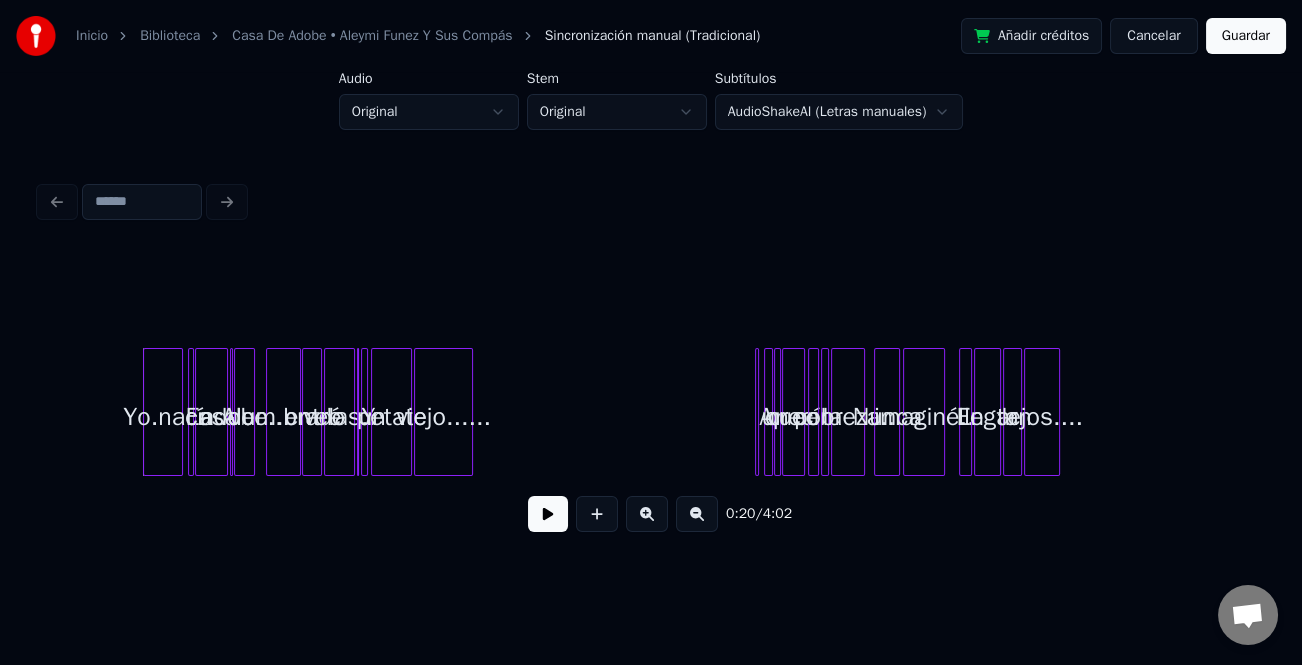 click at bounding box center [647, 514] 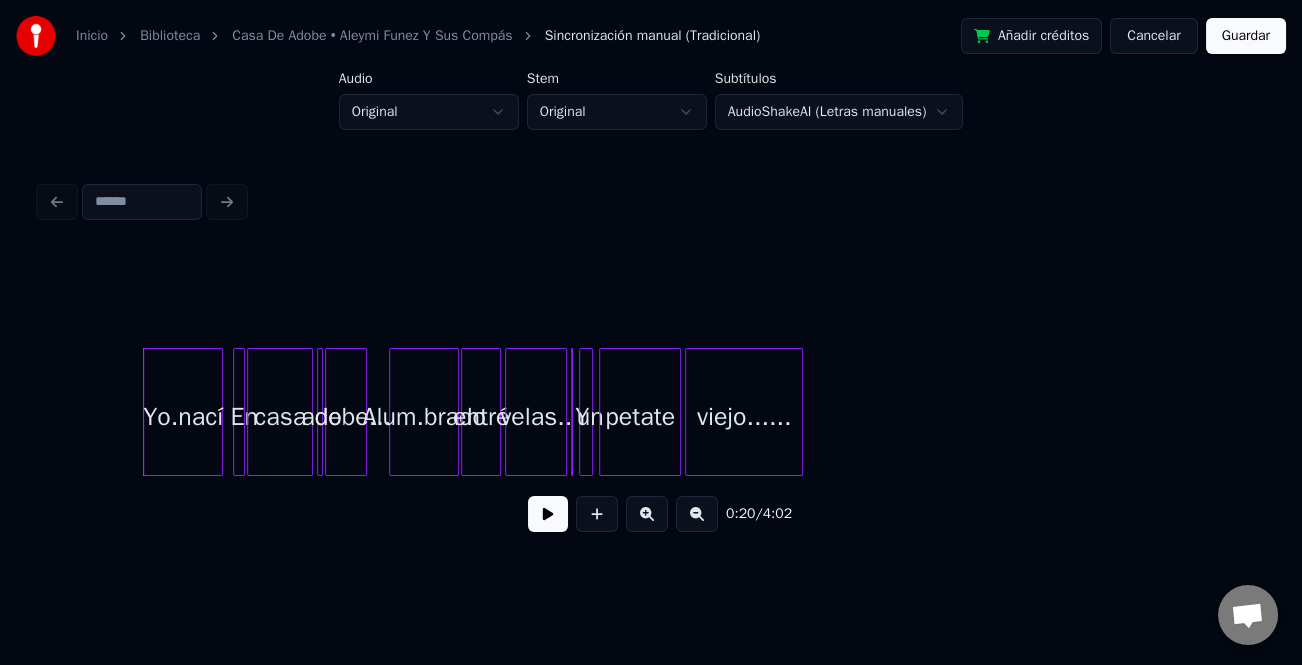 click at bounding box center [647, 514] 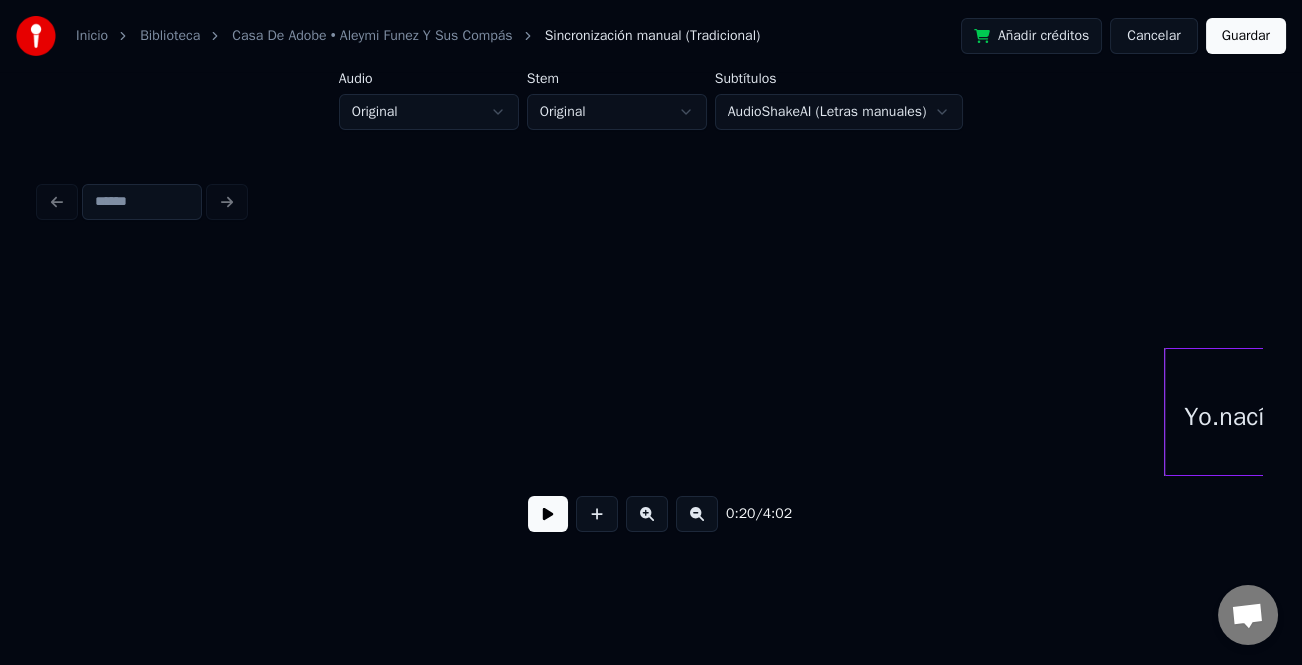 scroll, scrollTop: 0, scrollLeft: 2960, axis: horizontal 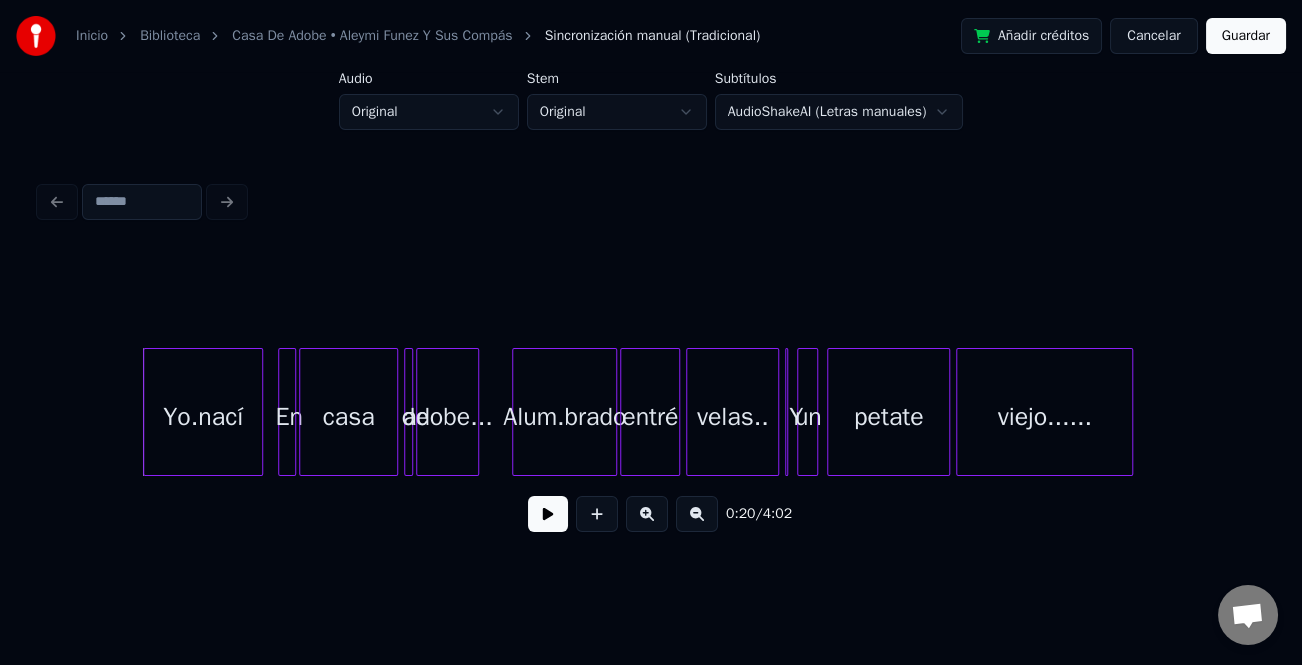 click on "Cancelar" at bounding box center [1153, 36] 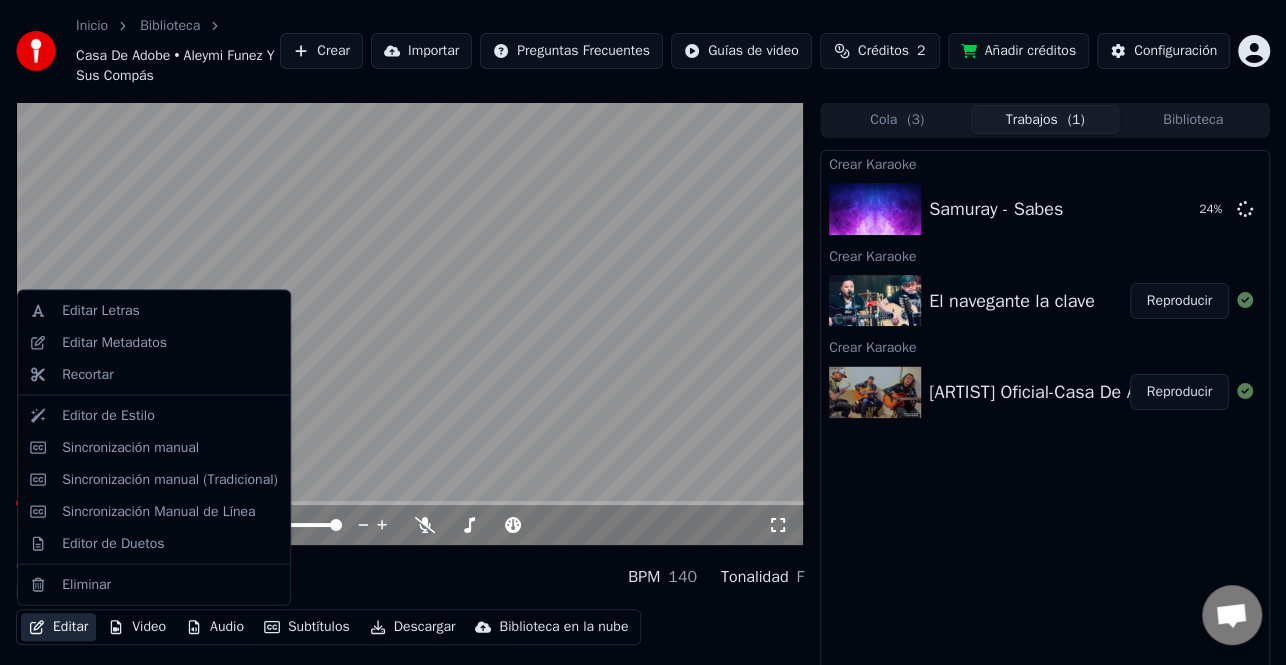 click on "Editar" at bounding box center (58, 627) 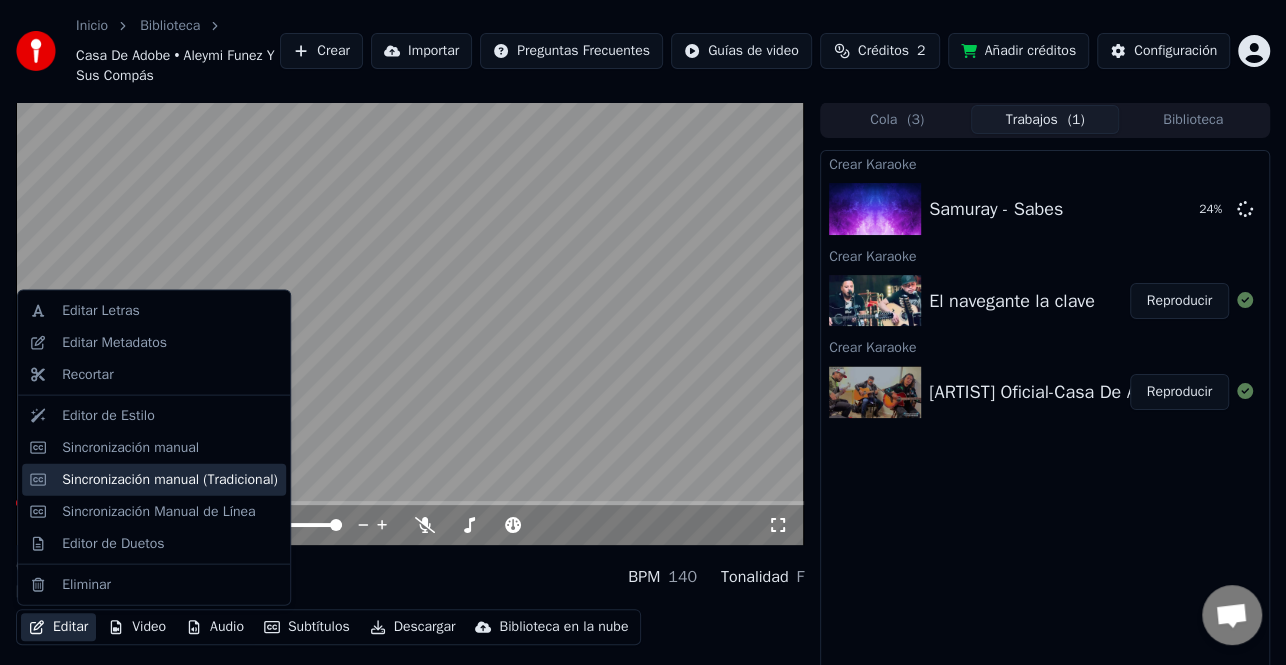 click on "Sincronización manual (Tradicional)" at bounding box center (170, 479) 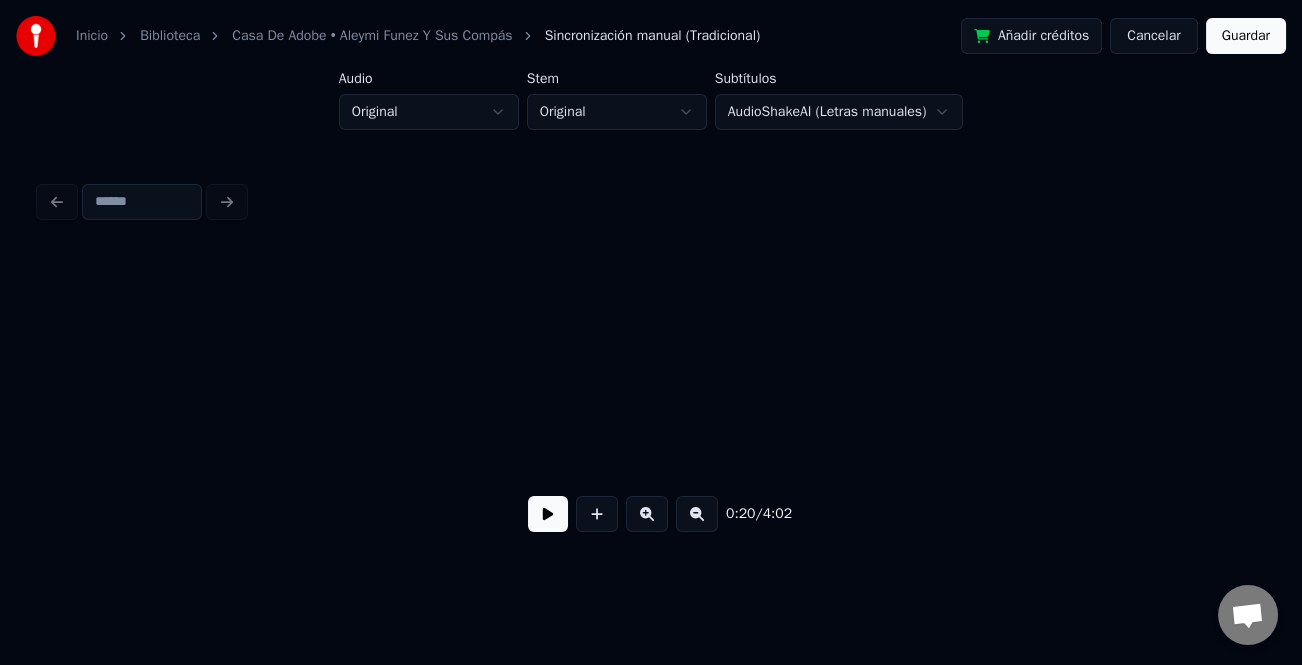 scroll, scrollTop: 0, scrollLeft: 3062, axis: horizontal 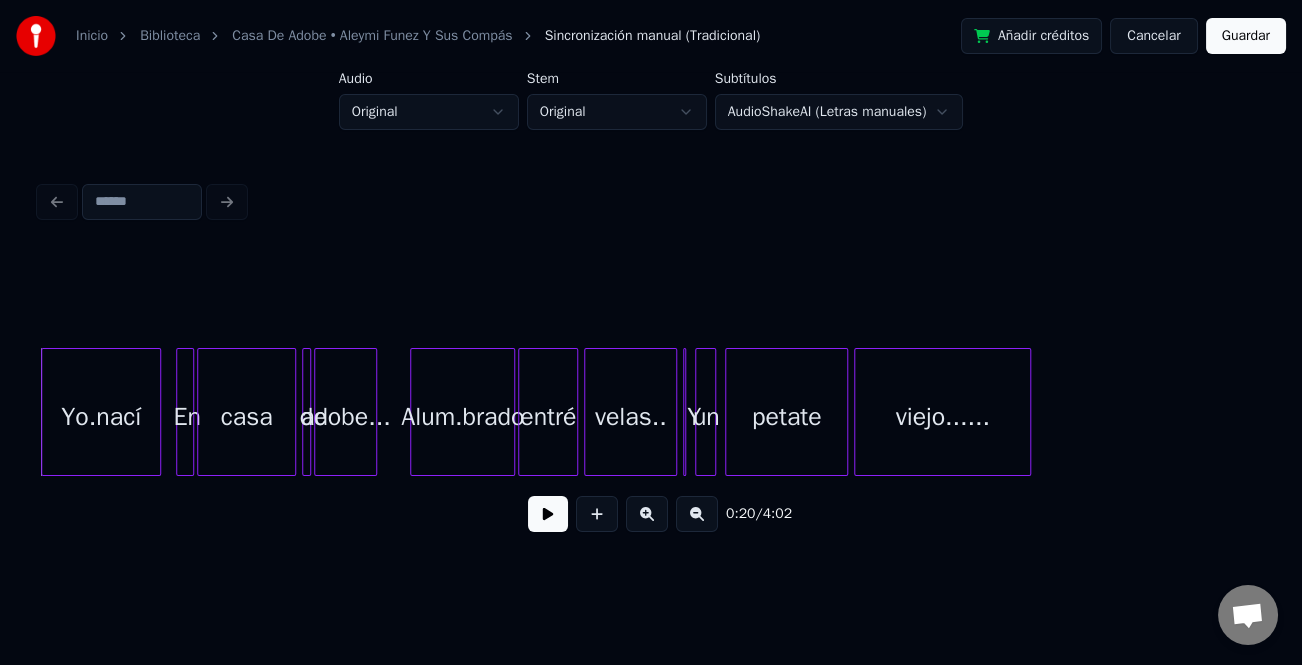 click at bounding box center (548, 514) 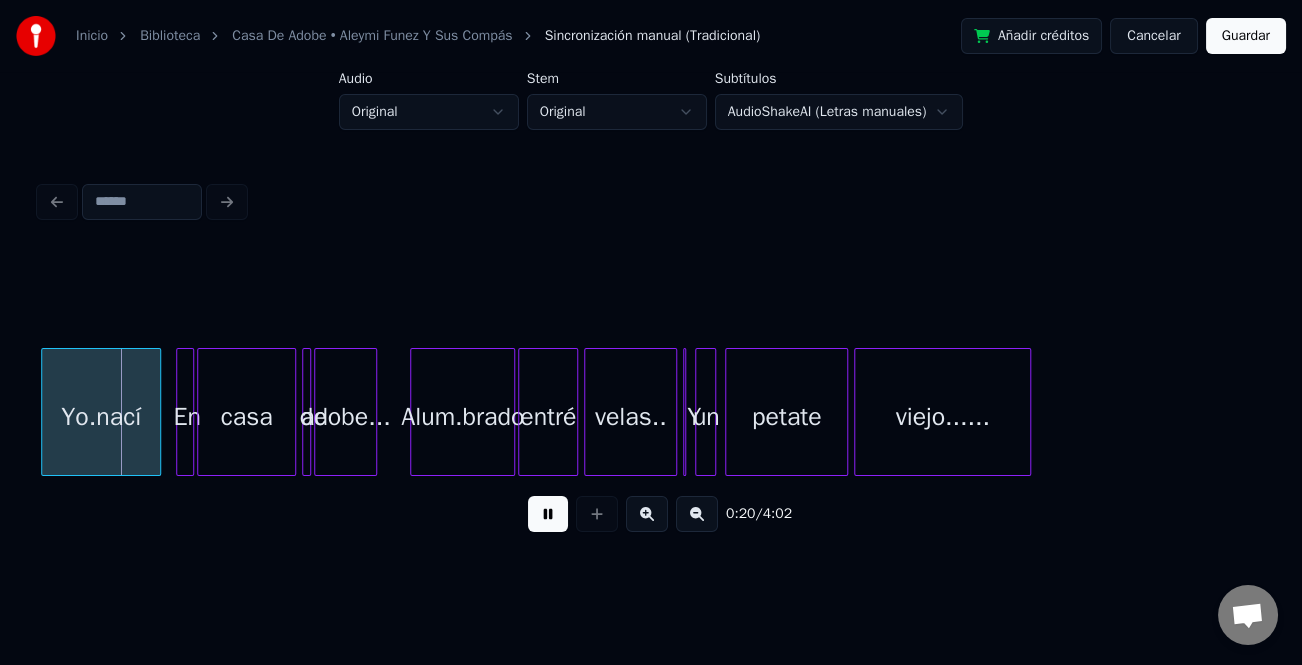 click at bounding box center (548, 514) 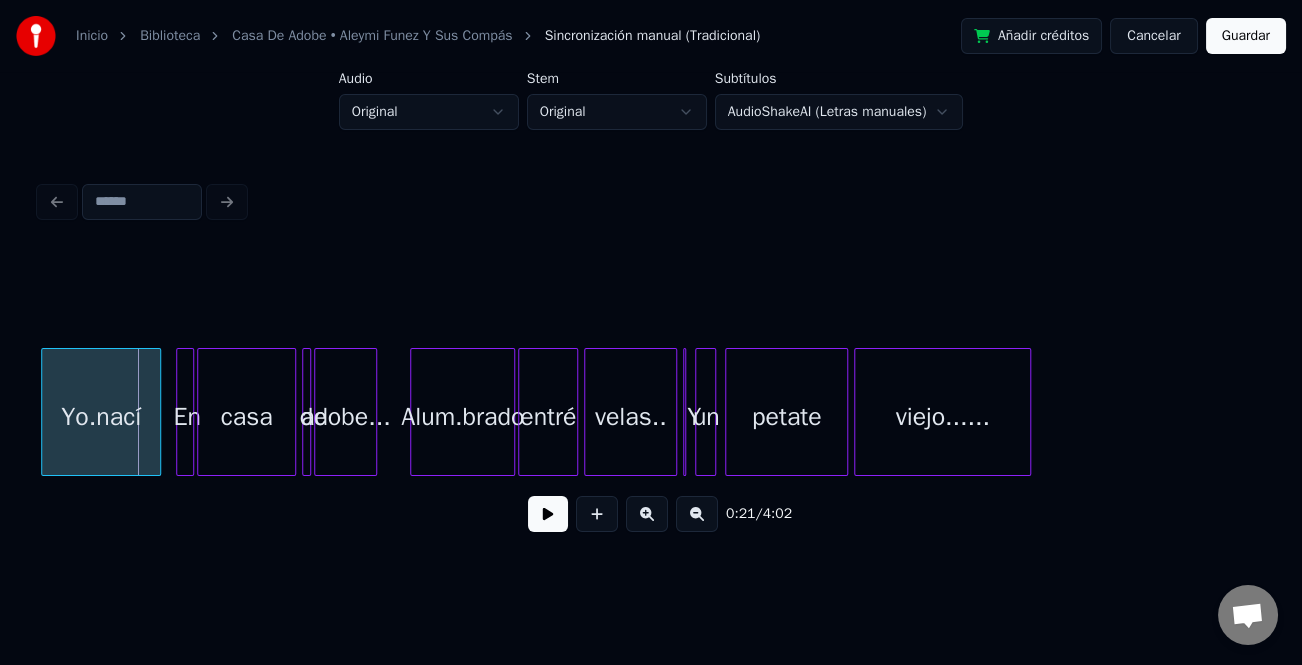 click on "Cancelar" at bounding box center (1153, 36) 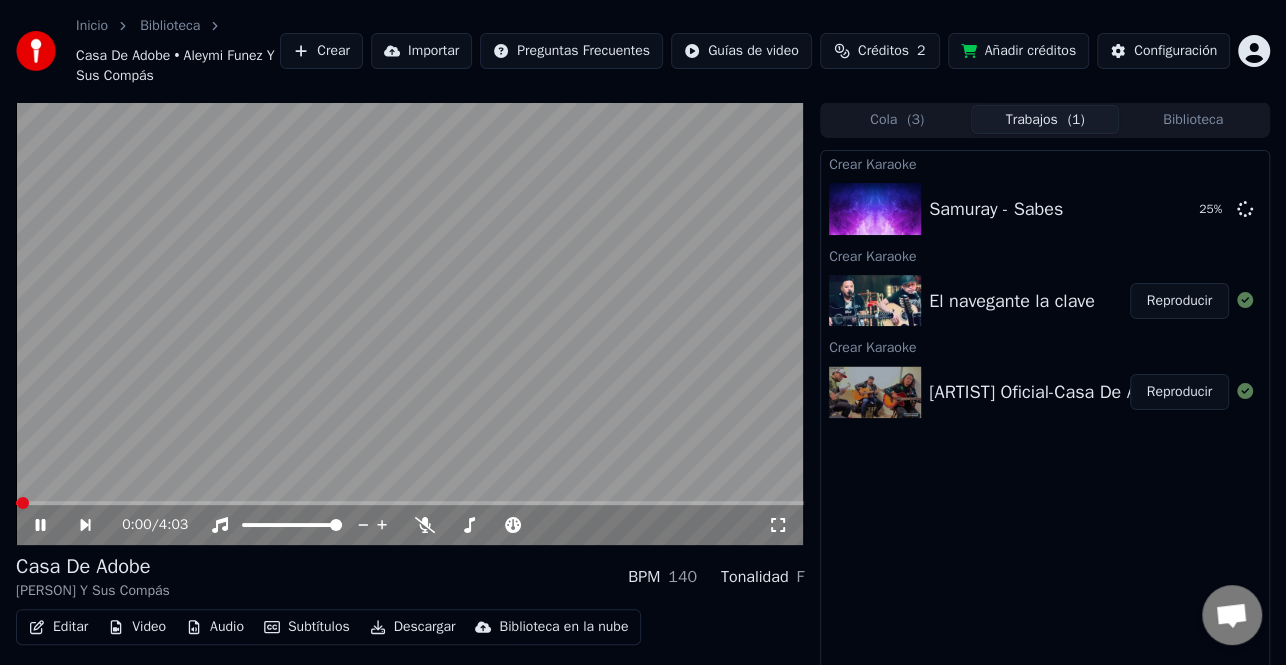 click 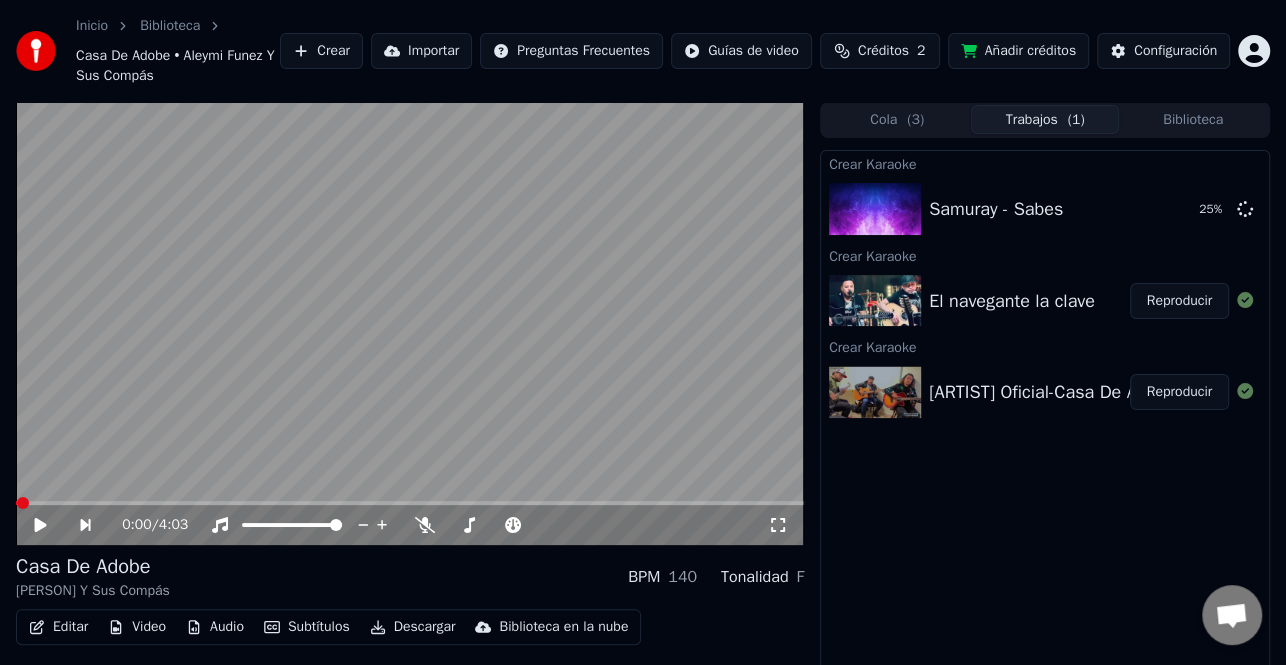 click on "Editar" at bounding box center (58, 627) 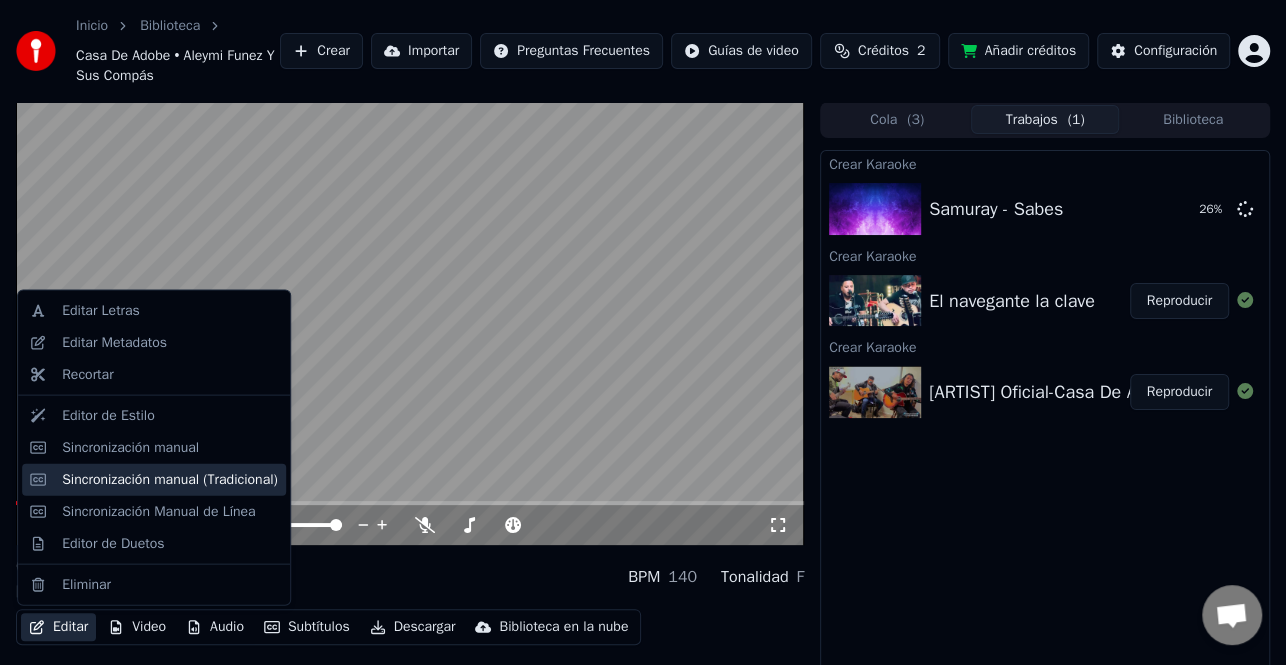 click on "Sincronización manual (Tradicional)" at bounding box center [154, 479] 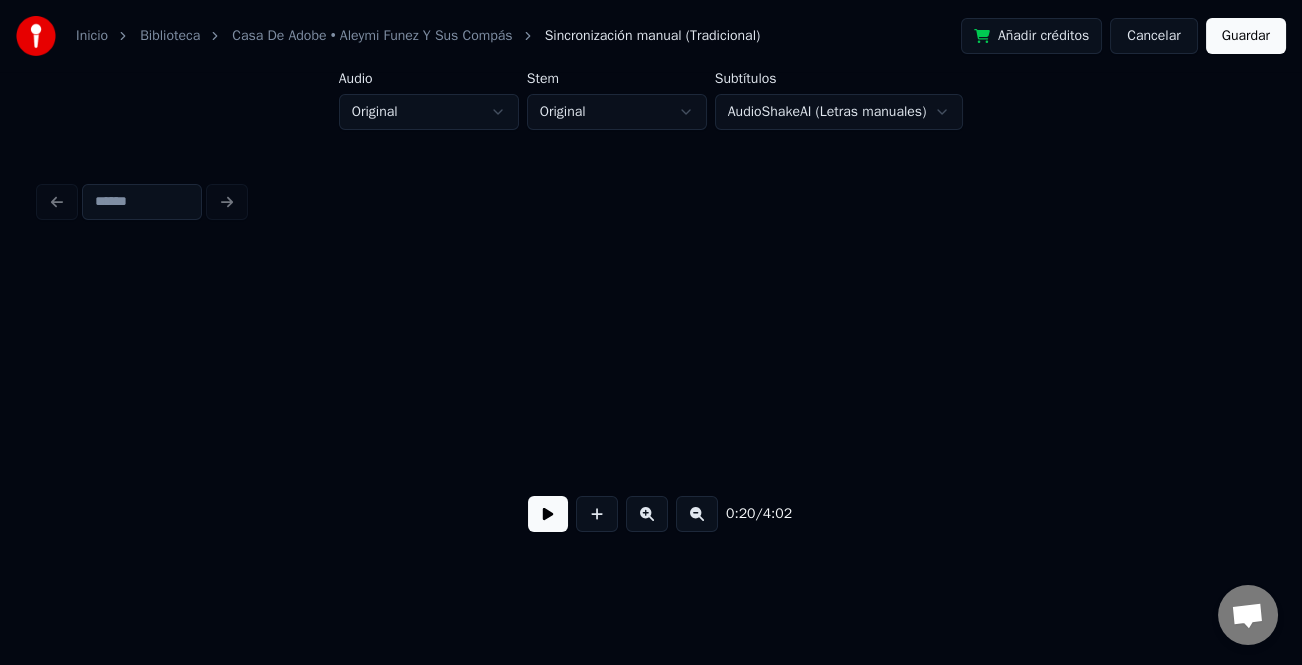 scroll, scrollTop: 0, scrollLeft: 3062, axis: horizontal 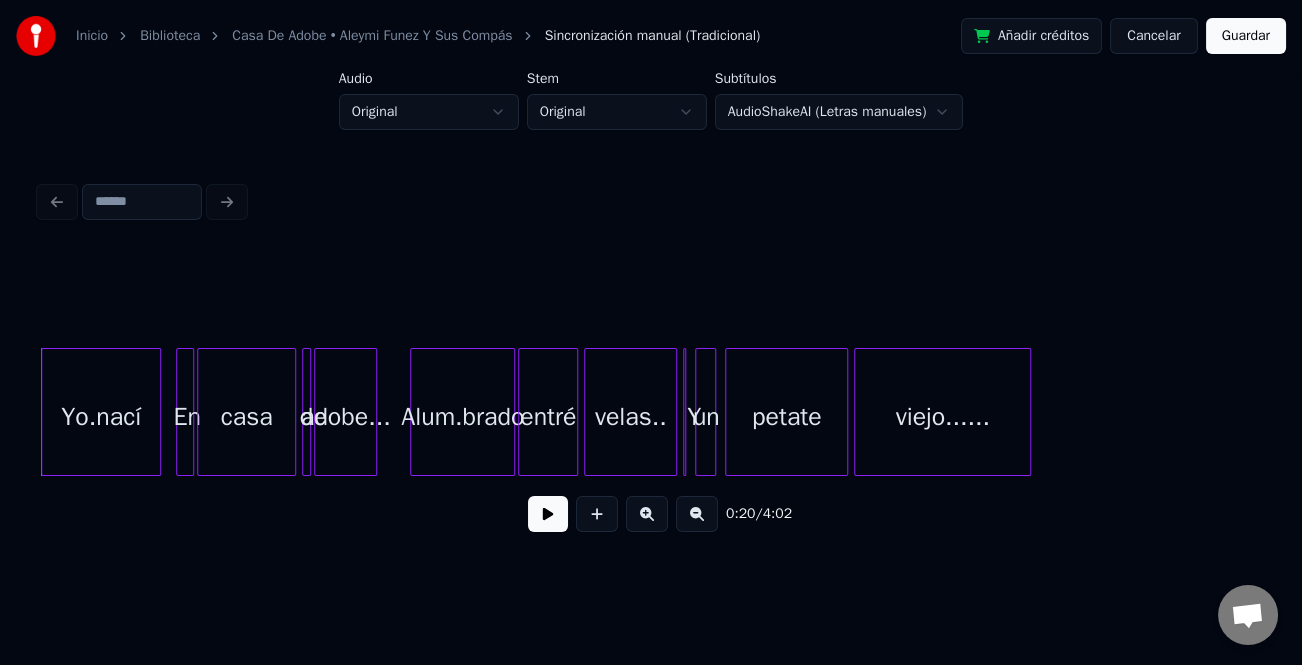 click at bounding box center [548, 514] 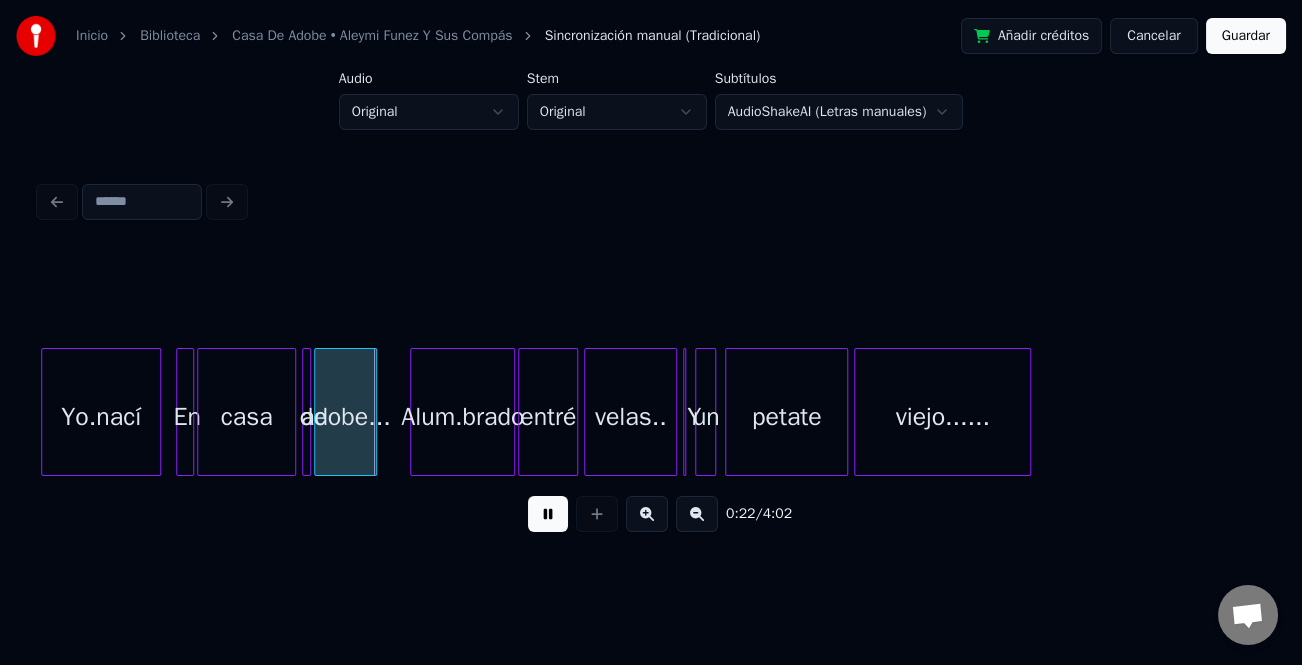 click at bounding box center [548, 514] 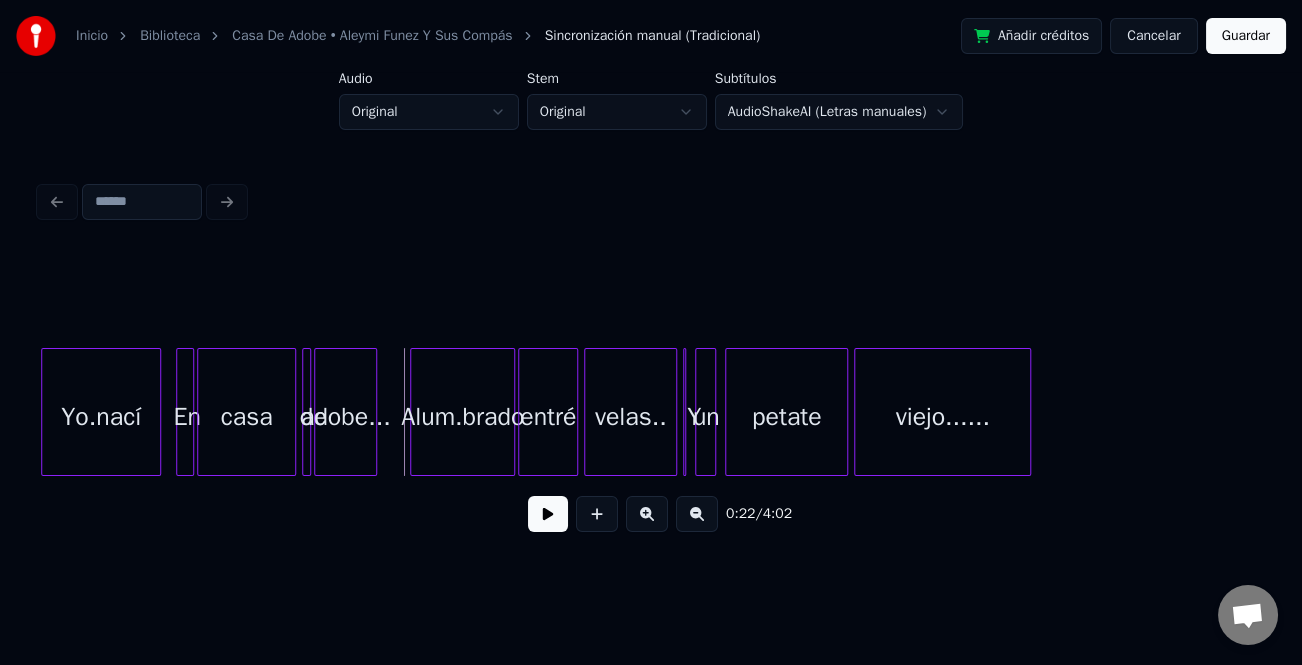 click on "Cancelar" at bounding box center [1153, 36] 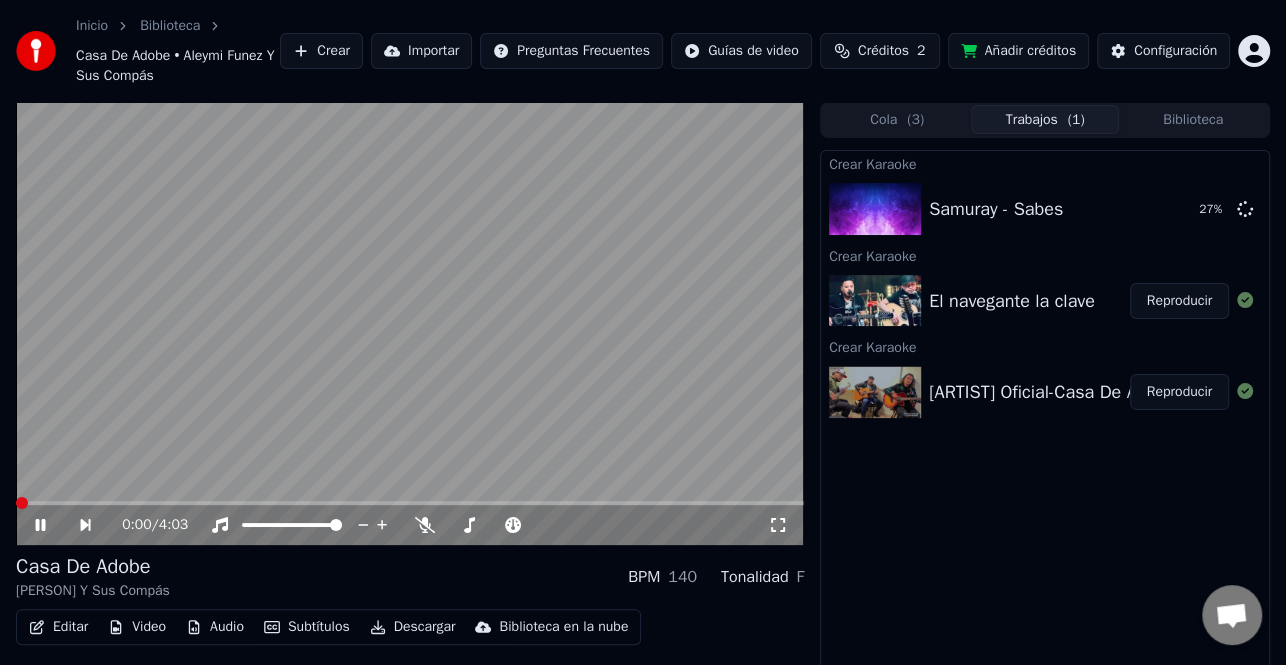 click on "Reproducir" at bounding box center [1179, 392] 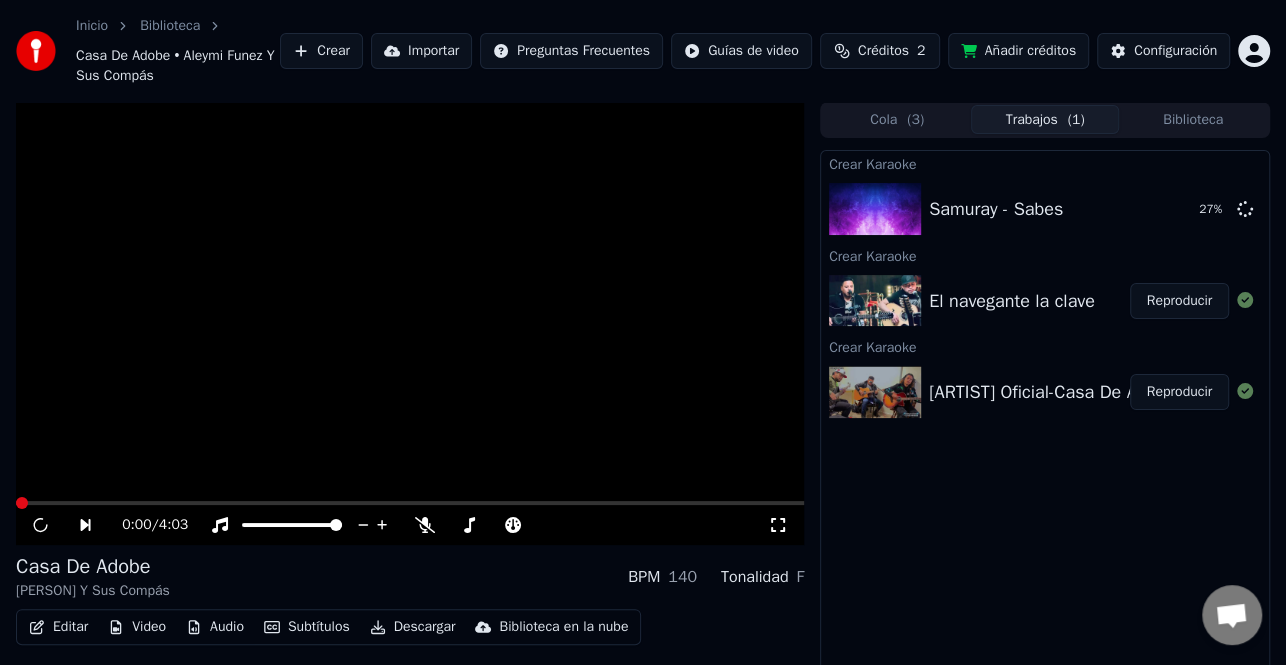 click on "Reproducir" at bounding box center (1179, 392) 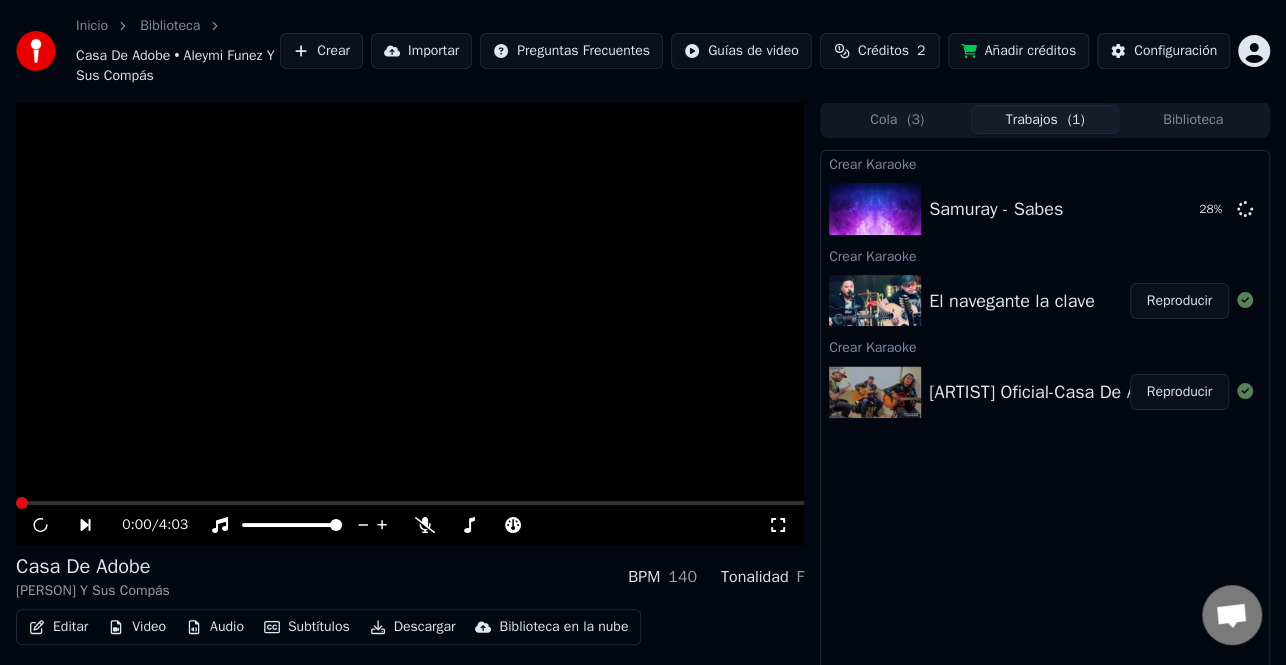 click on "Reproducir" at bounding box center (1179, 392) 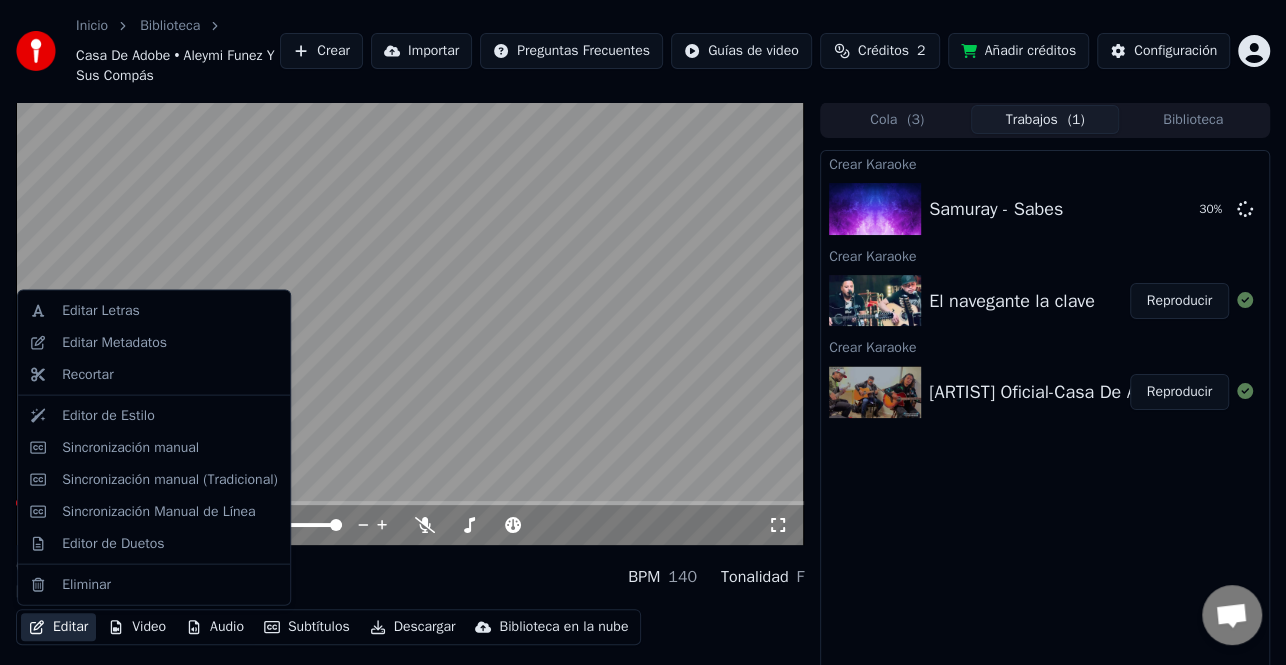 click on "Editar" at bounding box center [58, 627] 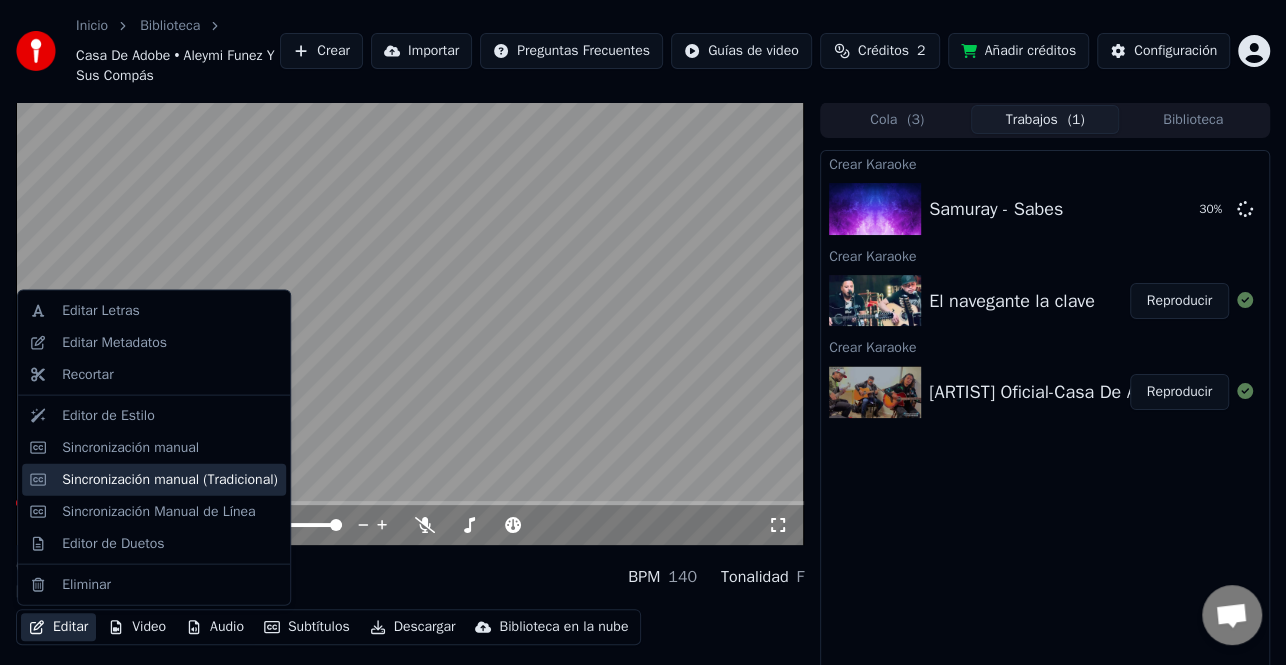 click on "Sincronización manual (Tradicional)" at bounding box center [170, 479] 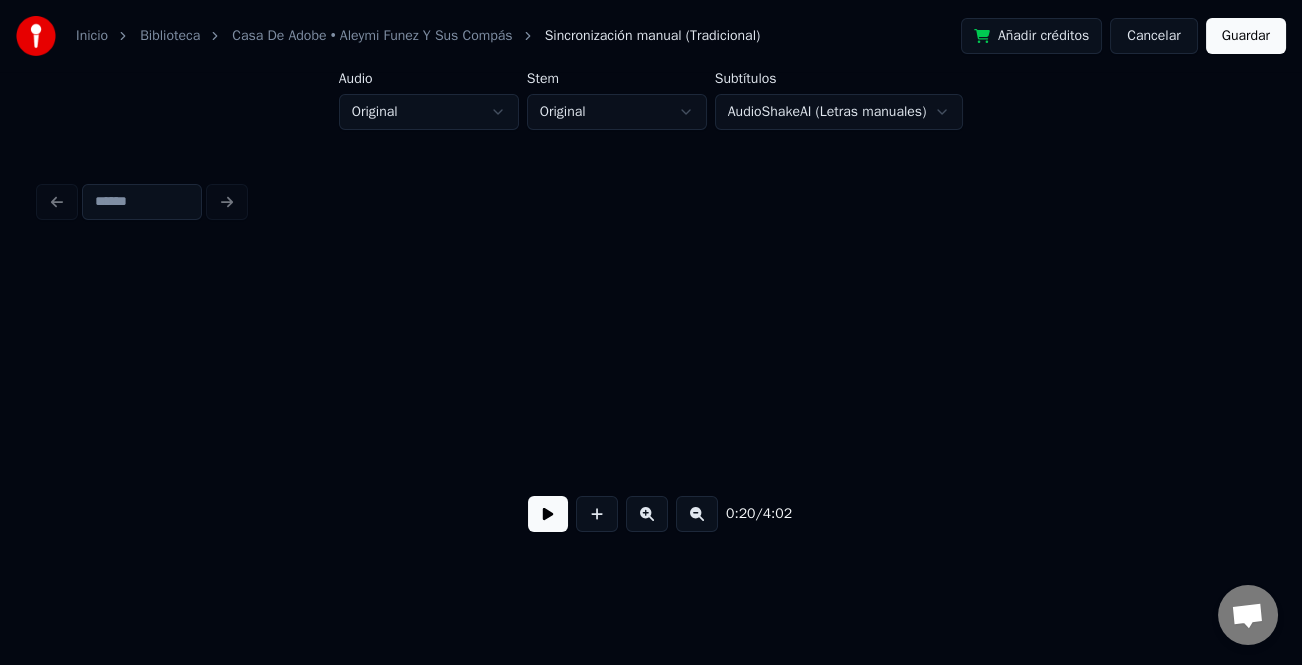 scroll, scrollTop: 0, scrollLeft: 3062, axis: horizontal 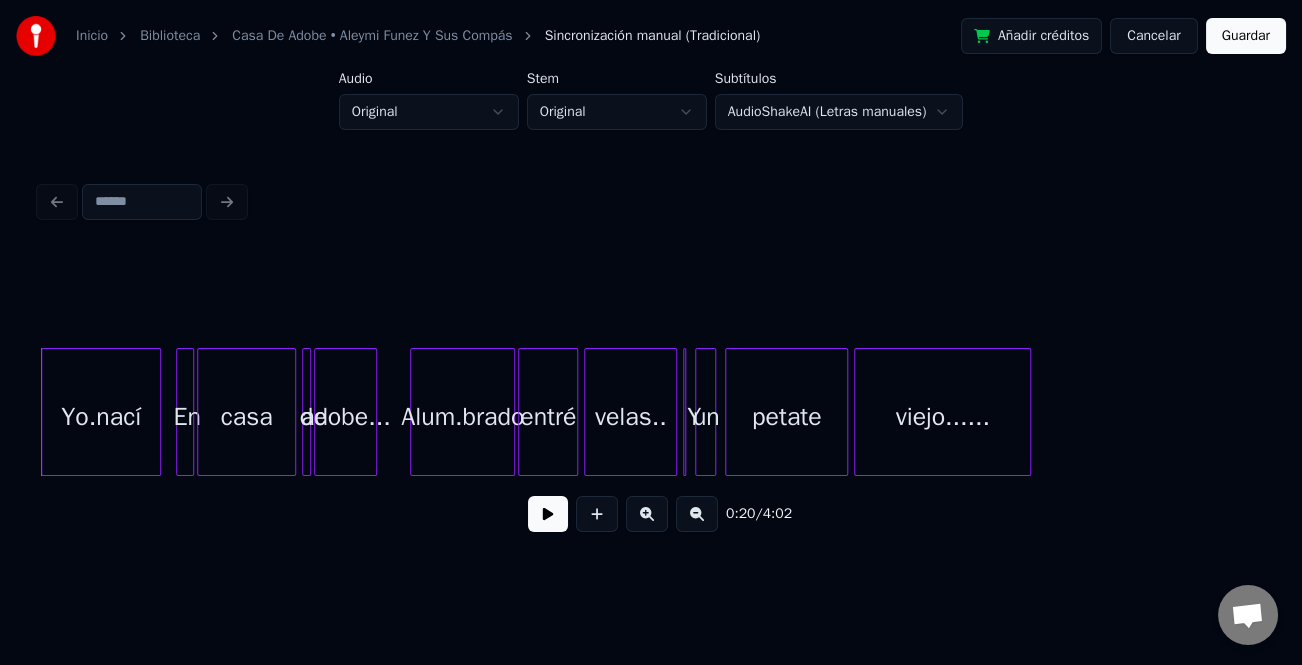 click at bounding box center (548, 514) 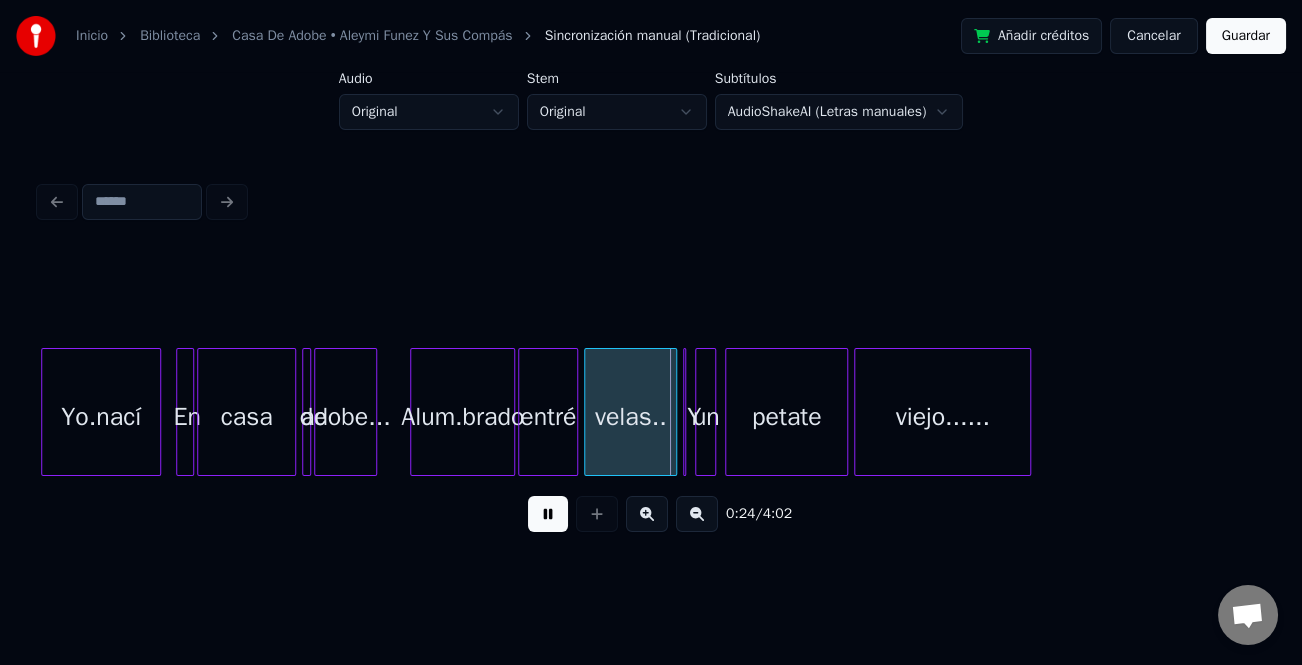 click at bounding box center [647, 514] 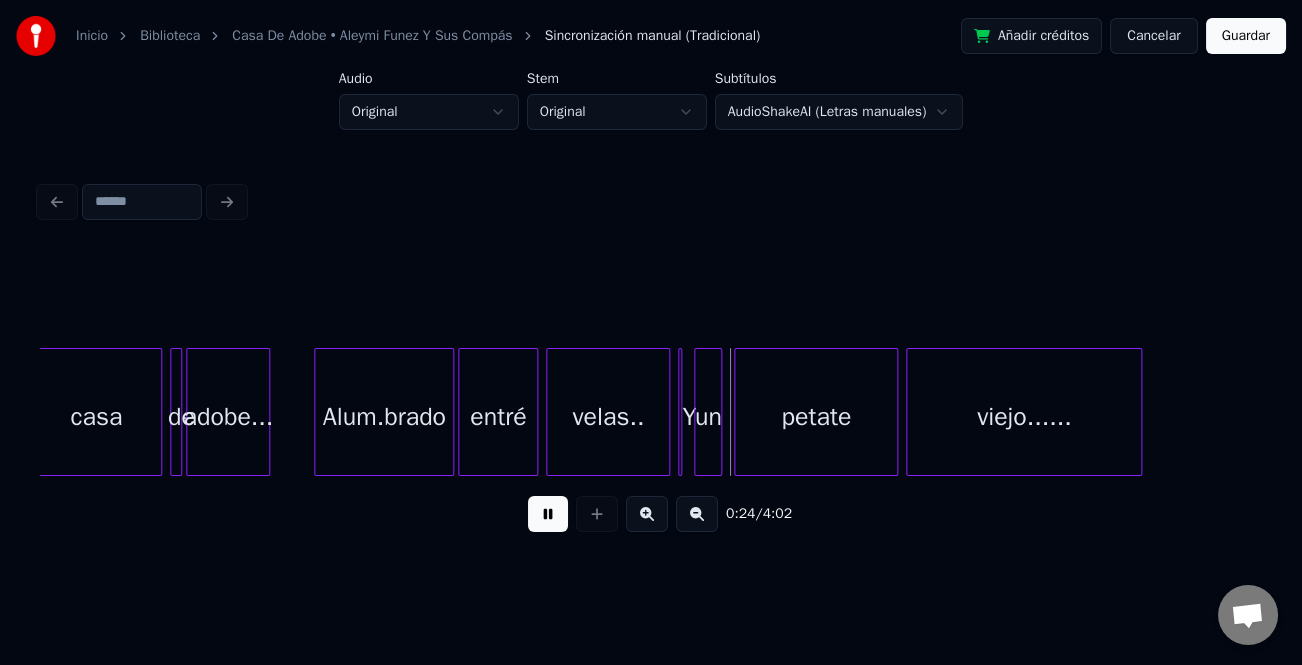 click at bounding box center [647, 514] 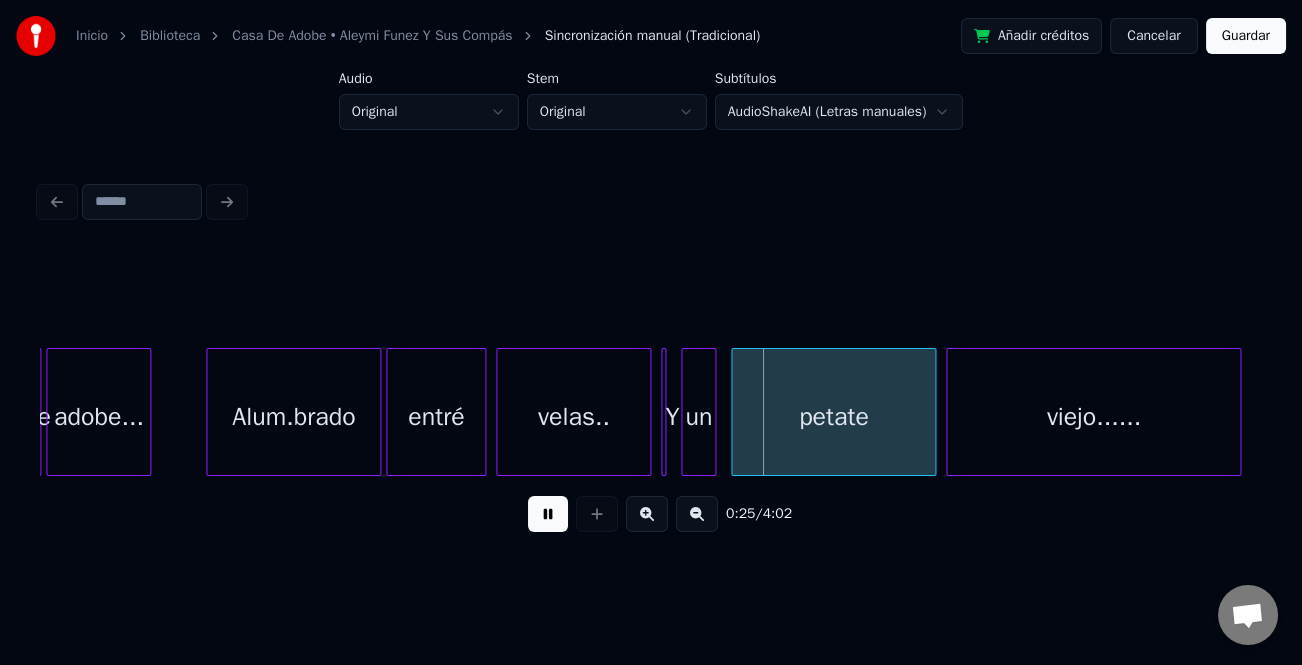 click at bounding box center (647, 514) 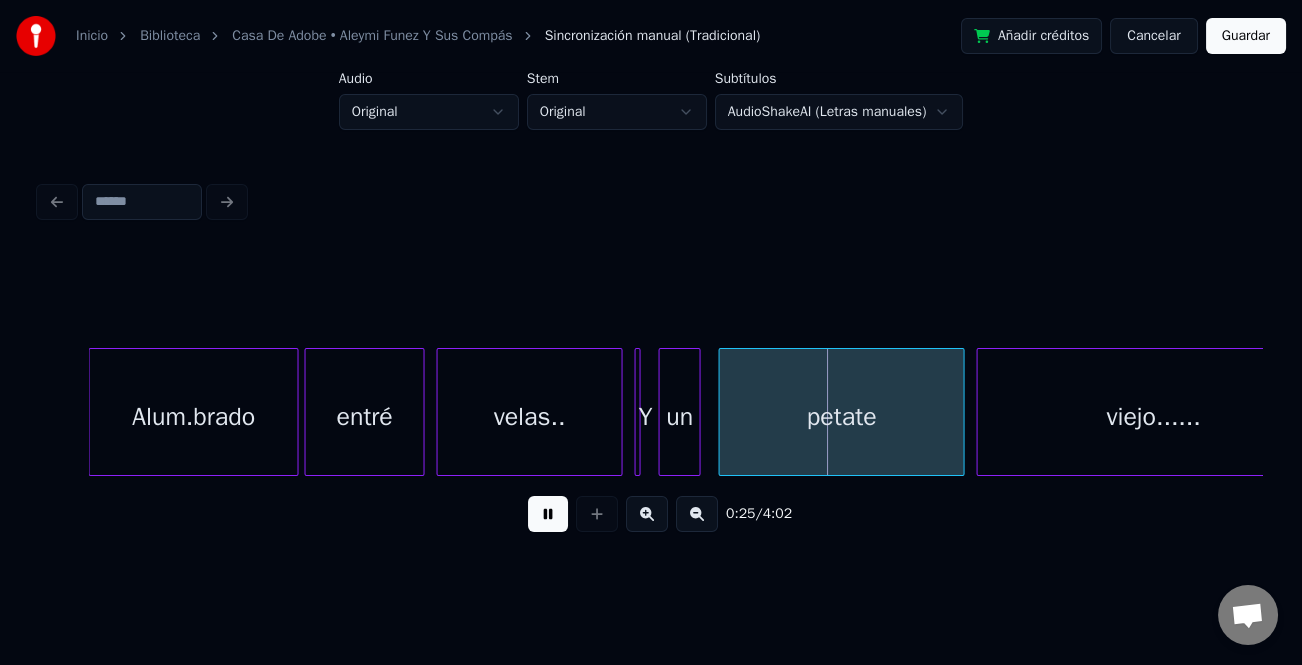 click at bounding box center (647, 514) 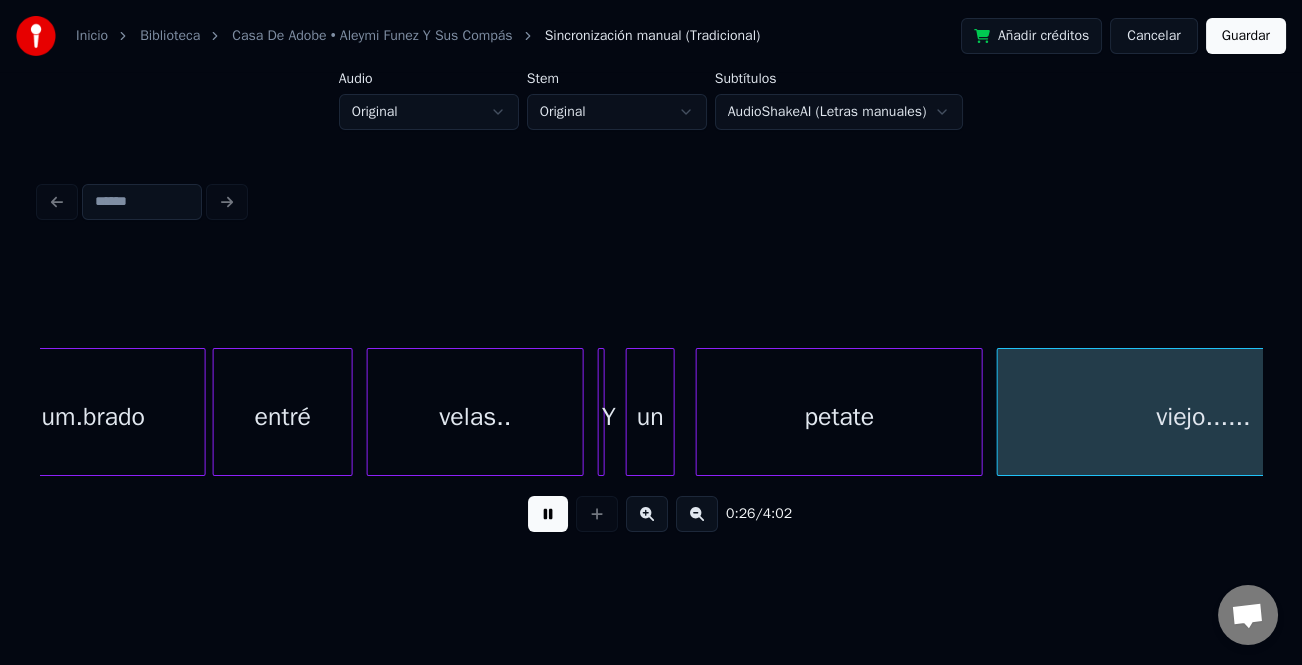 scroll, scrollTop: 0, scrollLeft: 9313, axis: horizontal 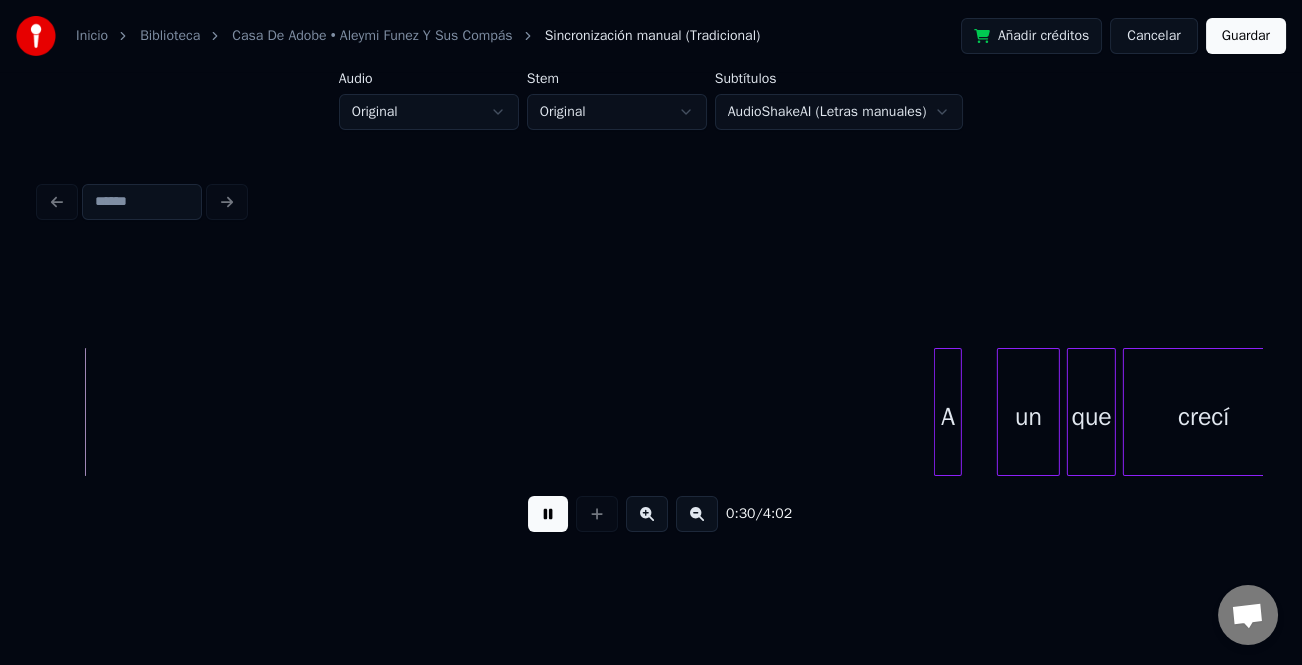 click at bounding box center (697, 514) 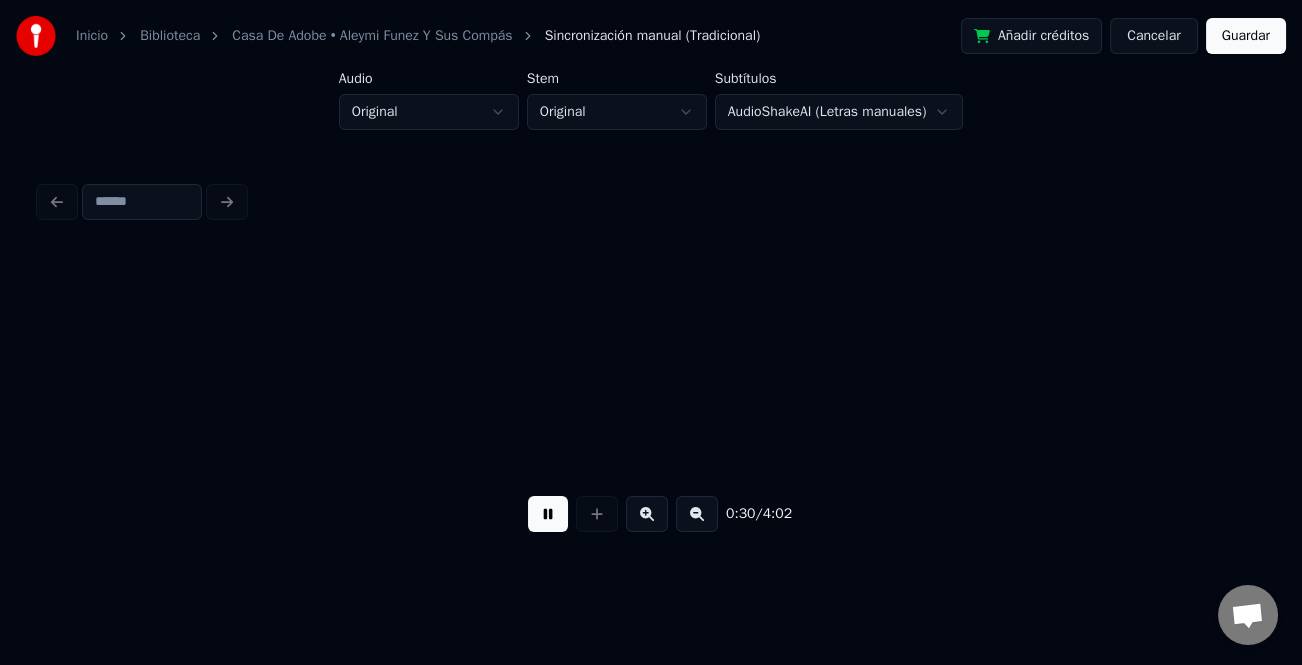 scroll, scrollTop: 0, scrollLeft: 9019, axis: horizontal 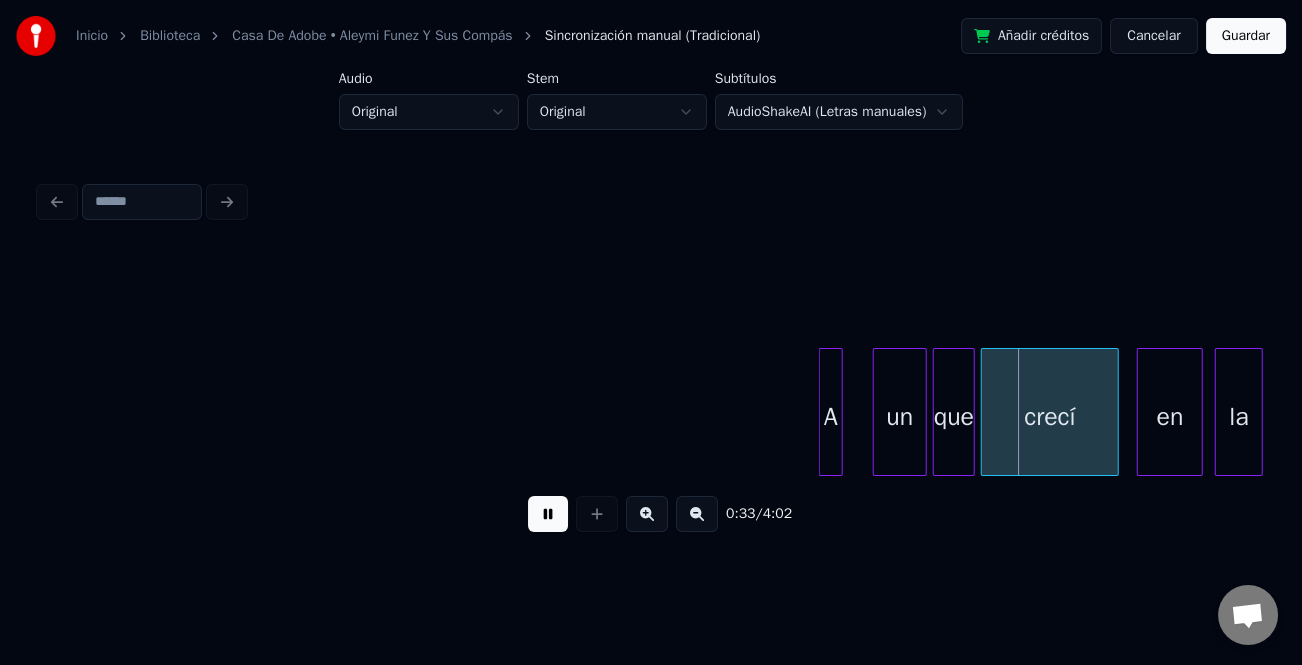 click at bounding box center (823, 412) 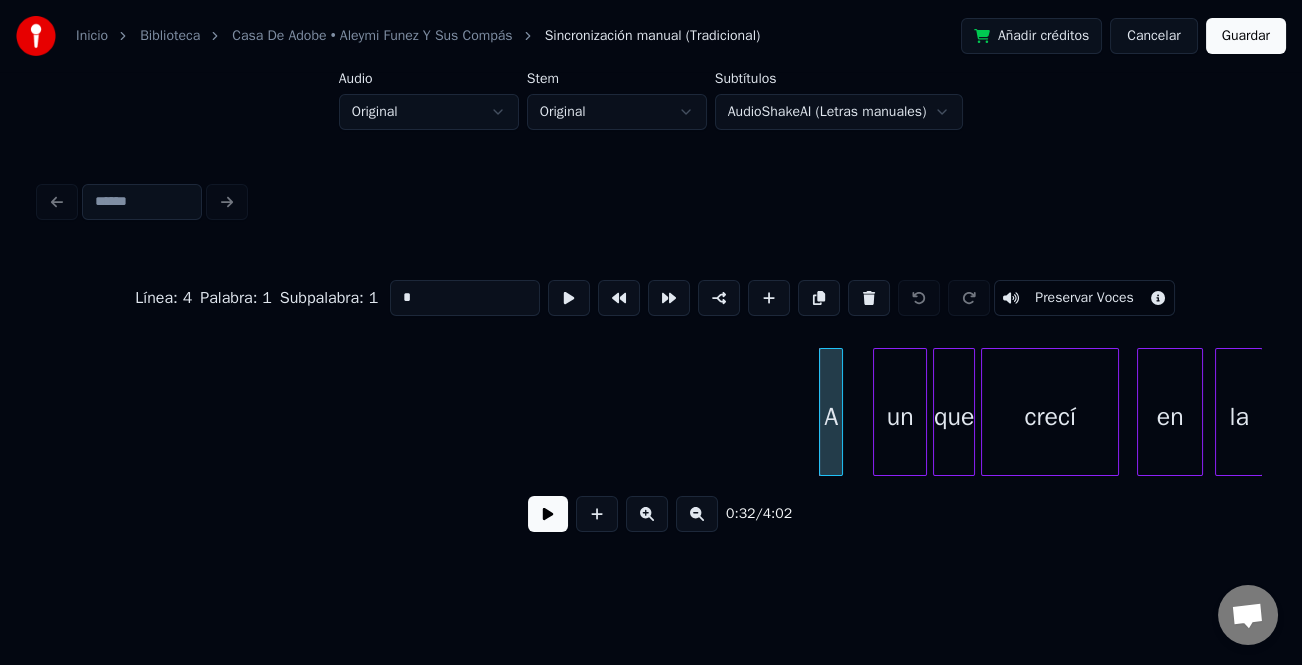 click on "A un que crecí en la" at bounding box center (27369, 412) 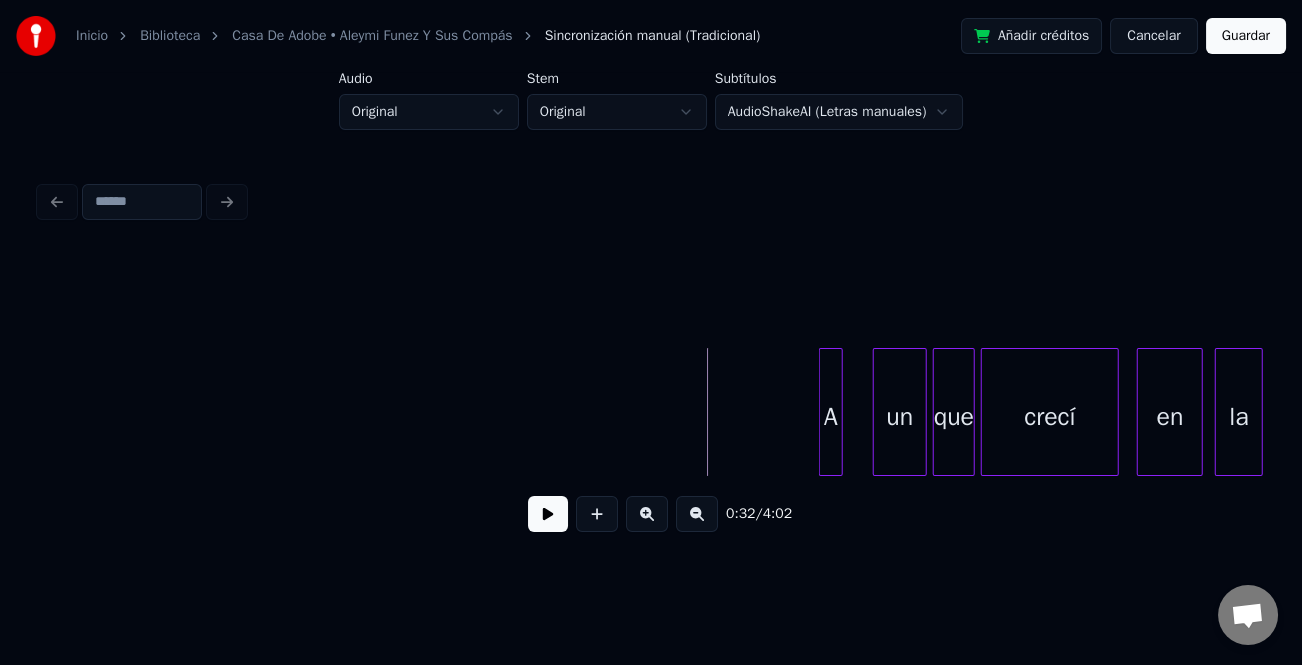 click at bounding box center [823, 412] 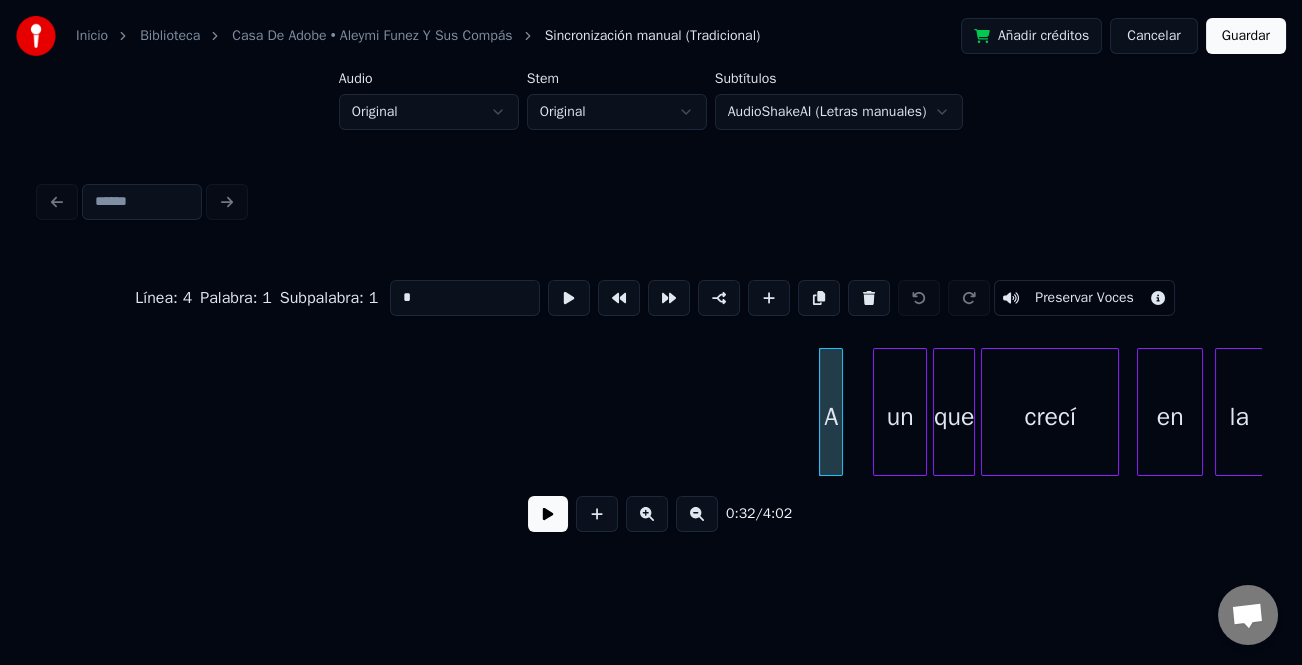 click on "*" at bounding box center (465, 298) 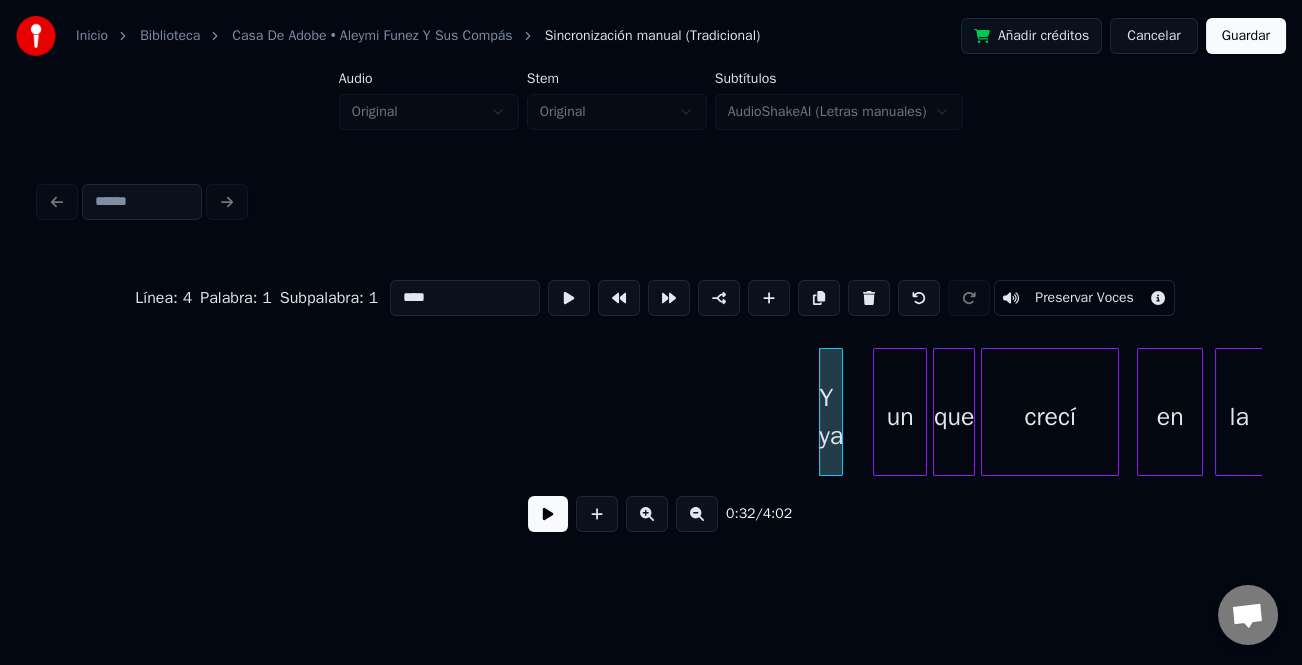 click on "Y ya" at bounding box center [831, 417] 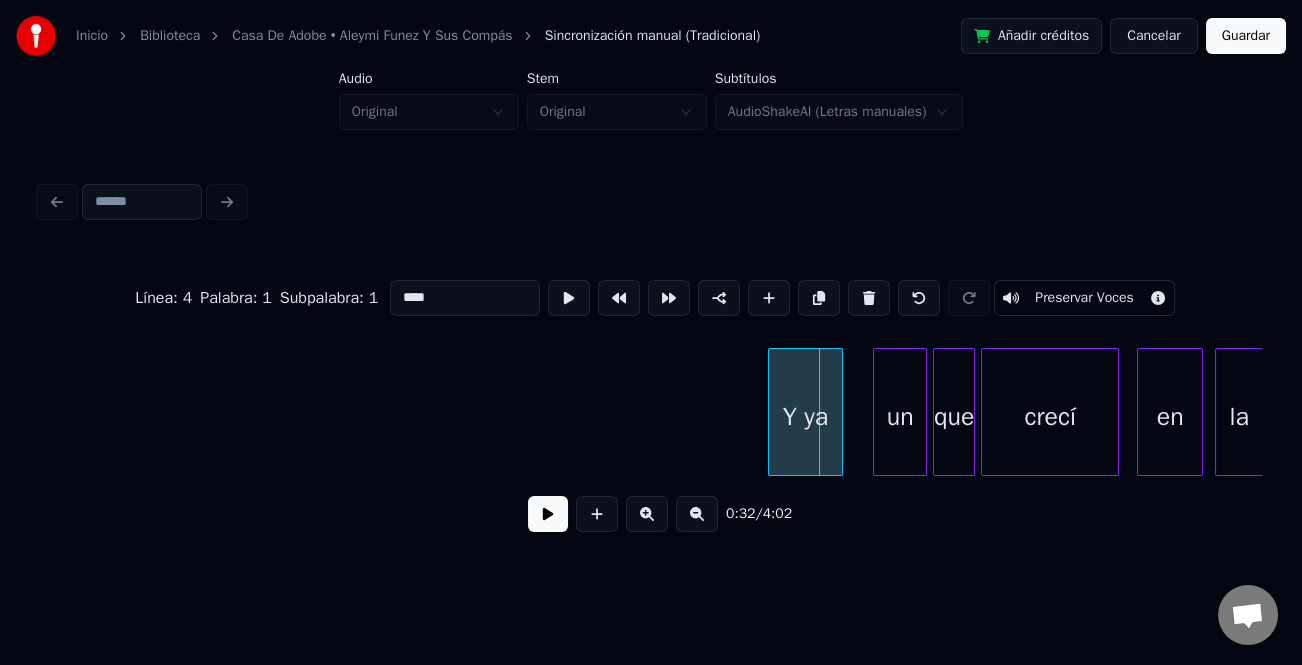 click at bounding box center (772, 412) 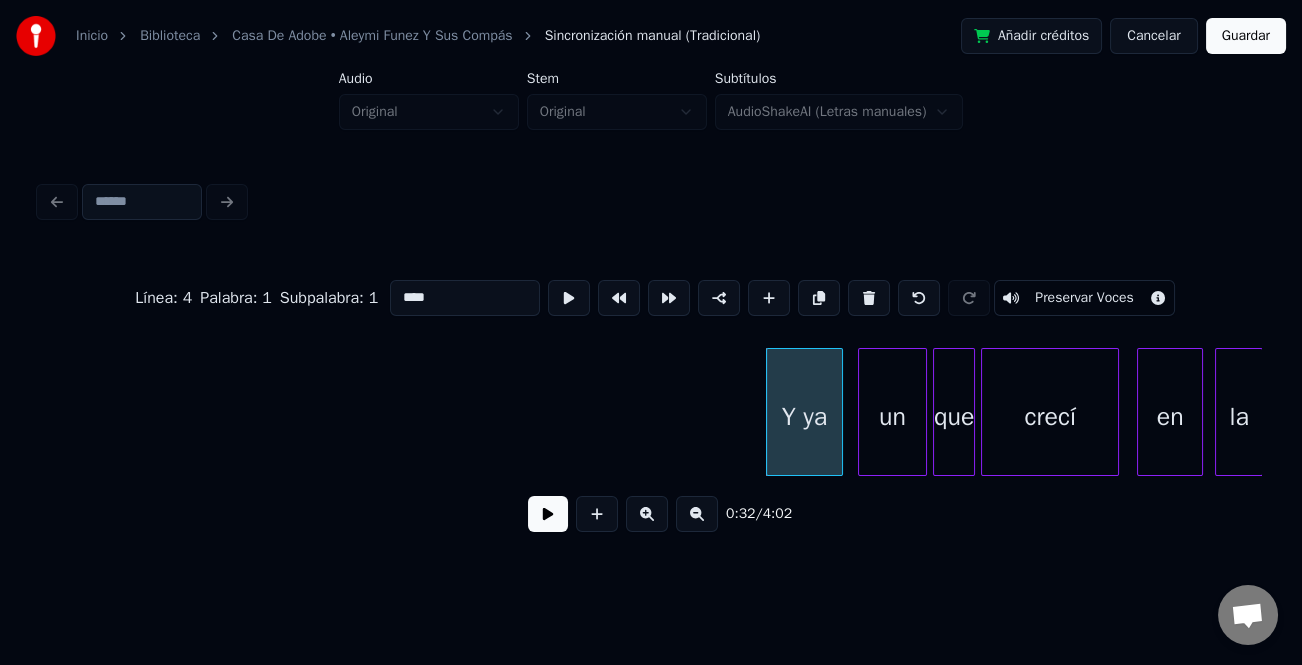 click at bounding box center (862, 412) 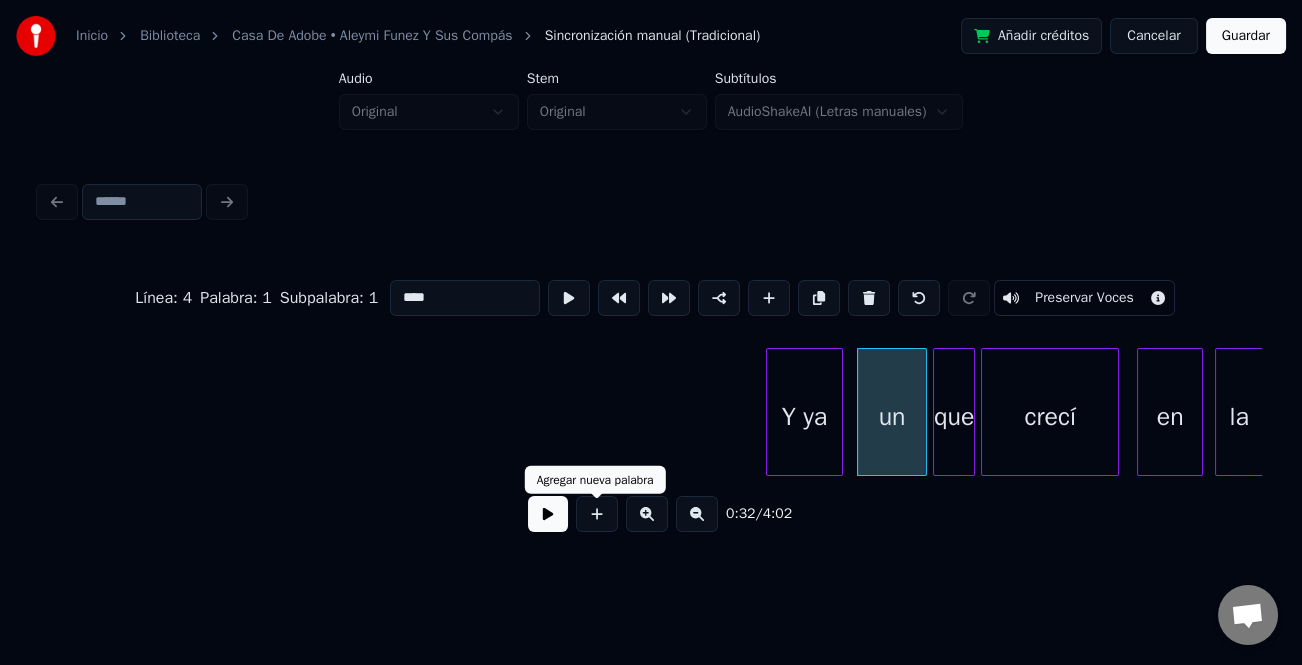 type on "****" 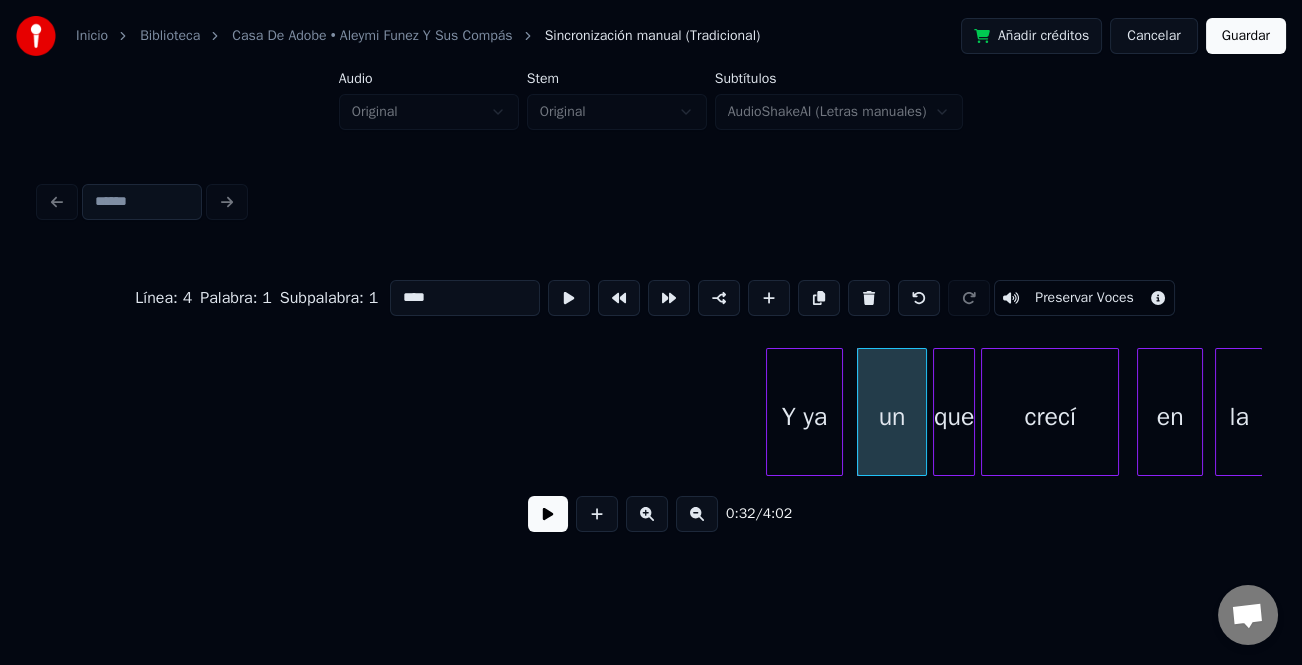 click at bounding box center (548, 514) 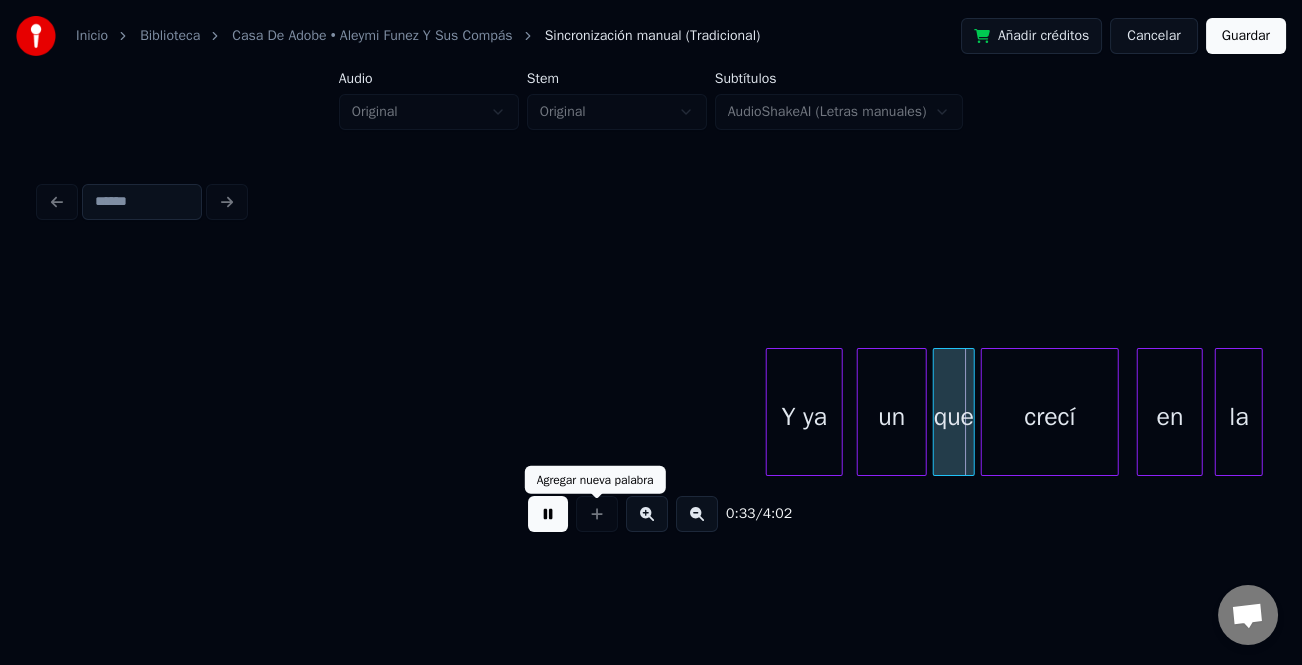 click on "Y ya un que crecí en la" at bounding box center [27369, 412] 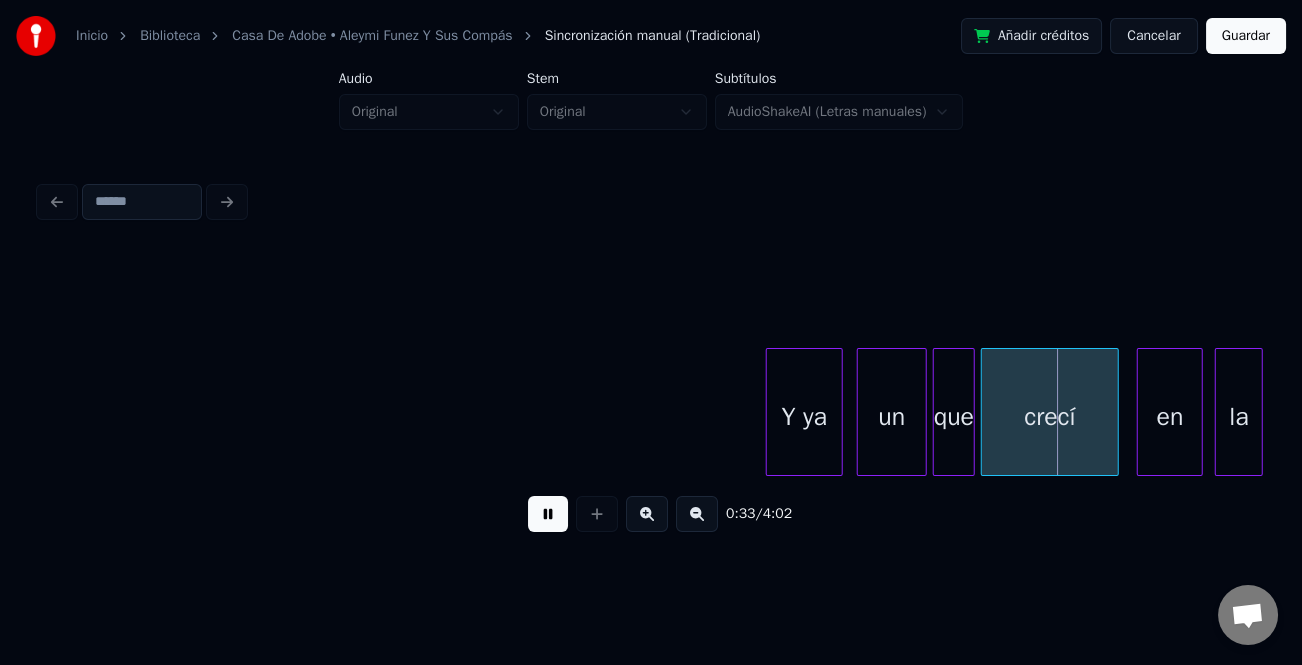 click at bounding box center [548, 514] 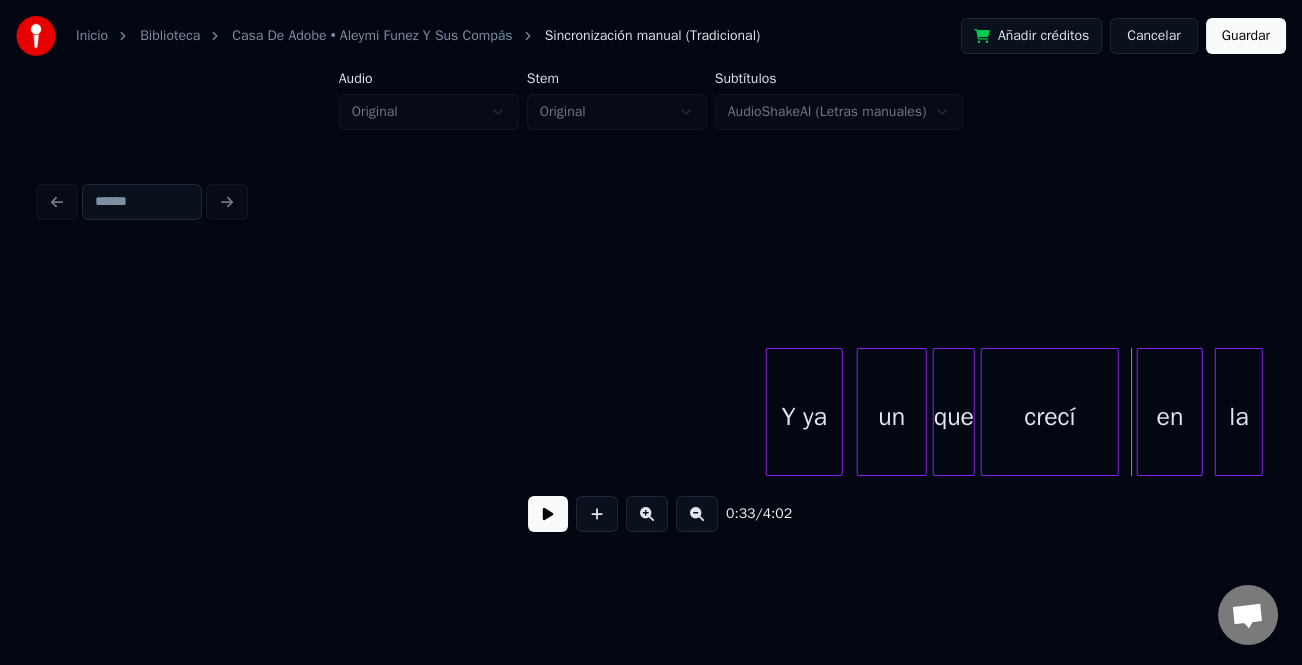 click on "Y ya" at bounding box center [804, 417] 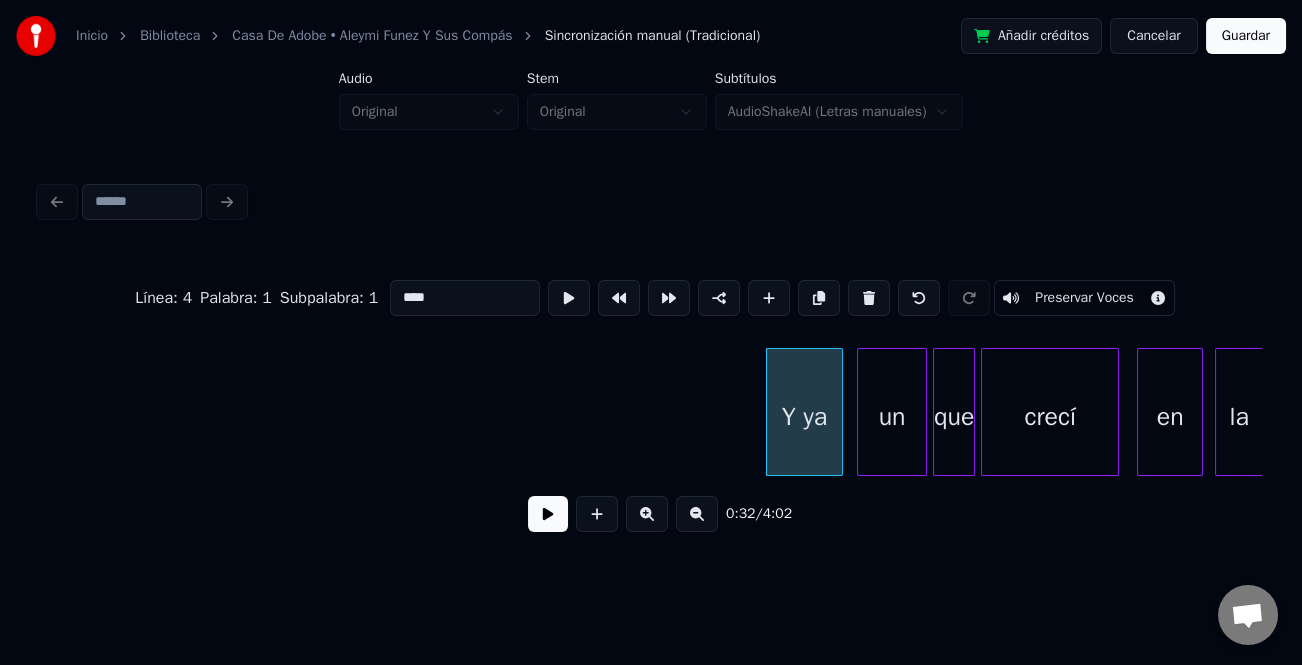 click on "****" at bounding box center [465, 298] 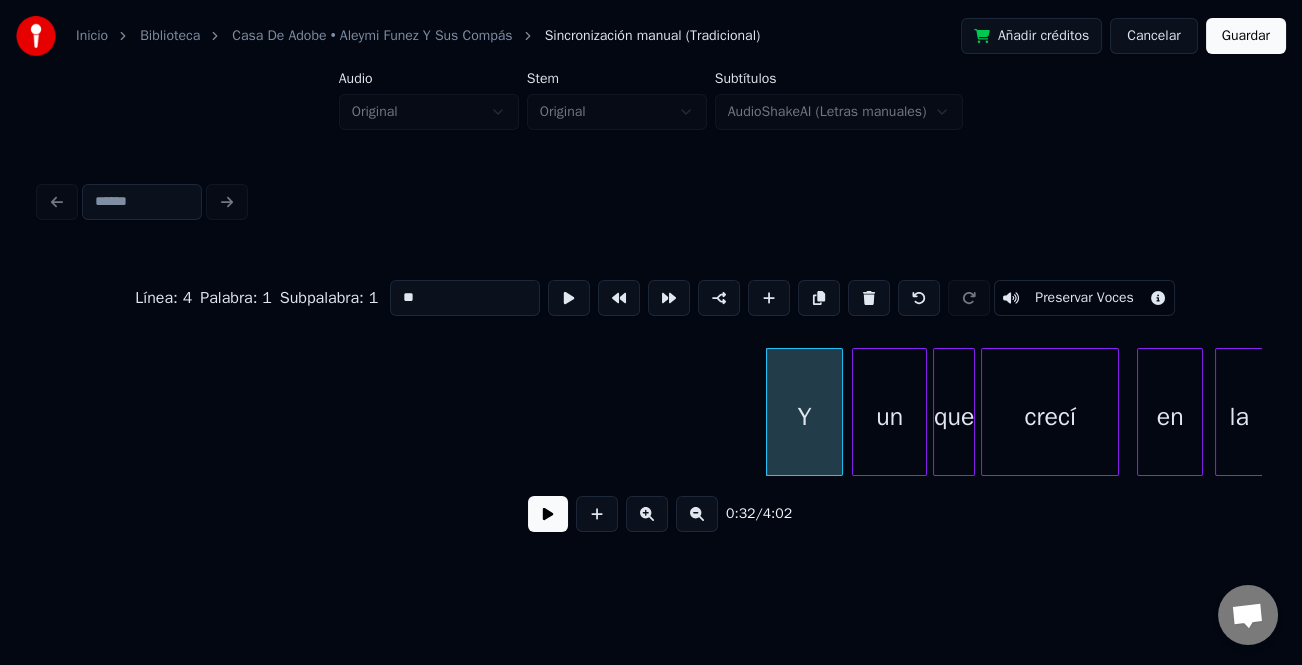 click at bounding box center (856, 412) 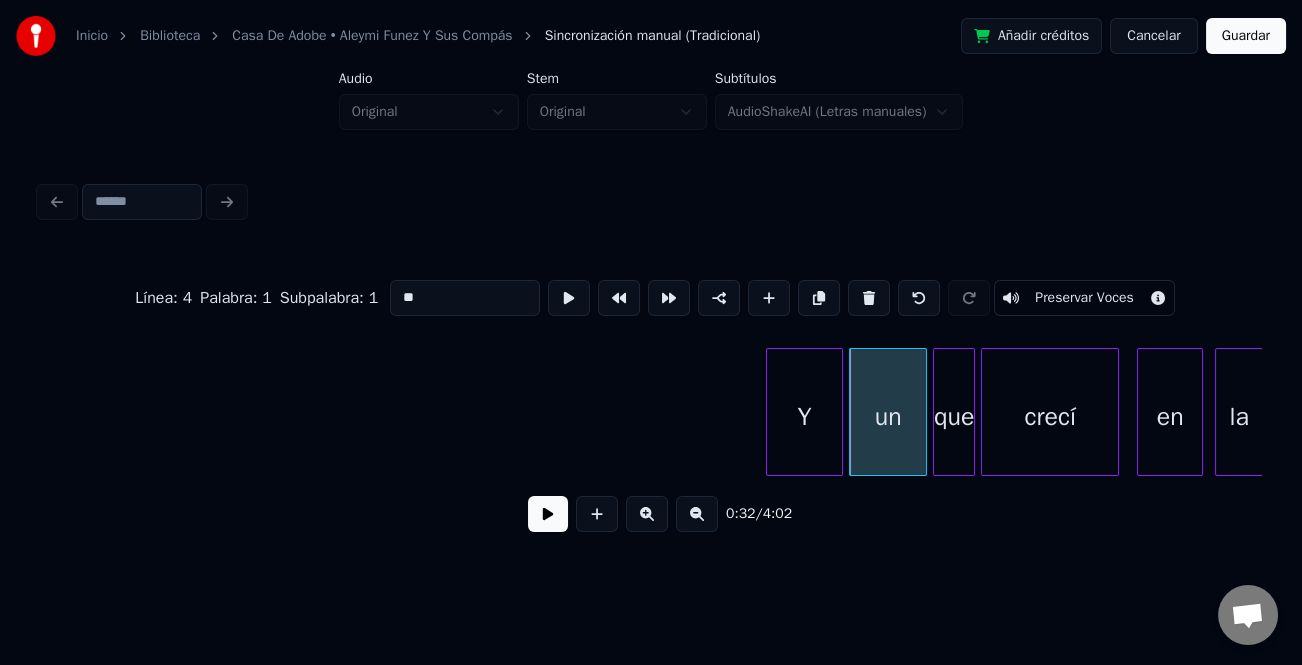 type on "*" 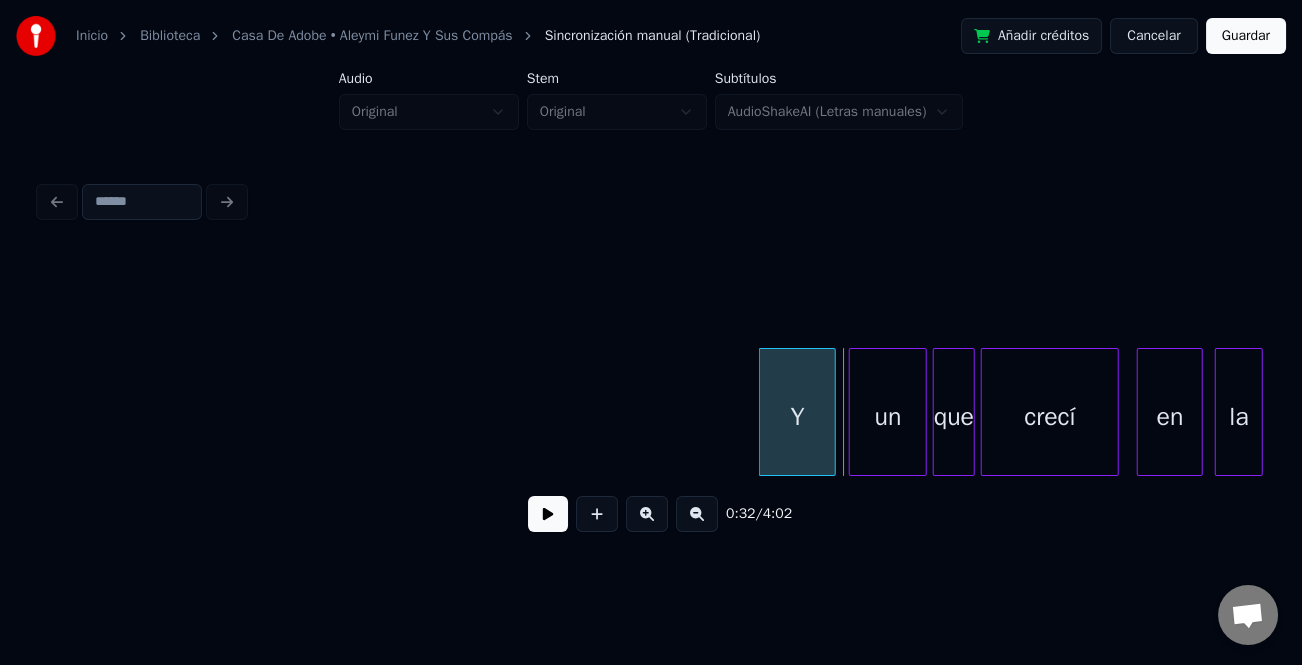 click on "Y" at bounding box center [797, 417] 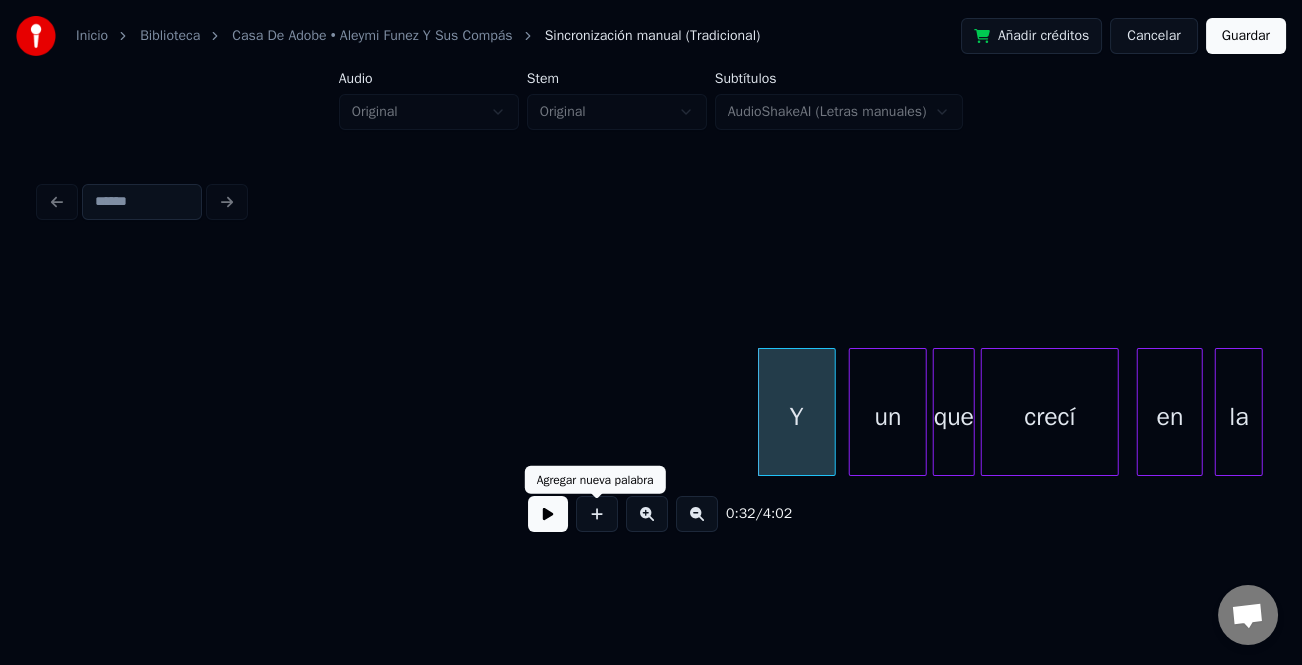click at bounding box center [548, 514] 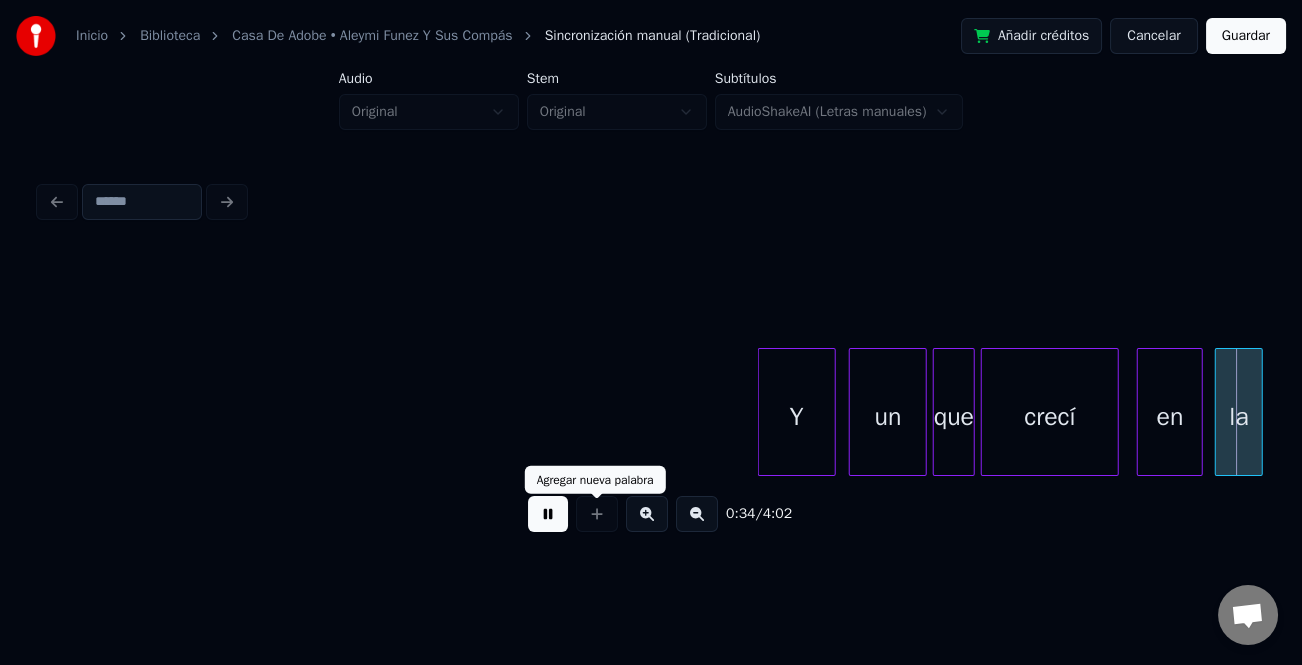 scroll, scrollTop: 0, scrollLeft: 10240, axis: horizontal 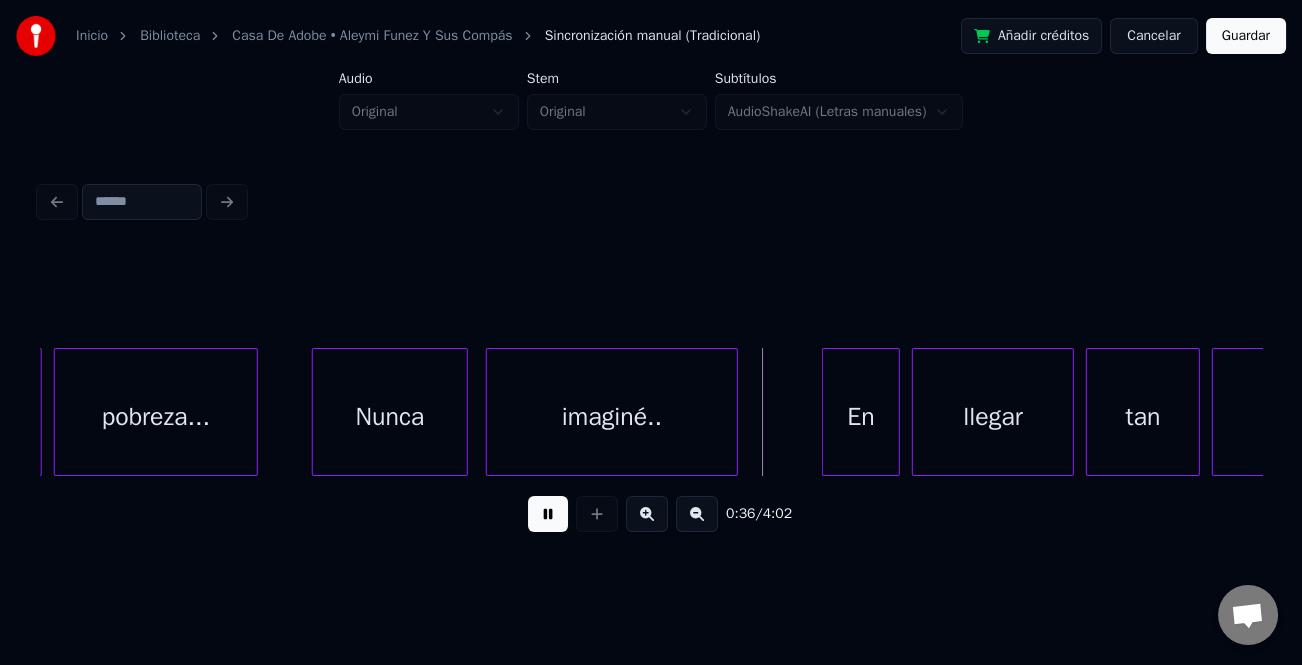 click on "la pobreza... Nunca imaginé.. En llegar tan lejos...." at bounding box center (26148, 412) 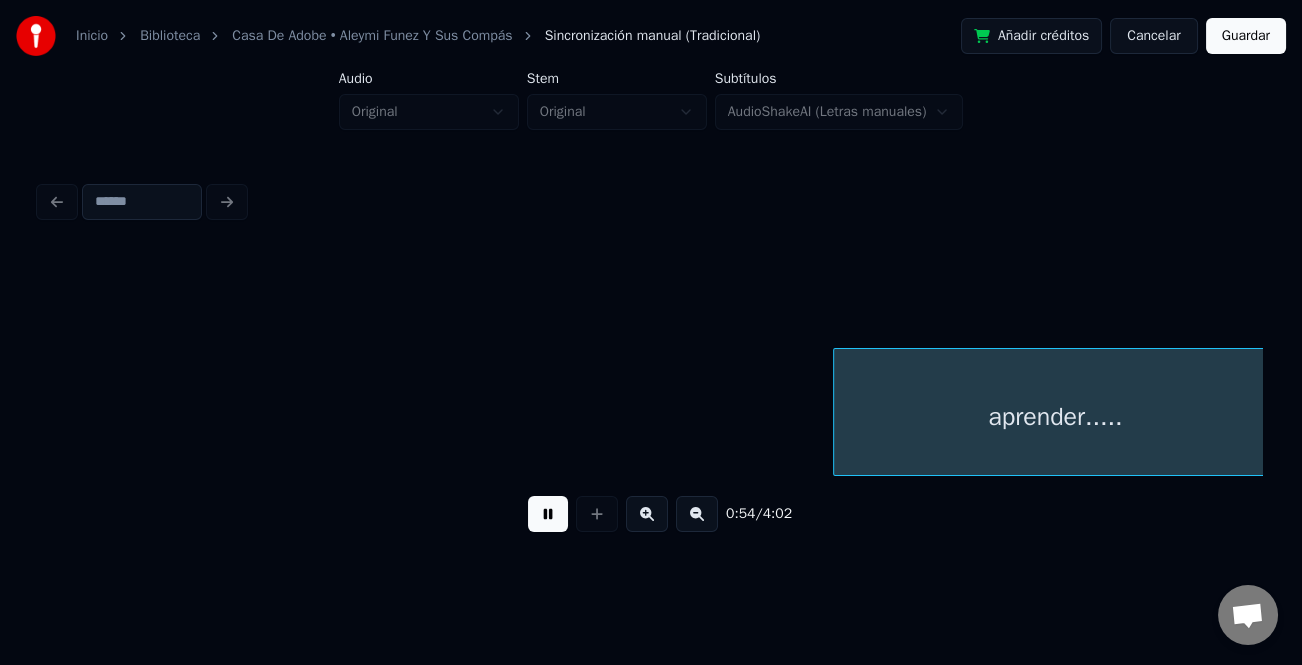 scroll, scrollTop: 0, scrollLeft: 16360, axis: horizontal 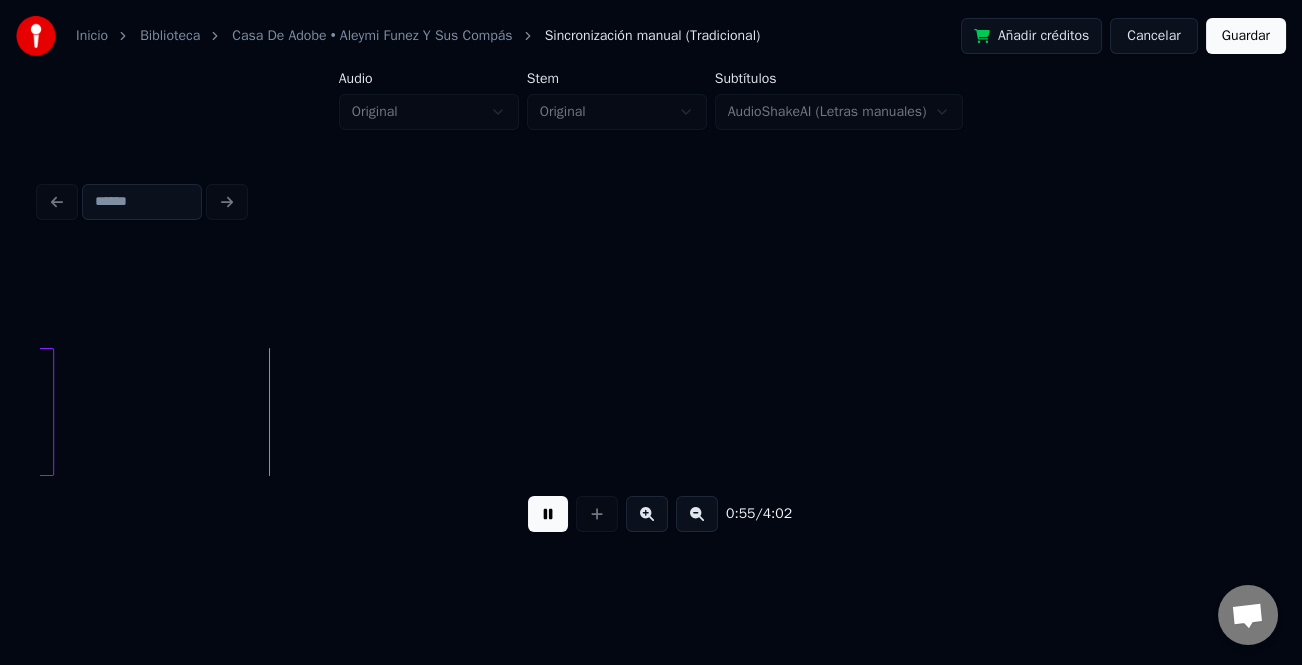 click at bounding box center (548, 514) 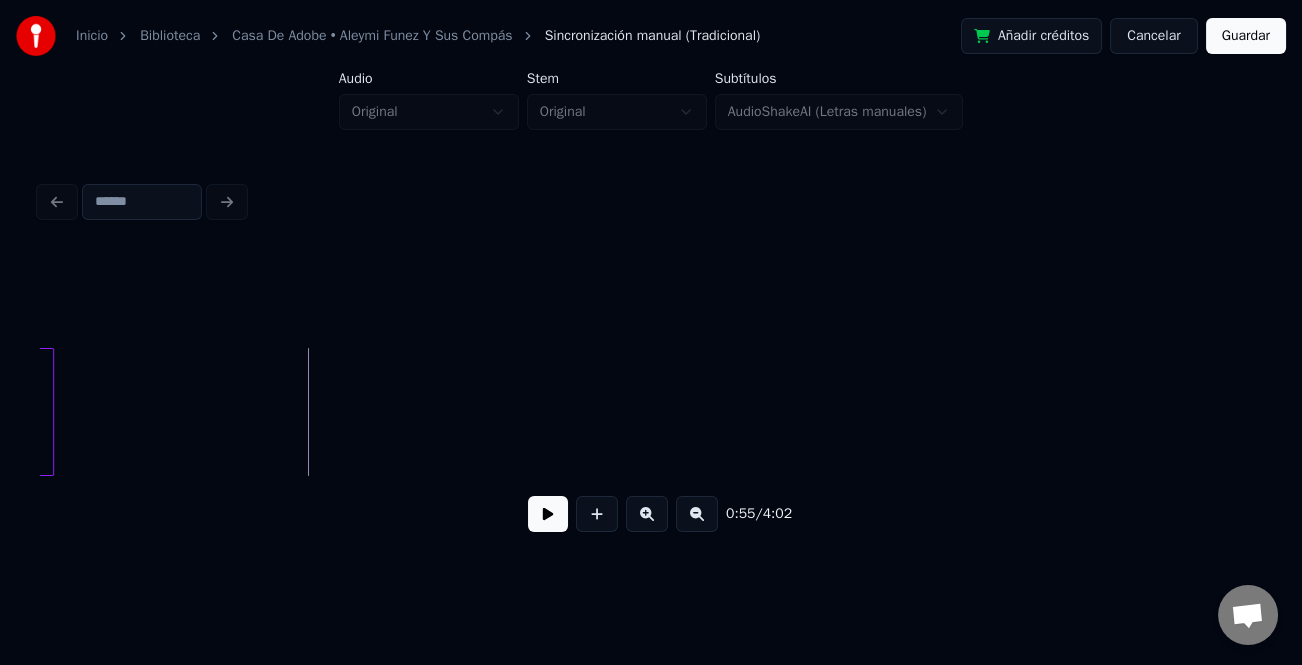 click at bounding box center [548, 514] 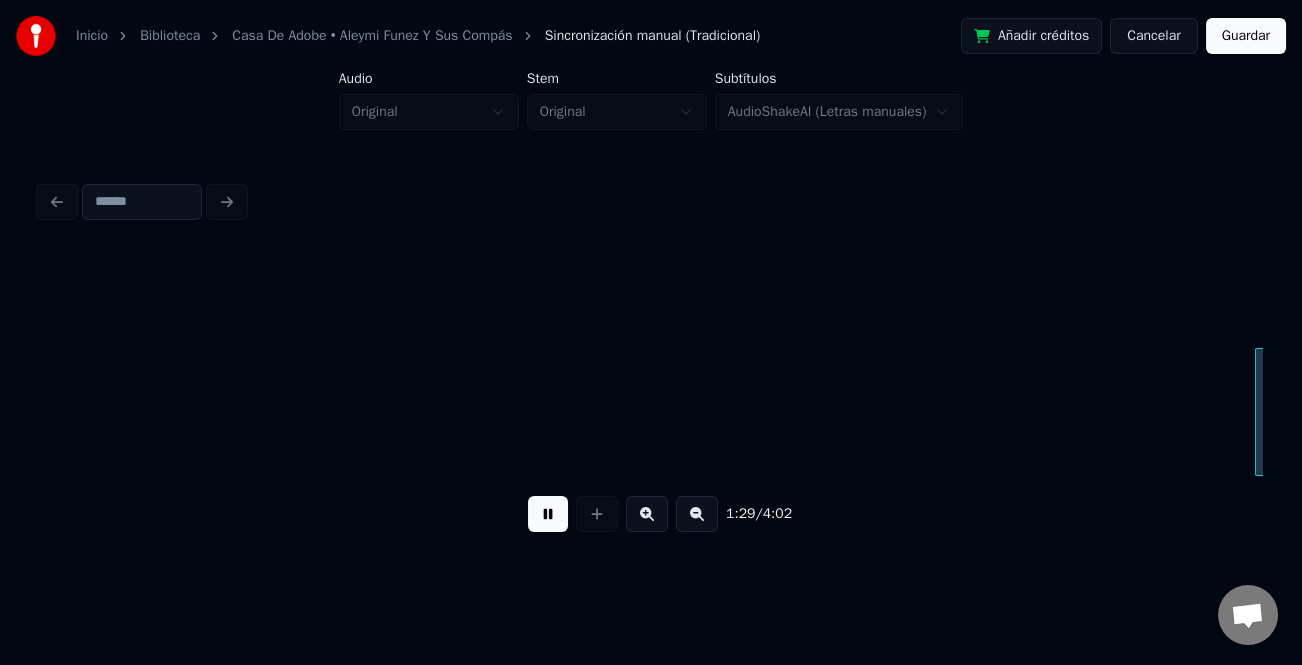 scroll, scrollTop: 0, scrollLeft: 26901, axis: horizontal 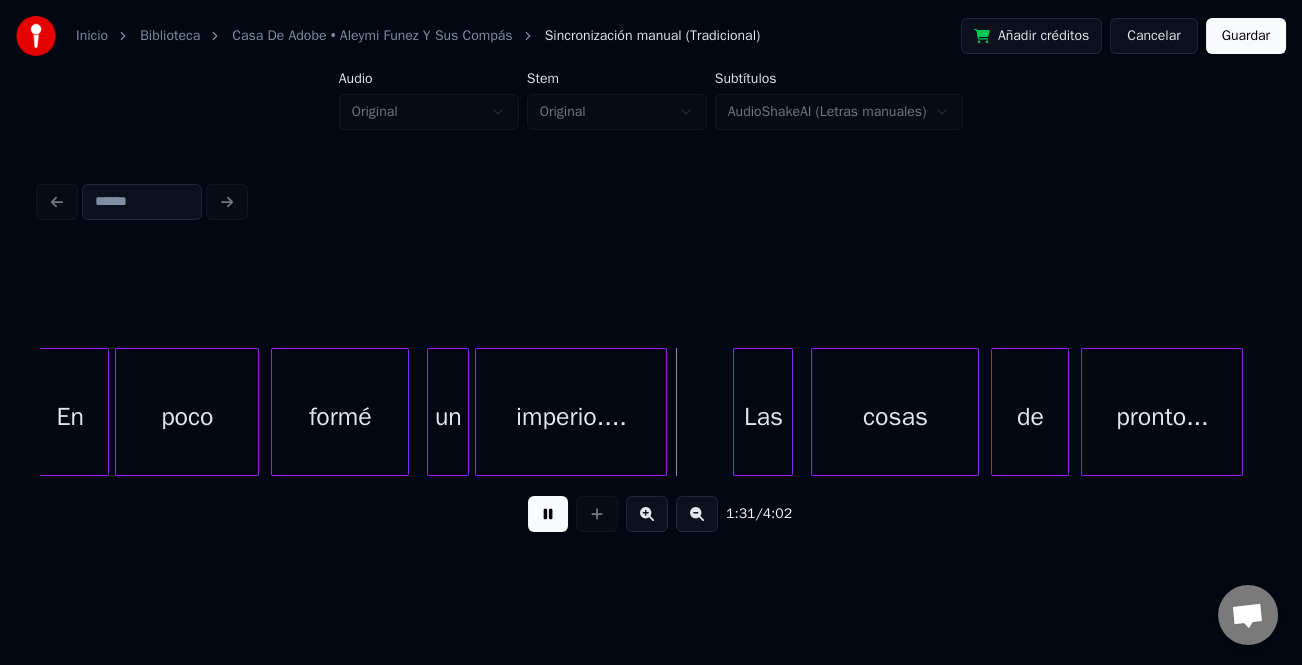 click on "En" at bounding box center (70, 417) 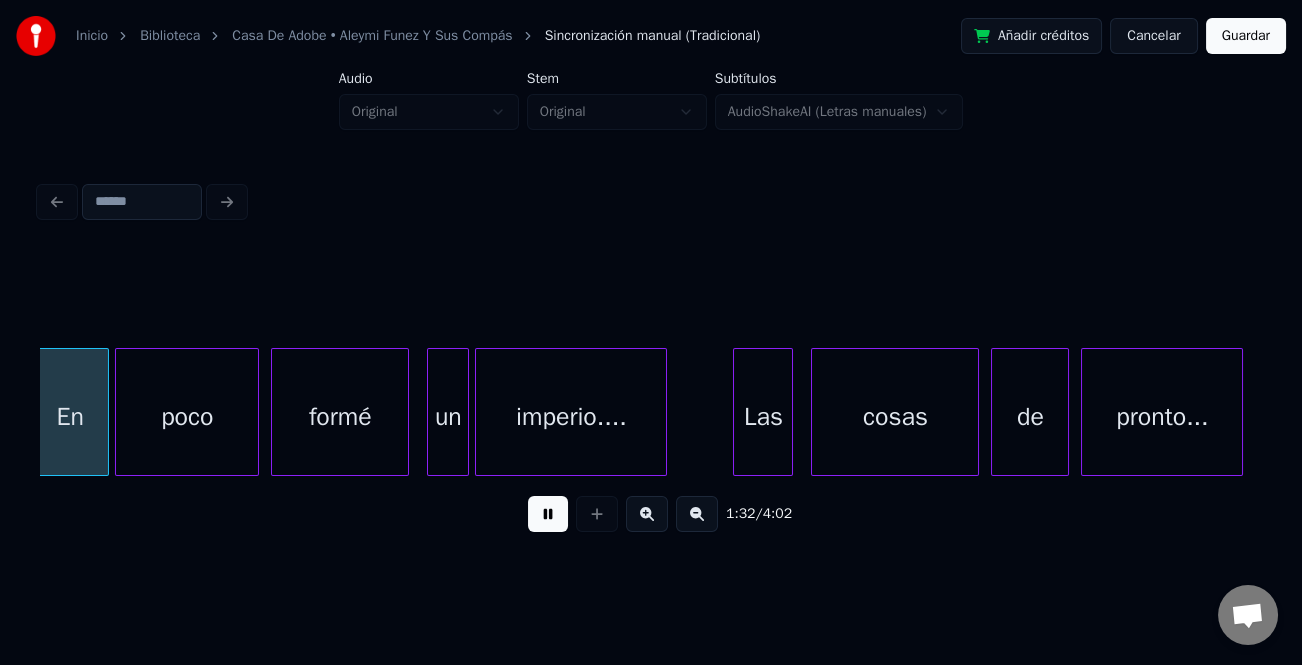 scroll, scrollTop: 0, scrollLeft: 26892, axis: horizontal 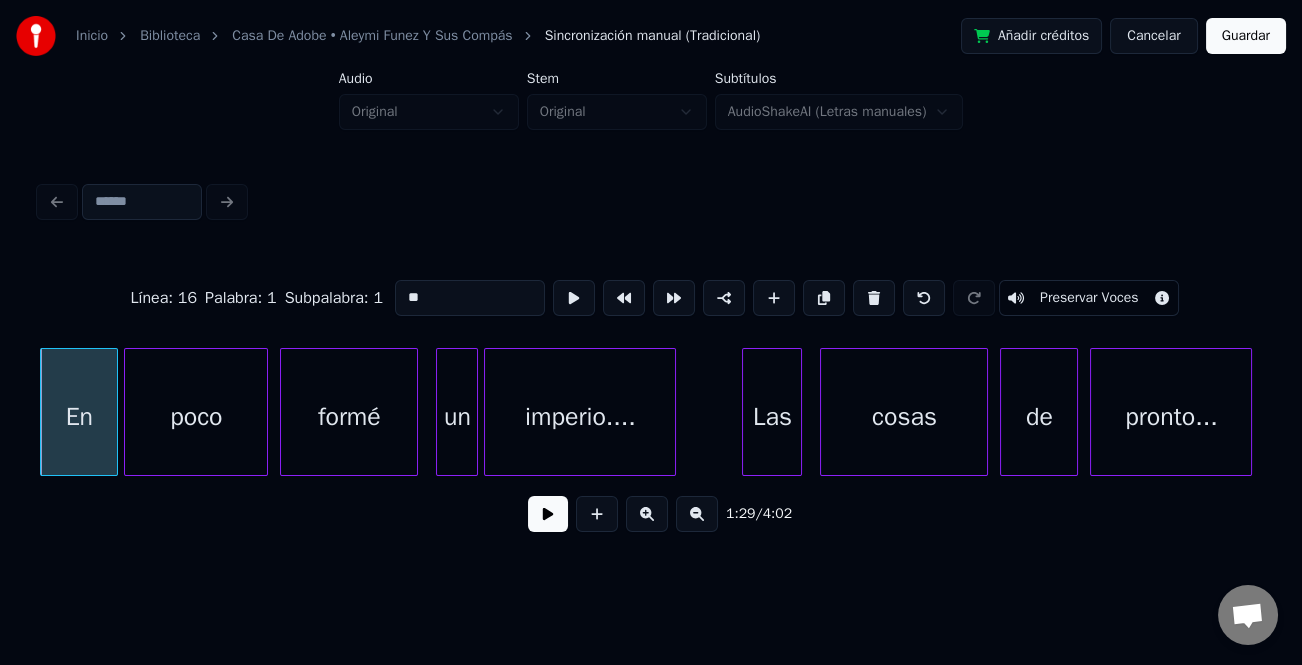 click at bounding box center (548, 514) 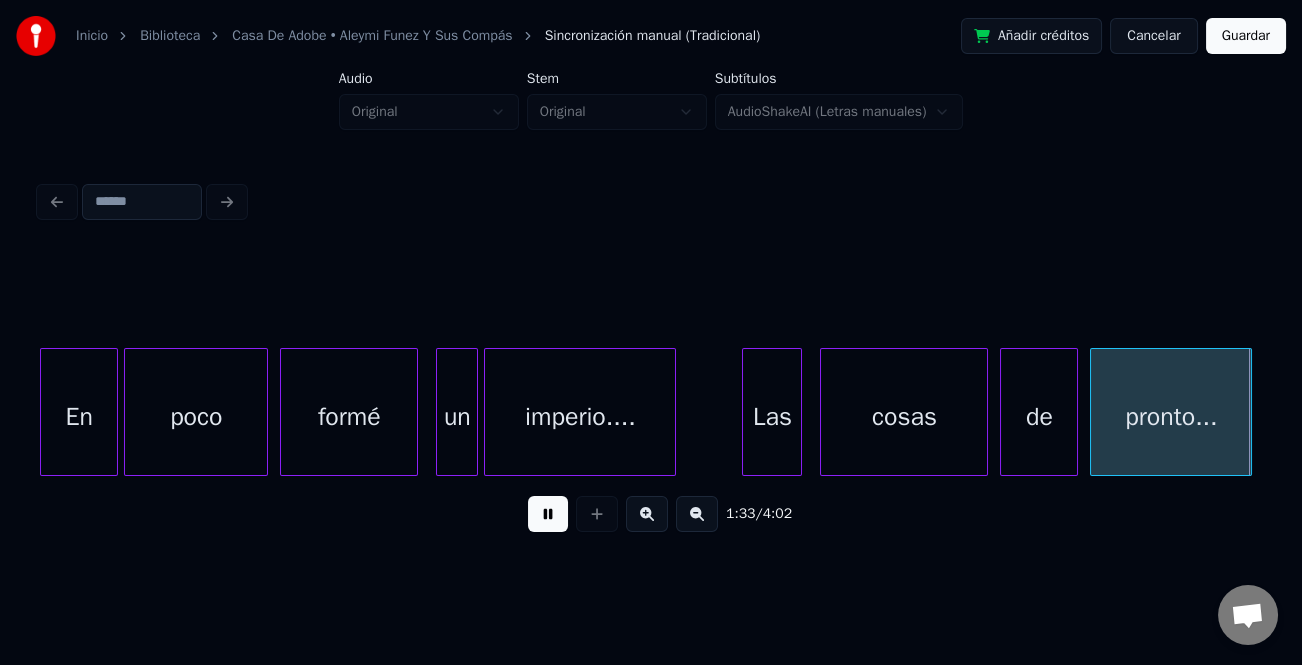 scroll, scrollTop: 0, scrollLeft: 28115, axis: horizontal 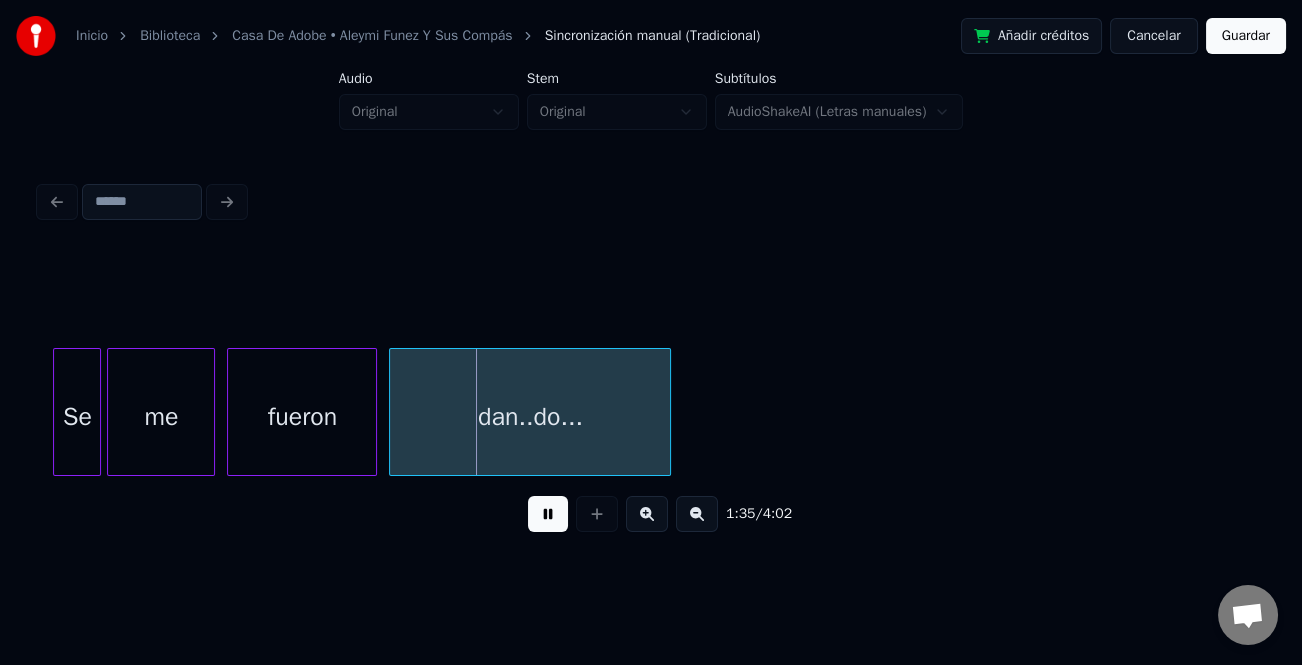 drag, startPoint x: 543, startPoint y: 523, endPoint x: 534, endPoint y: 489, distance: 35.17101 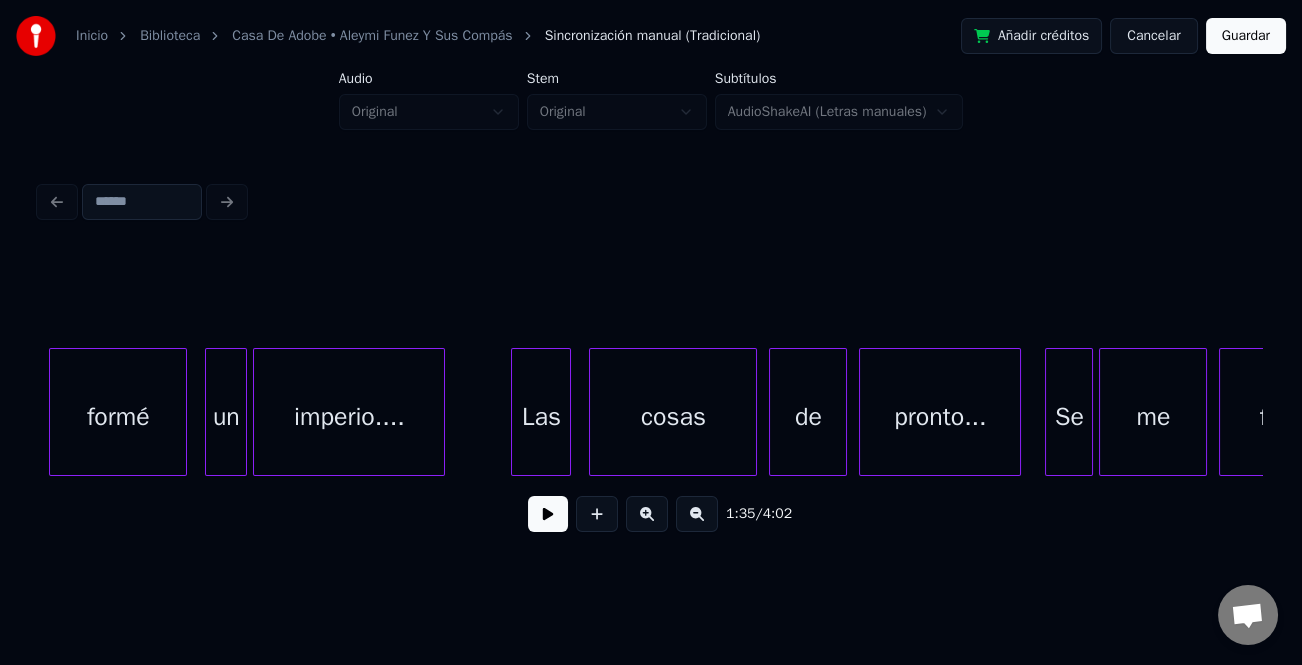 scroll, scrollTop: 0, scrollLeft: 27180, axis: horizontal 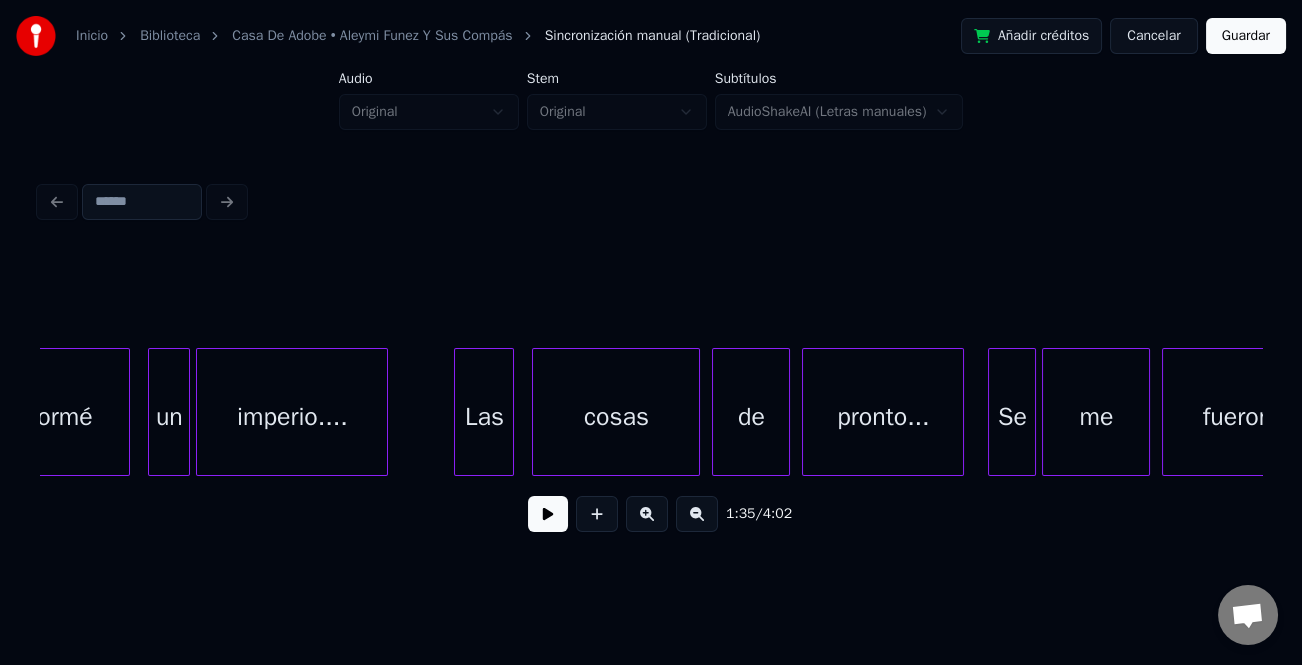 click on "Las" at bounding box center (484, 417) 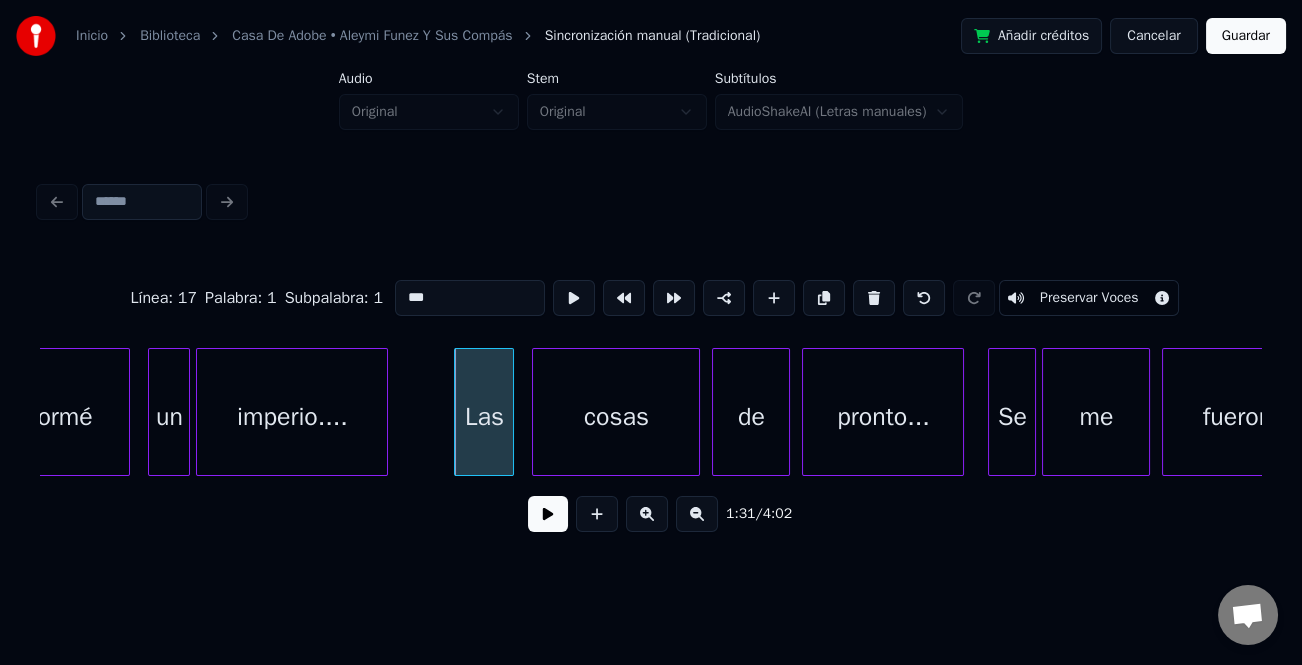 click at bounding box center [548, 514] 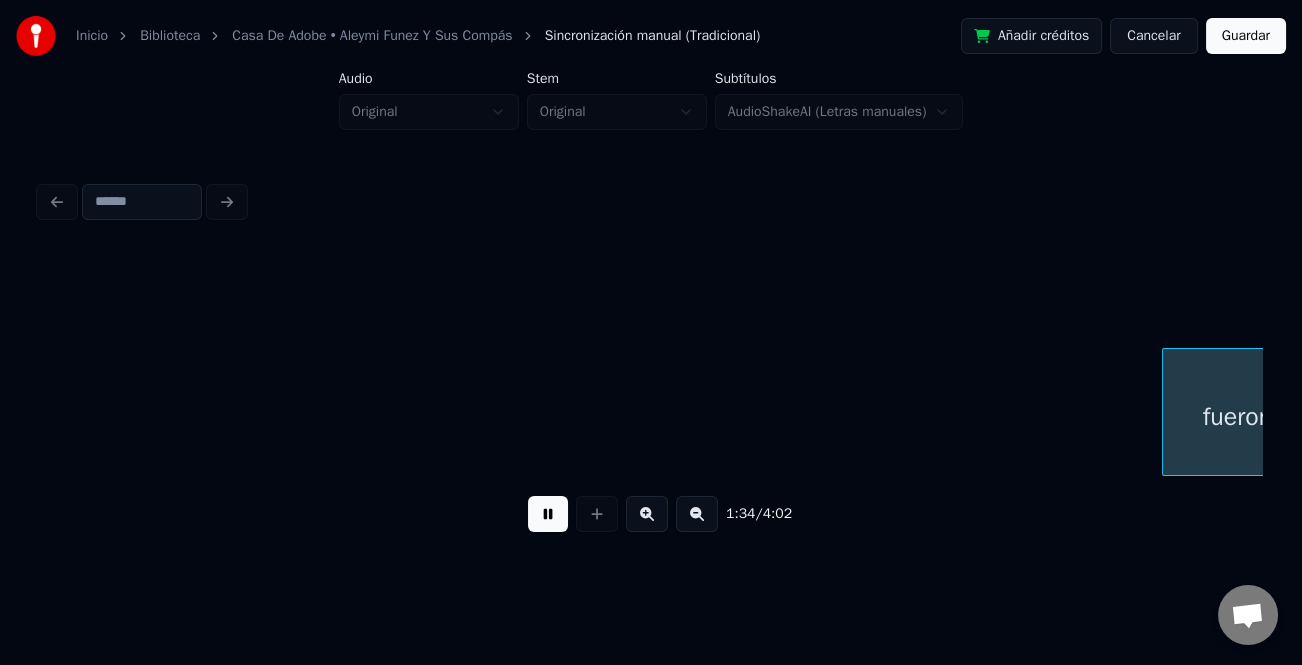 scroll, scrollTop: 0, scrollLeft: 28406, axis: horizontal 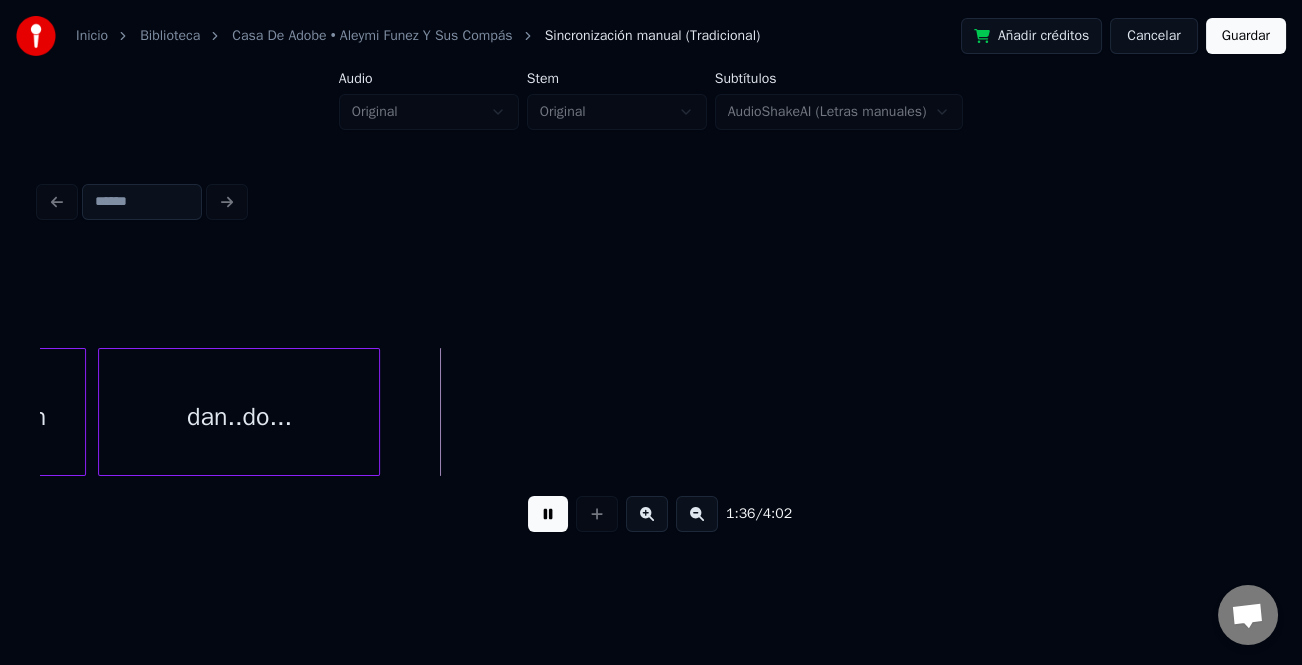 click at bounding box center (548, 514) 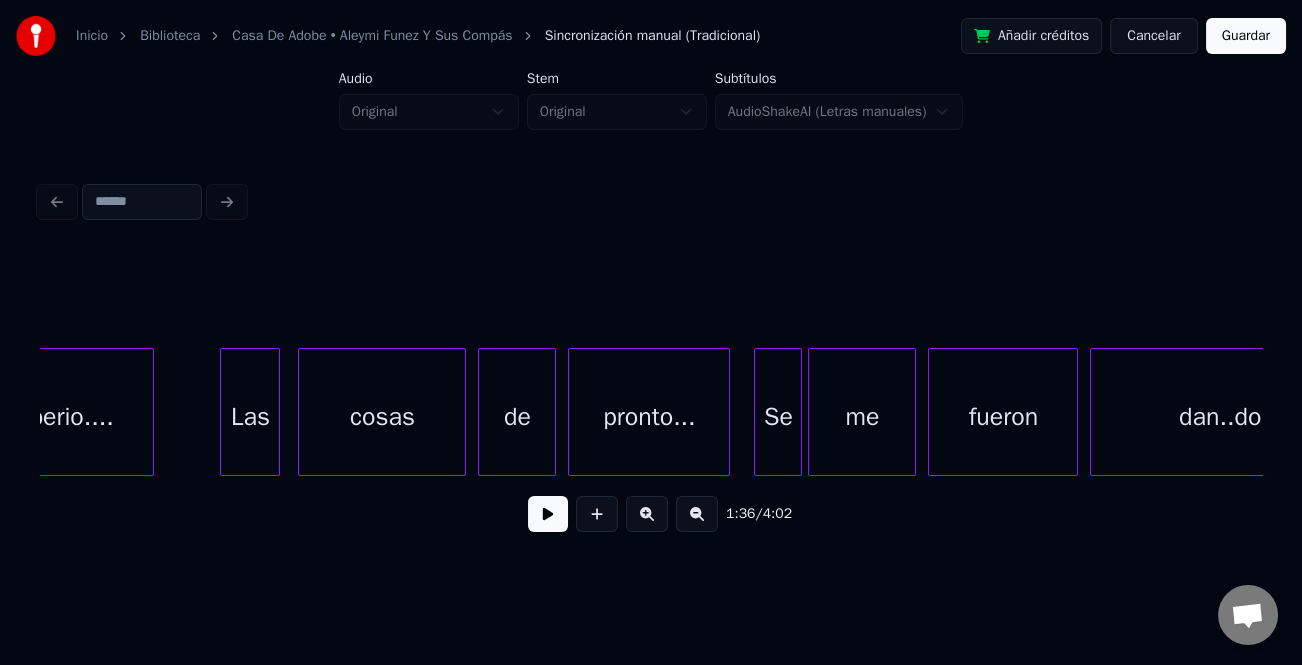 scroll, scrollTop: 0, scrollLeft: 27240, axis: horizontal 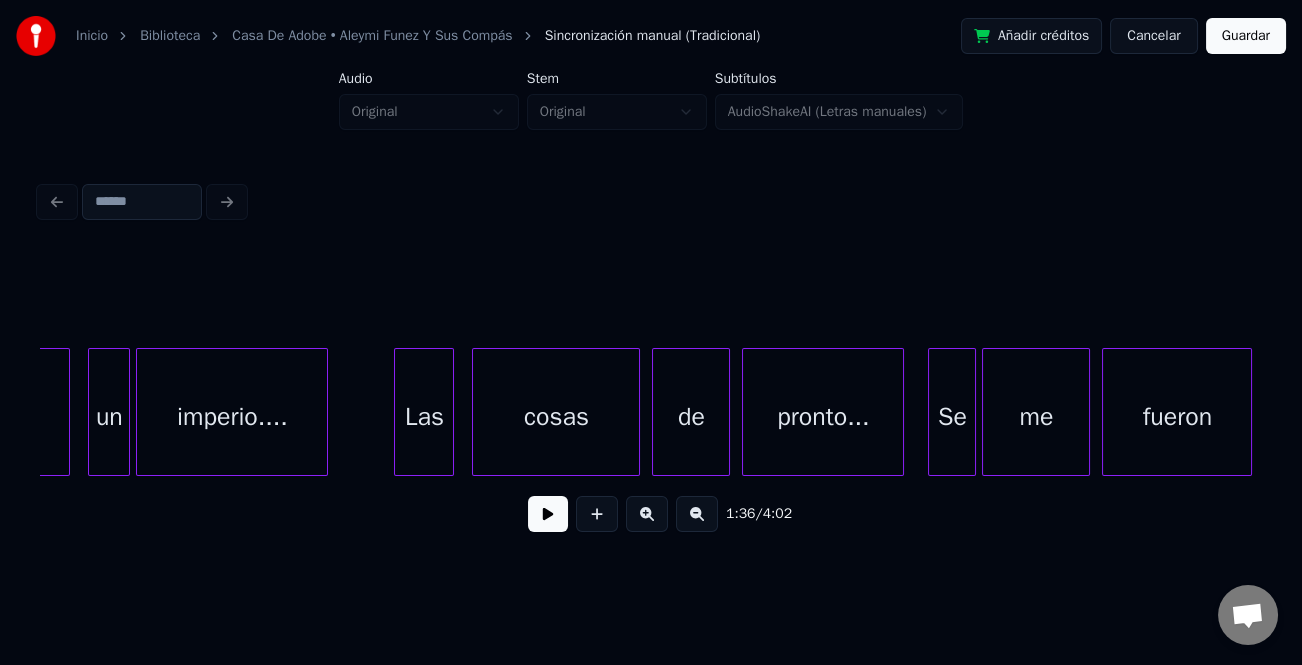 click at bounding box center [548, 514] 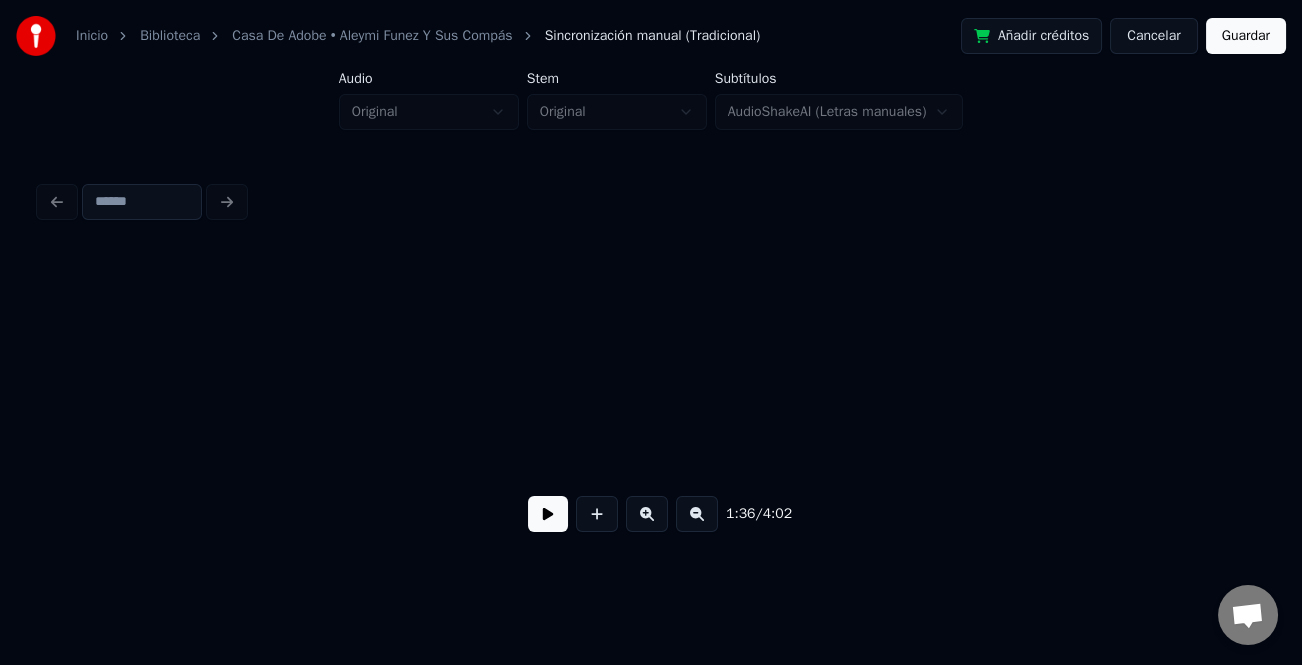 scroll, scrollTop: 0, scrollLeft: 28872, axis: horizontal 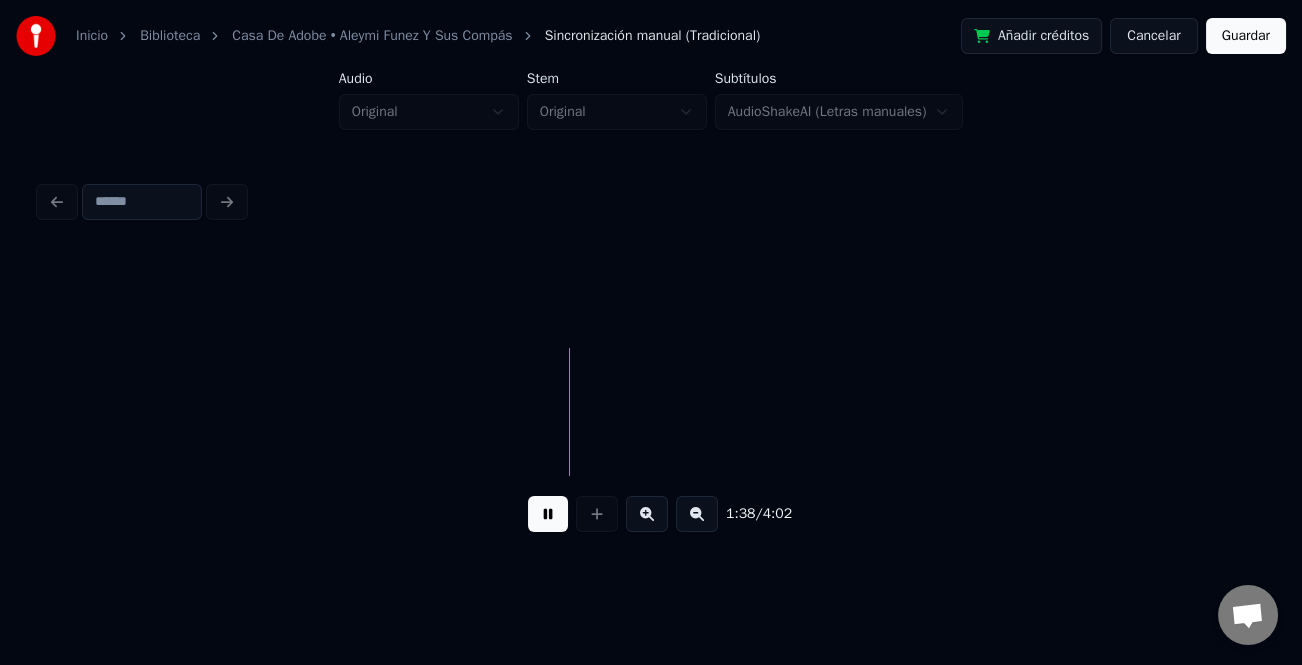 click at bounding box center (548, 514) 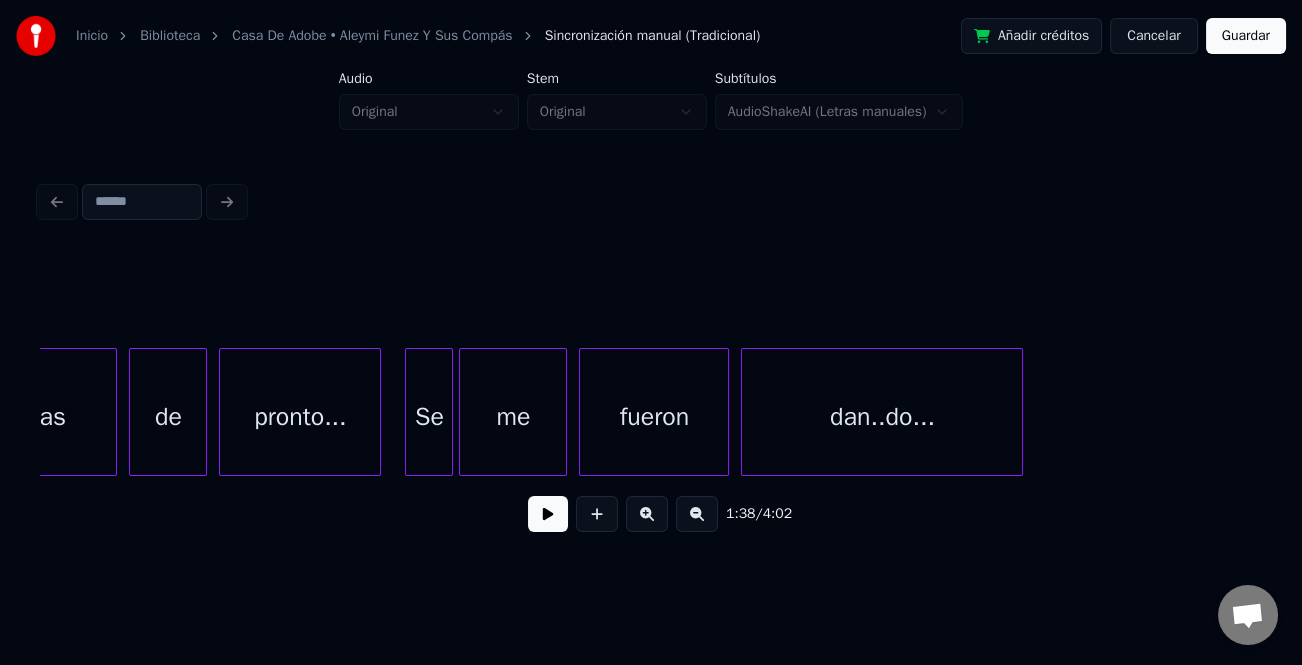 scroll, scrollTop: 0, scrollLeft: 27704, axis: horizontal 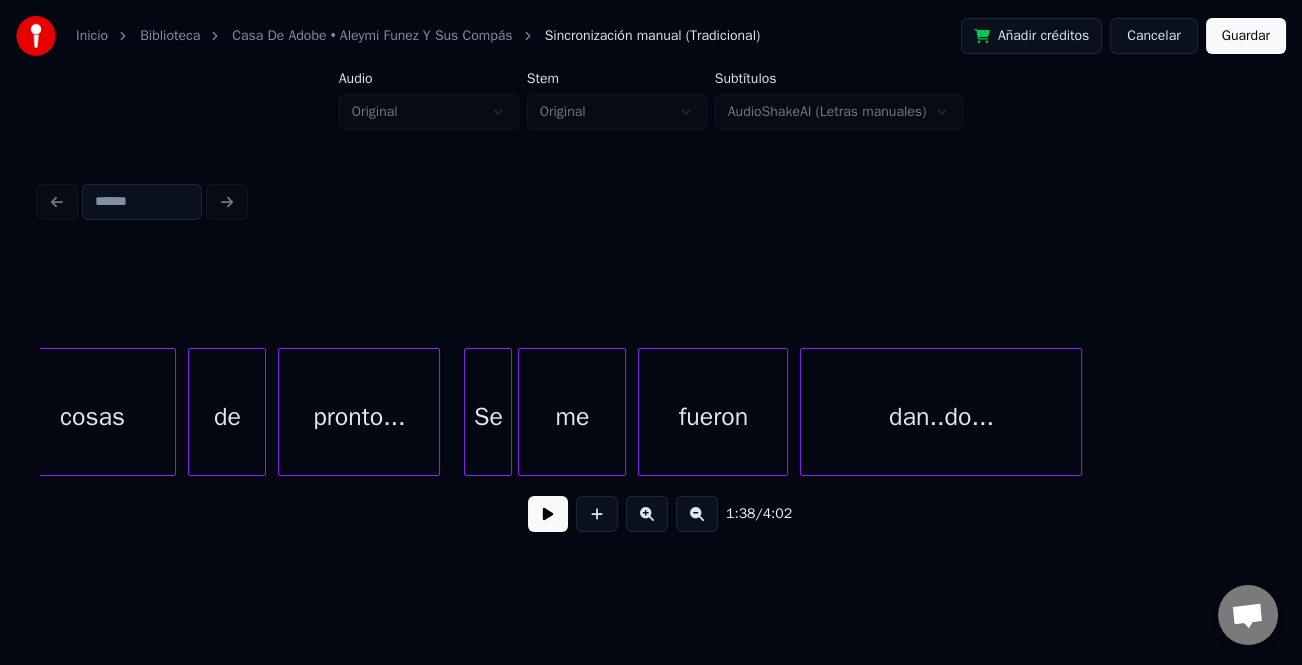 click on "cosas" at bounding box center [92, 417] 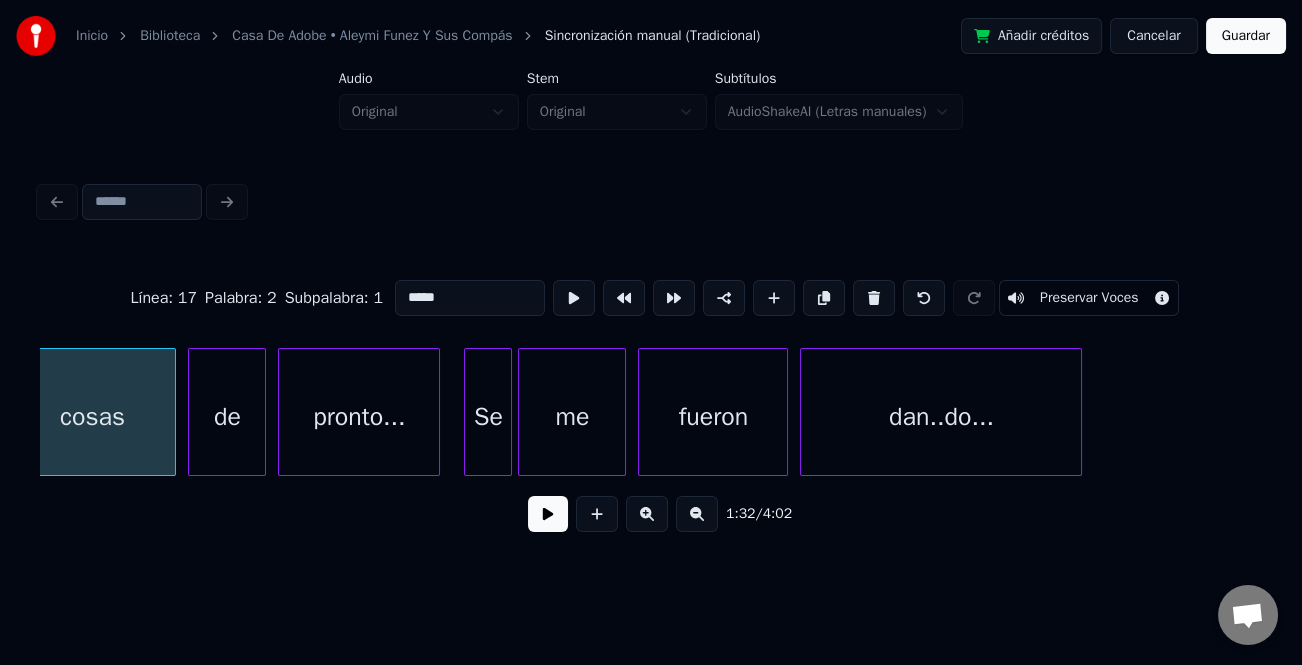 scroll, scrollTop: 0, scrollLeft: 27672, axis: horizontal 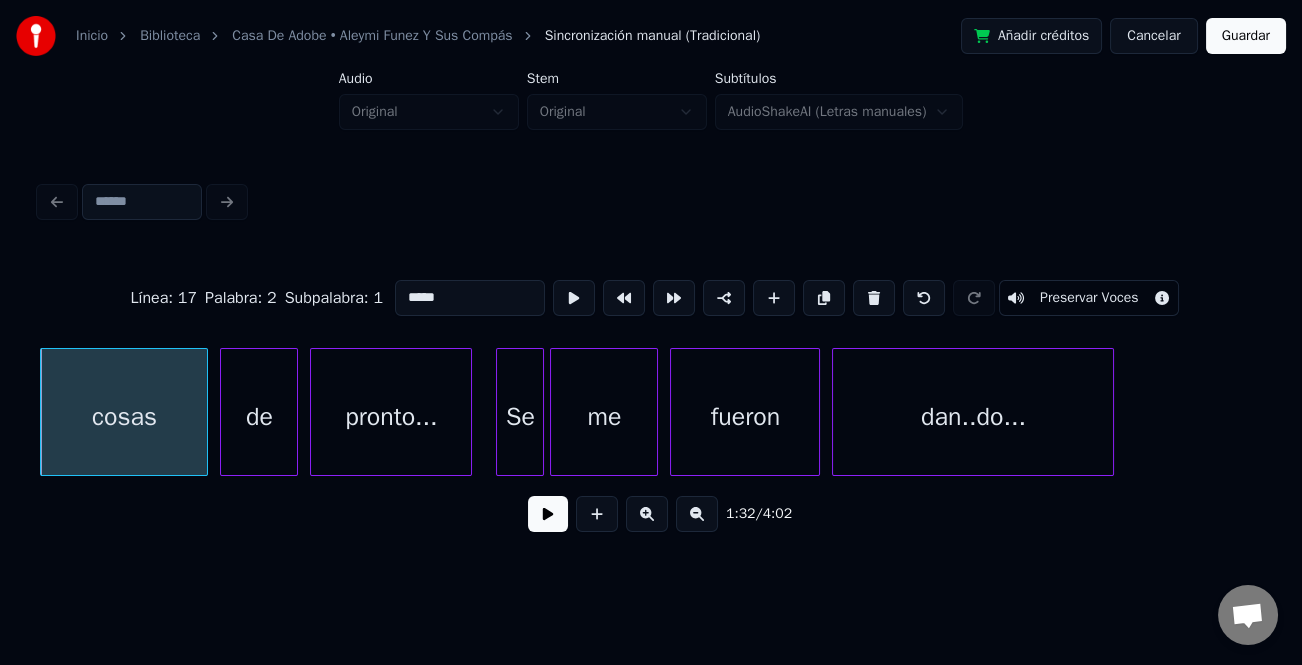 click at bounding box center [548, 514] 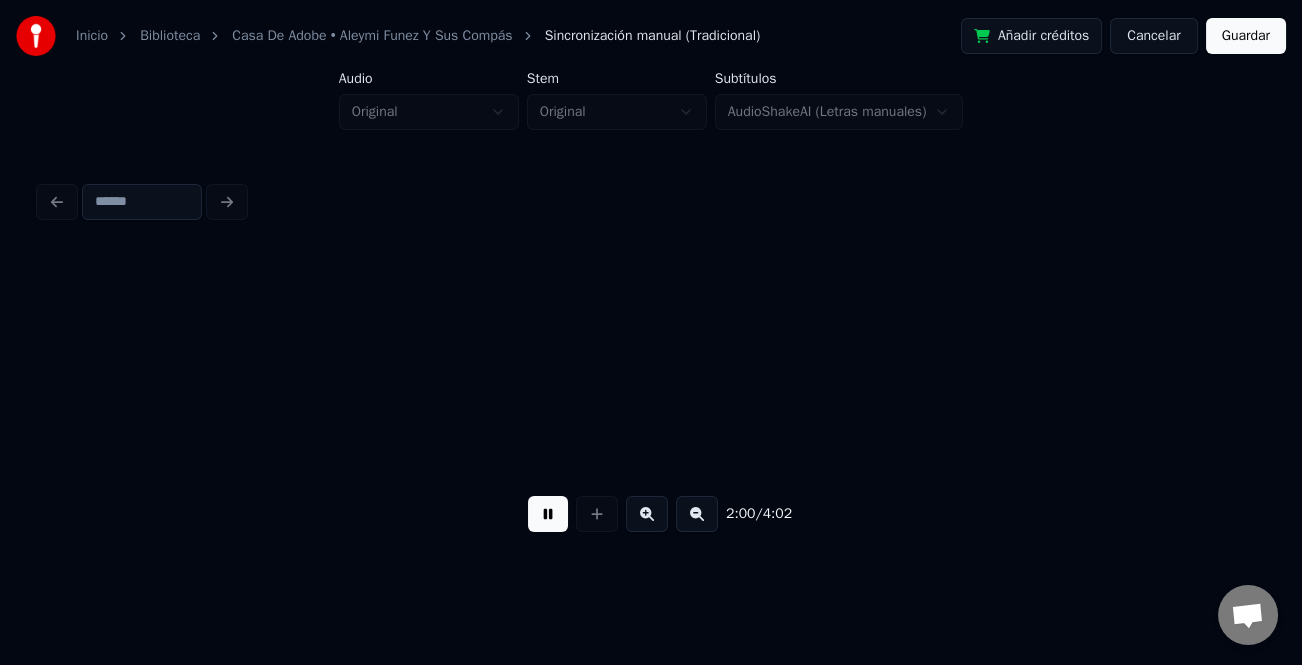scroll, scrollTop: 0, scrollLeft: 36234, axis: horizontal 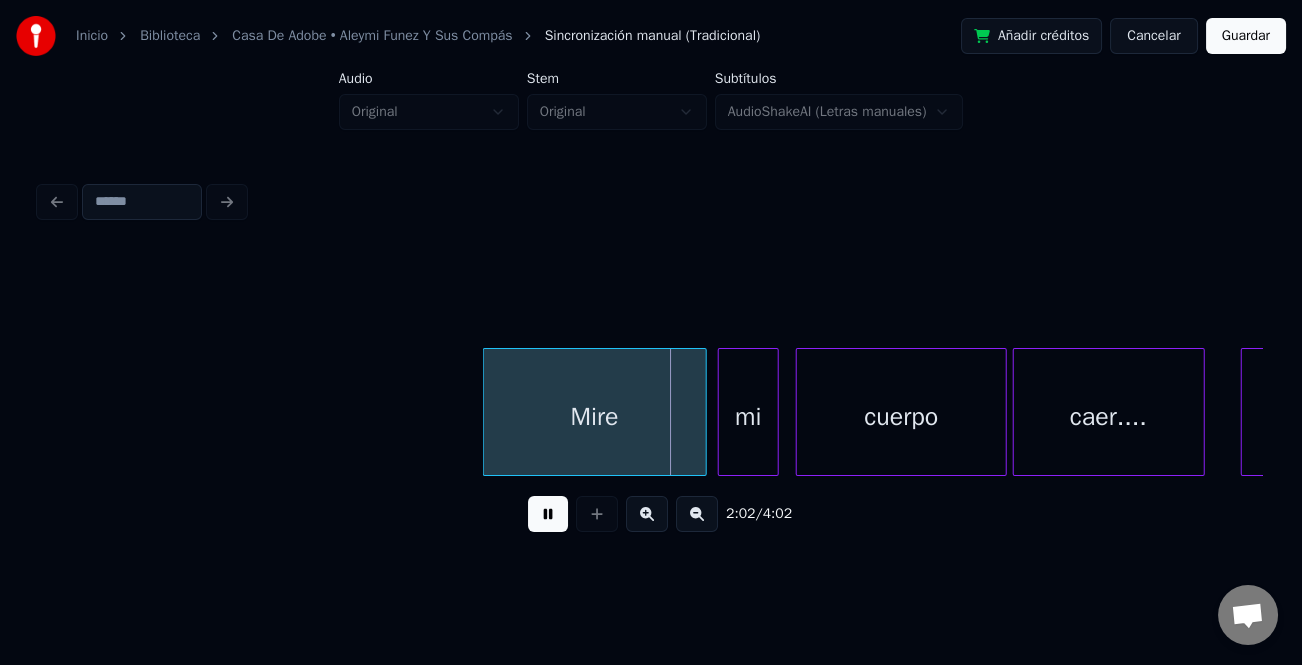 click at bounding box center [487, 412] 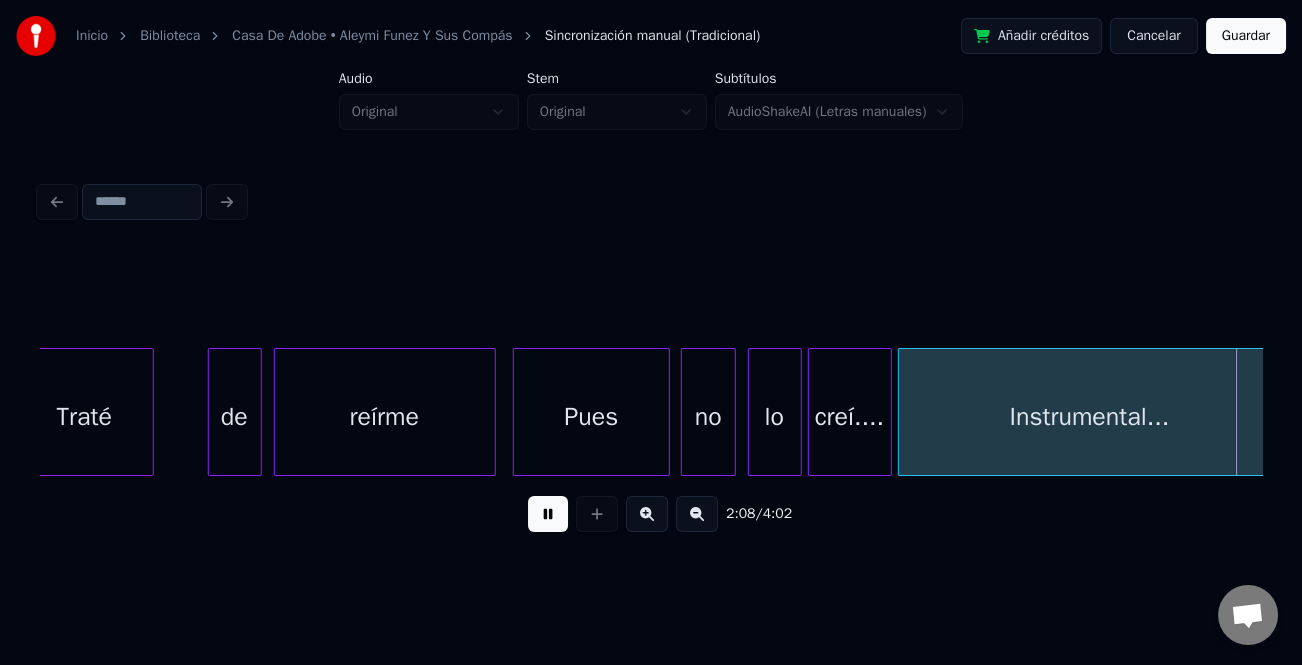 scroll, scrollTop: 0, scrollLeft: 38680, axis: horizontal 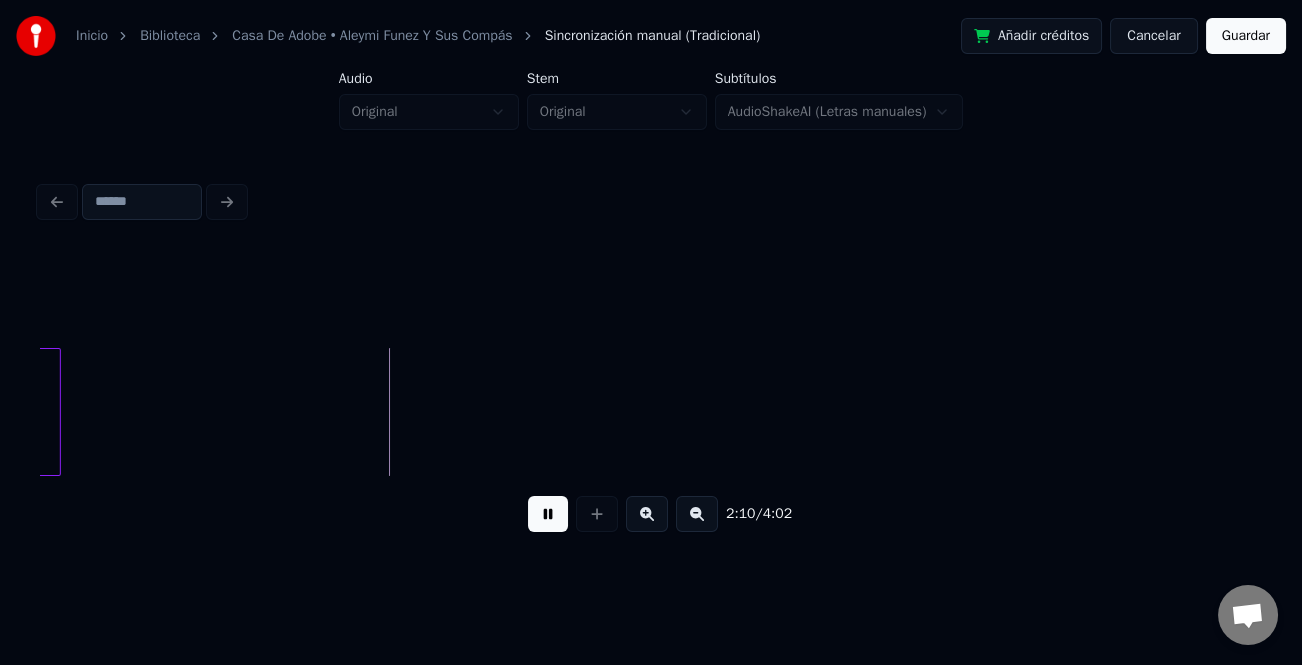click at bounding box center (548, 514) 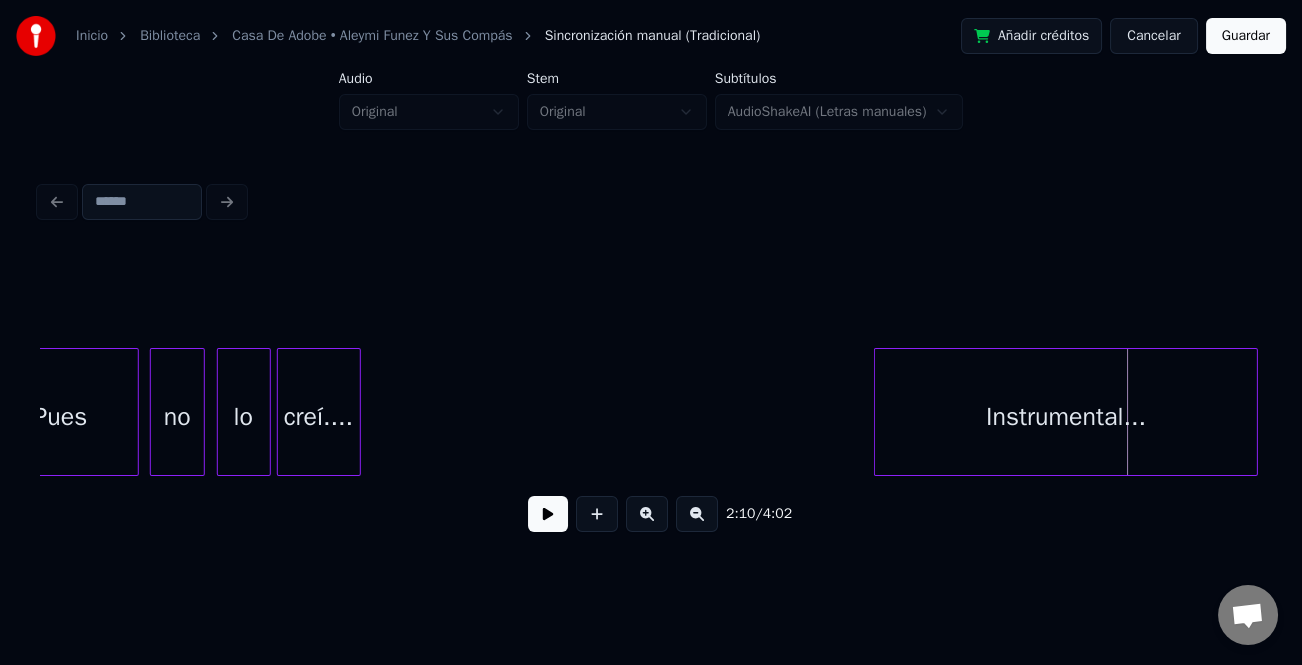 scroll, scrollTop: 0, scrollLeft: 38001, axis: horizontal 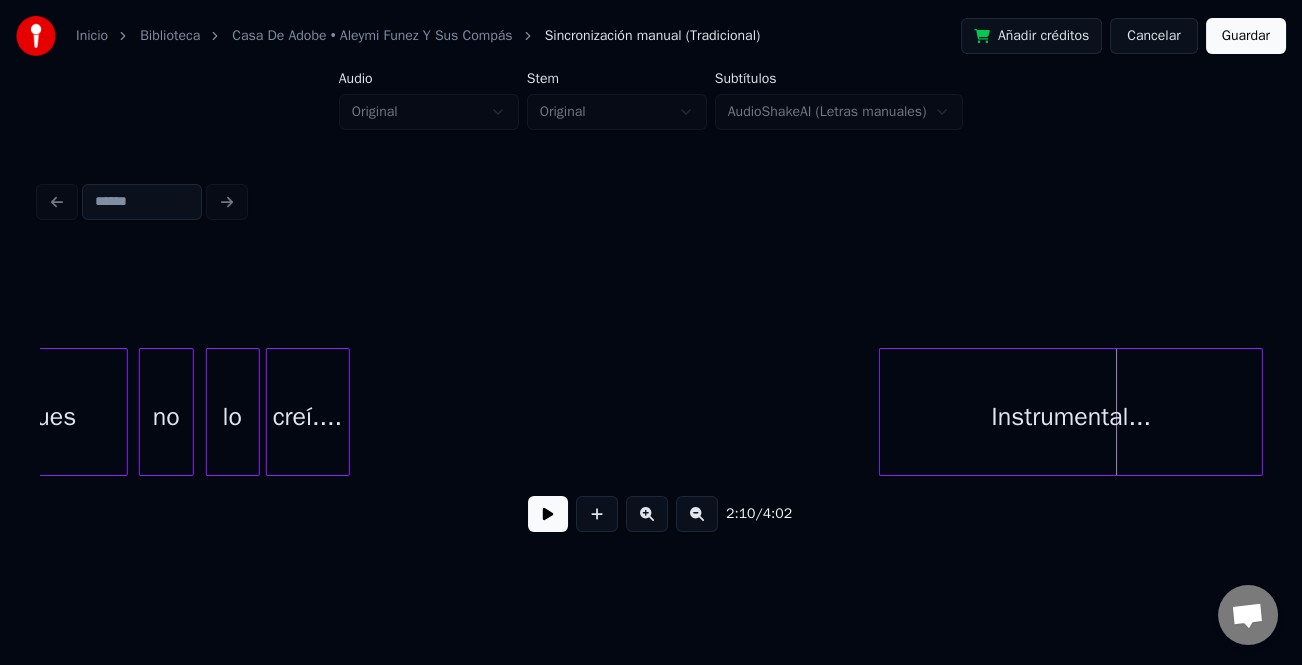 click on "Instrumental..." at bounding box center [1071, 417] 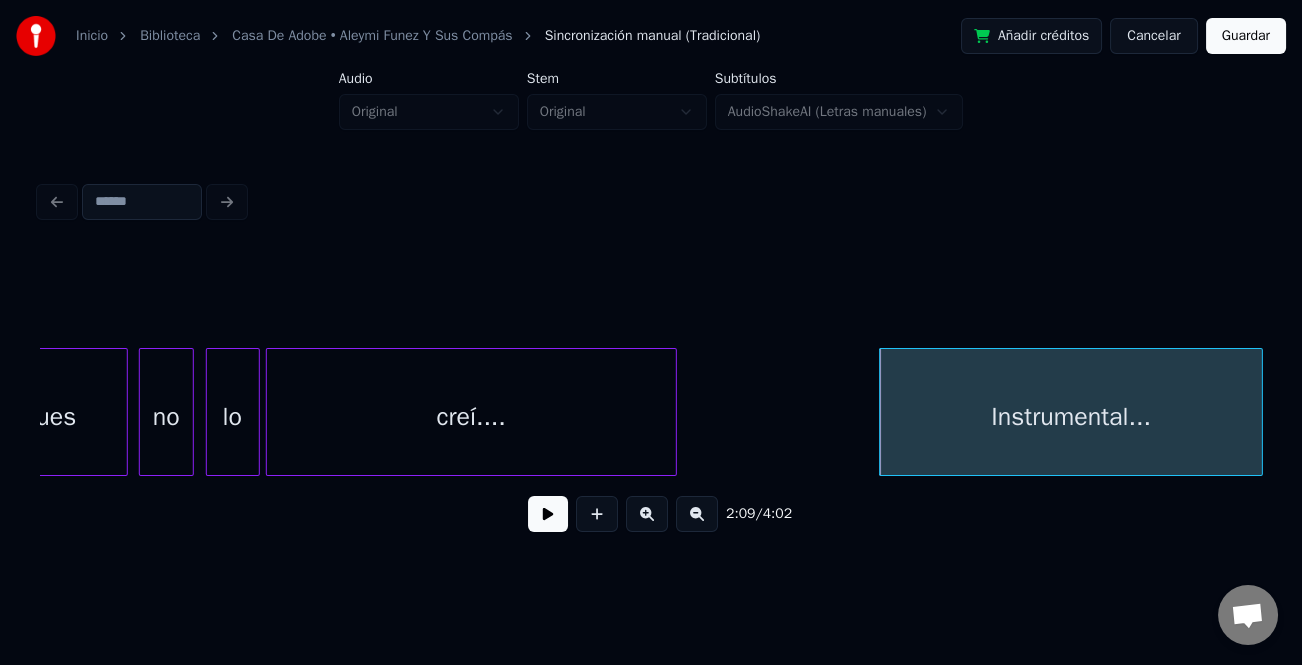 click at bounding box center [673, 412] 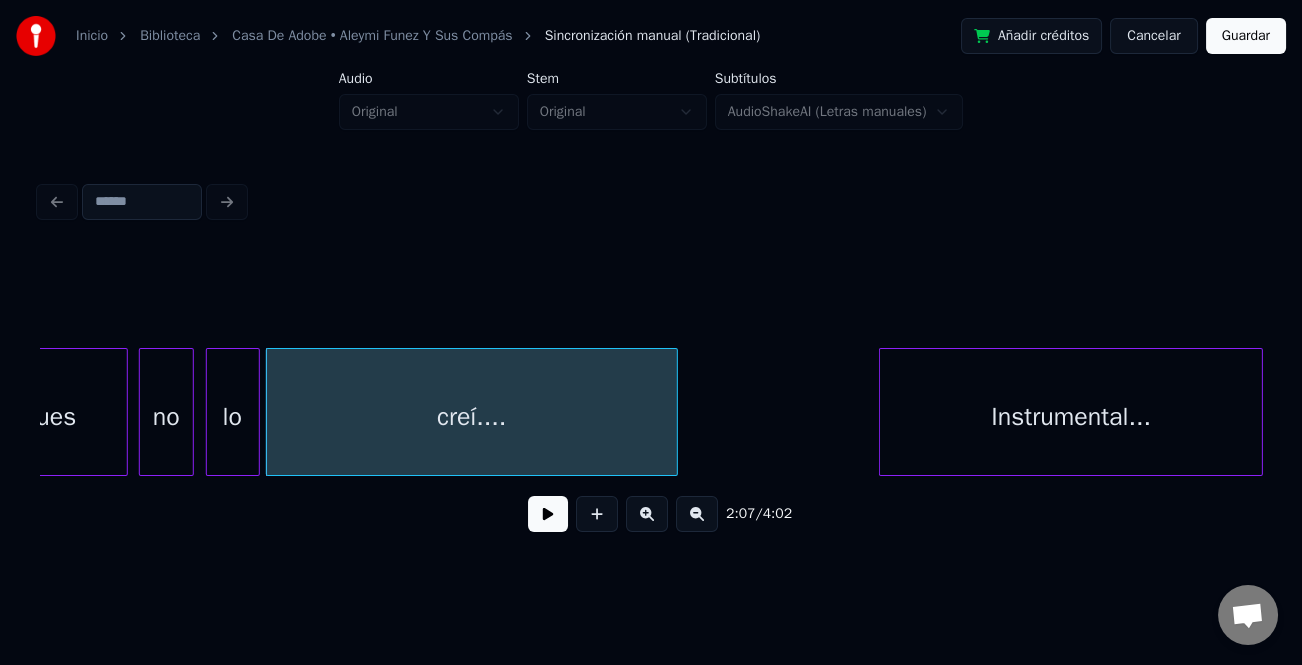 click on "no" at bounding box center (166, 417) 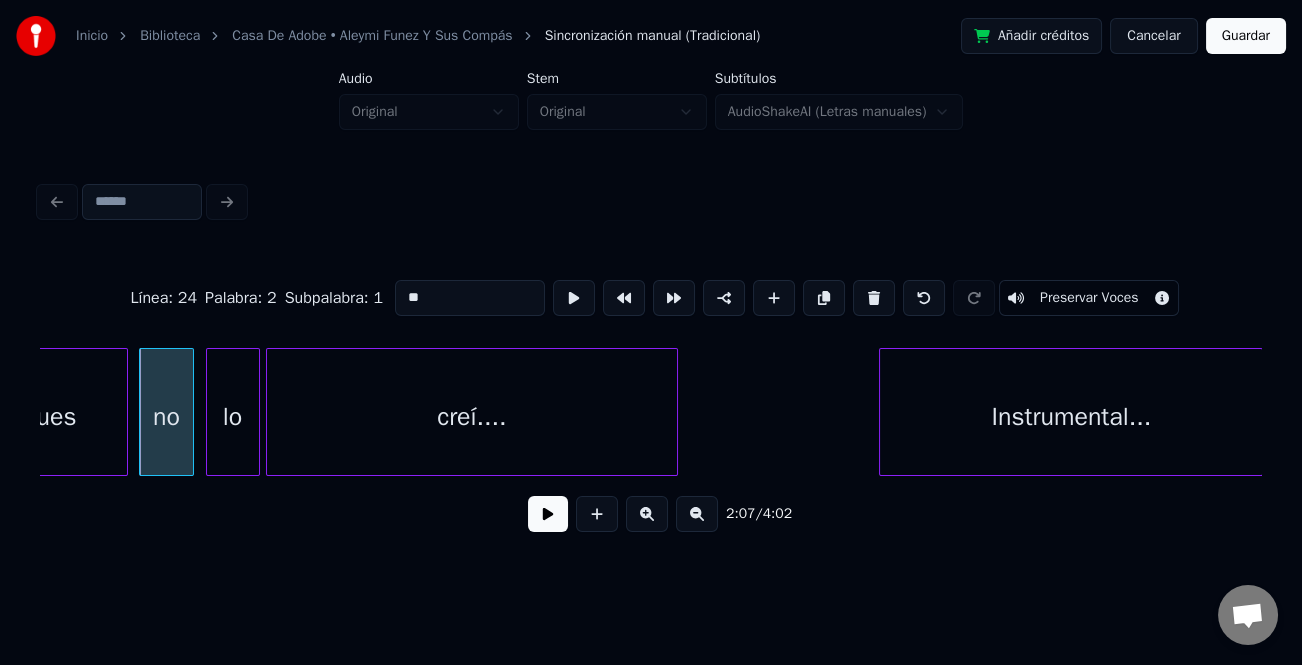 click at bounding box center [548, 514] 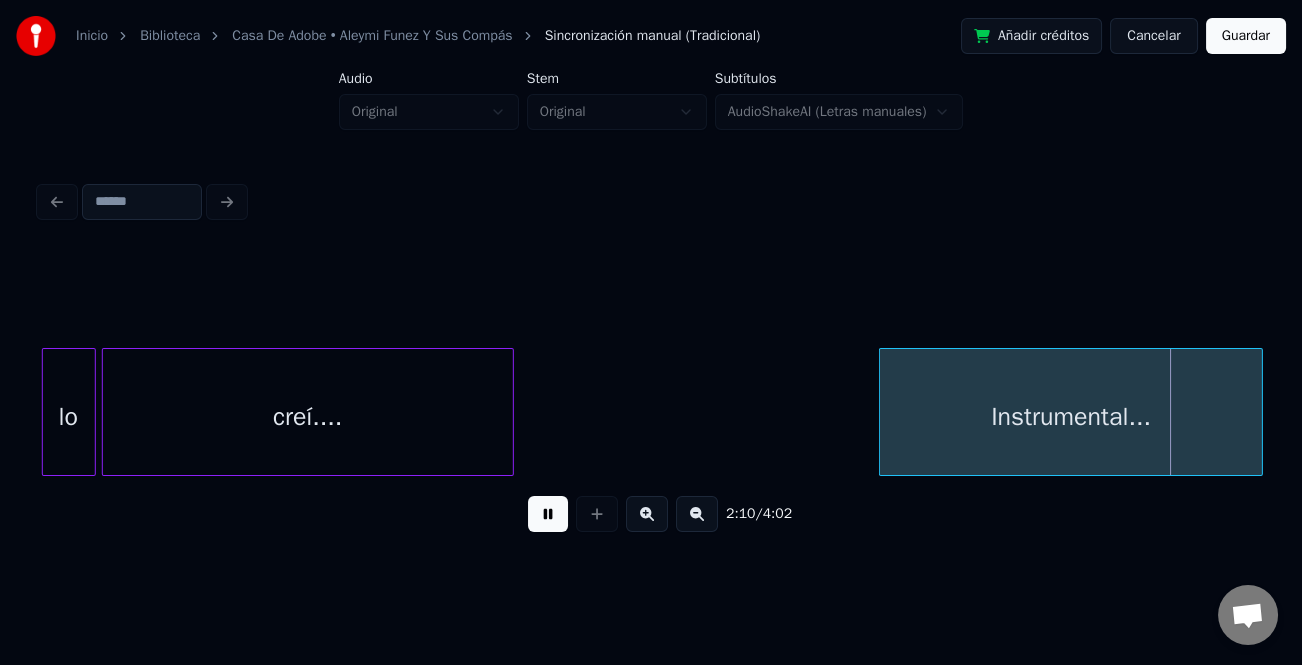 scroll, scrollTop: 0, scrollLeft: 38172, axis: horizontal 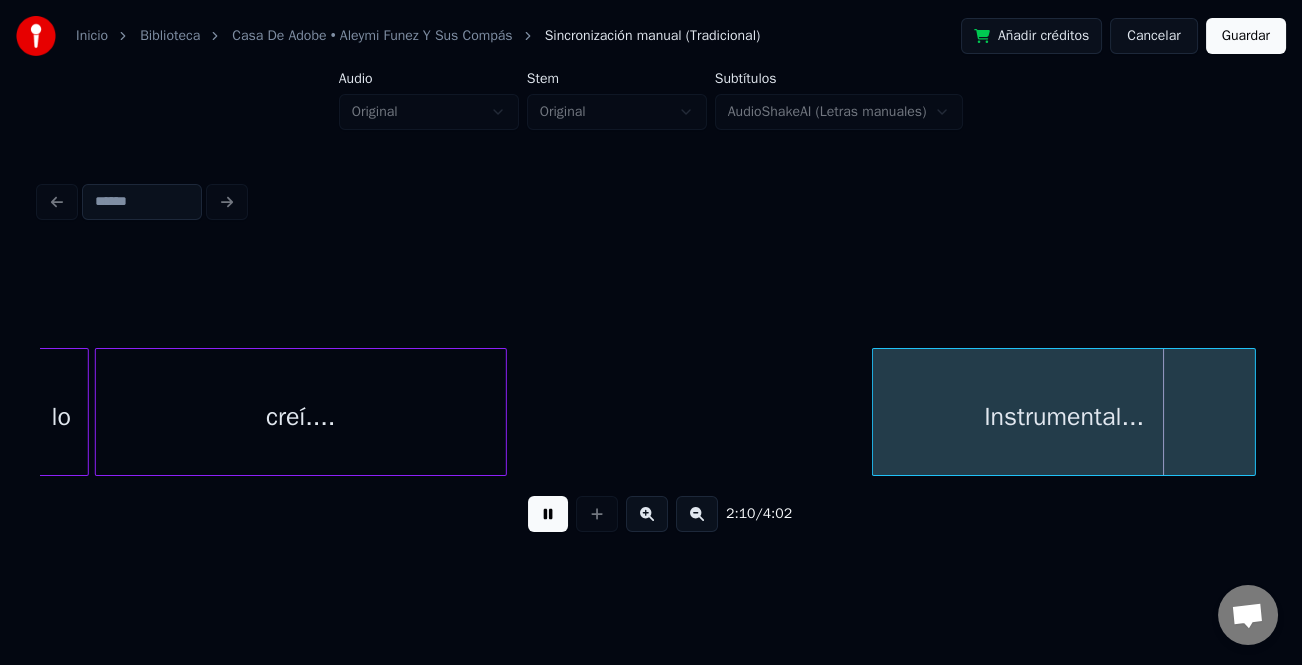 click on "Instrumental..." at bounding box center [1064, 417] 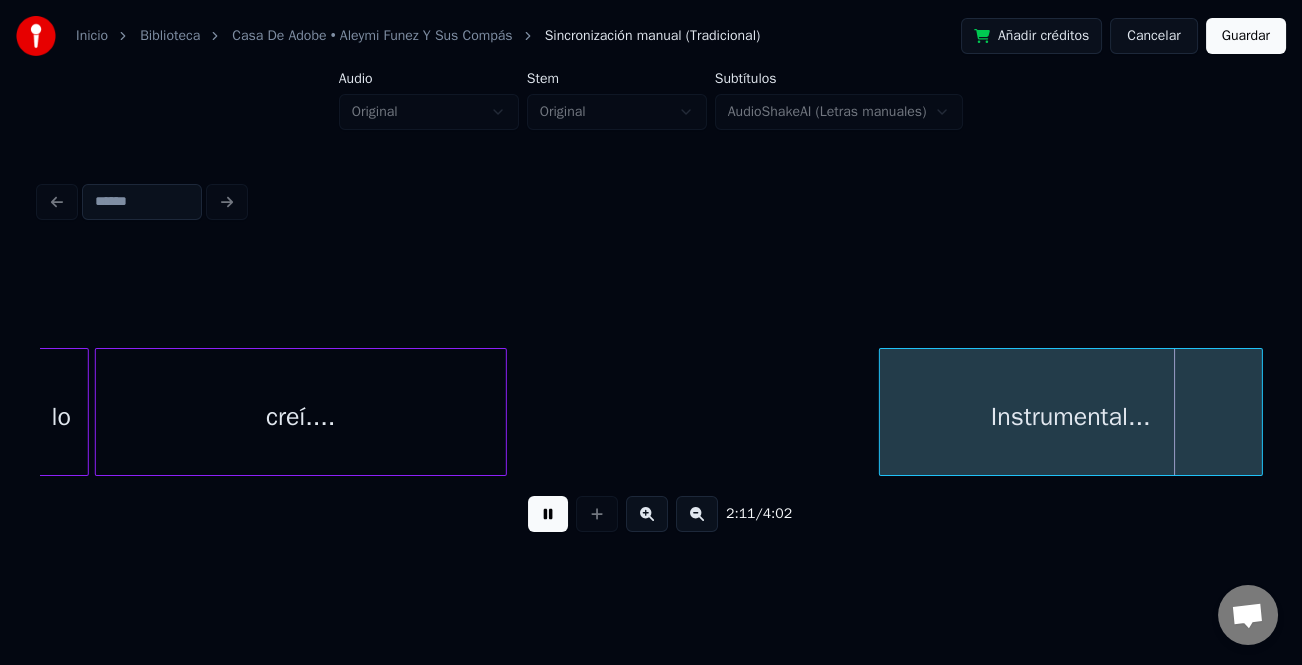 click at bounding box center [548, 514] 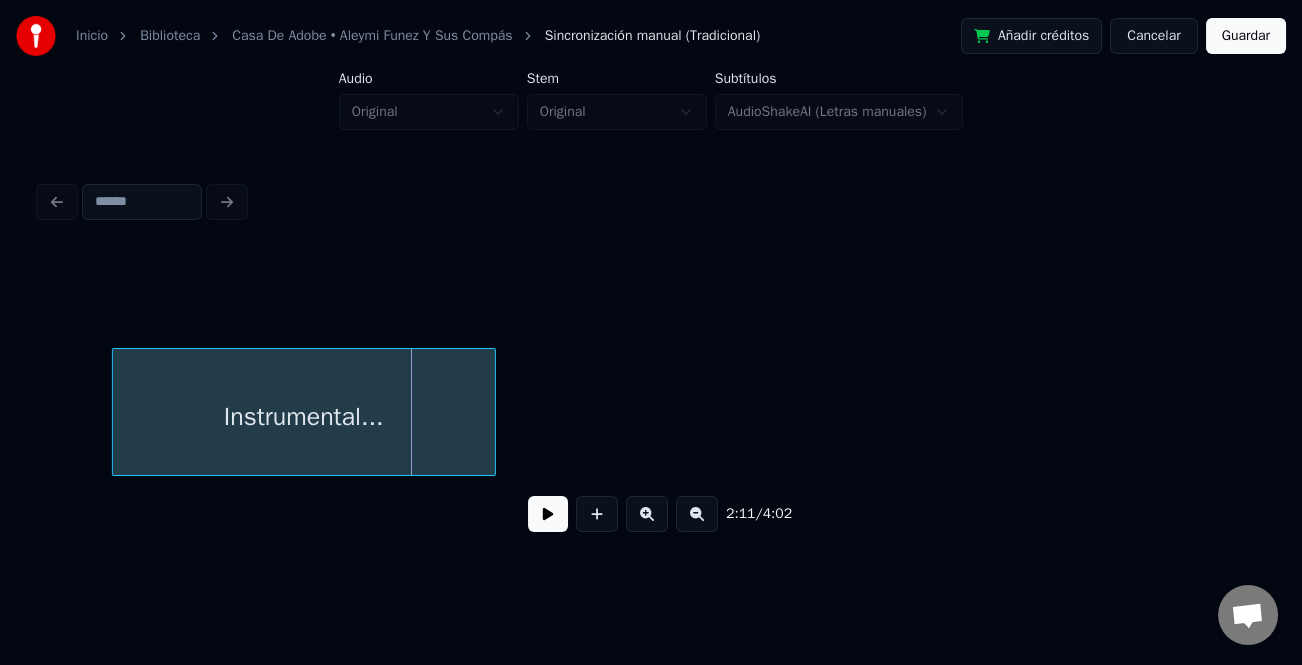 scroll, scrollTop: 0, scrollLeft: 39055, axis: horizontal 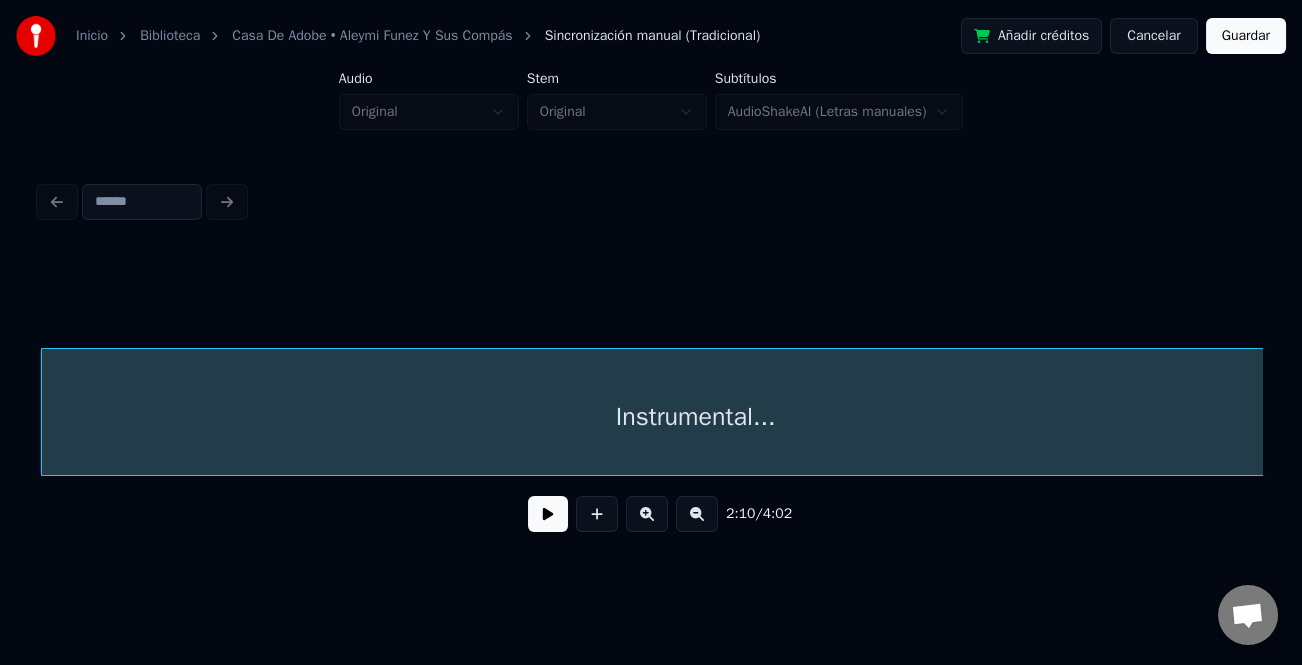 click on "Inicio Biblioteca Casa De Adobe • Aleymi Funez Y Sus Compás Sincronización manual (Tradicional) Añadir créditos Cancelar Guardar Audio Original Stem Original Subtítulos AudioShakeAI (Letras manuales) 2:10  /  4:02" at bounding box center (651, 296) 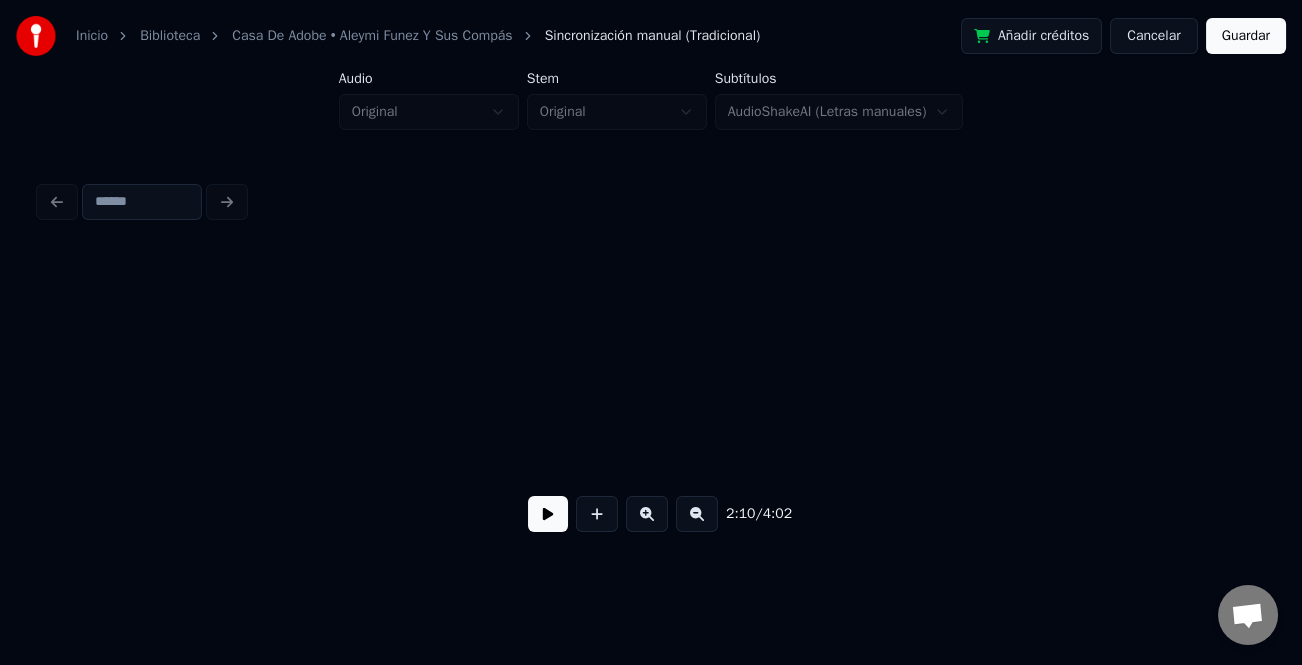 scroll, scrollTop: 0, scrollLeft: 40102, axis: horizontal 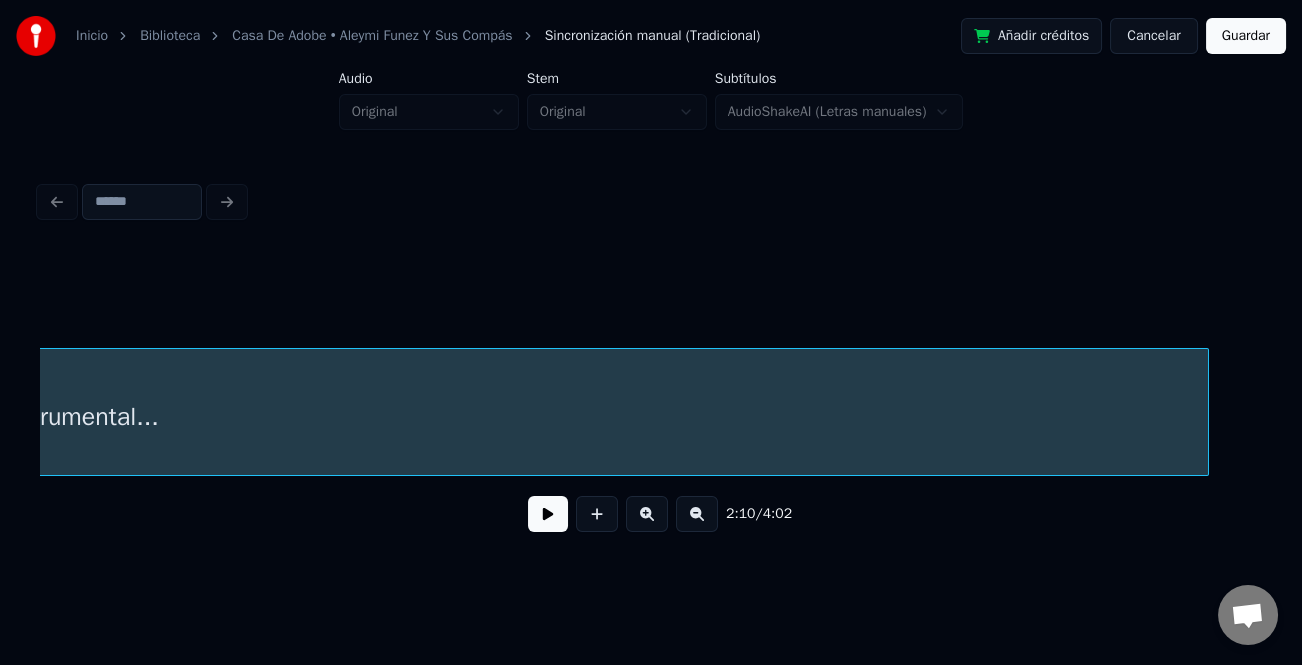 click at bounding box center [1205, 412] 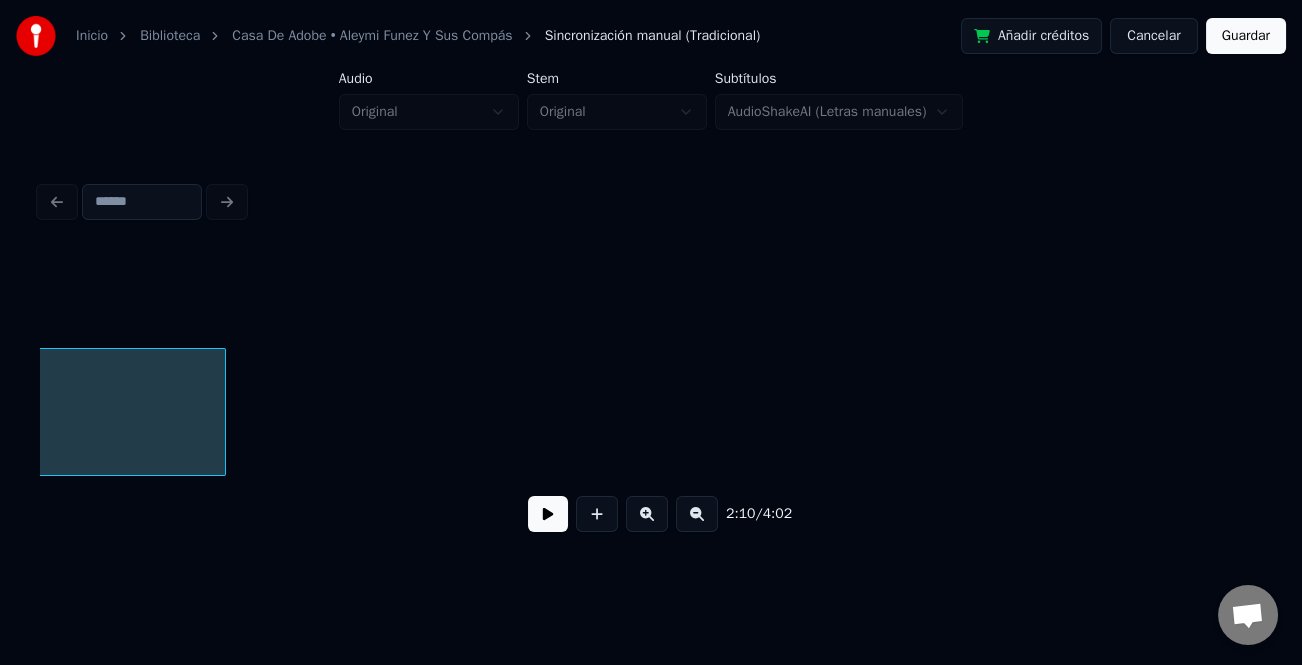 scroll, scrollTop: 0, scrollLeft: 41266, axis: horizontal 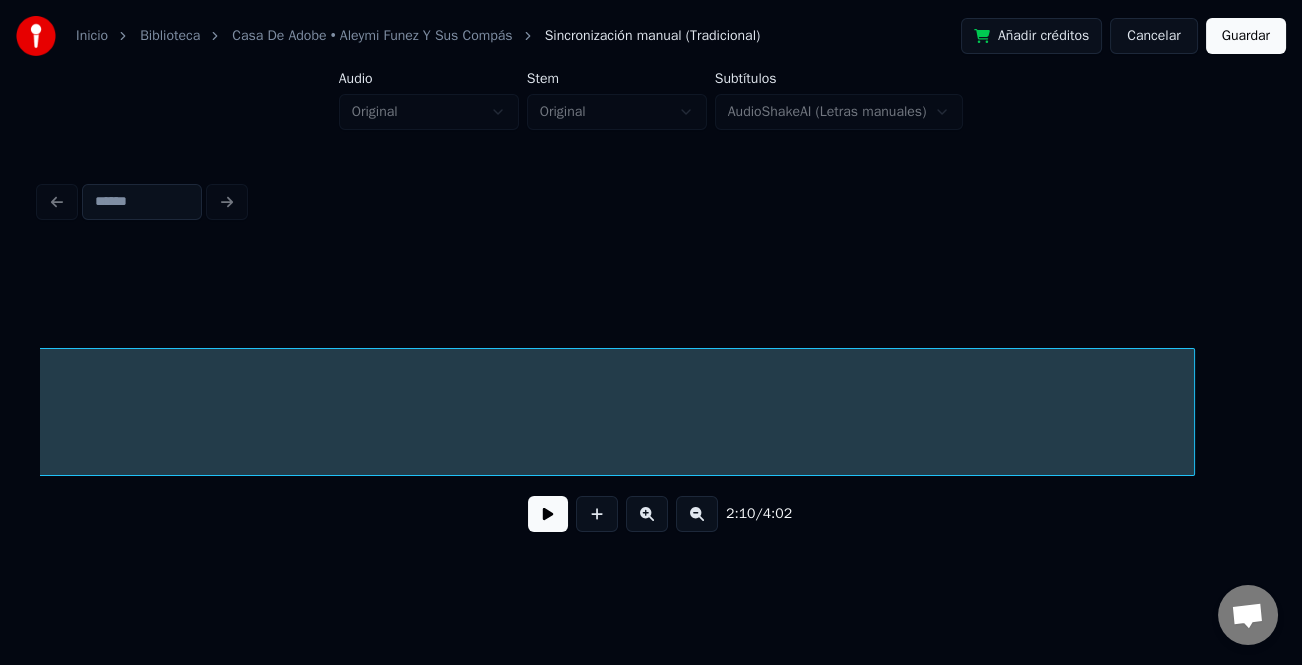 click at bounding box center [1191, 412] 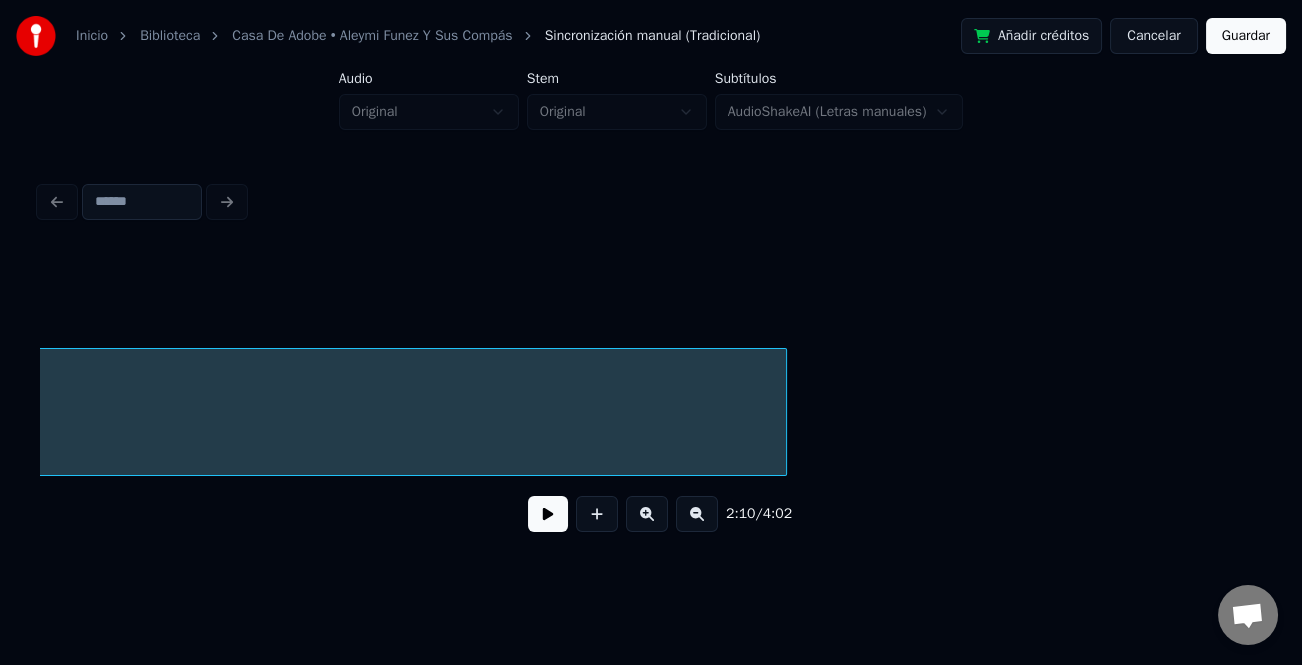 scroll, scrollTop: 0, scrollLeft: 42256, axis: horizontal 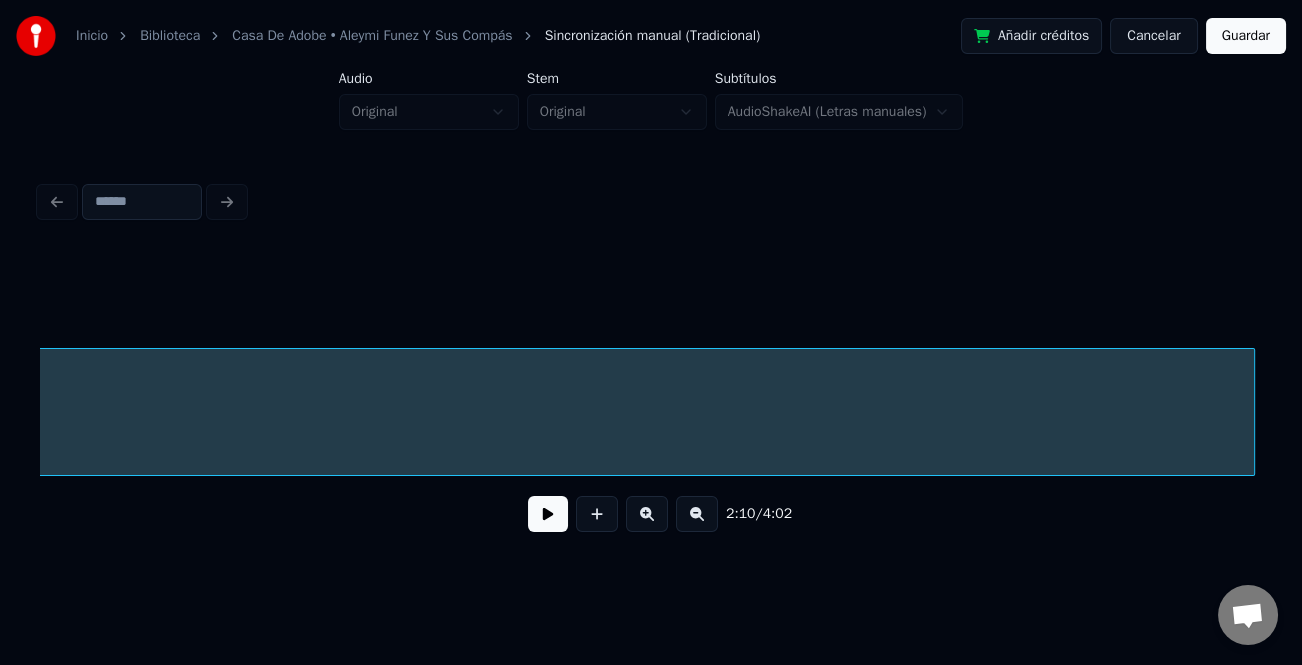 click at bounding box center [1251, 412] 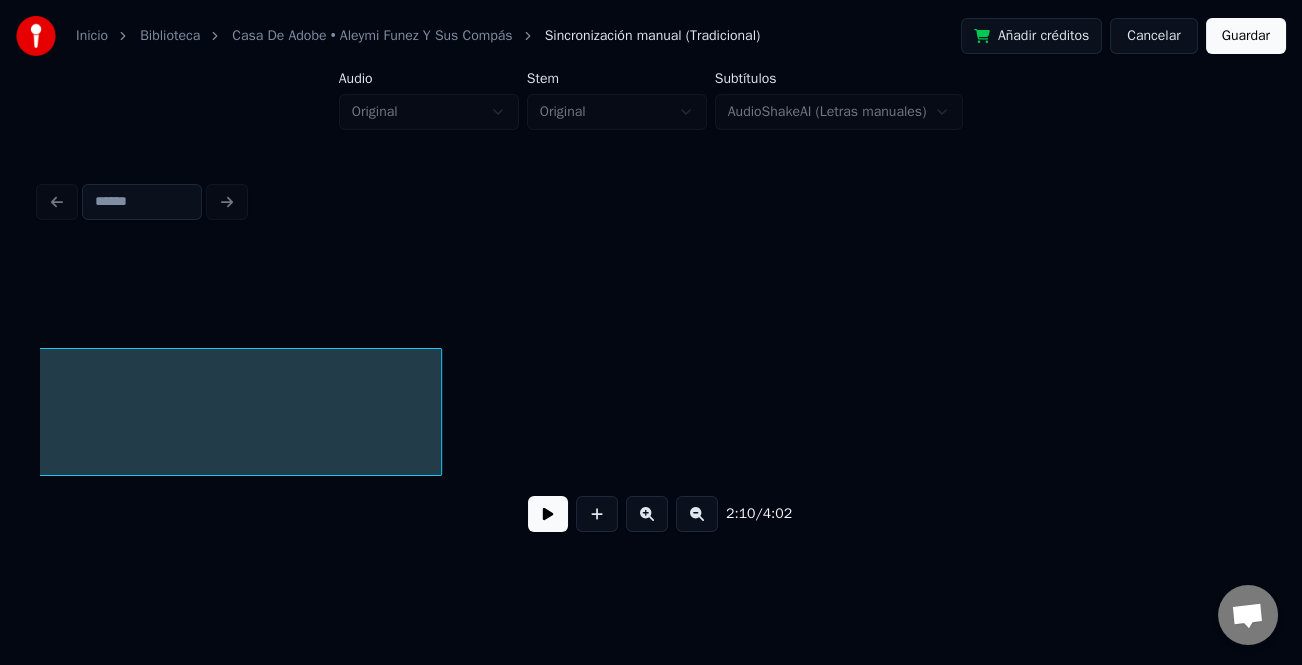 click at bounding box center [697, 514] 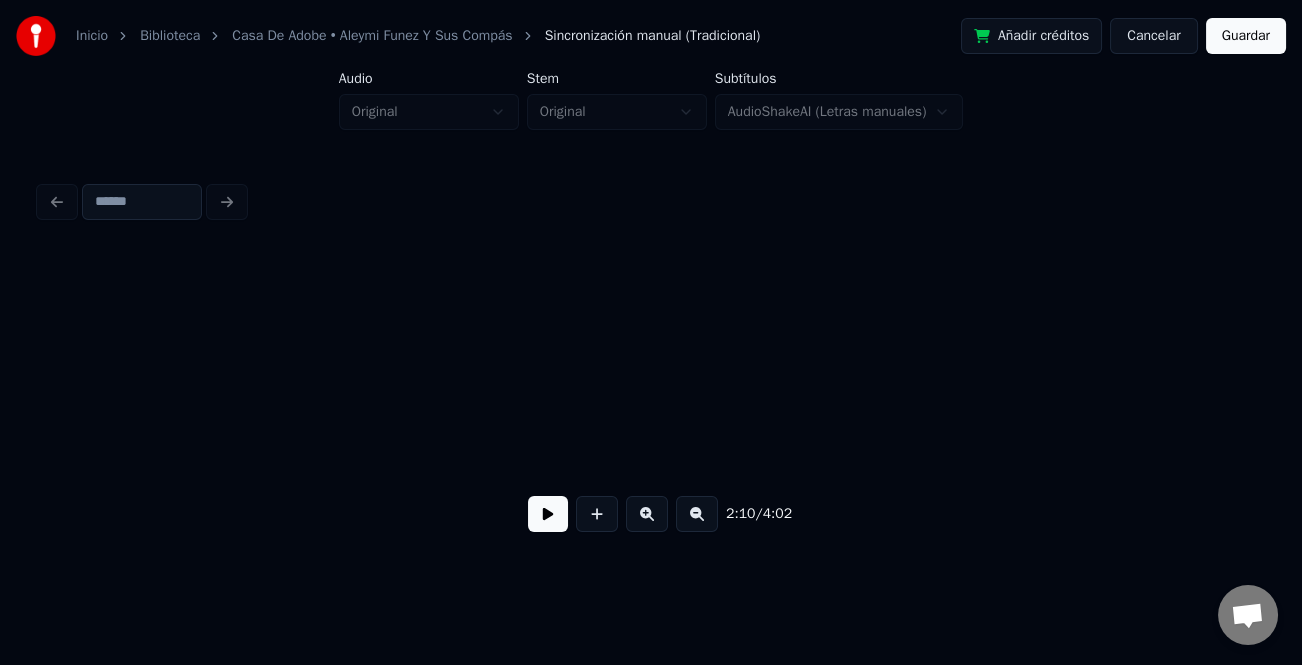 click at bounding box center [697, 514] 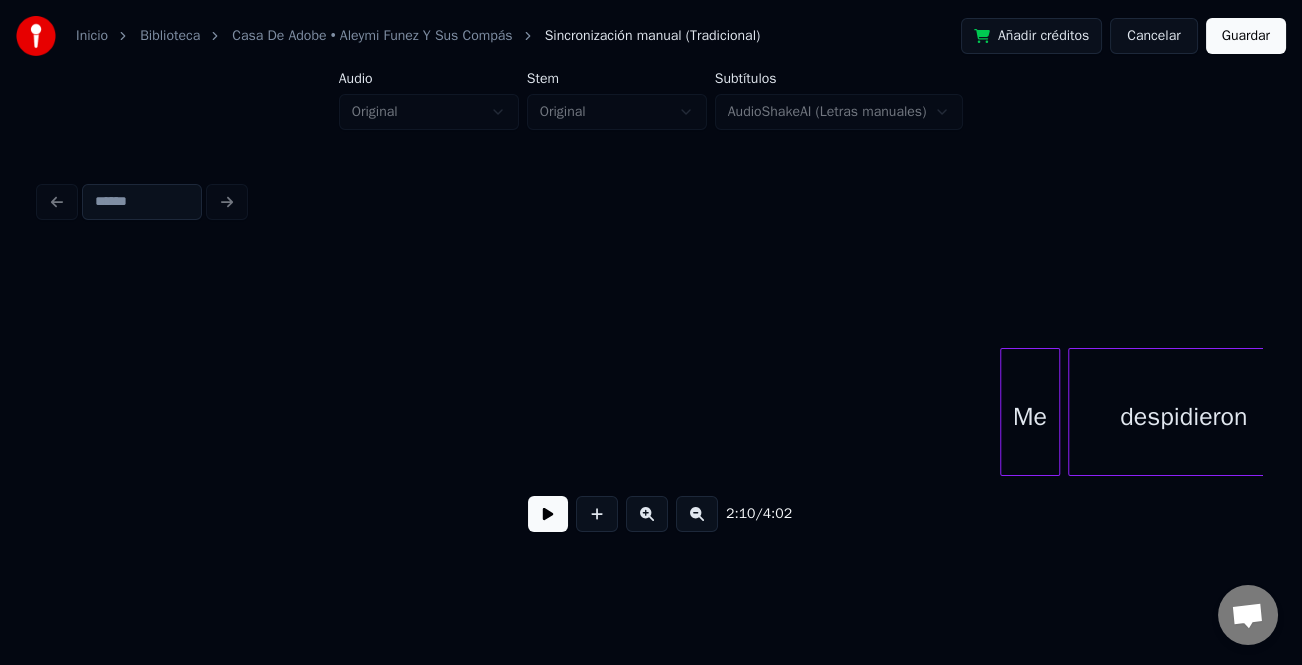 click at bounding box center [697, 514] 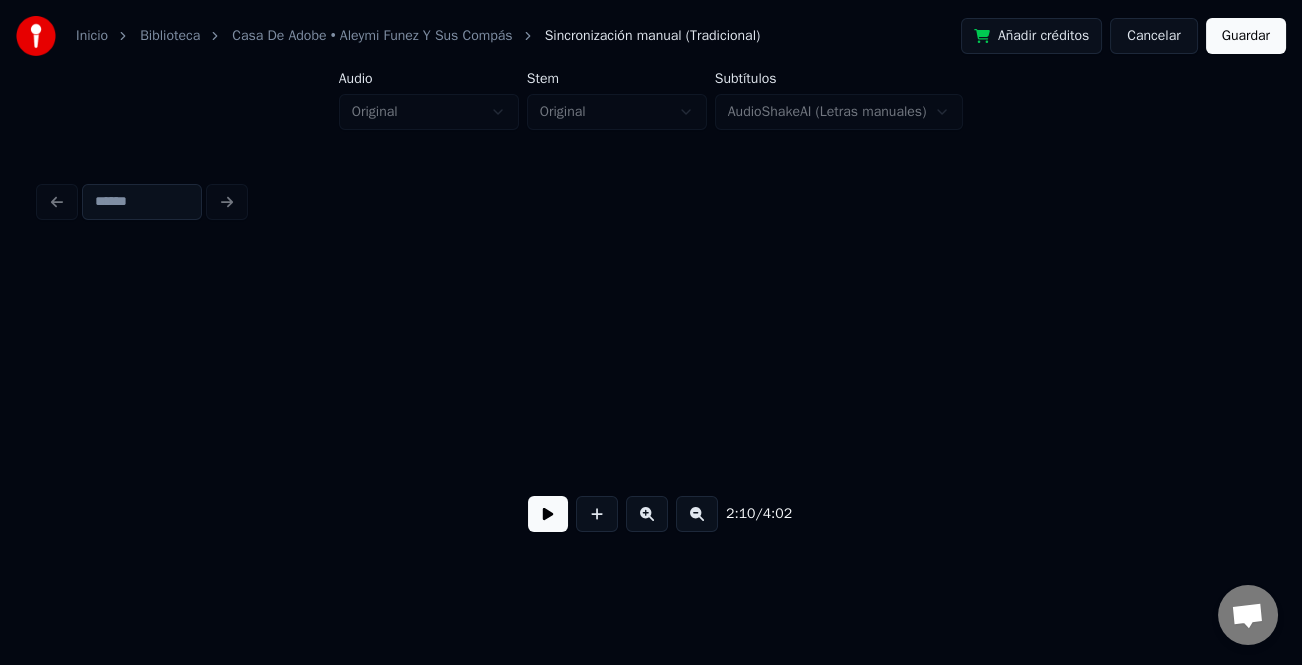 scroll, scrollTop: 0, scrollLeft: 23562, axis: horizontal 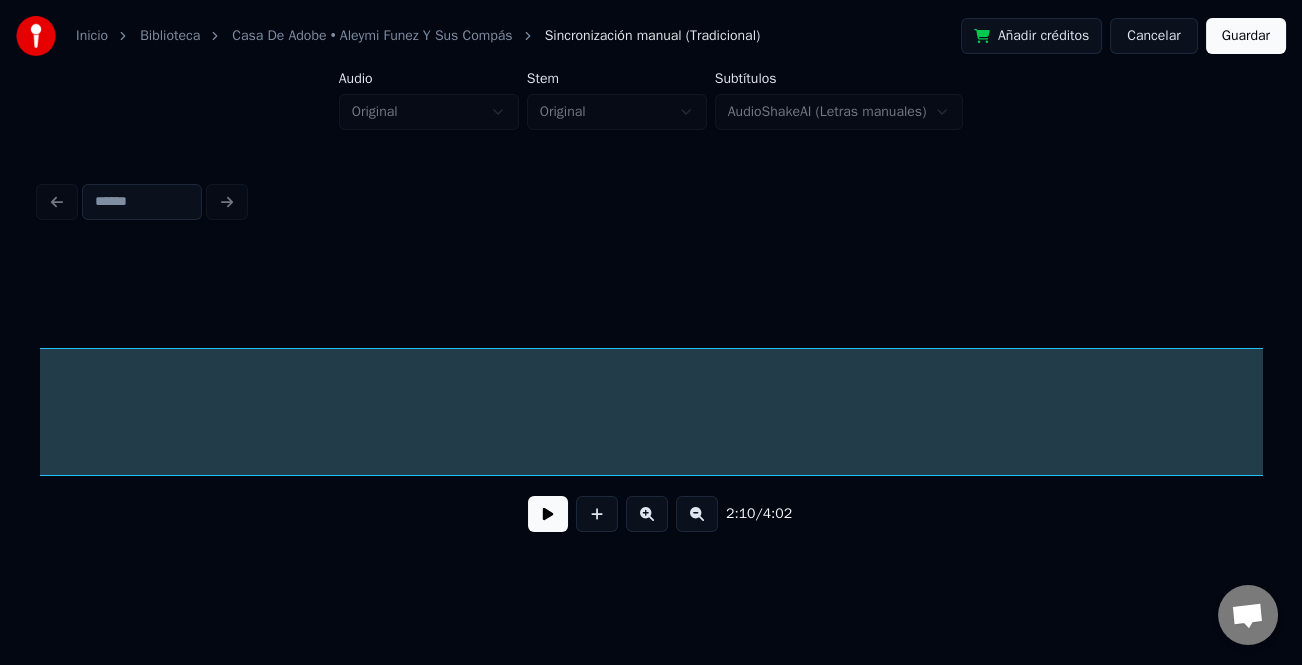 click on "Inicio Biblioteca Casa De Adobe • Aleymi Funez Y Sus Compás Sincronización manual (Tradicional) Añadir créditos Cancelar Guardar Audio Original Stem Original Subtítulos AudioShakeAI (Letras manuales) 2:10  /  4:02" at bounding box center [651, 280] 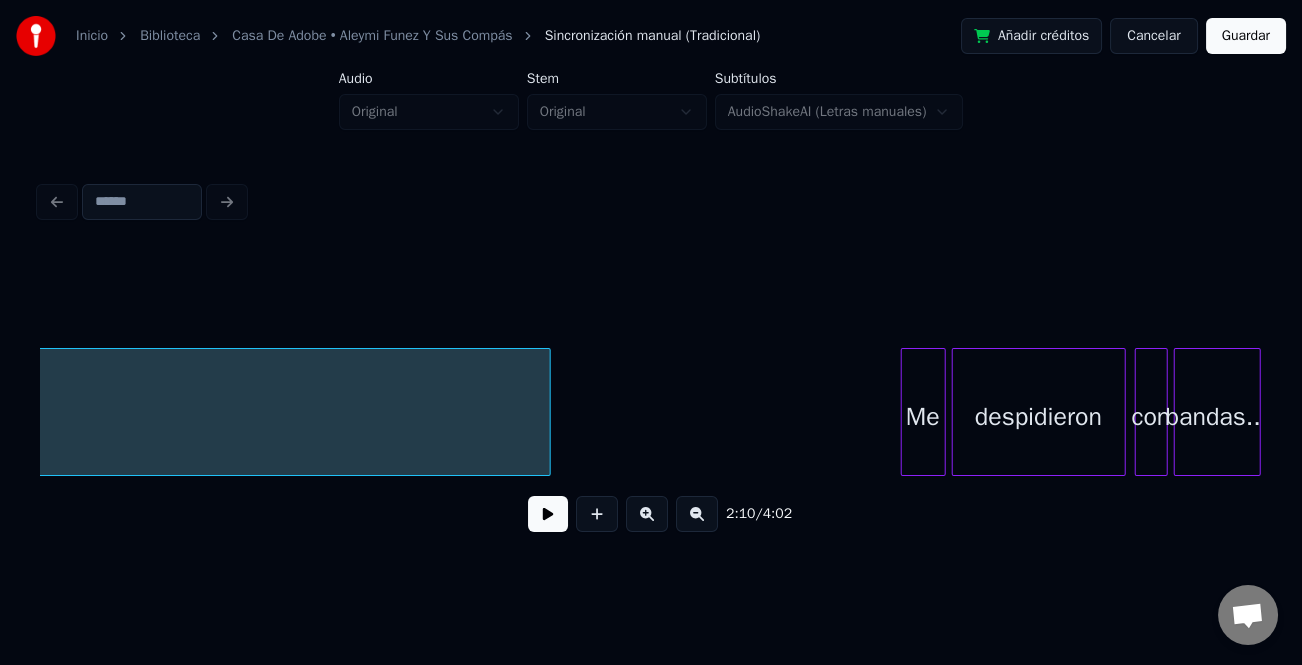 scroll, scrollTop: 0, scrollLeft: 22555, axis: horizontal 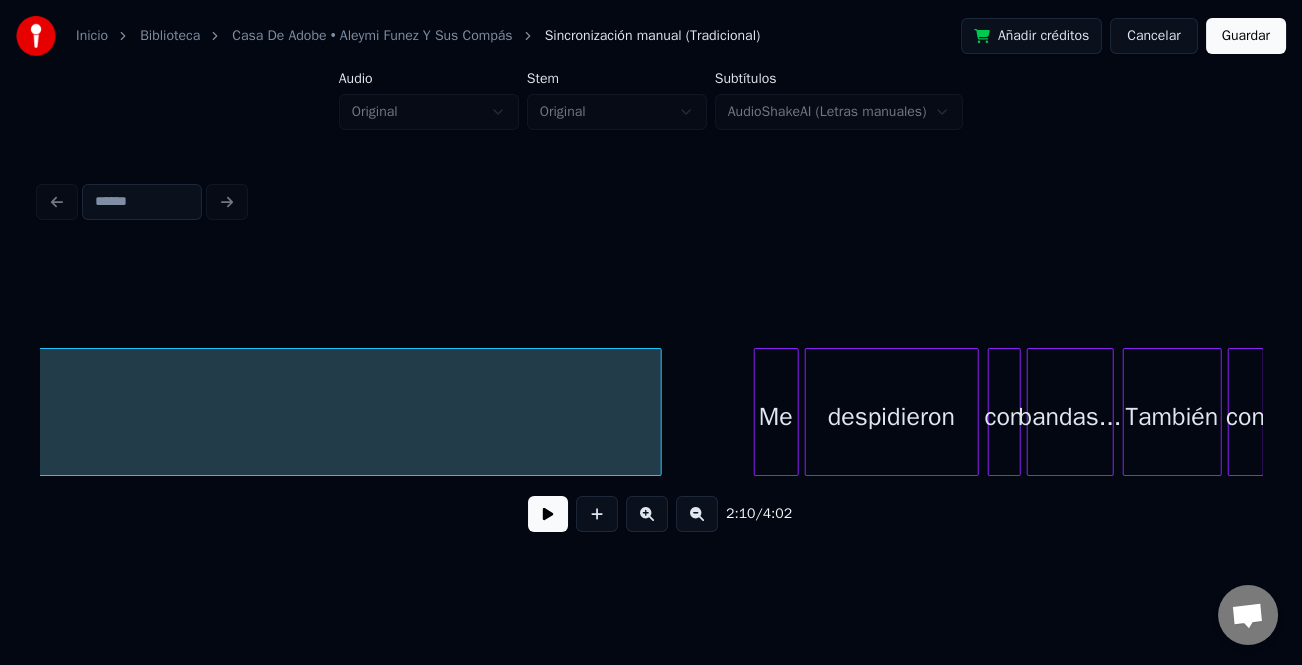 click at bounding box center (658, 412) 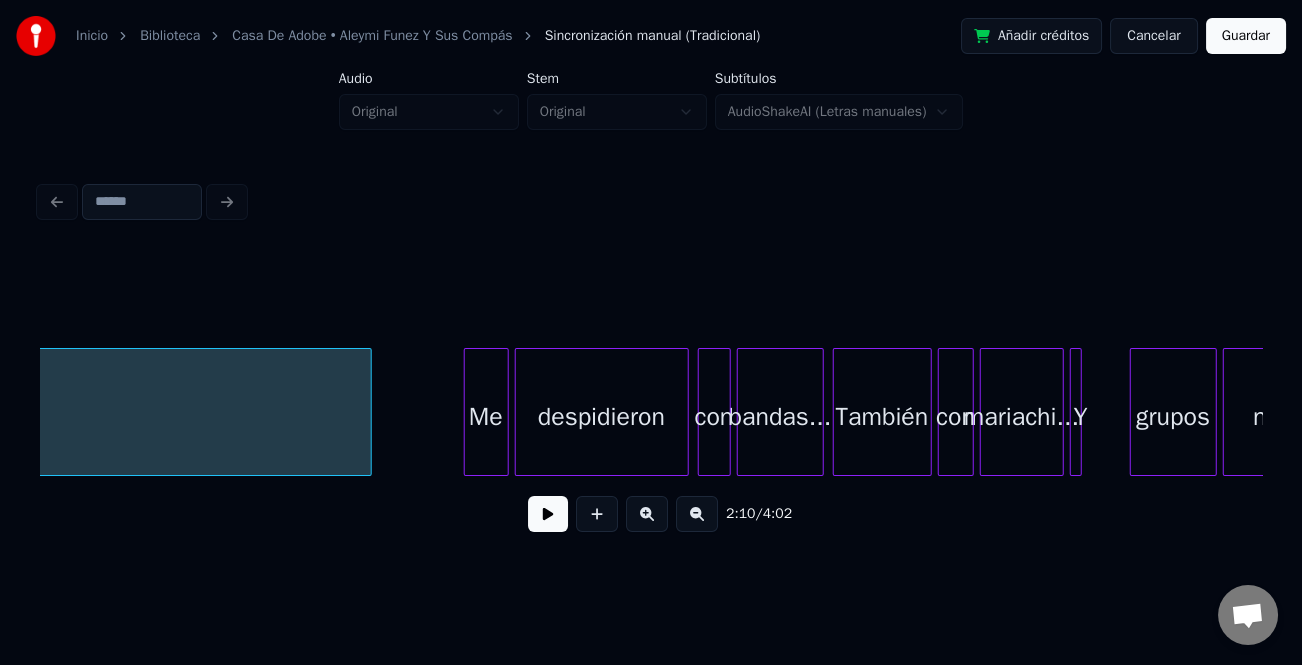 scroll, scrollTop: 0, scrollLeft: 22816, axis: horizontal 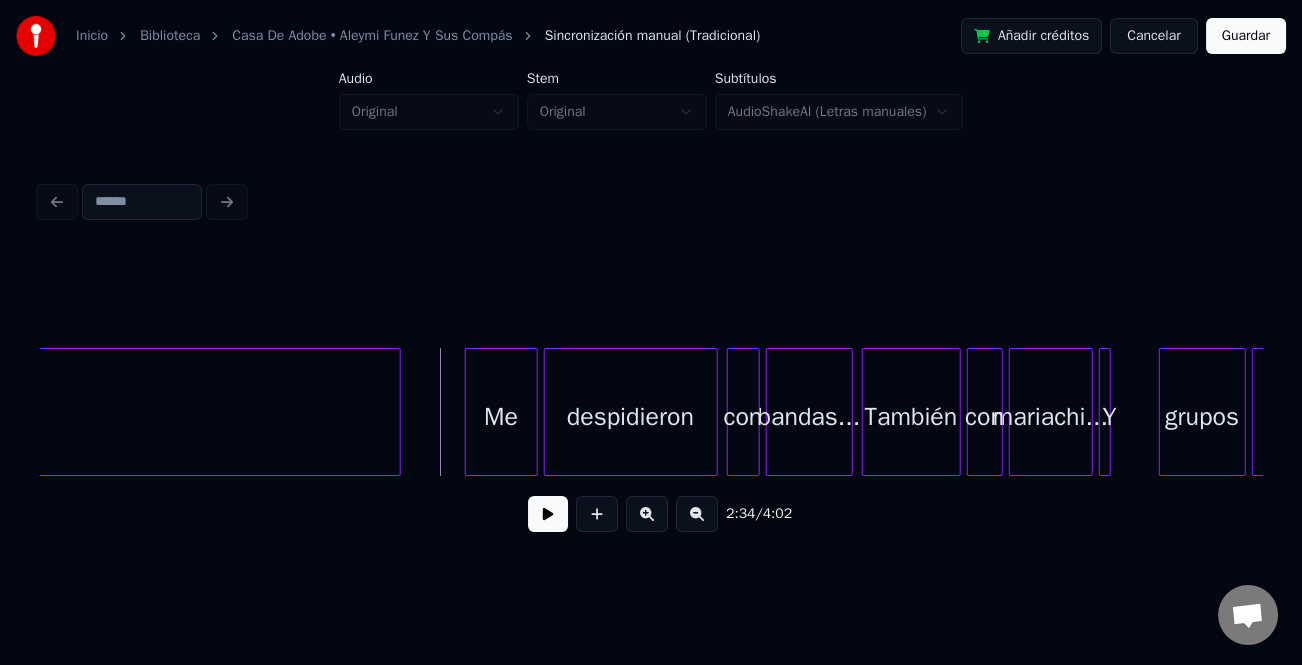click at bounding box center (469, 412) 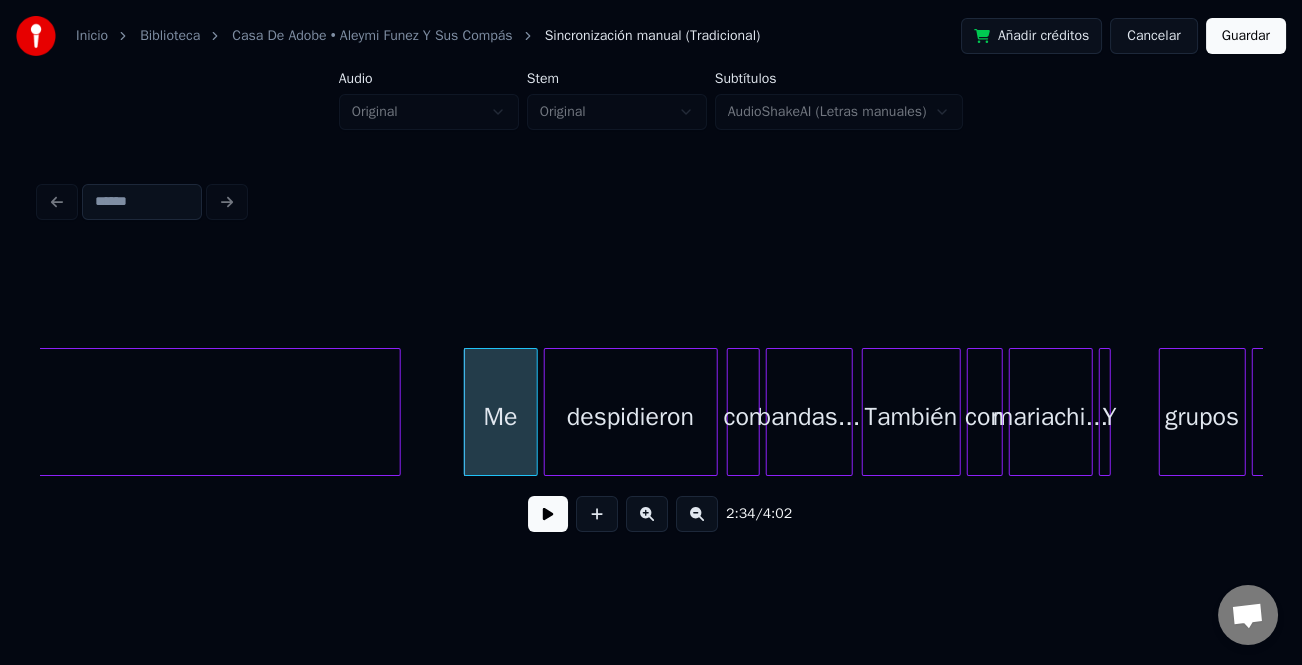 click at bounding box center [548, 514] 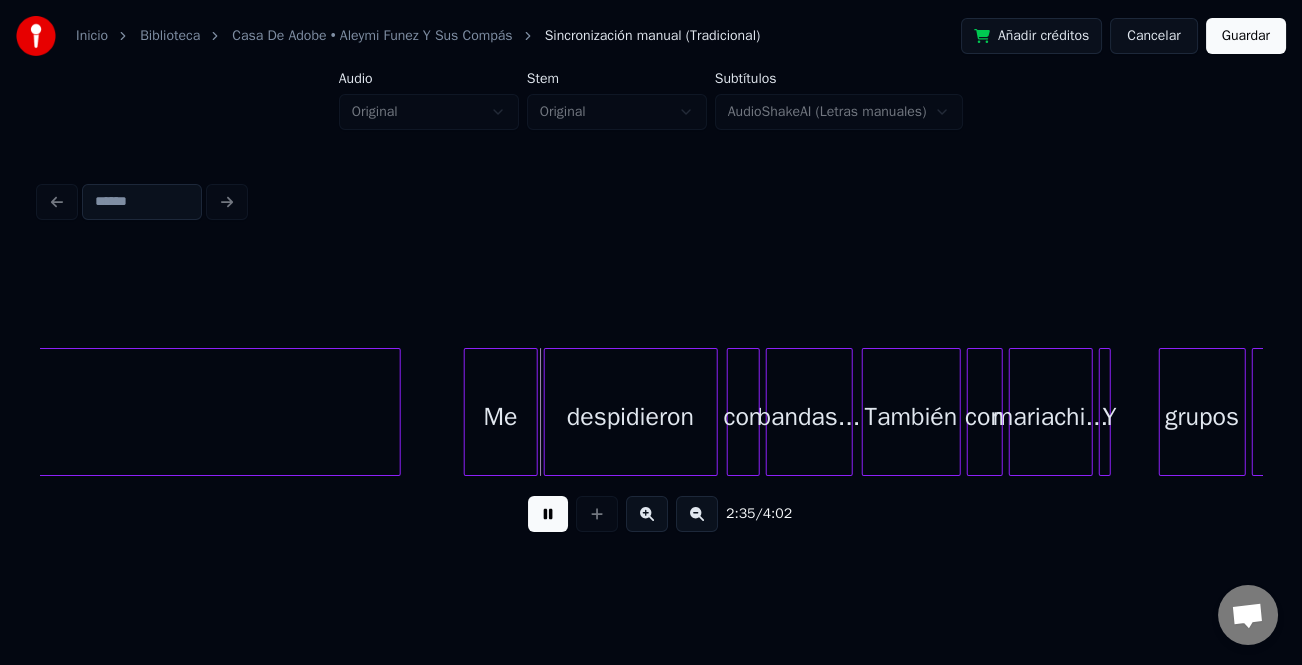 click at bounding box center (647, 514) 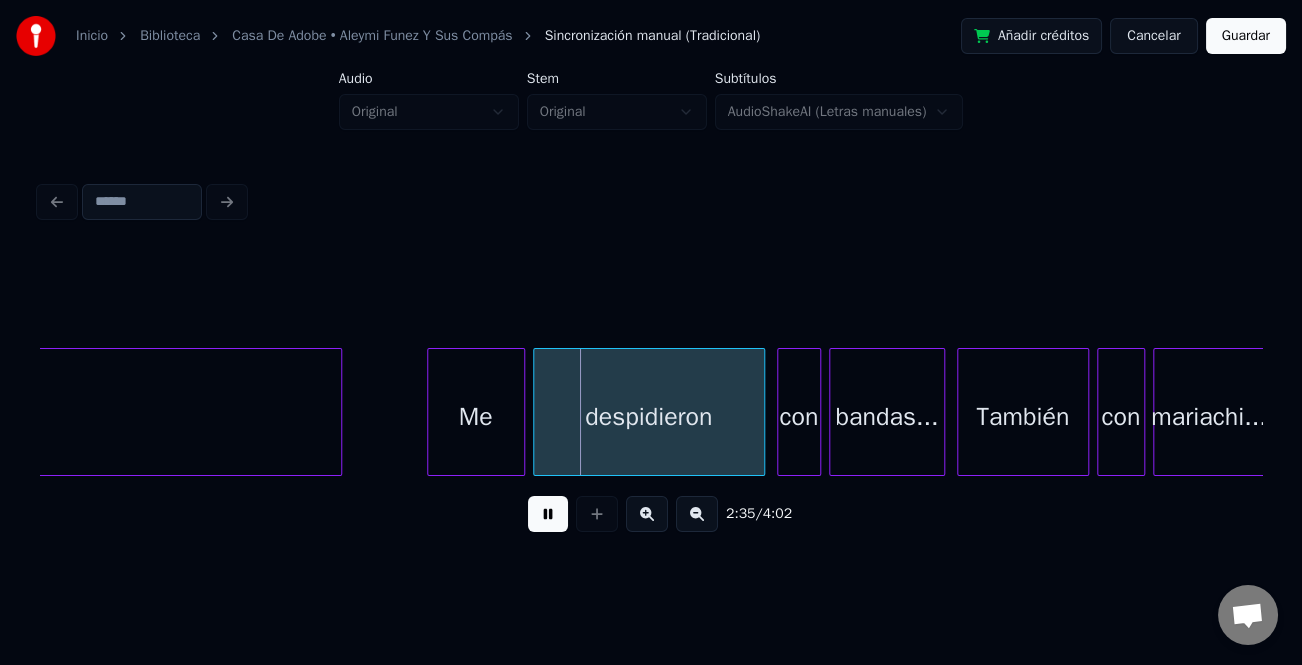 click at bounding box center [647, 514] 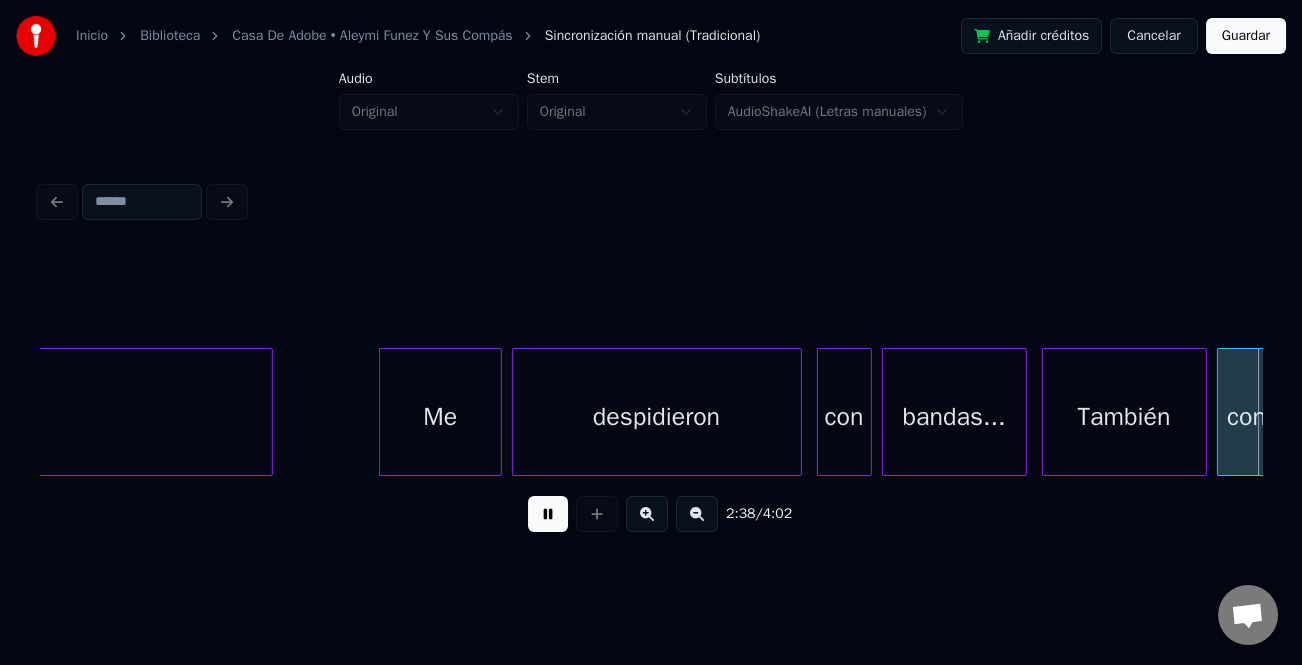 scroll, scrollTop: 0, scrollLeft: 39620, axis: horizontal 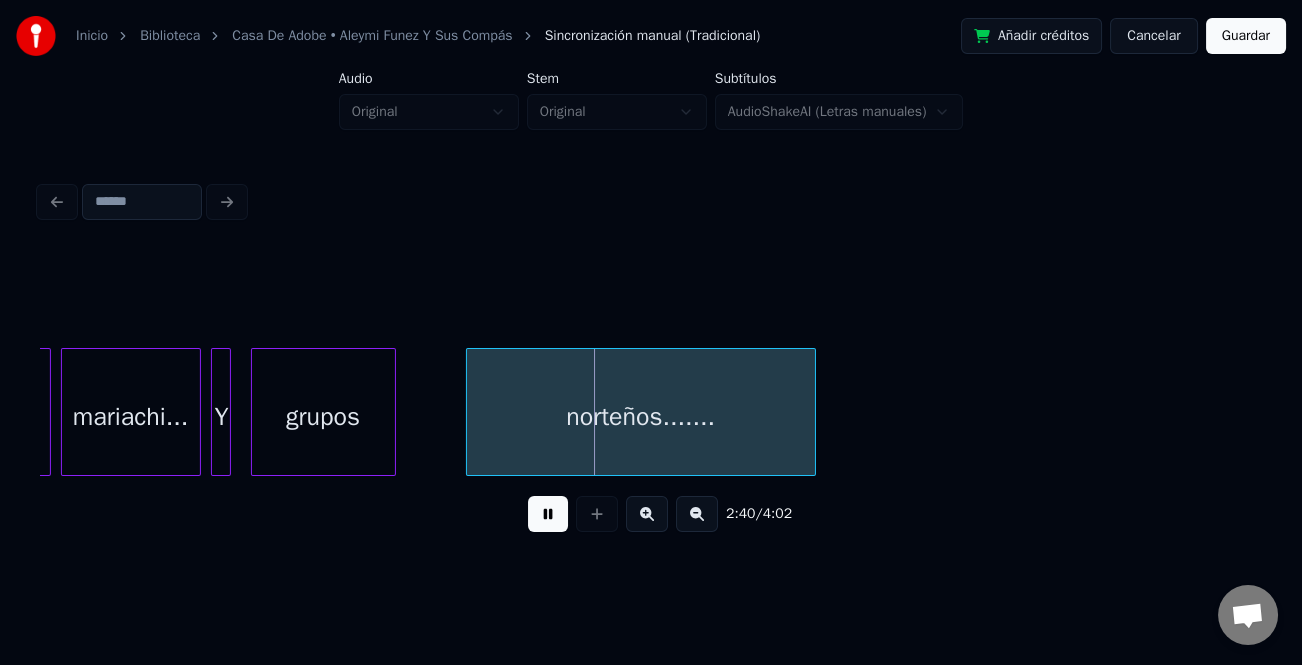 click on "grupos" at bounding box center (323, 417) 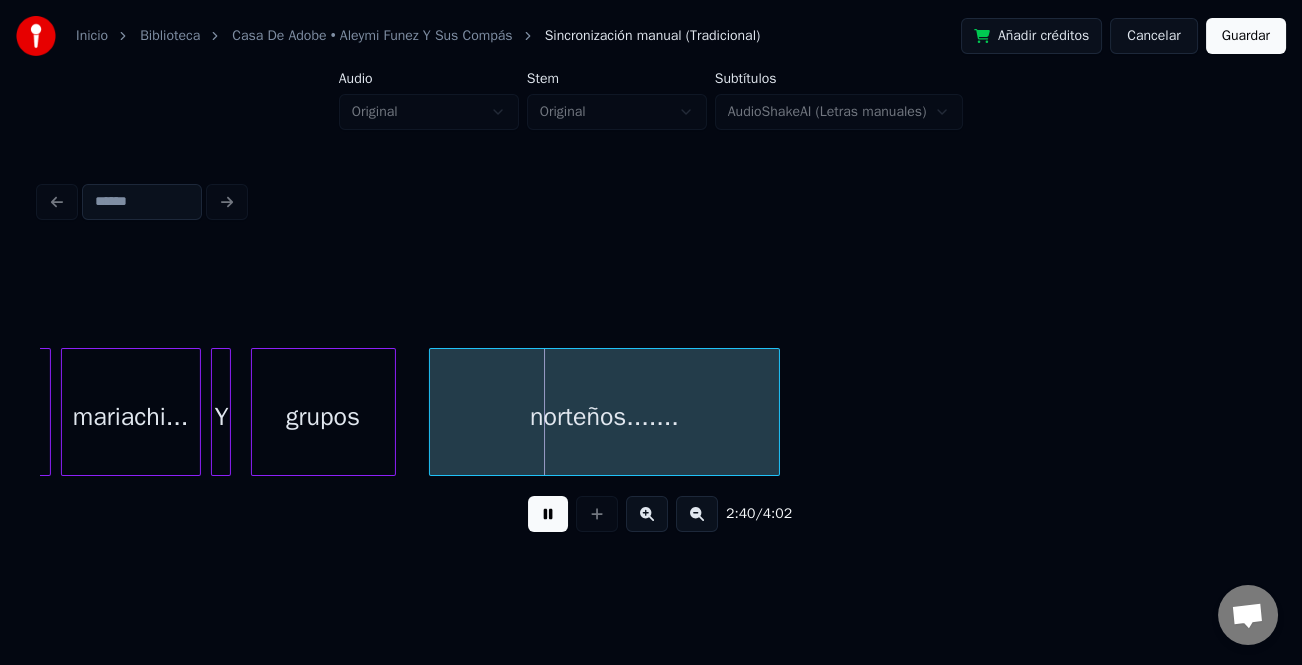 click on "norteños......." at bounding box center (604, 417) 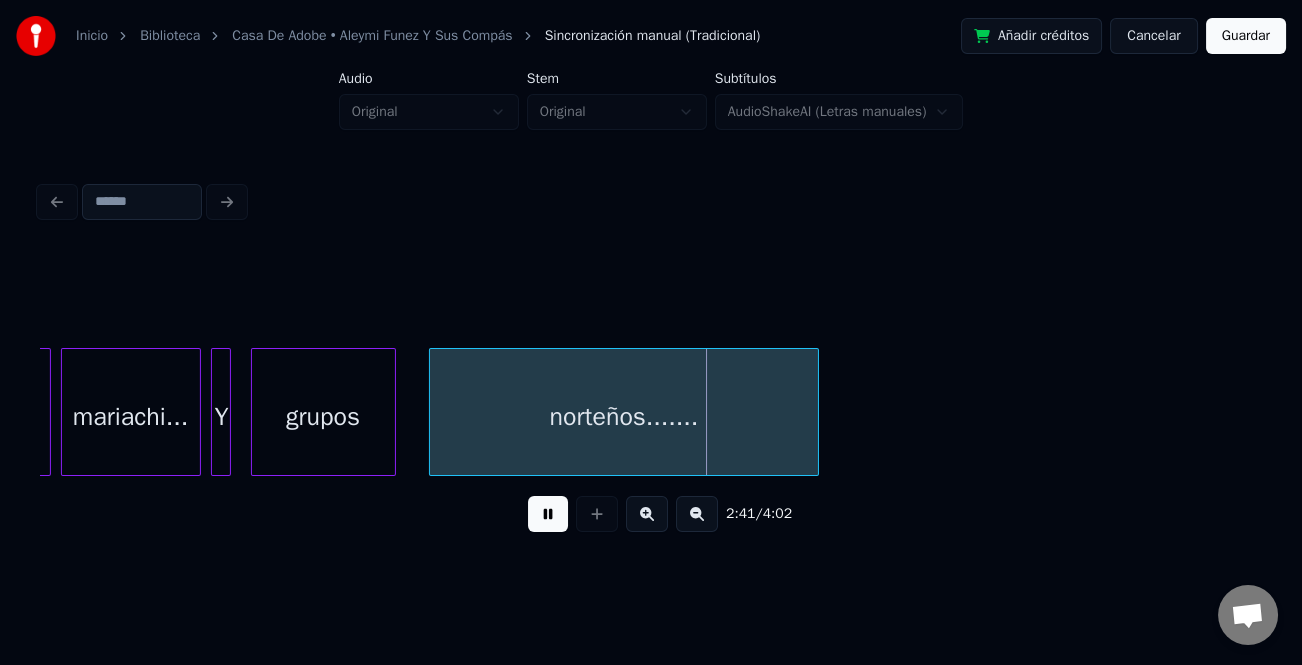 click at bounding box center [815, 412] 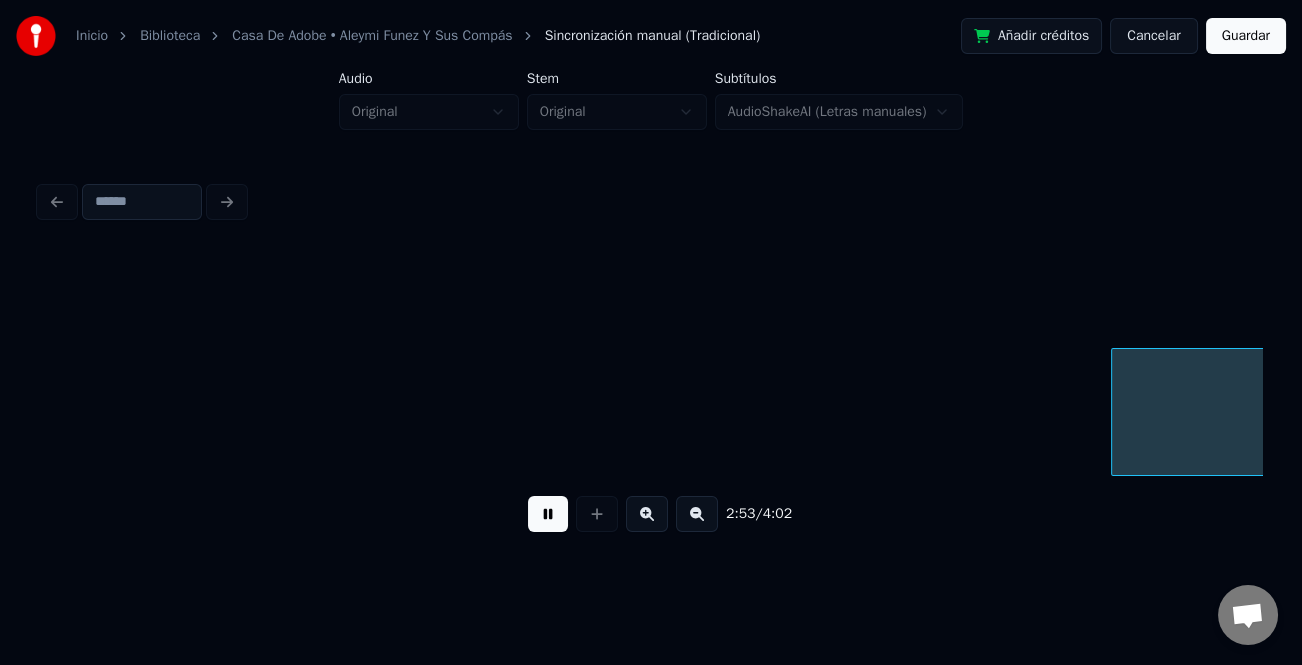 scroll, scrollTop: 0, scrollLeft: 43287, axis: horizontal 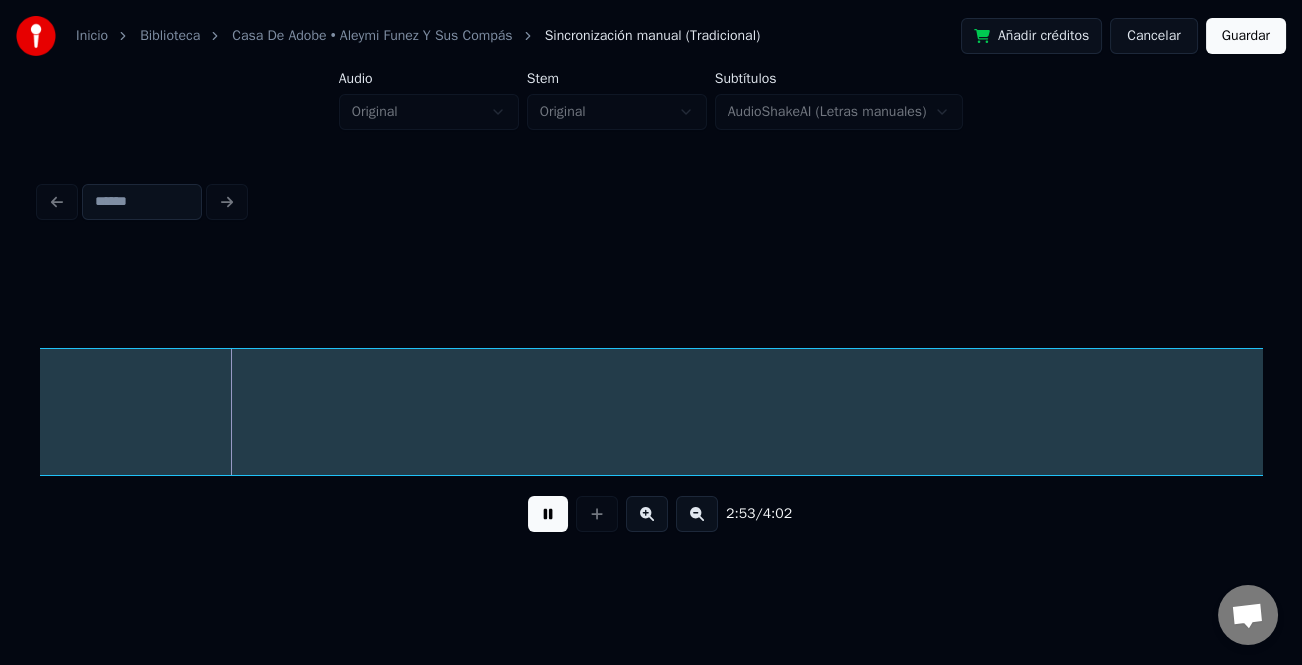 click at bounding box center (548, 514) 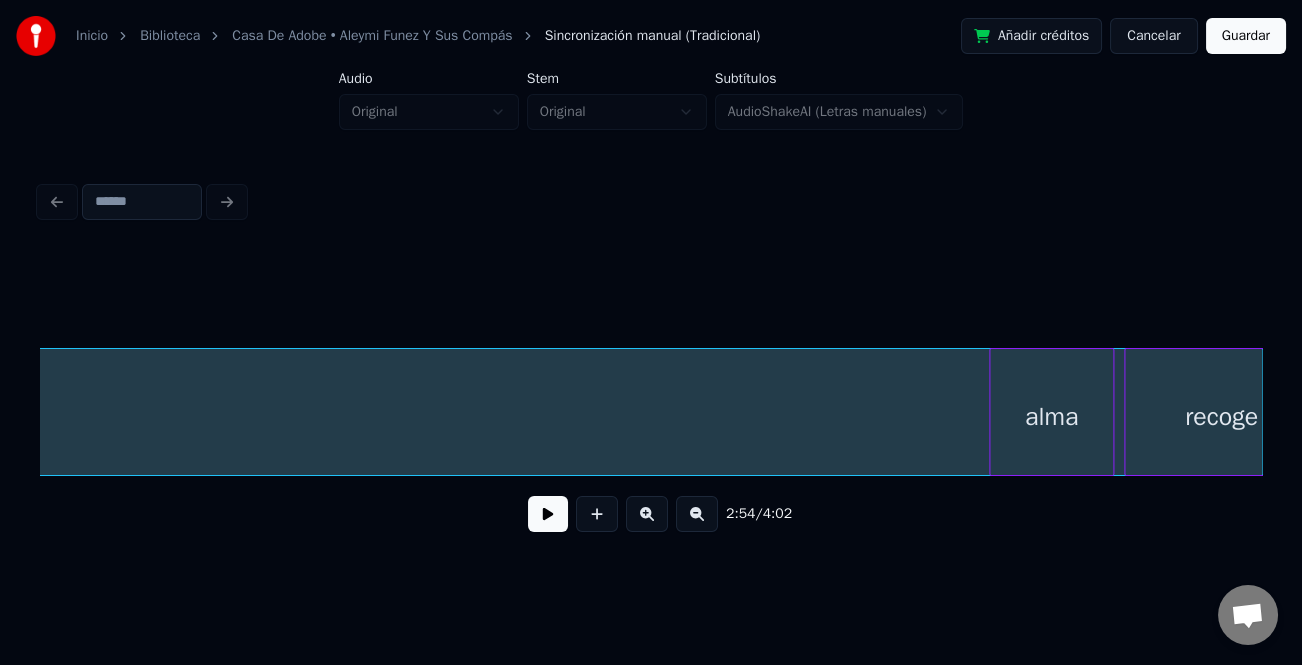 click on "Mi" at bounding box center (-442, 417) 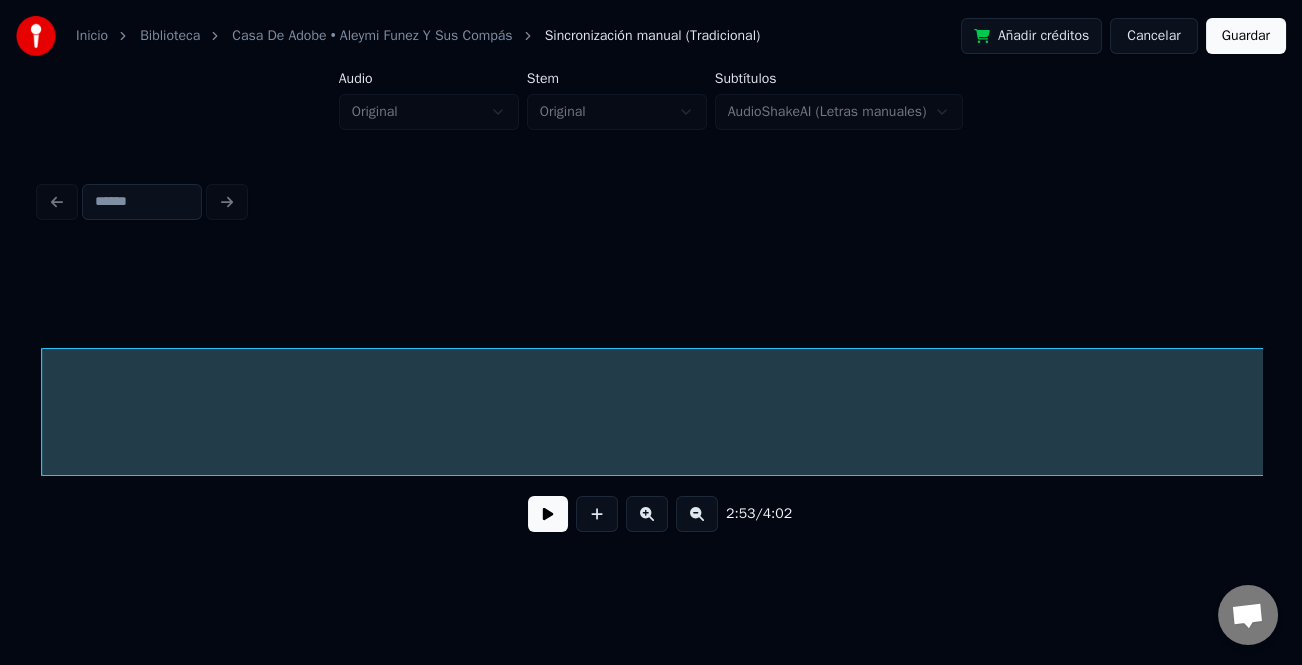 click on "2:53  /  4:02" at bounding box center [651, 514] 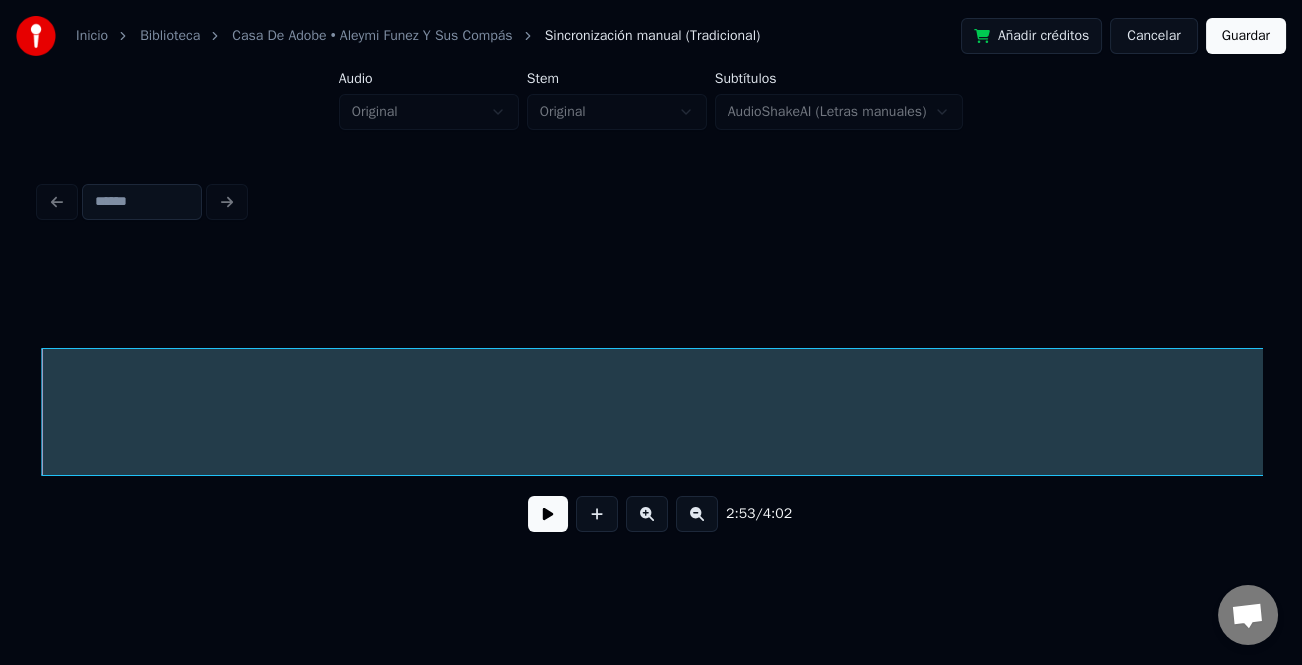click at bounding box center [697, 514] 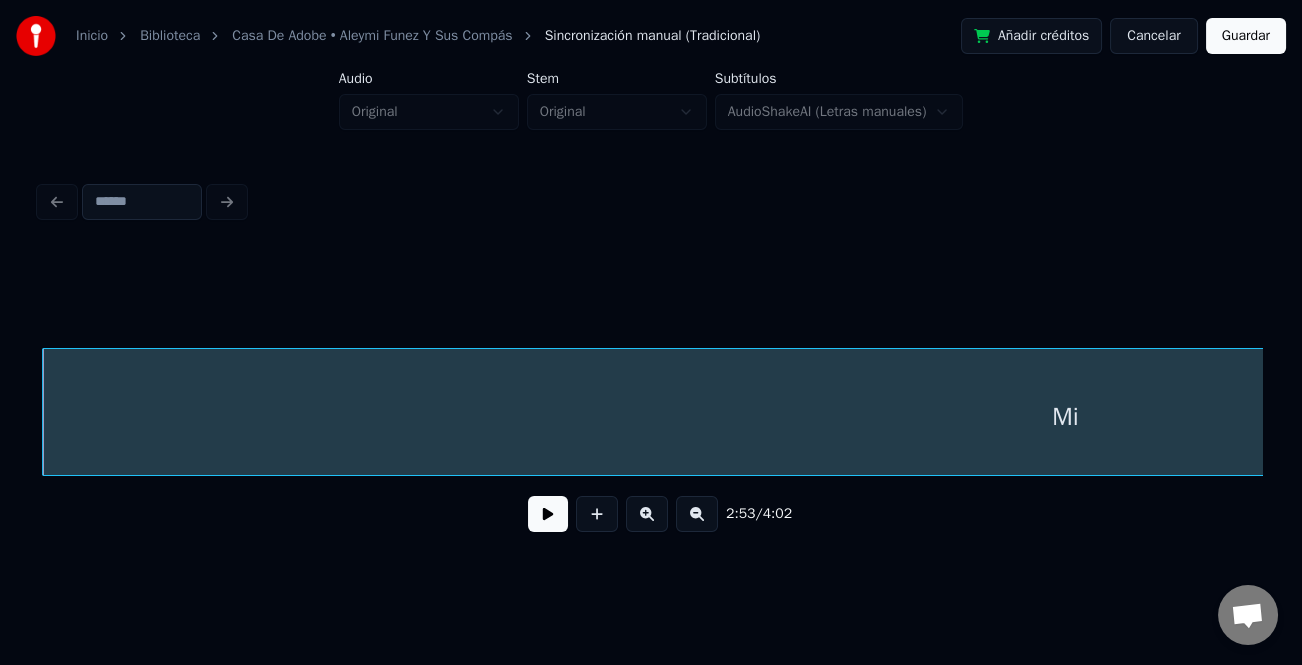 click at bounding box center (697, 514) 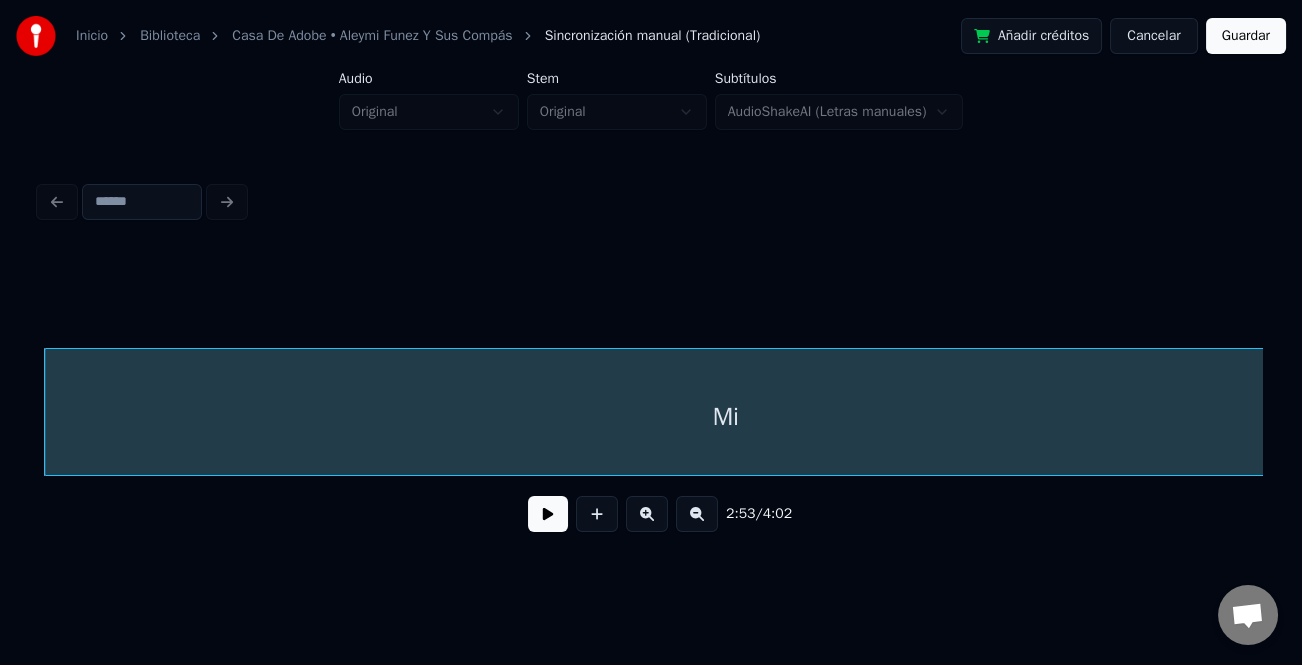 click at bounding box center (697, 514) 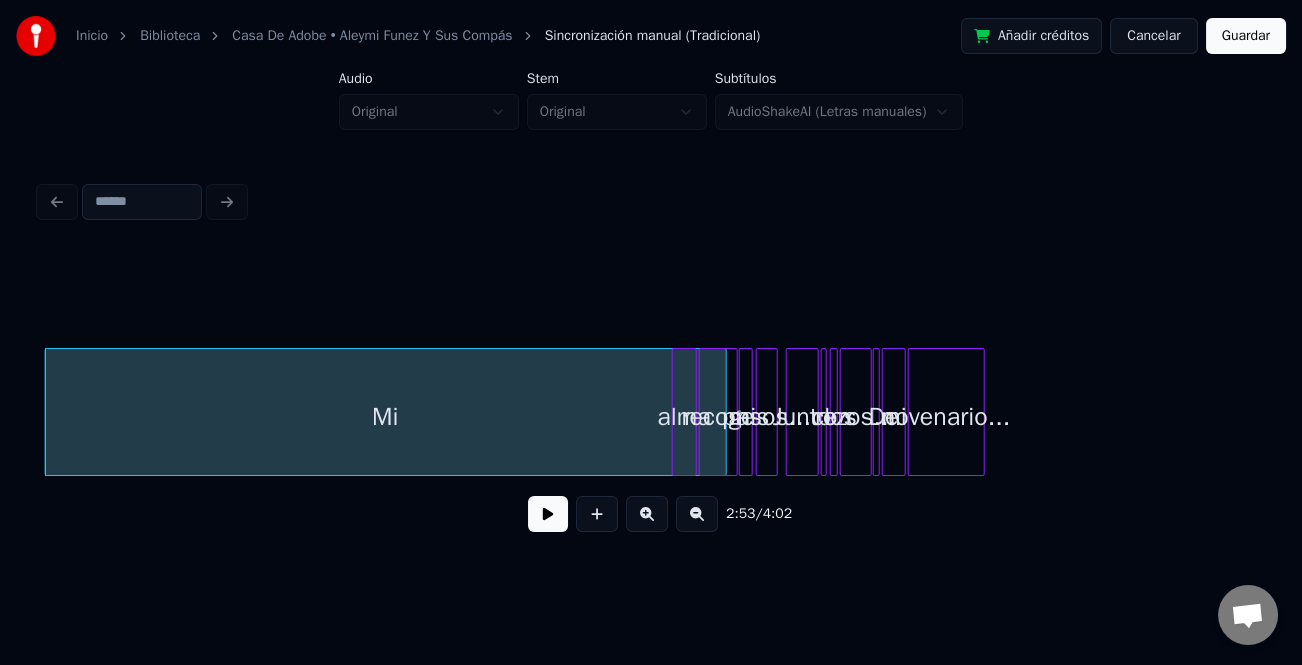 click at bounding box center (697, 514) 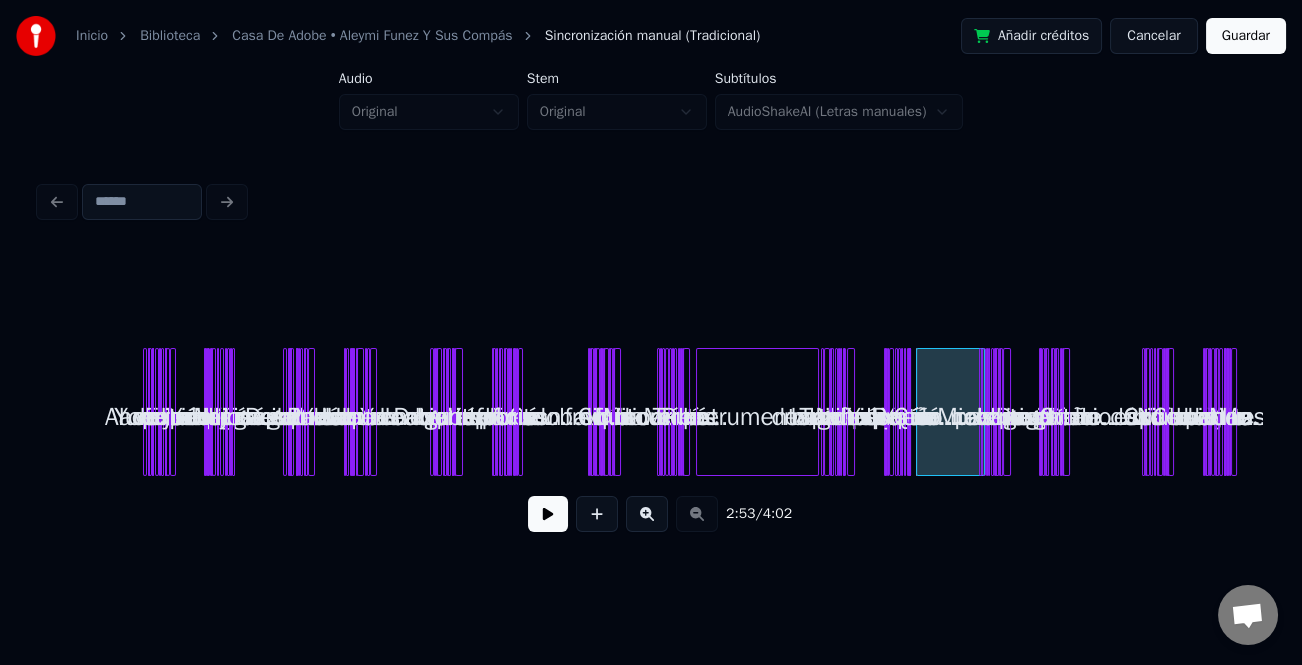 click on "Mi alma recoge mis pasos... Junto con los rezos... De mi novenario... Yo.nací En casa de adobe... Alum.brado entré velas.. Y un petate viejo...... Y un que crecí en la pobreza... Nunca imaginé.. En llegar tan lejos.... Descalzo iba... A la escuela Y le echaba ganas... Pues quería aprender..... Las cuentas no se me daban... Y tartamudeaba al querer leer..... Después por ser ambicioso... Y querer ser alguien.... Le entre al contrabando..... En poco formé un imperio.... Las cosas de pronto... Se me fueron dan..do... Con un balazo.. en la frente... Un Día un sicario Me quito la vi..da... Mire mi cuerpo caer.... Traté de reírme Pues no lo creí.... Instrumental... Me despidieron con bandas... También con mariachi... Y grupos norteños....... Yo yá quería despertar.... Pensé que dormía... Que sólo era un sueño... Y me regreso al pasa..do... De grande a pequeño.... Cómo un inventario.... Ya por último miré... Cuando iba descalzo... Con rumbo a la escue..la.... Y sobre un petate viejo... Me mire" at bounding box center [651, 412] 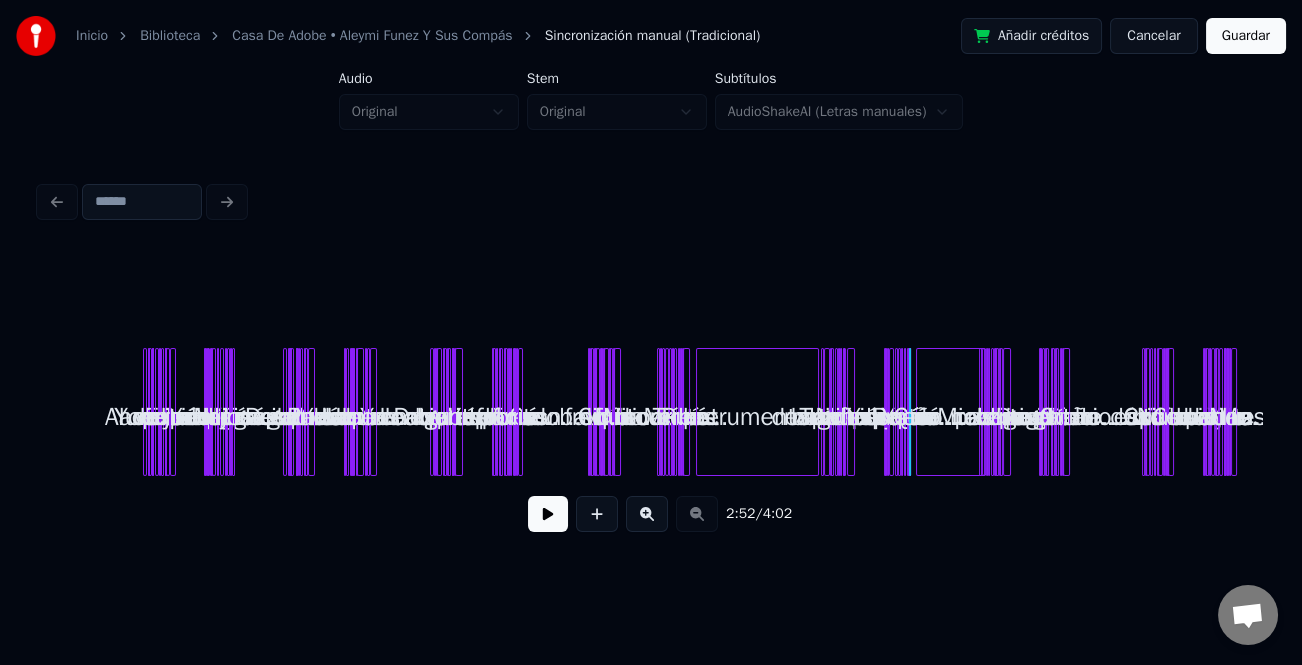 click on "Instrumental..." at bounding box center [757, 417] 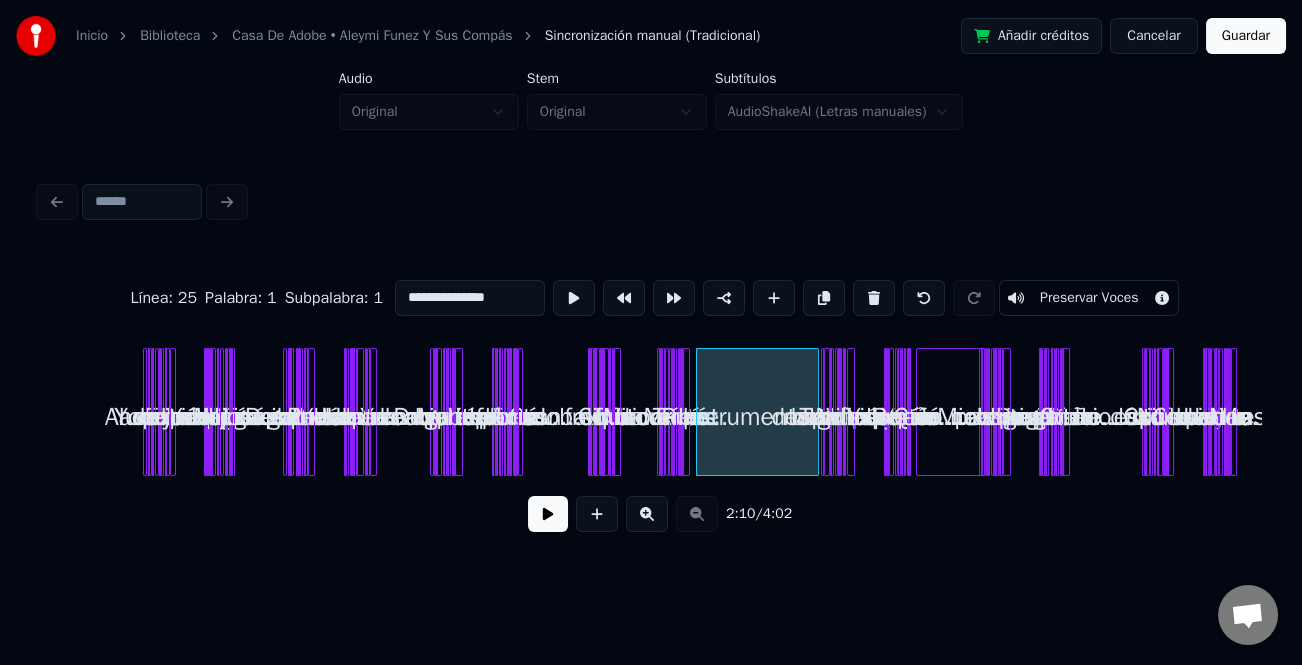 click on "Mi alma recoge mis pasos... Junto con los rezos... De mi novenario... Yo.nací En casa de adobe... Alum.brado entré velas.. Y un petate viejo...... Y un que crecí en la pobreza... Nunca imaginé.. En llegar tan lejos.... Descalzo iba... A la escuela Y le echaba ganas... Pues quería aprender..... Las cuentas no se me daban... Y tartamudeaba al querer leer..... Después por ser ambicioso... Y querer ser alguien.... Le entre al contrabando..... En poco formé un imperio.... Las cosas de pronto... Se me fueron dan..do... Con un balazo.. en la frente... Un Día un sicario Me quito la vi..da... Mire mi cuerpo caer.... Traté de reírme Pues no lo creí.... Instrumental... Me despidieron con bandas... También con mariachi... Y grupos norteños....... Yo yá quería despertar.... Pensé que dormía... Que sólo era un sueño... Y me regreso al pasa..do... De grande a pequeño.... Cómo un inventario.... Ya por último miré... Cuando iba descalzo... Con rumbo a la escue..la.... Y sobre un petate viejo... Me mire" at bounding box center [651, 412] 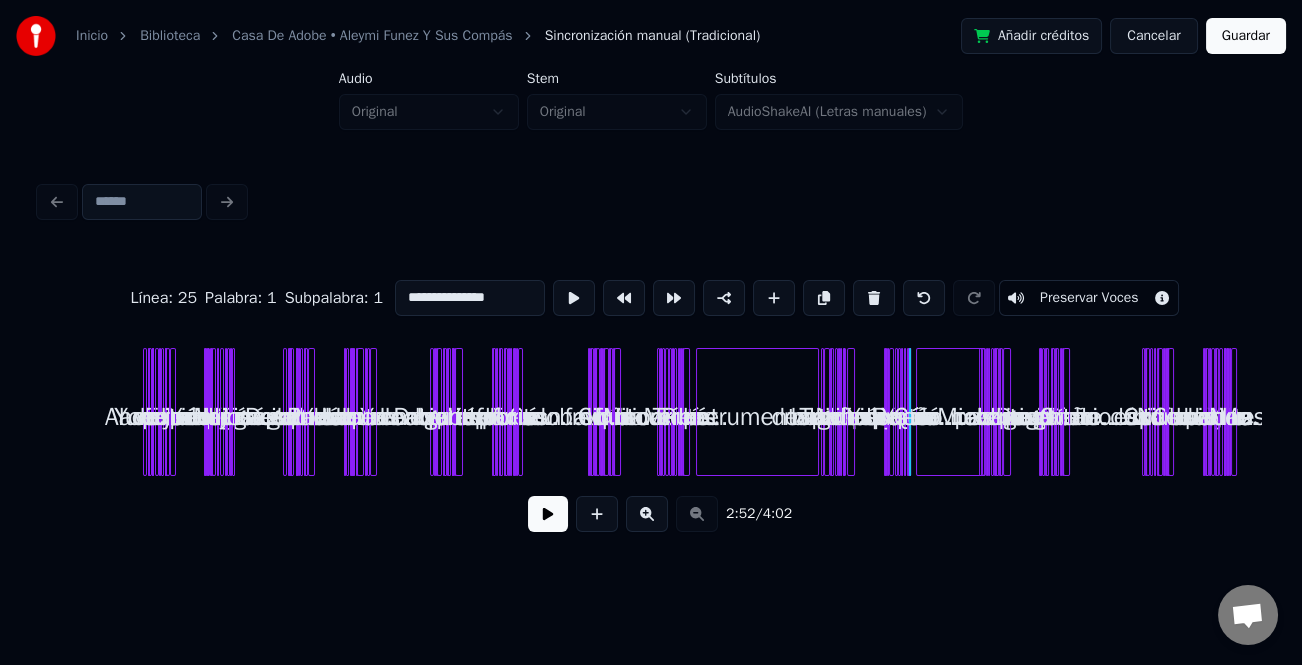 click on "Mi" at bounding box center (950, 417) 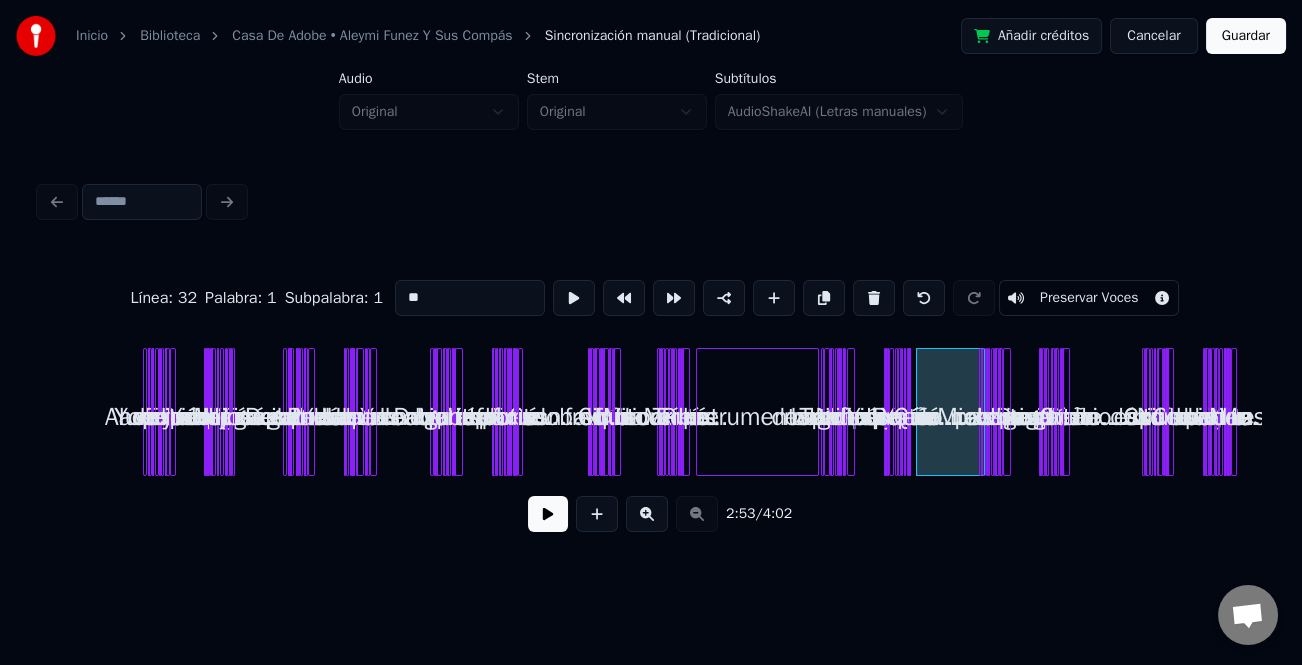 click on "Mi alma recoge mis pasos... Junto con los rezos... De mi novenario... Yo.nací En casa de adobe... Alum.brado entré velas.. Y un petate viejo...... Y un que crecí en la pobreza... Nunca imaginé.. En llegar tan lejos.... Descalzo iba... A la escuela Y le echaba ganas... Pues quería aprender..... Las cuentas no se me daban... Y tartamudeaba al querer leer..... Después por ser ambicioso... Y querer ser alguien.... Le entre al contrabando..... En poco formé un imperio.... Las cosas de pronto... Se me fueron dan..do... Con un balazo.. en la frente... Un Día un sicario Me quito la vi..da... Mire mi cuerpo caer.... Traté de reírme Pues no lo creí.... Instrumental... Me despidieron con bandas... También con mariachi... Y grupos norteños....... Yo yá quería despertar.... Pensé que dormía... Que sólo era un sueño... Y me regreso al pasa..do... De grande a pequeño.... Cómo un inventario.... Ya por último miré... Cuando iba descalzo... Con rumbo a la escue..la.... Y sobre un petate viejo... Me mire" at bounding box center [651, 412] 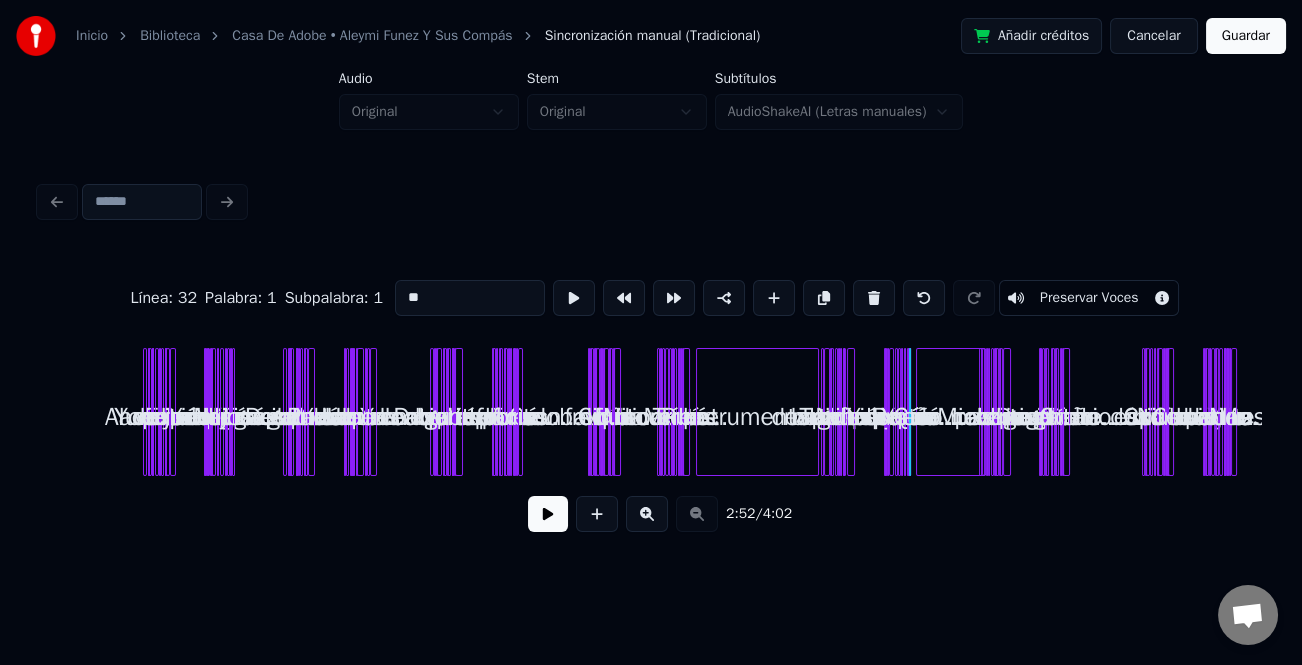 click at bounding box center (647, 514) 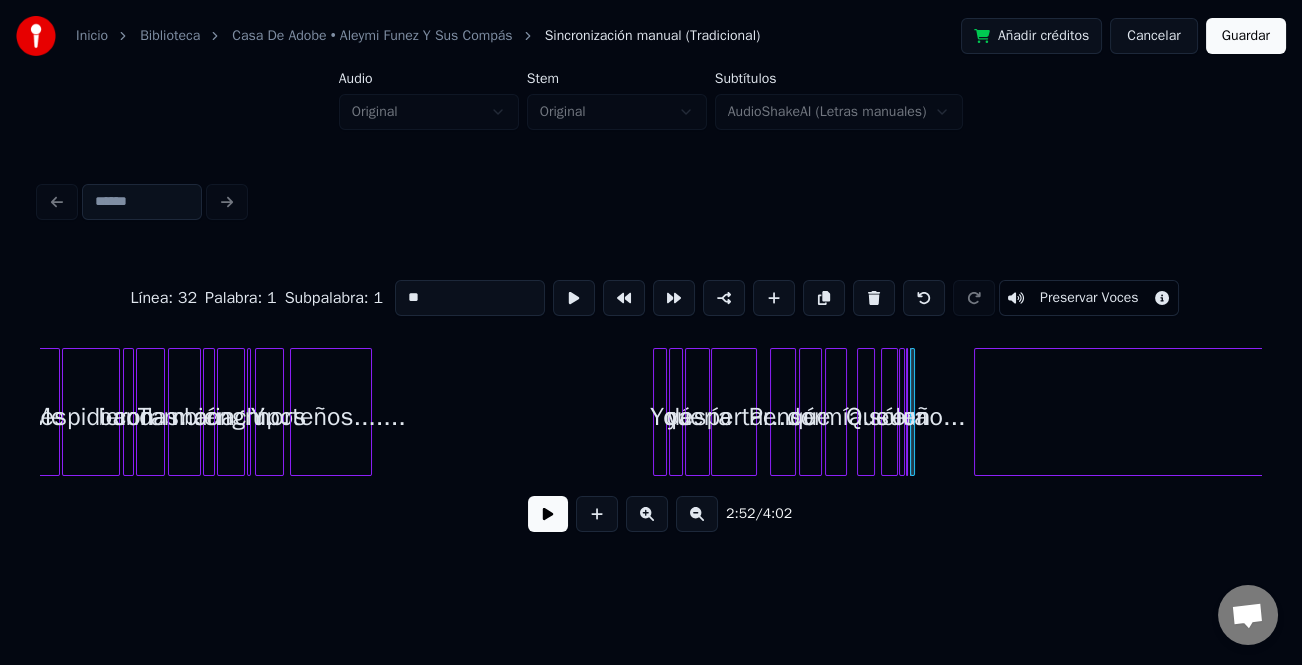 click at bounding box center [647, 514] 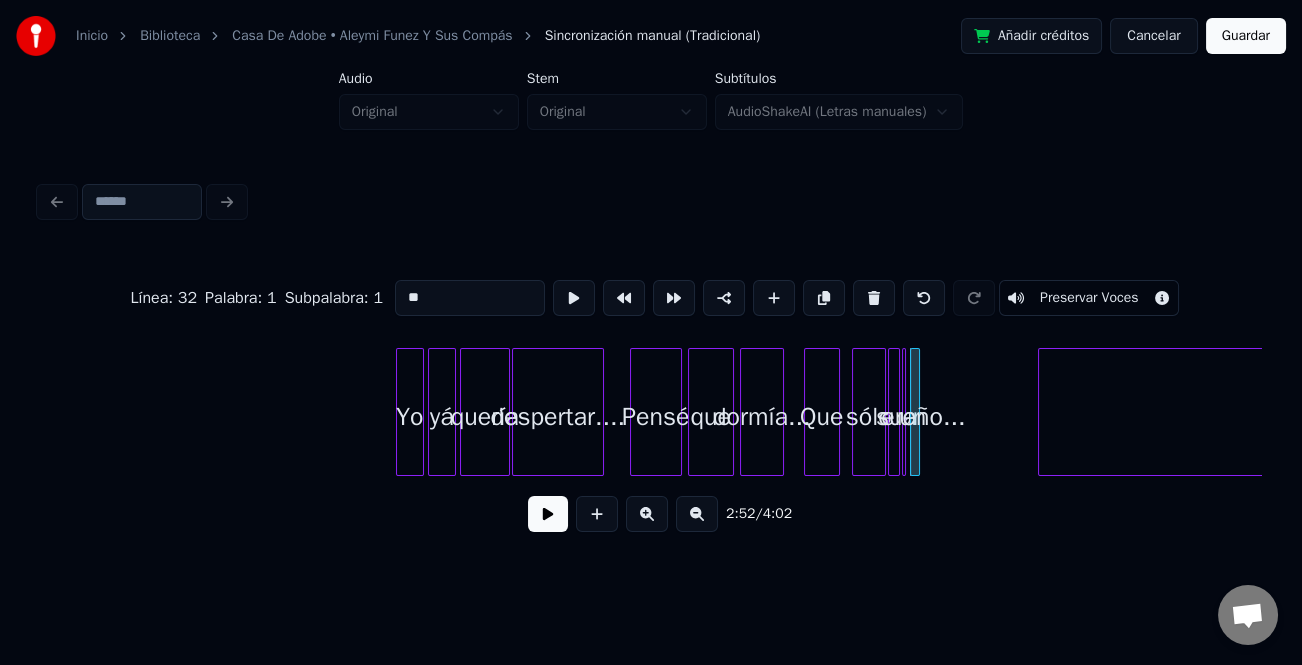 click at bounding box center [647, 514] 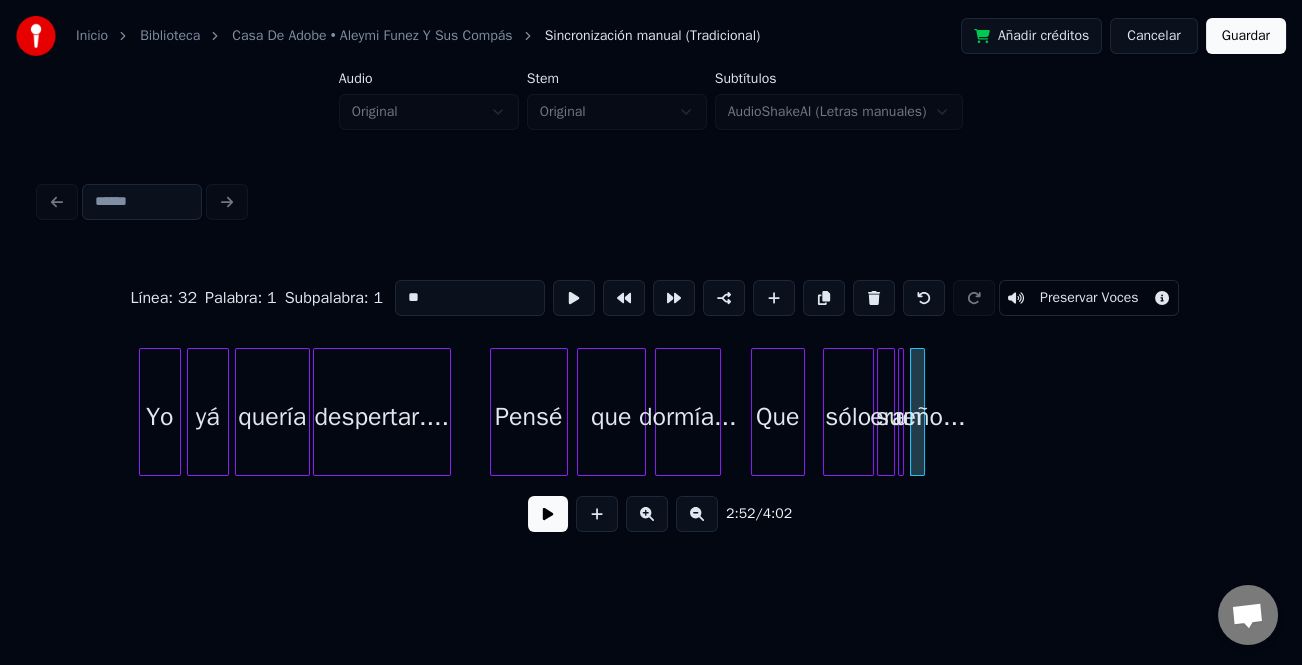 scroll, scrollTop: 0, scrollLeft: 26244, axis: horizontal 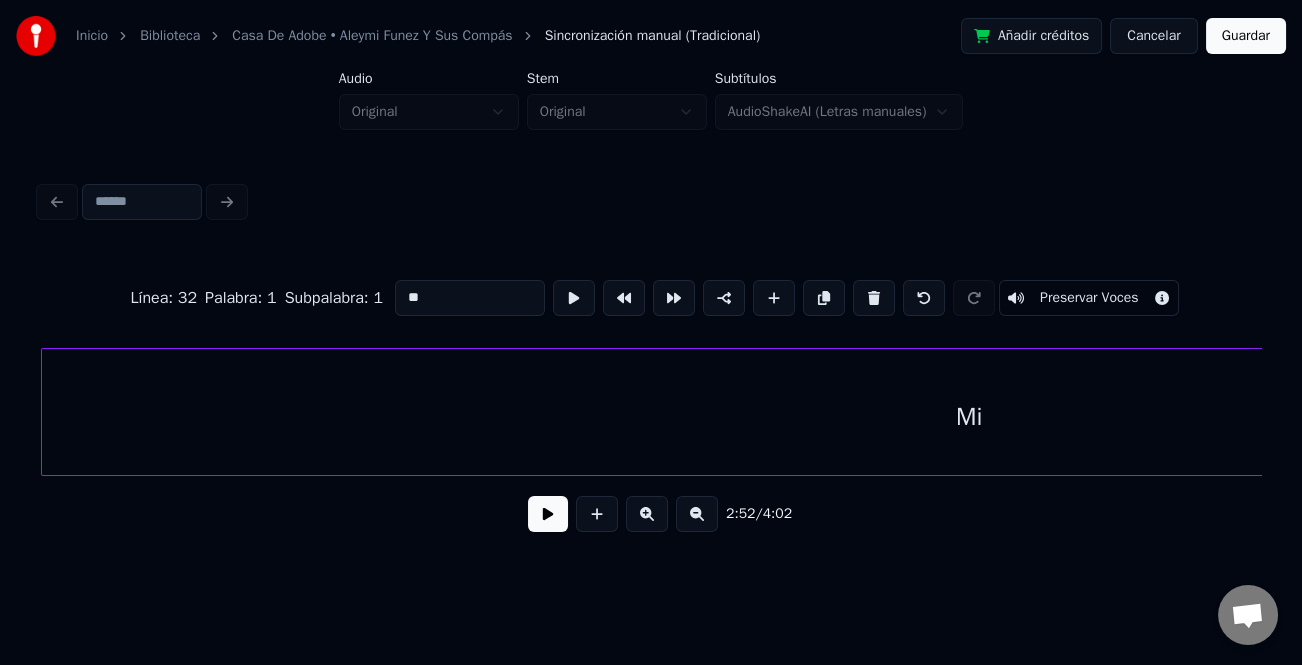click on "Inicio Biblioteca Casa De Adobe • [PERSON] Y Sus Compás Sincronización manual (Tradicional) Añadir créditos Cancelar Guardar Audio Original Stem Original Subtítulos AudioShakeAI (Letras manuales) Línea : 32 Palabra : 1 Subpalabra : 1 ** Preservar Voces 2:52 / 4:02" at bounding box center [651, 296] 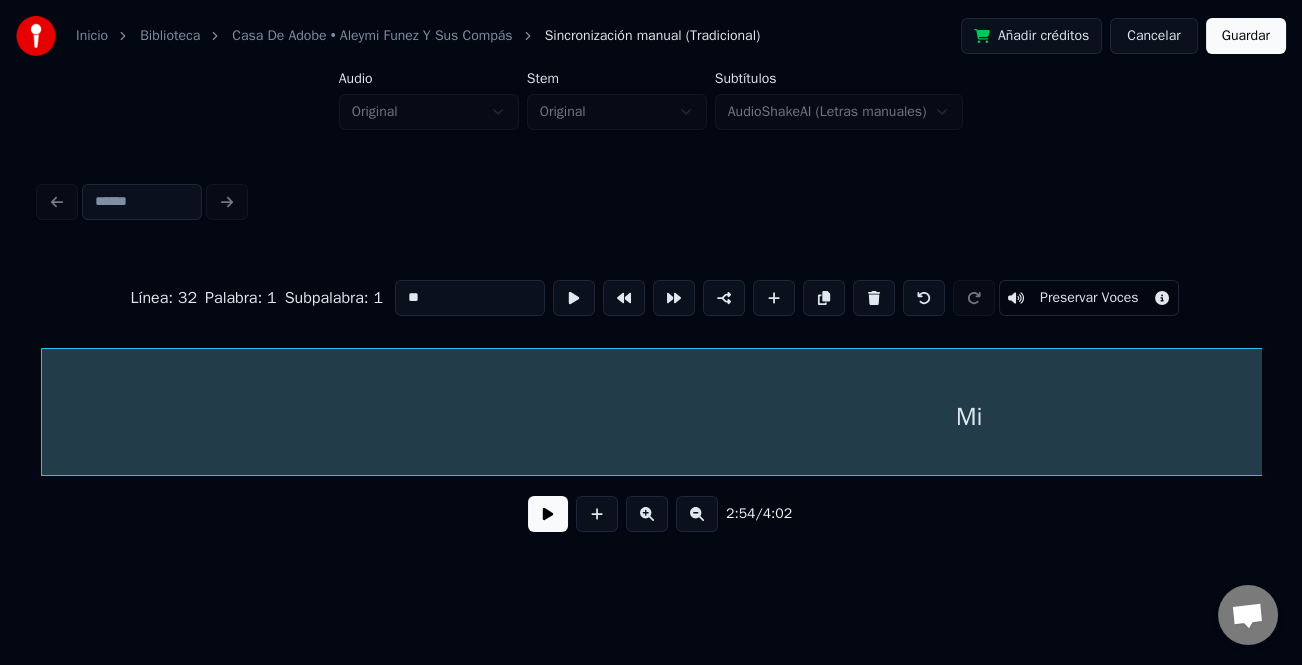 click at bounding box center [697, 514] 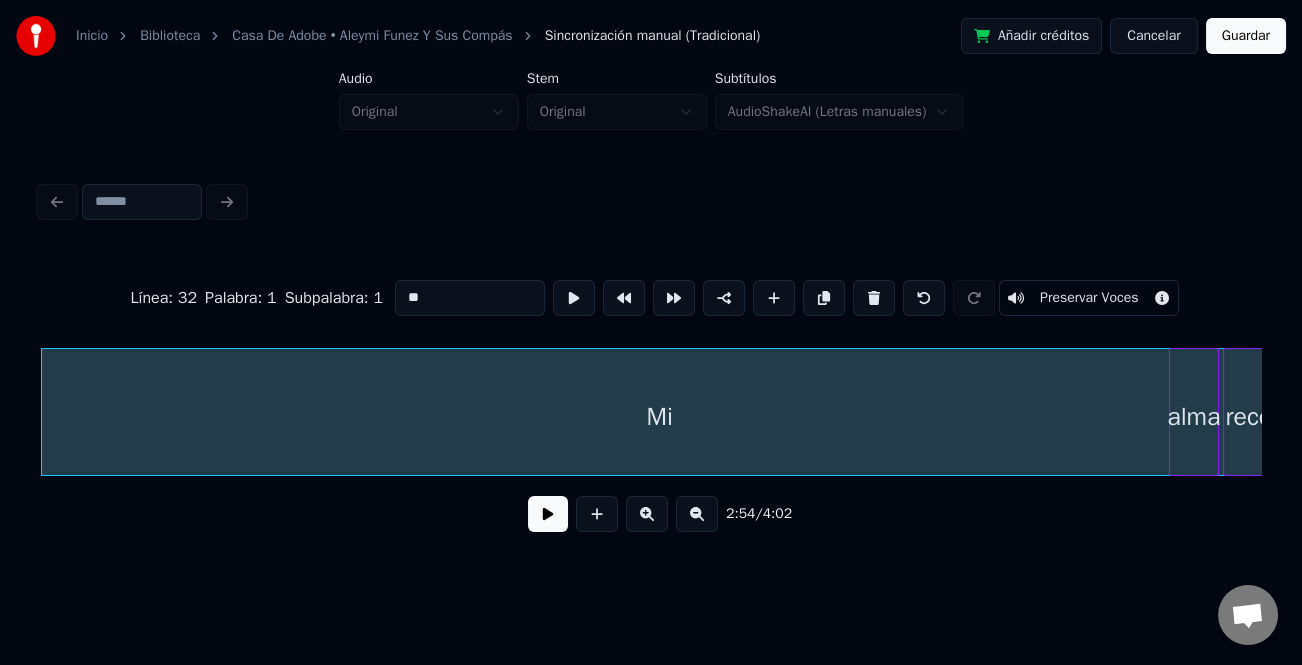 click at bounding box center (697, 514) 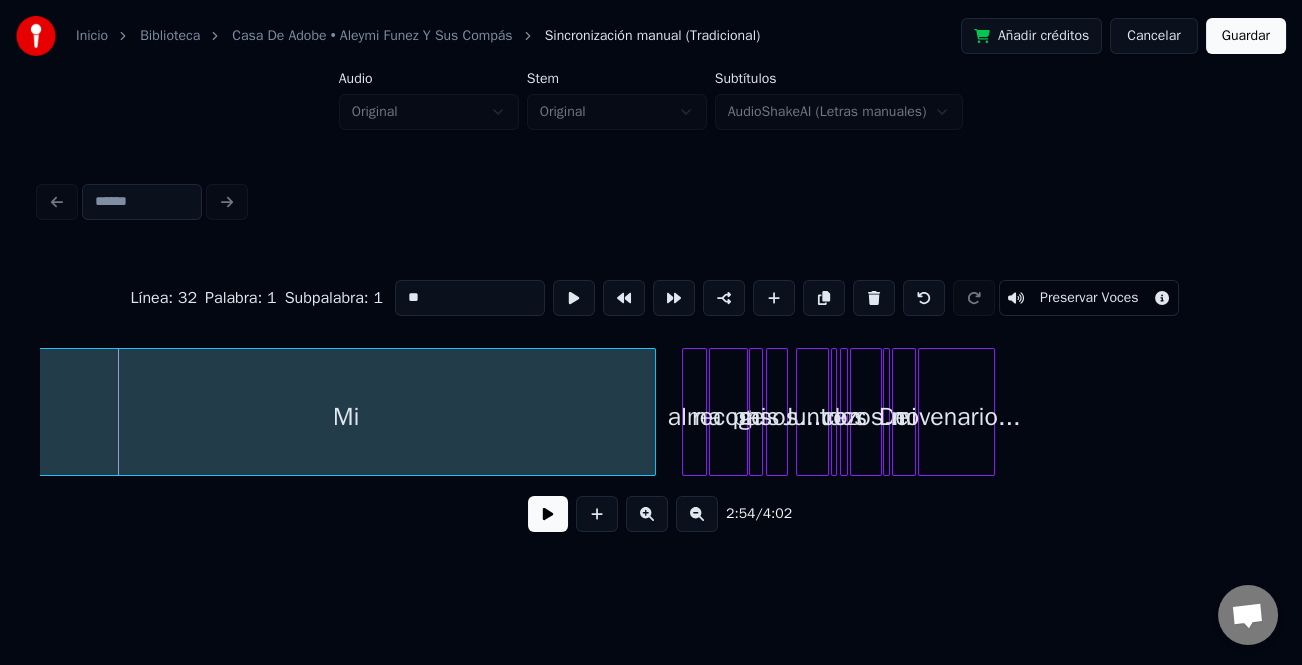 scroll, scrollTop: 0, scrollLeft: 8667, axis: horizontal 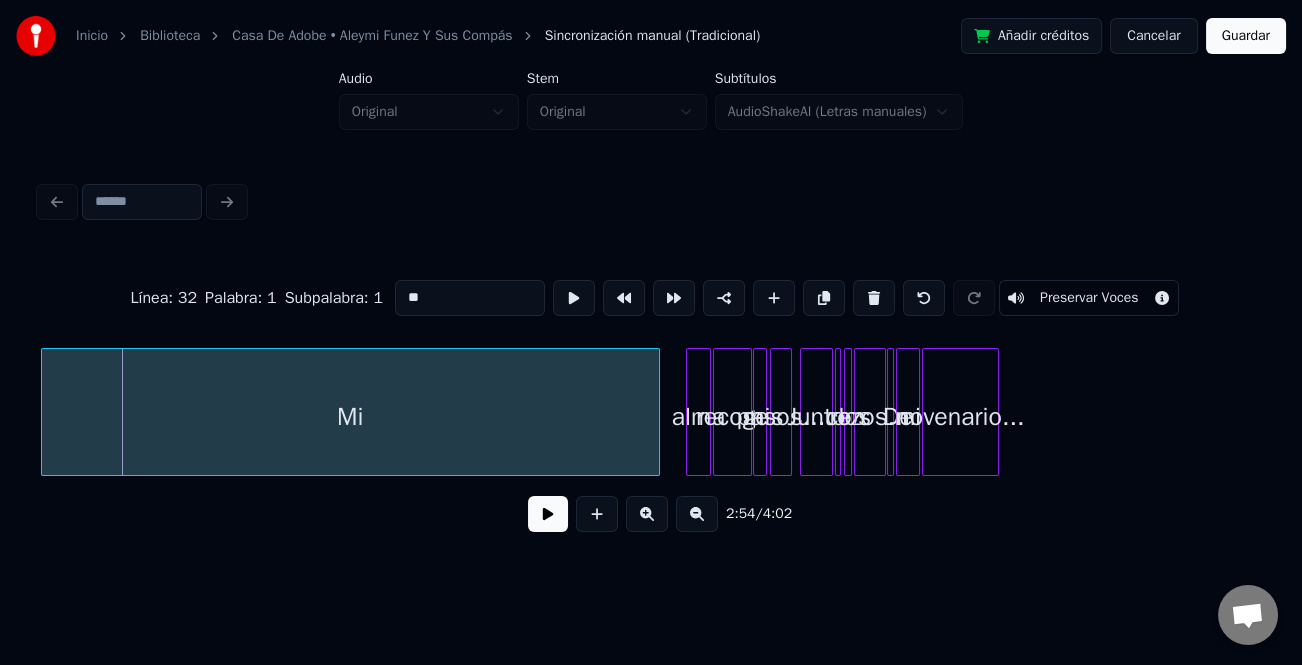 click on "Mi" at bounding box center (350, 417) 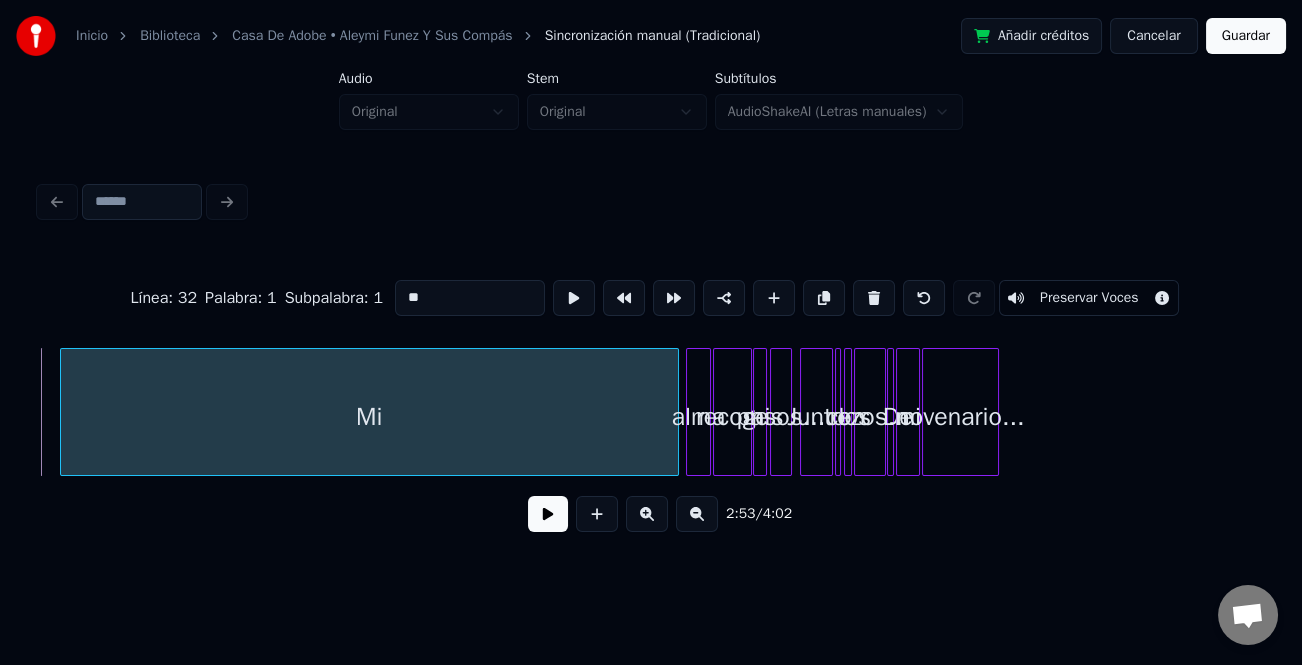 click on "Mi" at bounding box center [369, 417] 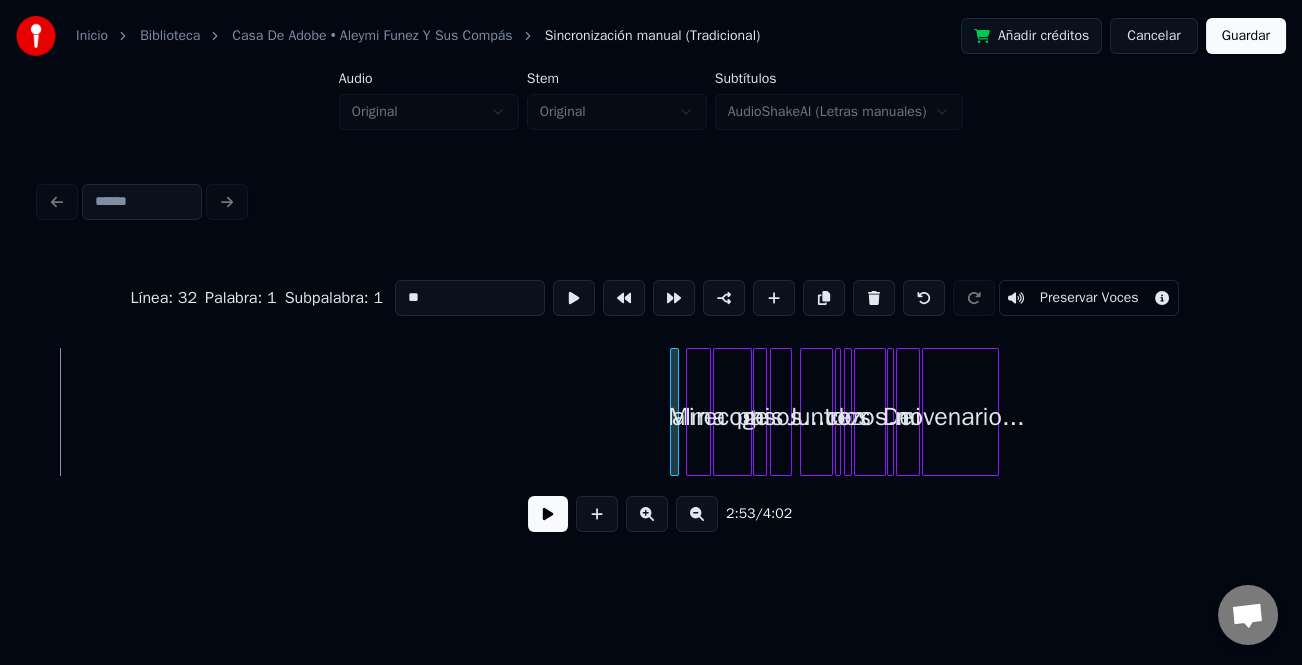click on "Mi" at bounding box center (674, 412) 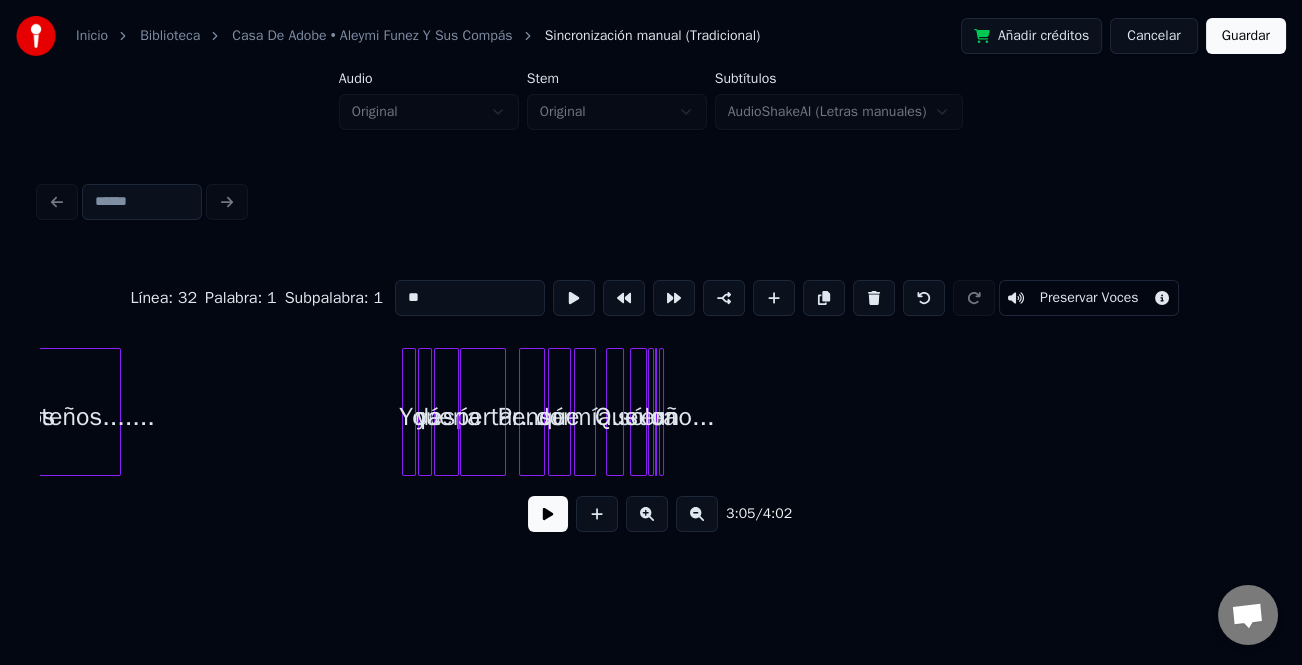 scroll, scrollTop: 0, scrollLeft: 7906, axis: horizontal 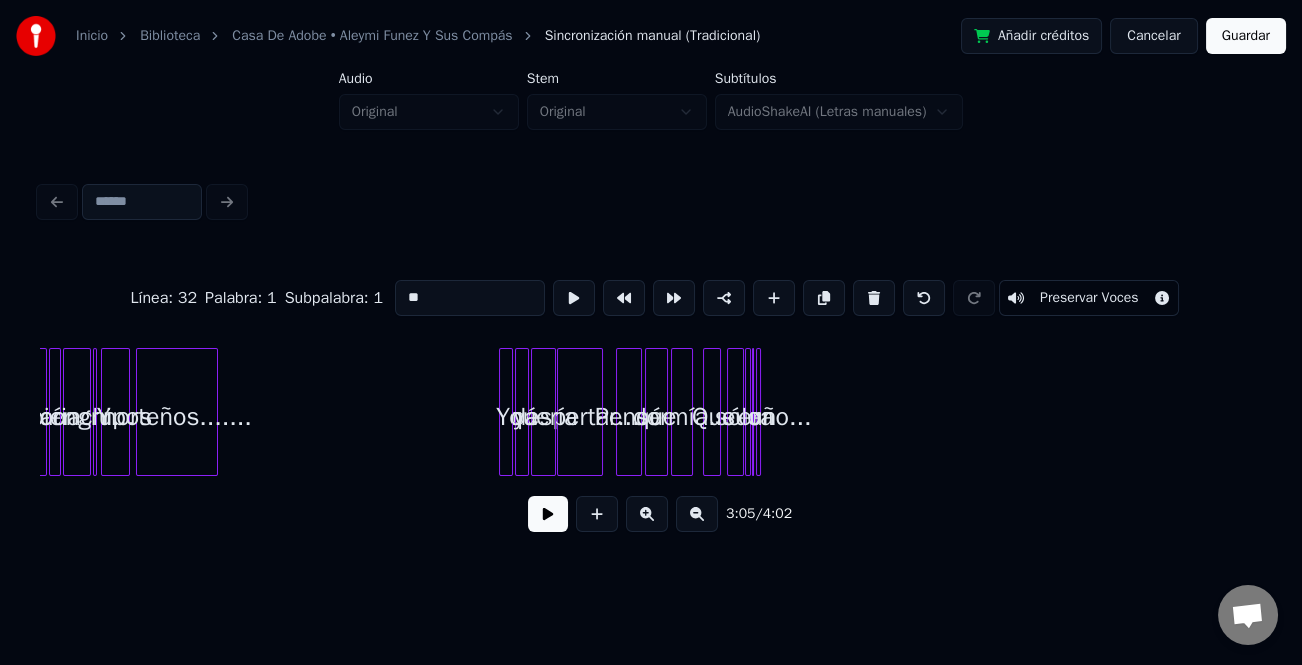click at bounding box center (509, 412) 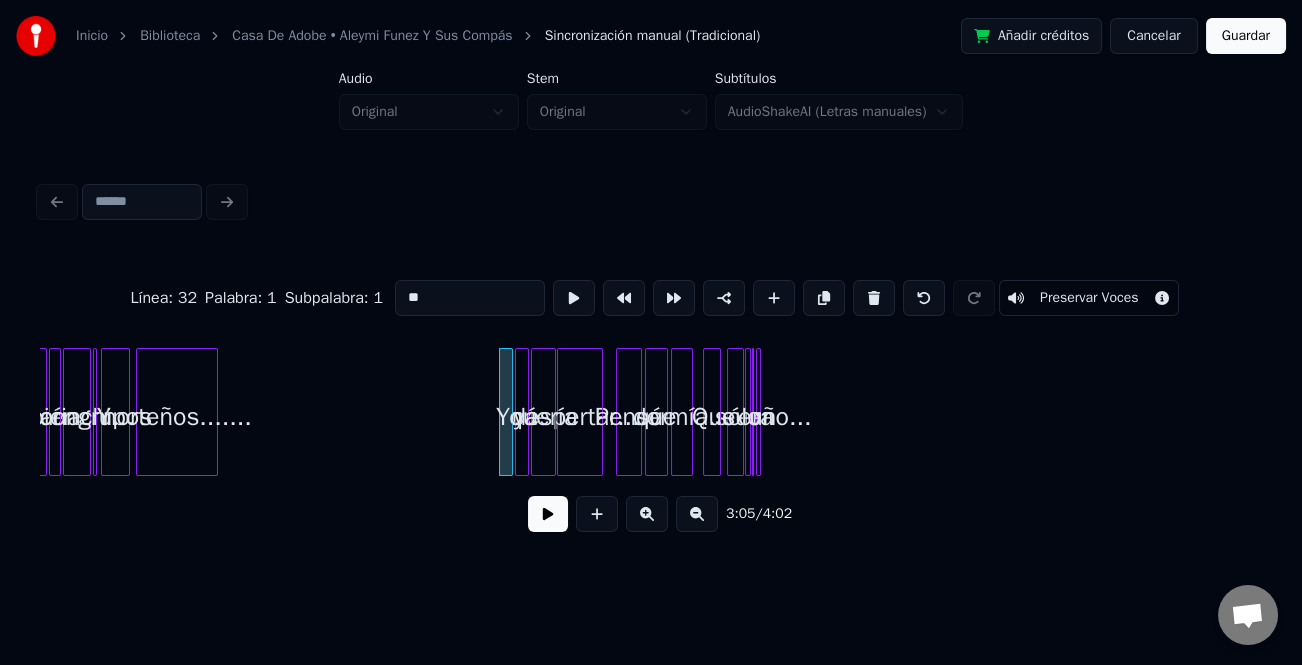 type on "**" 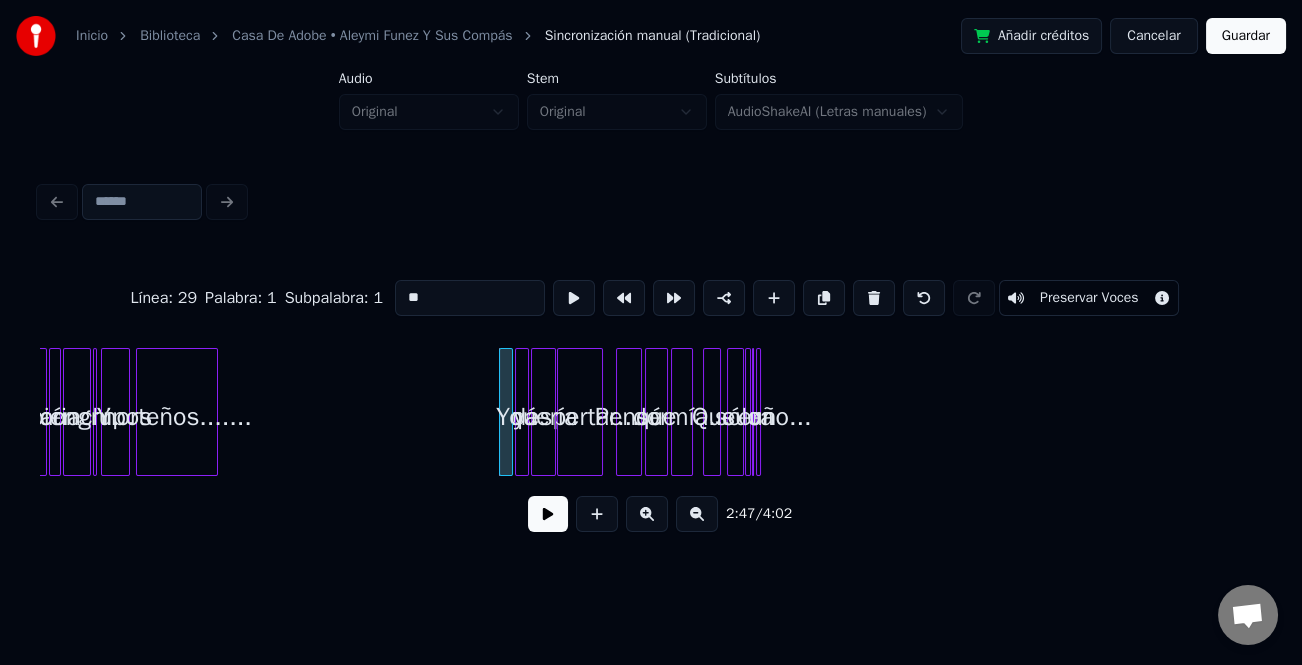 drag, startPoint x: 537, startPoint y: 529, endPoint x: 562, endPoint y: 529, distance: 25 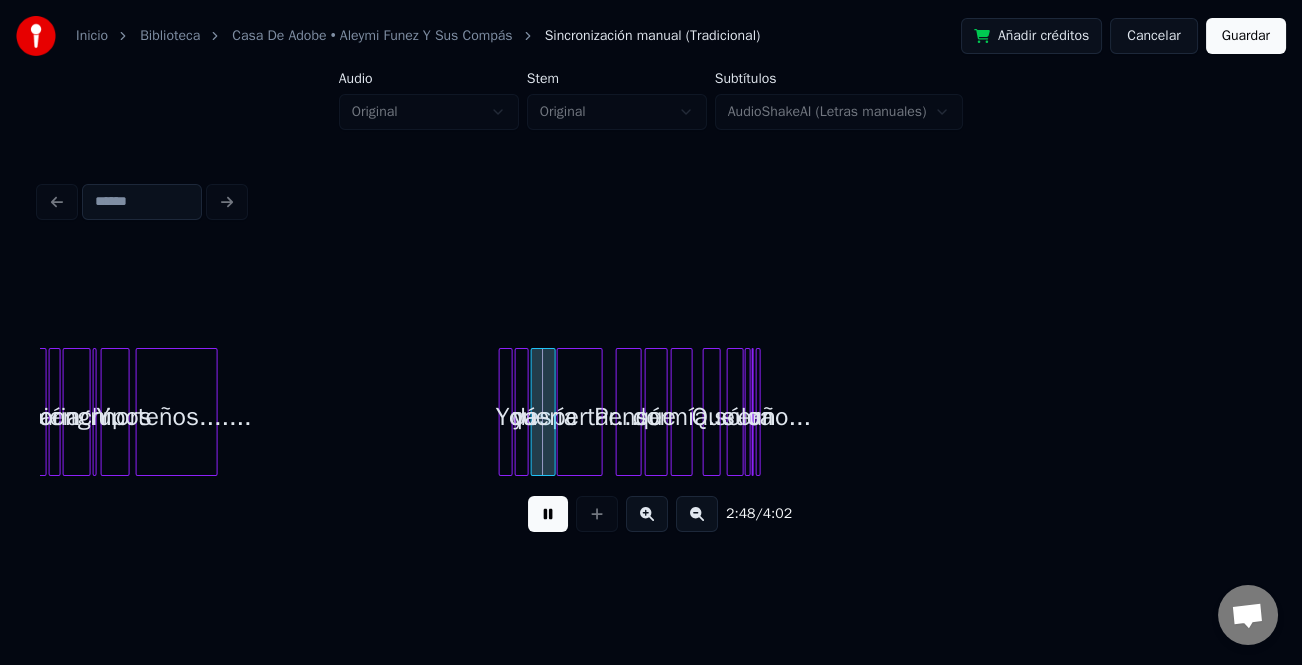 click at bounding box center [647, 514] 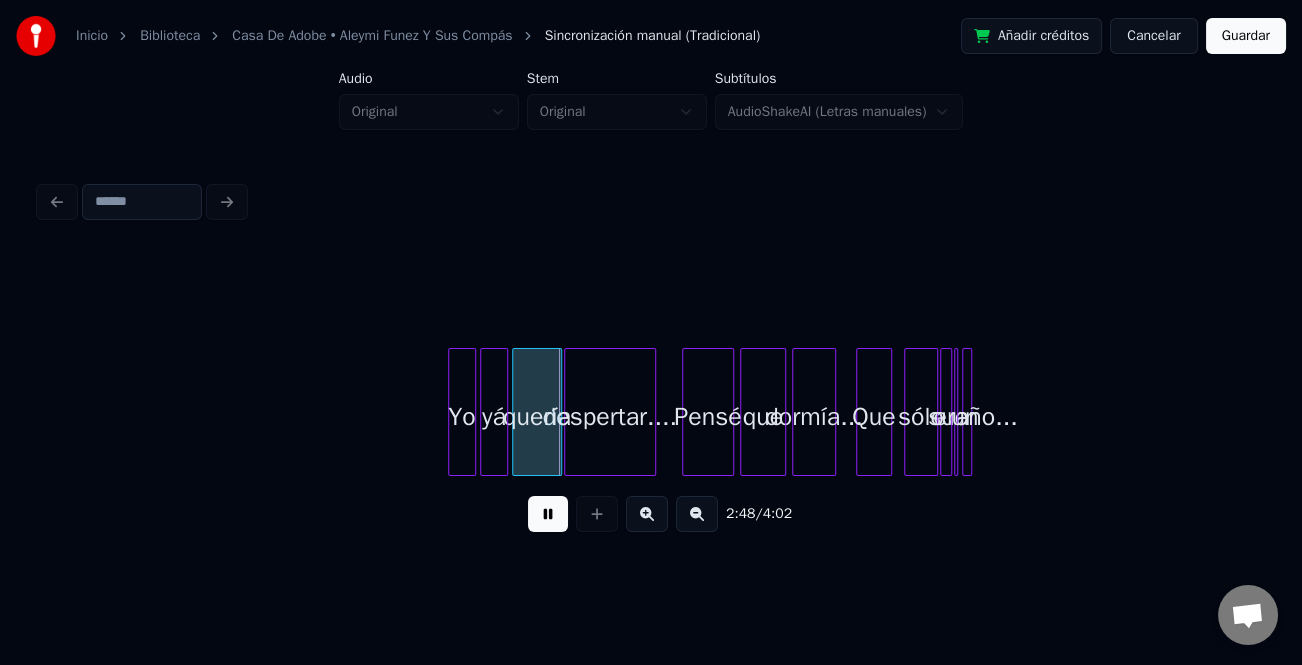 click at bounding box center [647, 514] 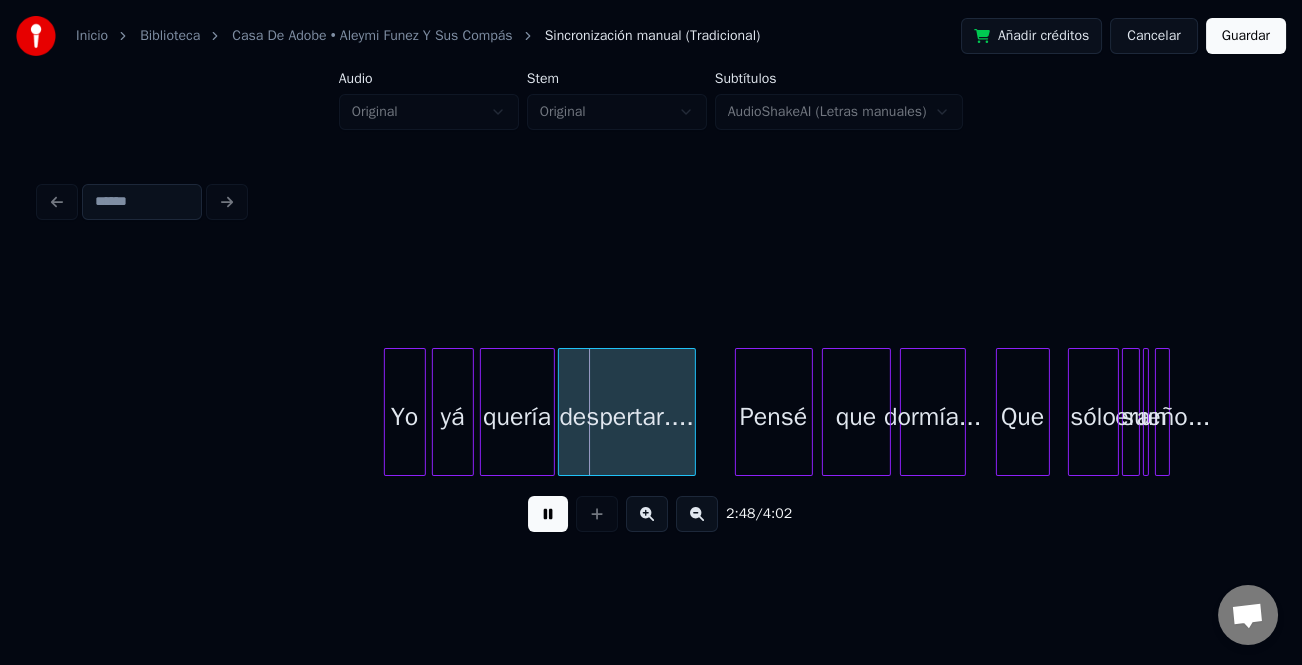 click at bounding box center [647, 514] 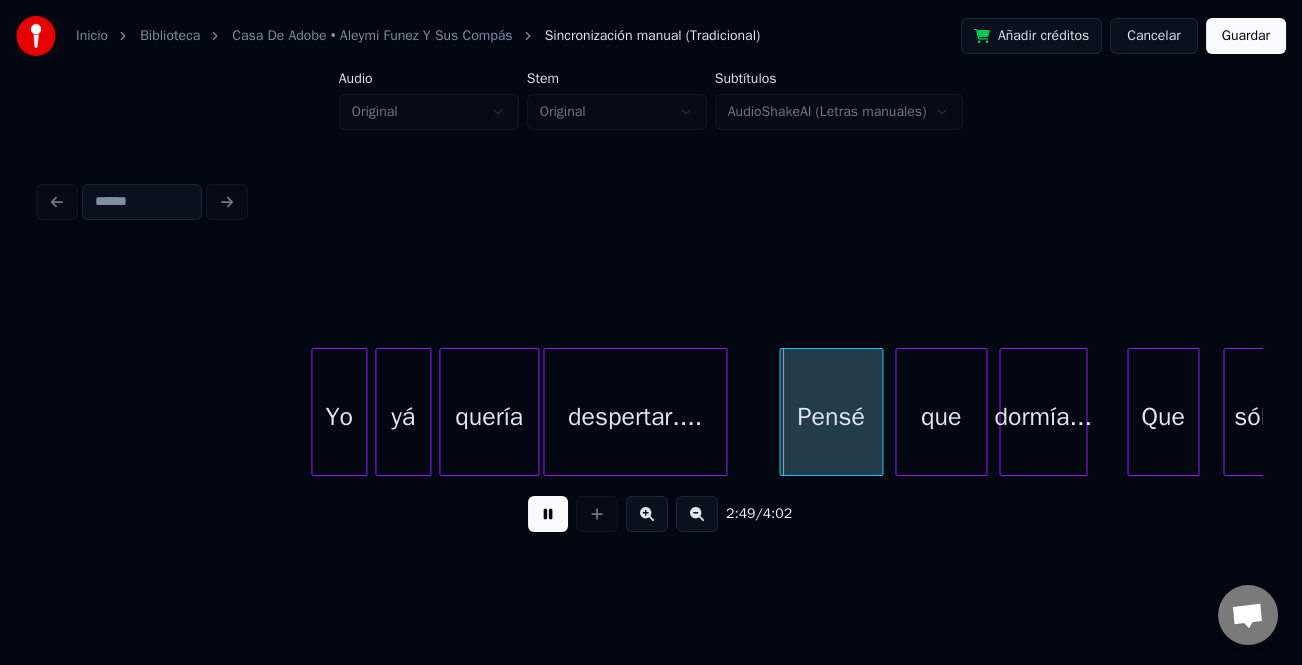 click at bounding box center [647, 514] 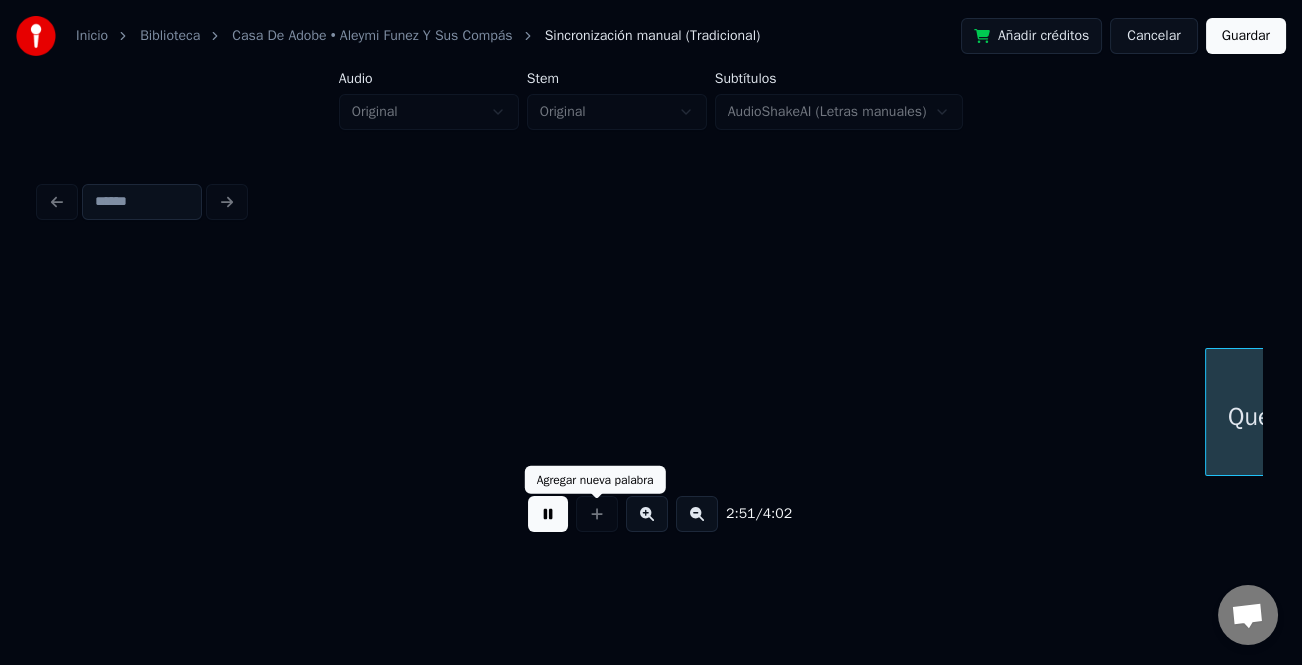 scroll, scrollTop: 0, scrollLeft: 42899, axis: horizontal 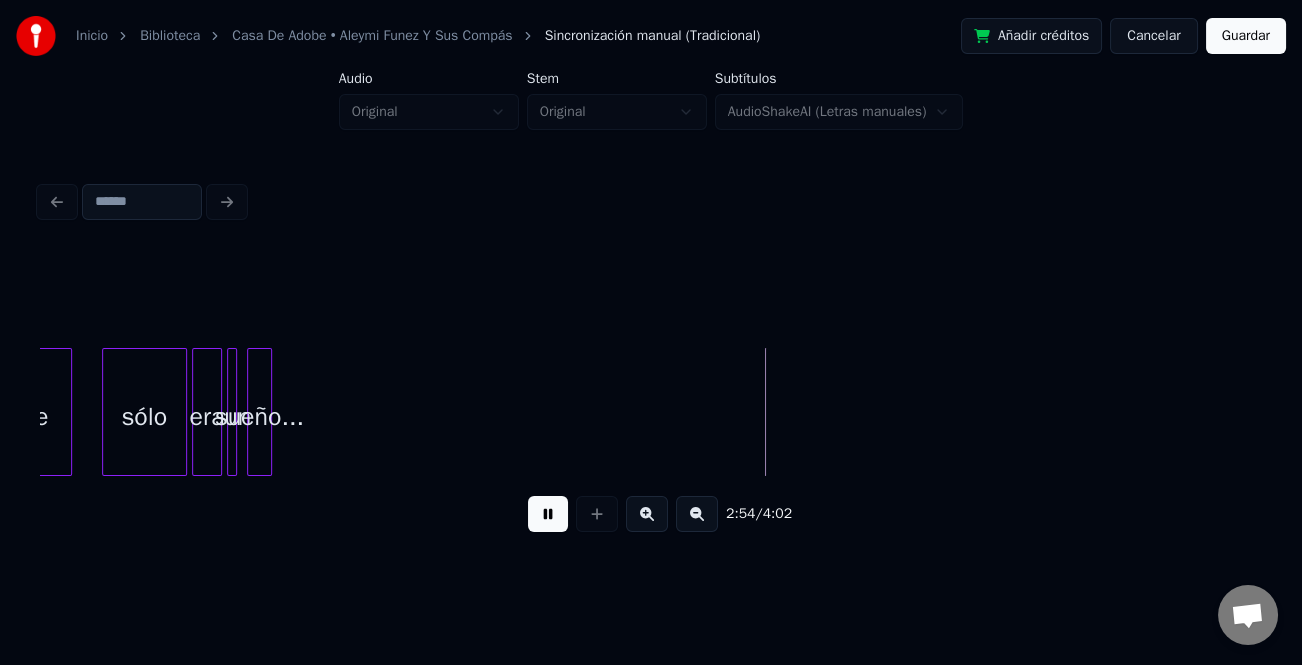 click at bounding box center (548, 514) 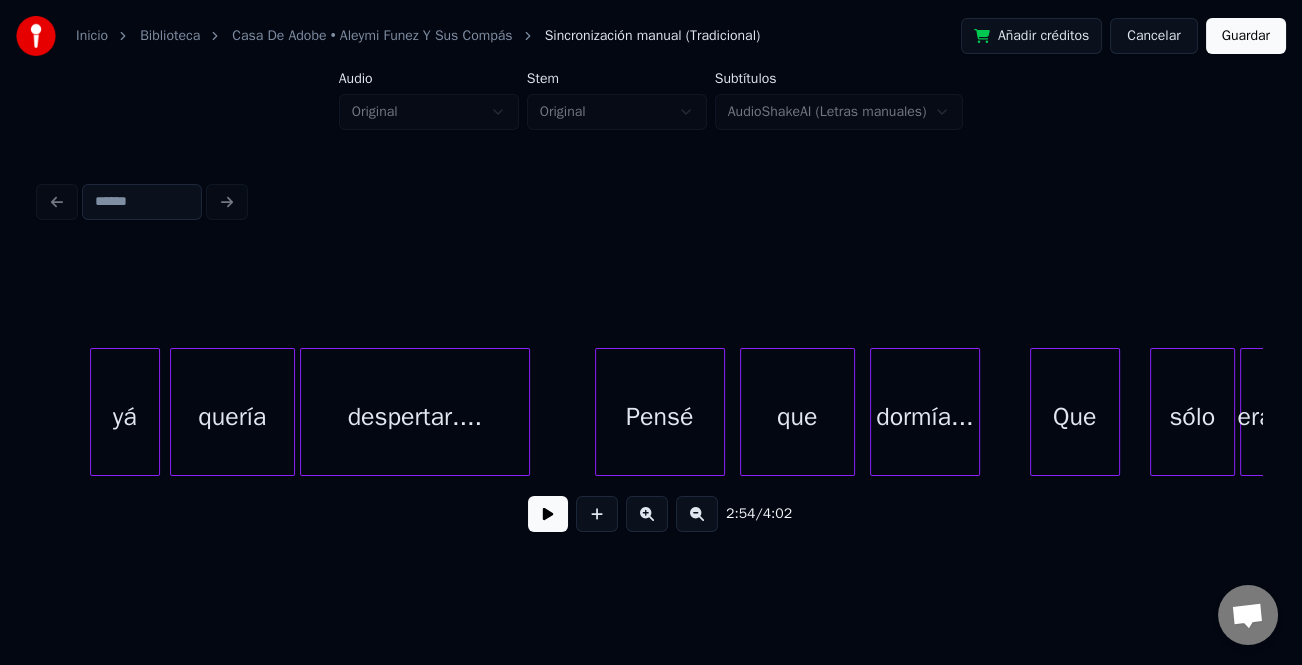 scroll, scrollTop: 0, scrollLeft: 41755, axis: horizontal 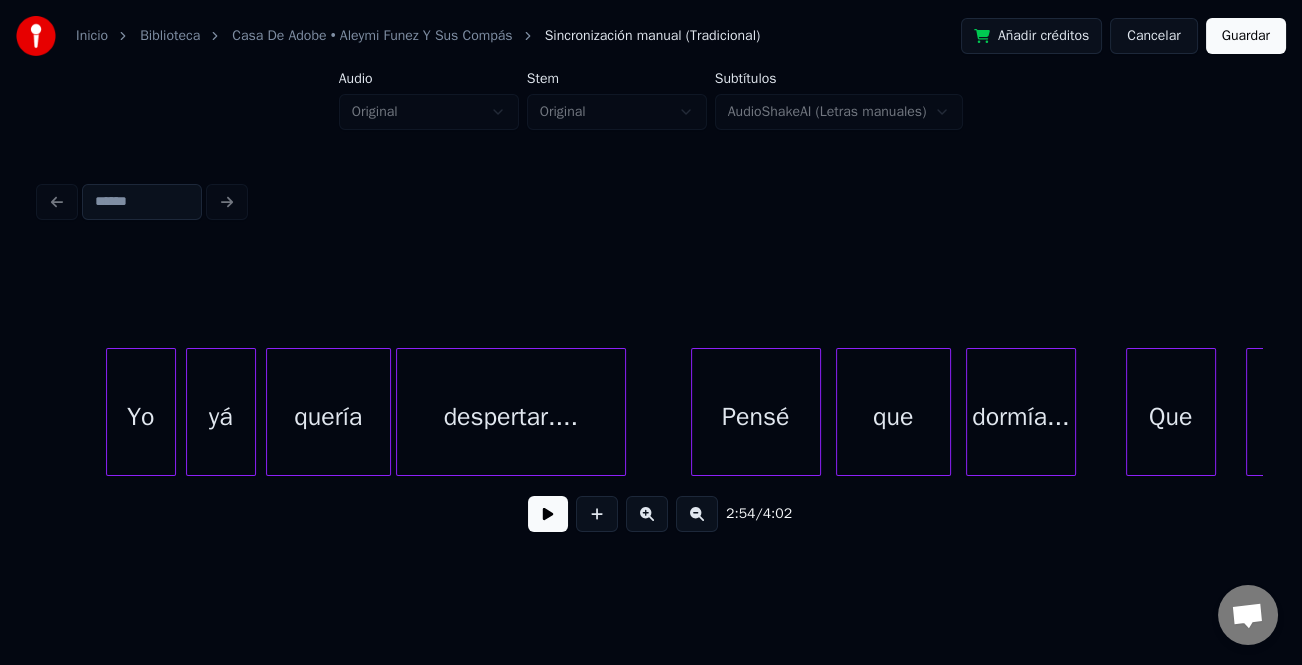 click on "yá" at bounding box center (221, 417) 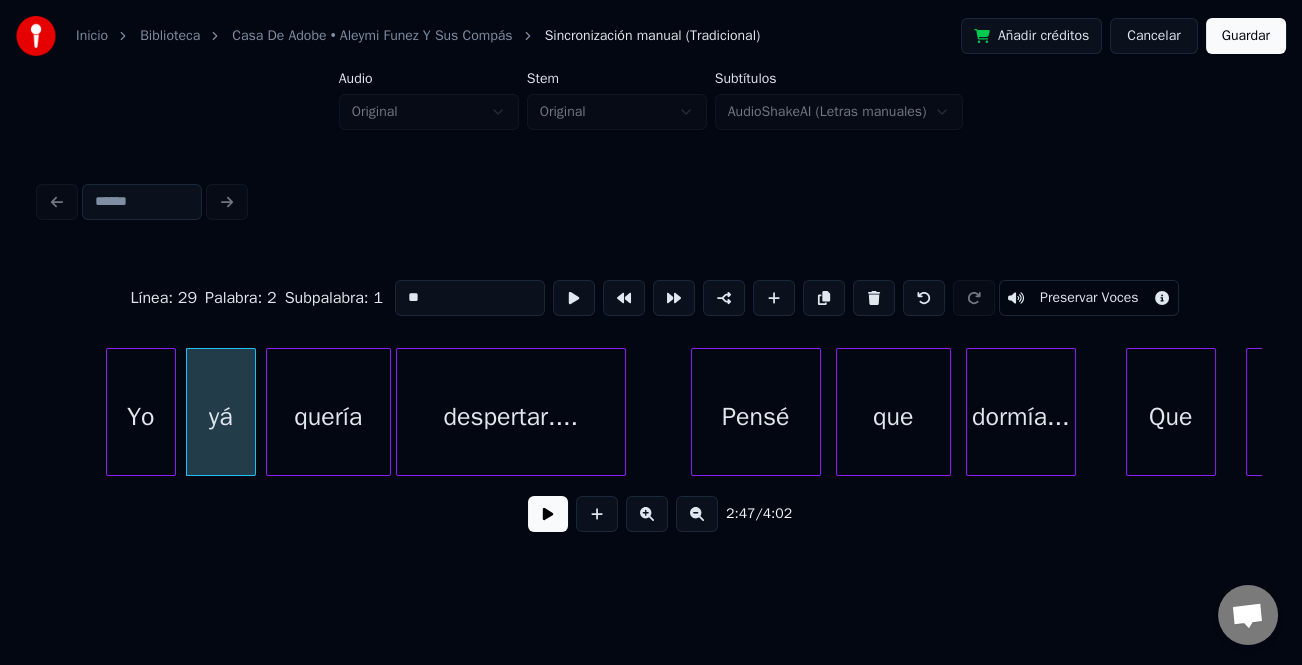 click at bounding box center [548, 514] 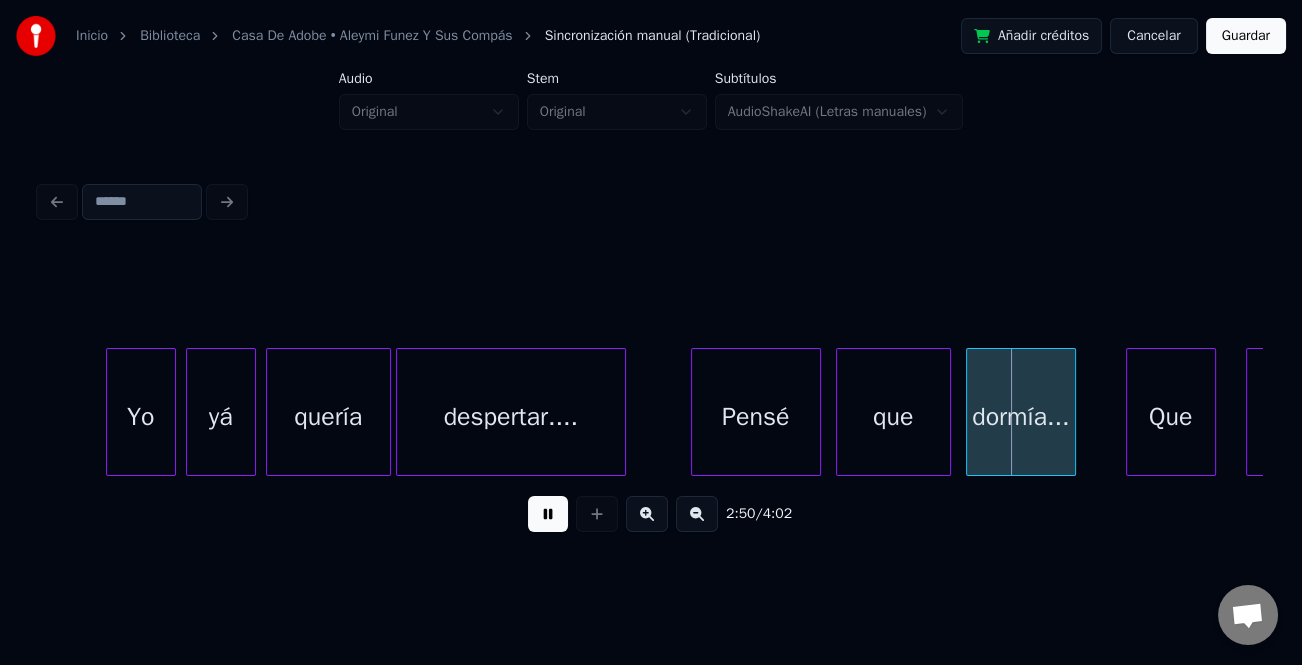 click at bounding box center (548, 514) 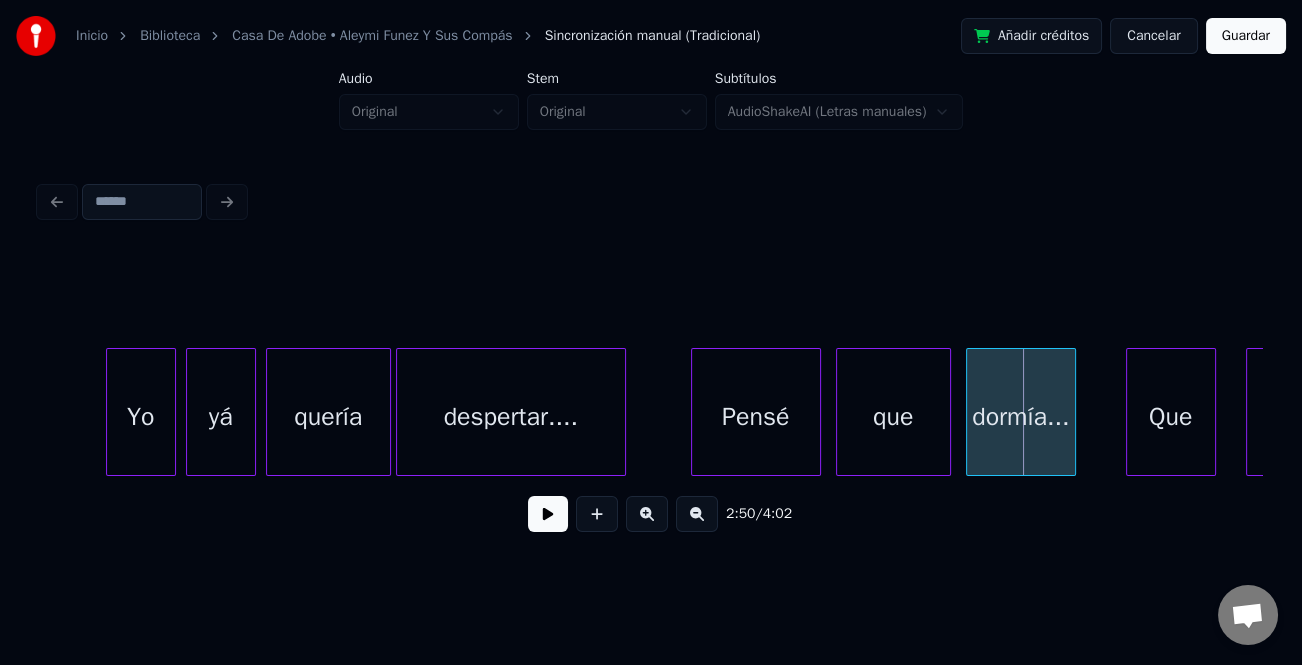 click on "que" at bounding box center [893, 417] 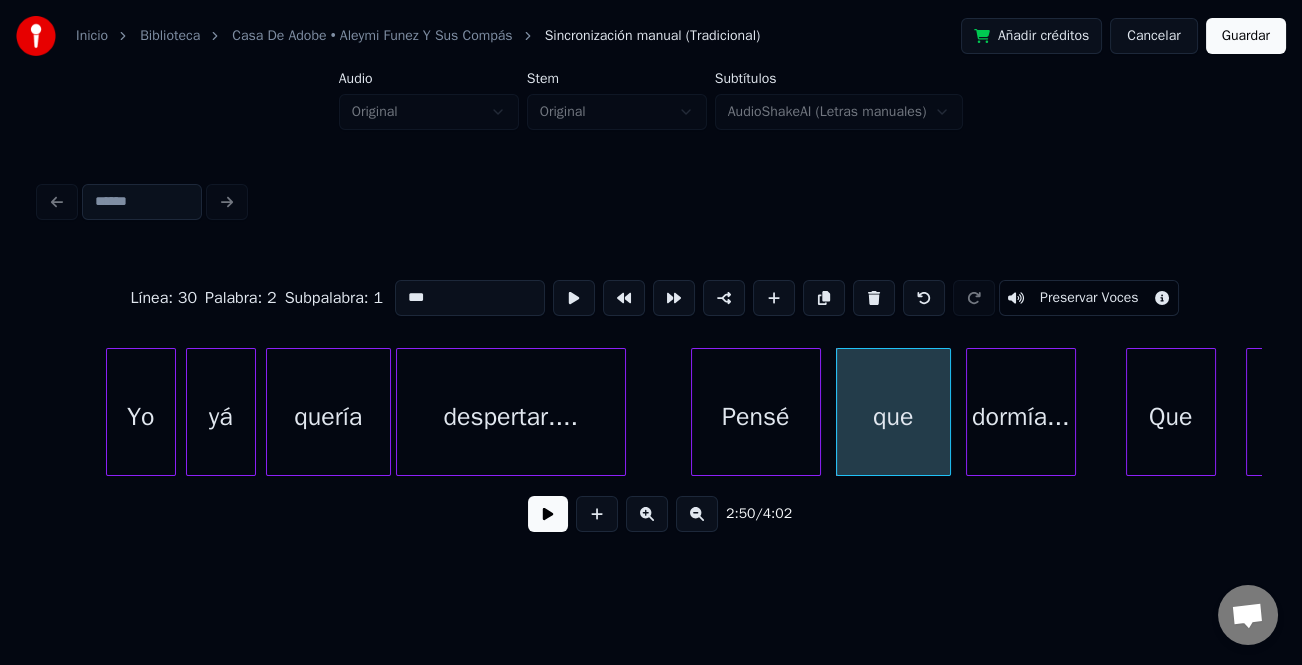 click on "dormía..." at bounding box center [1021, 417] 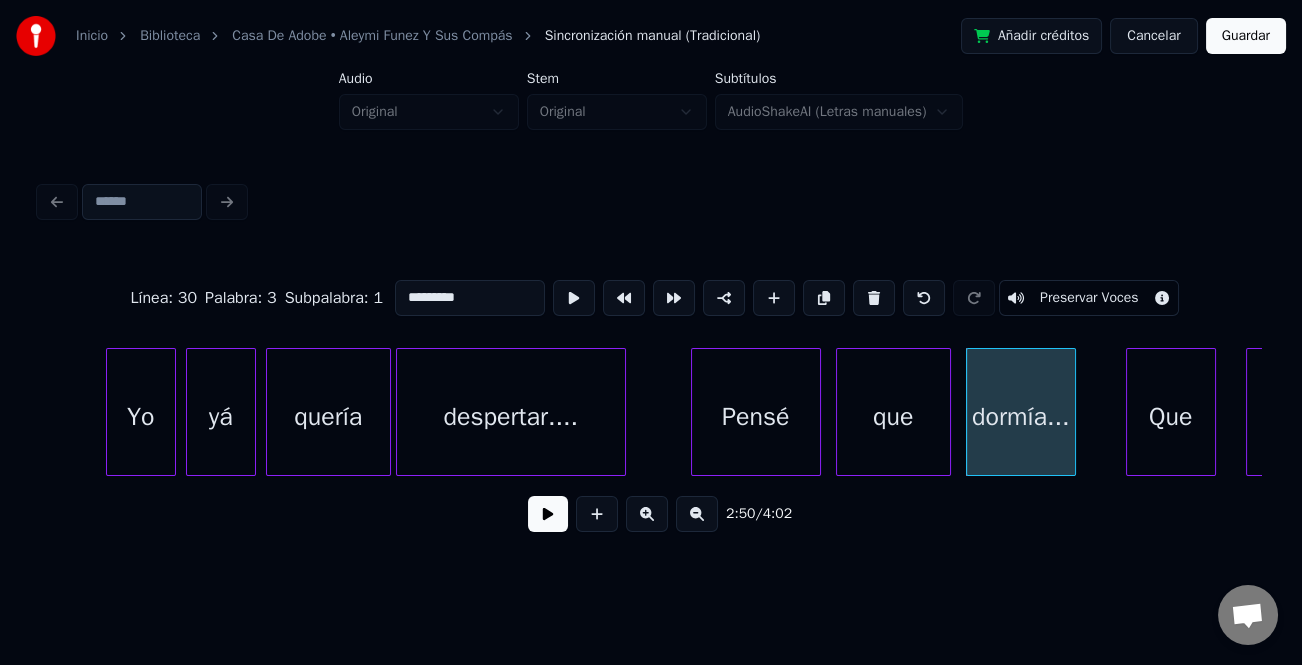 click on "*********" at bounding box center [470, 298] 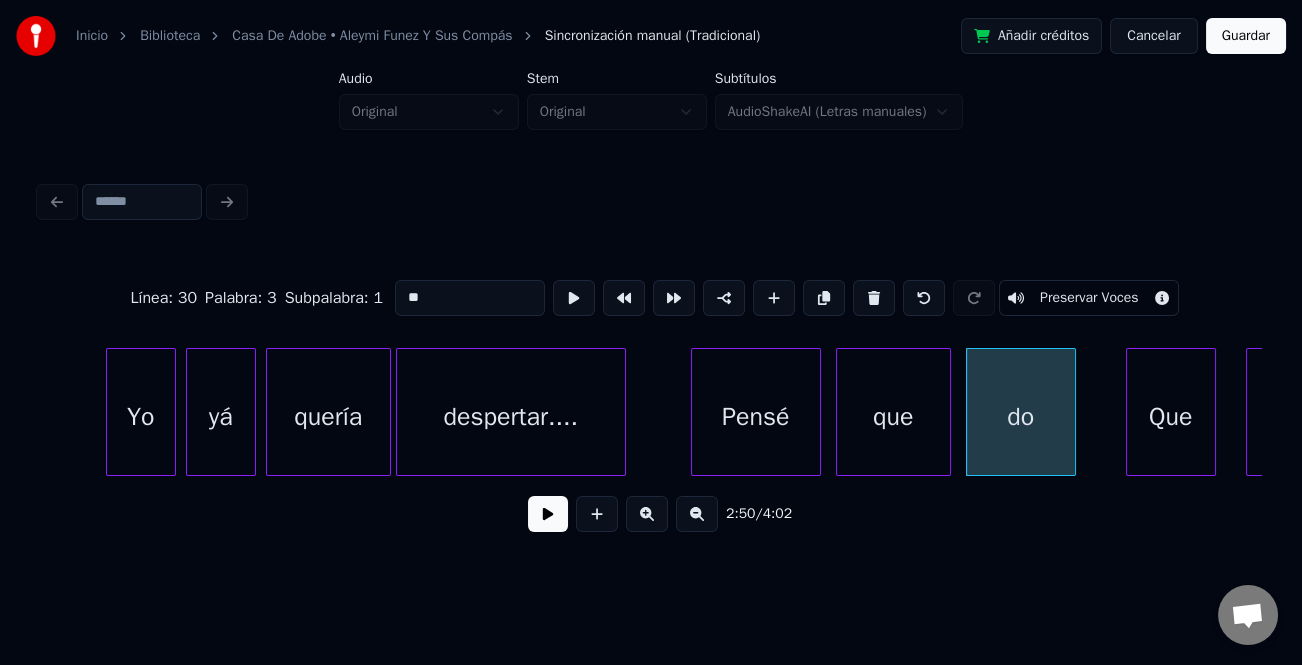 type on "*" 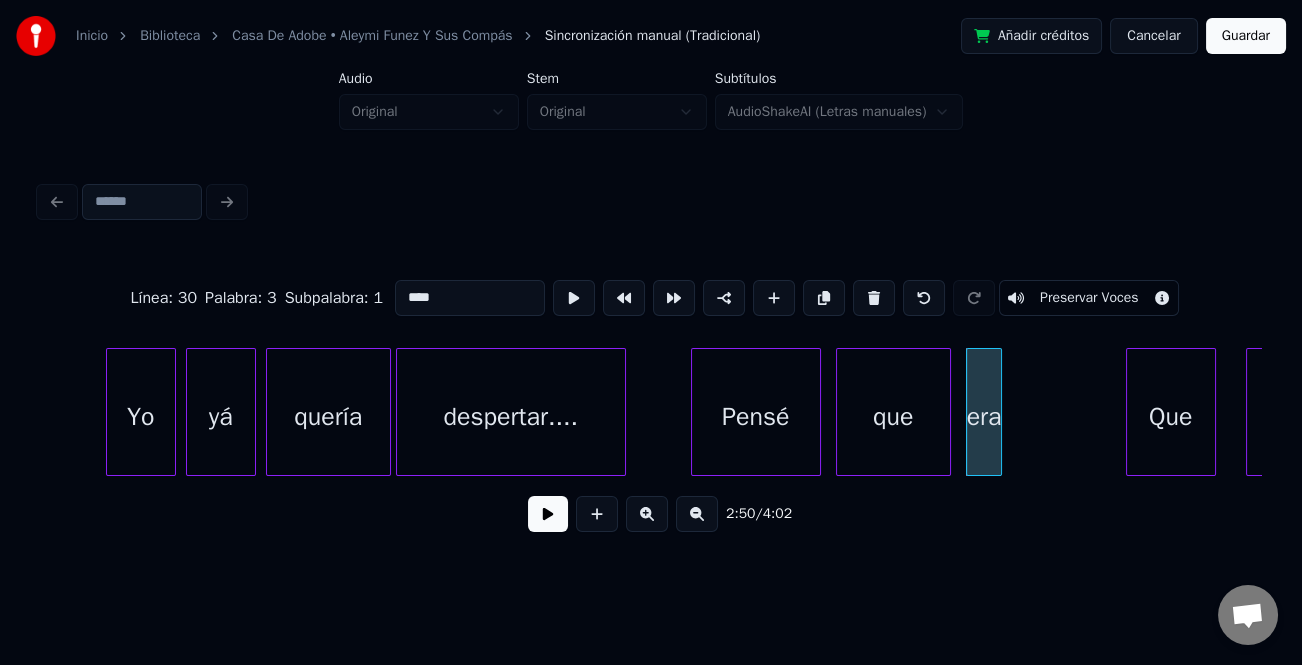 click at bounding box center [998, 412] 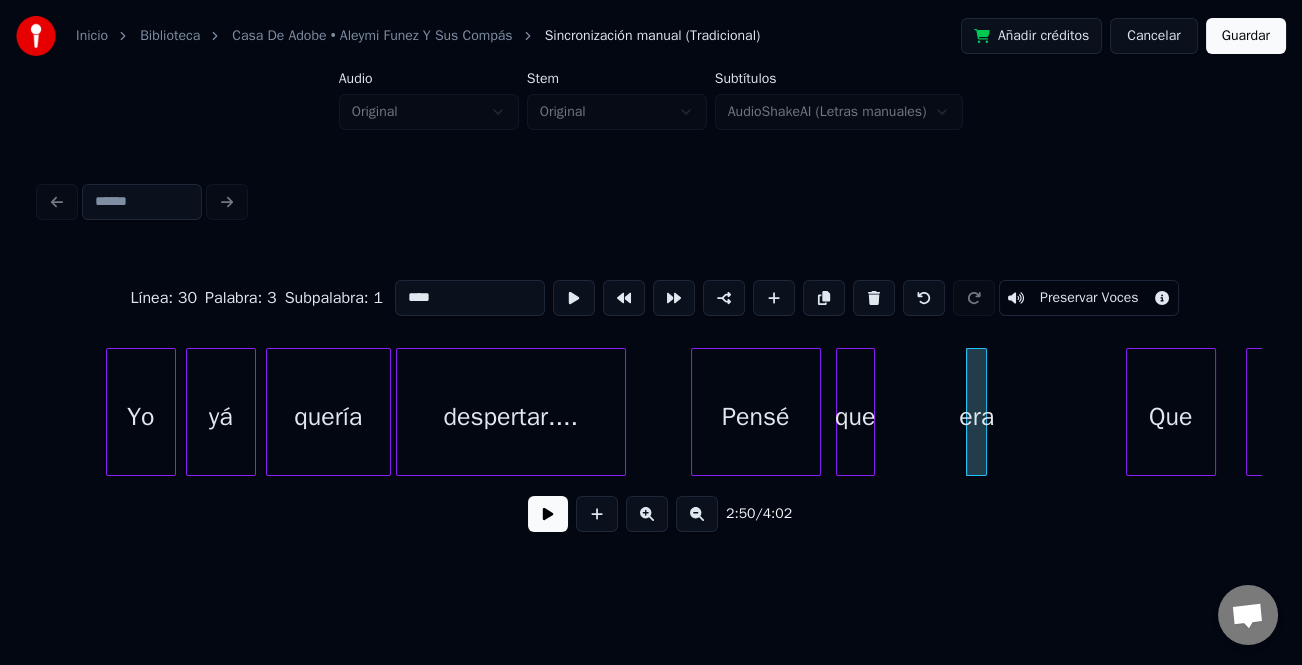click at bounding box center (871, 412) 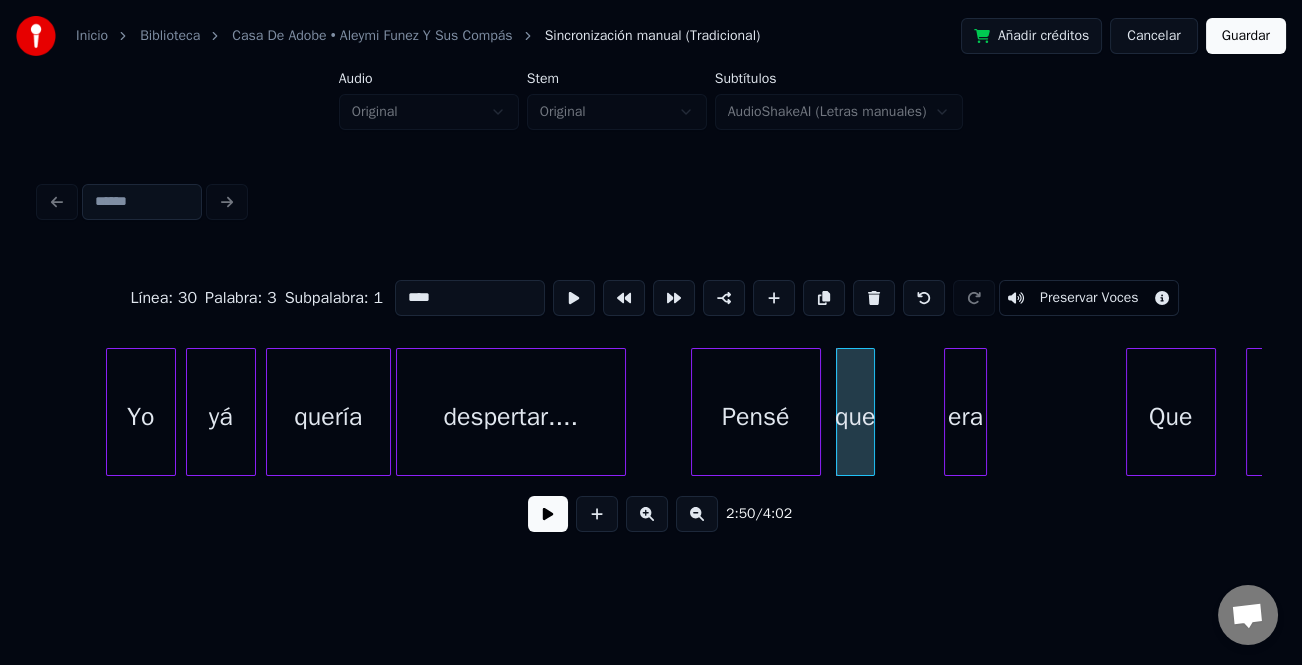 click at bounding box center [948, 412] 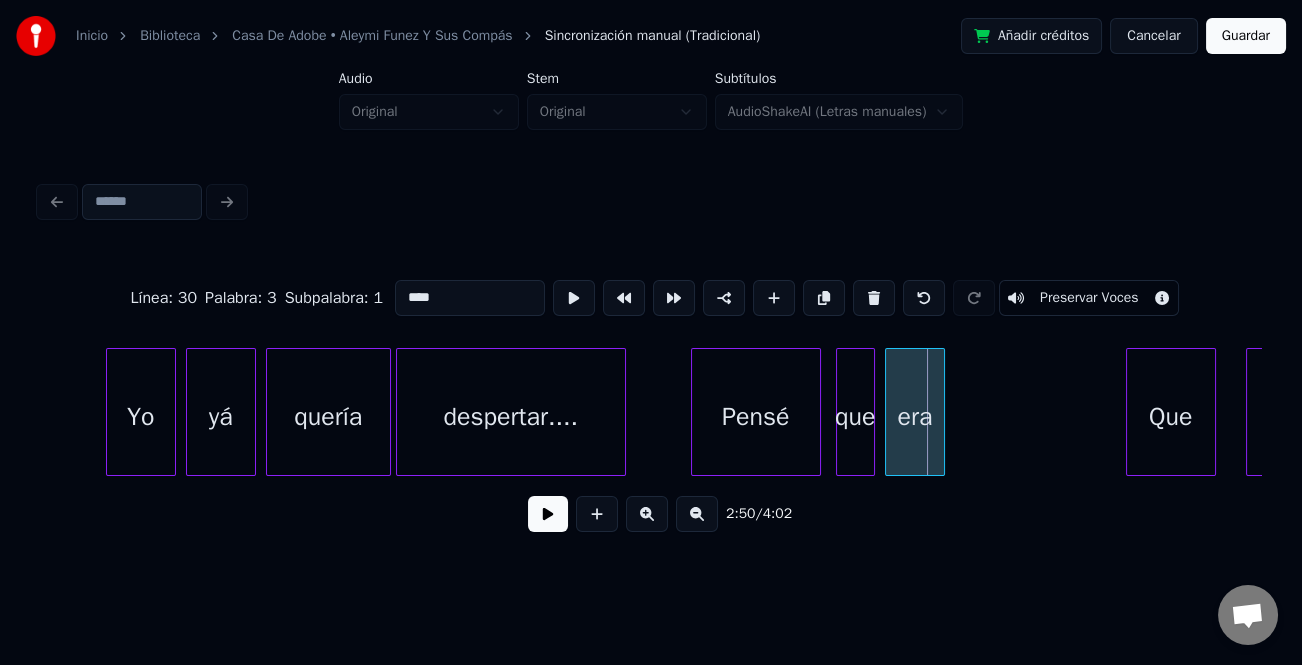 click on "era" at bounding box center [915, 417] 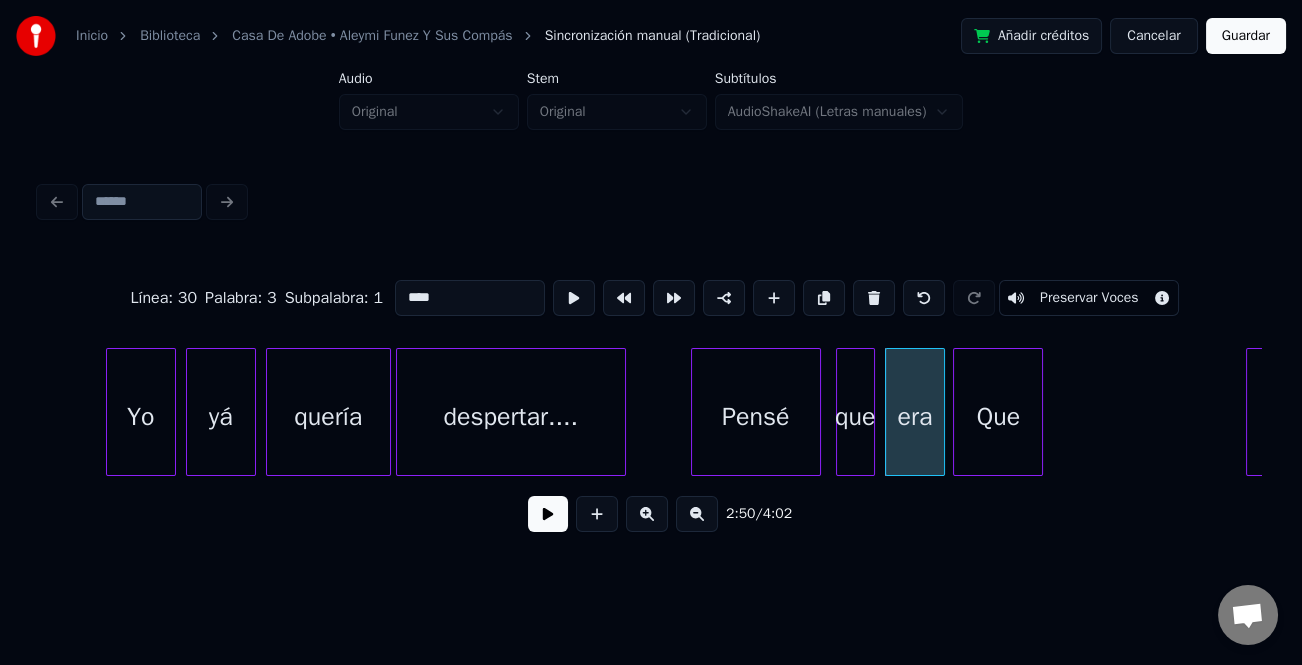 click on "Que" at bounding box center (998, 417) 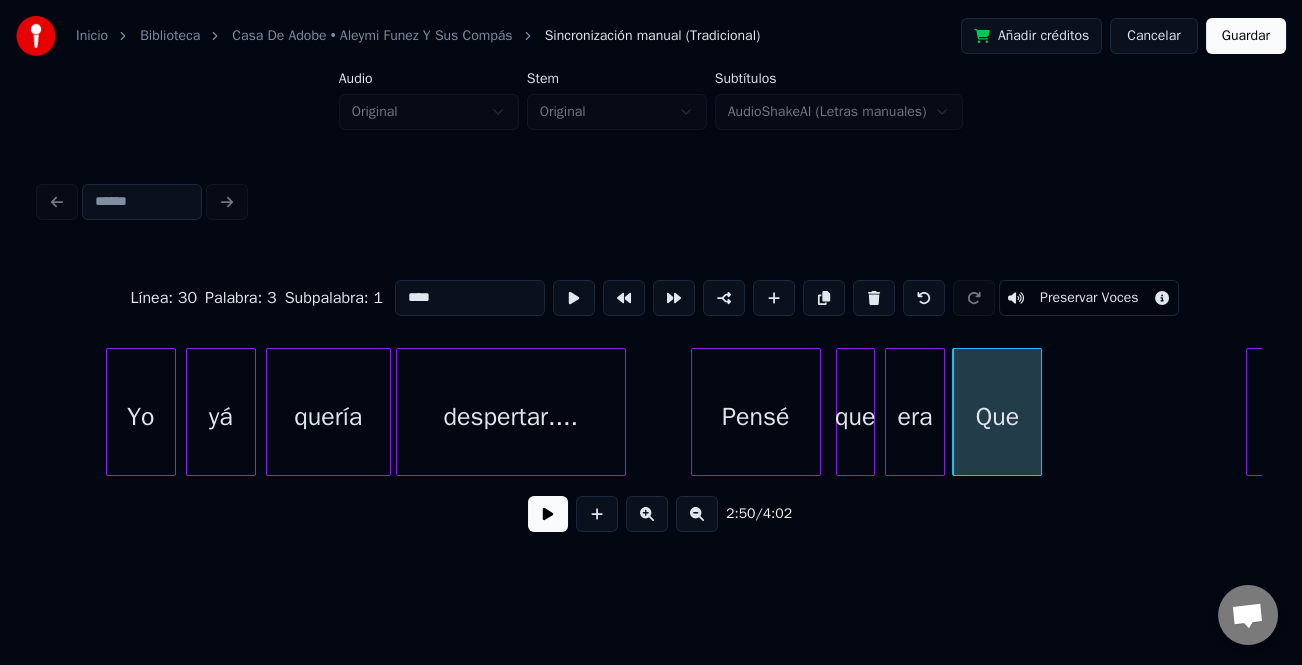 click on "Que" at bounding box center [997, 417] 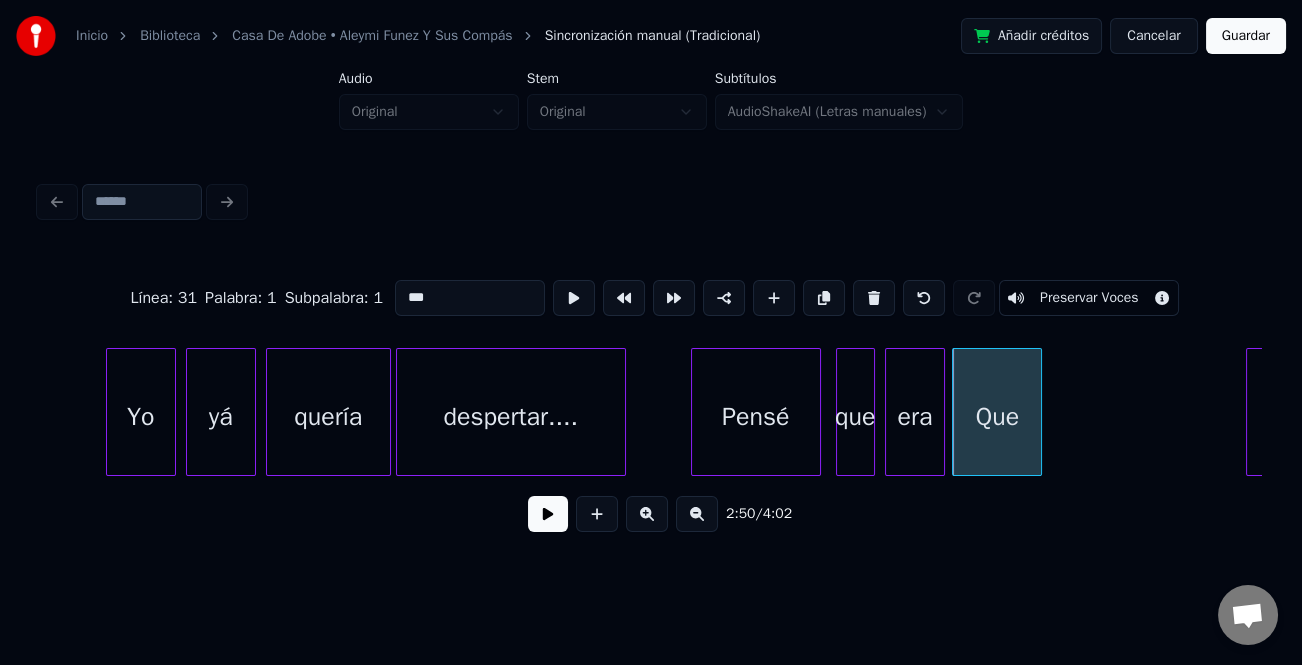 drag, startPoint x: 483, startPoint y: 279, endPoint x: 343, endPoint y: 280, distance: 140.00357 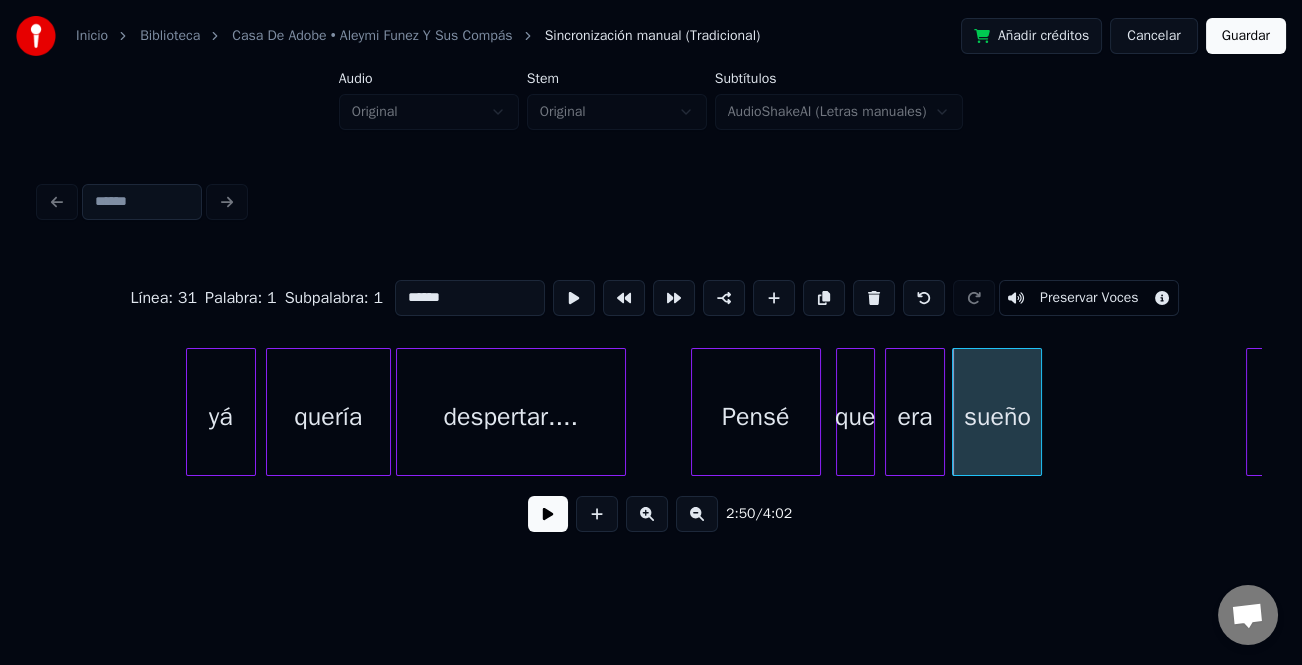 scroll, scrollTop: 0, scrollLeft: 42191, axis: horizontal 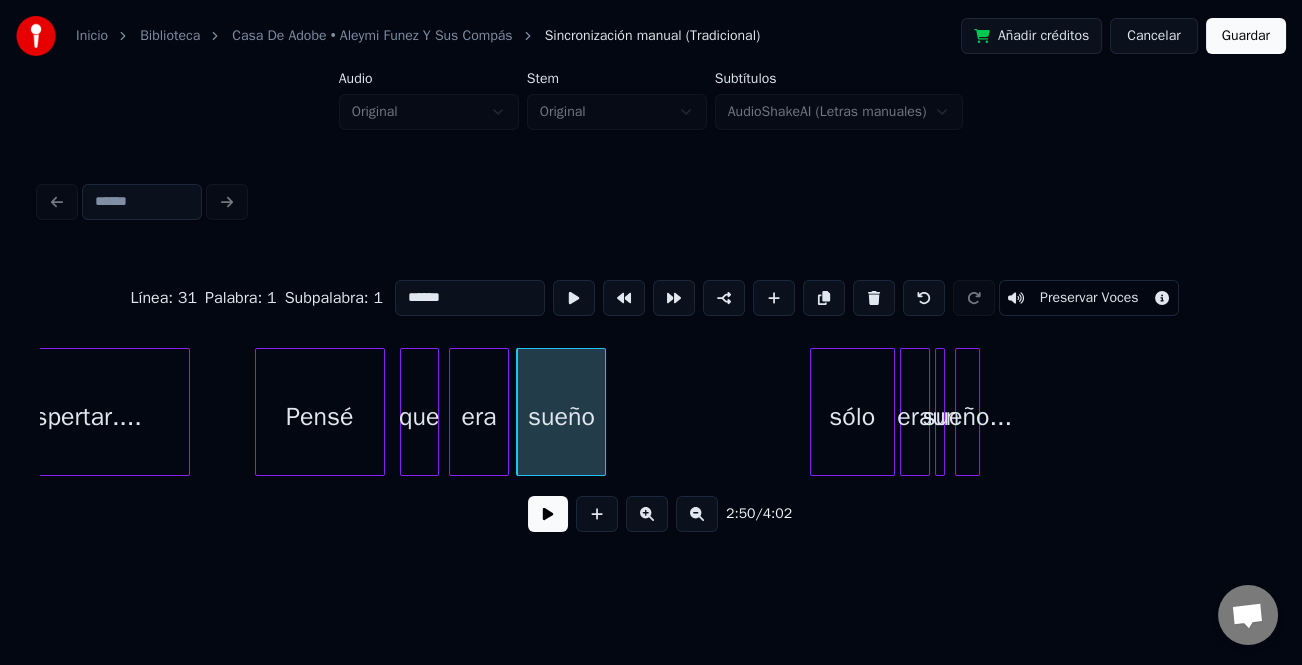 type on "*****" 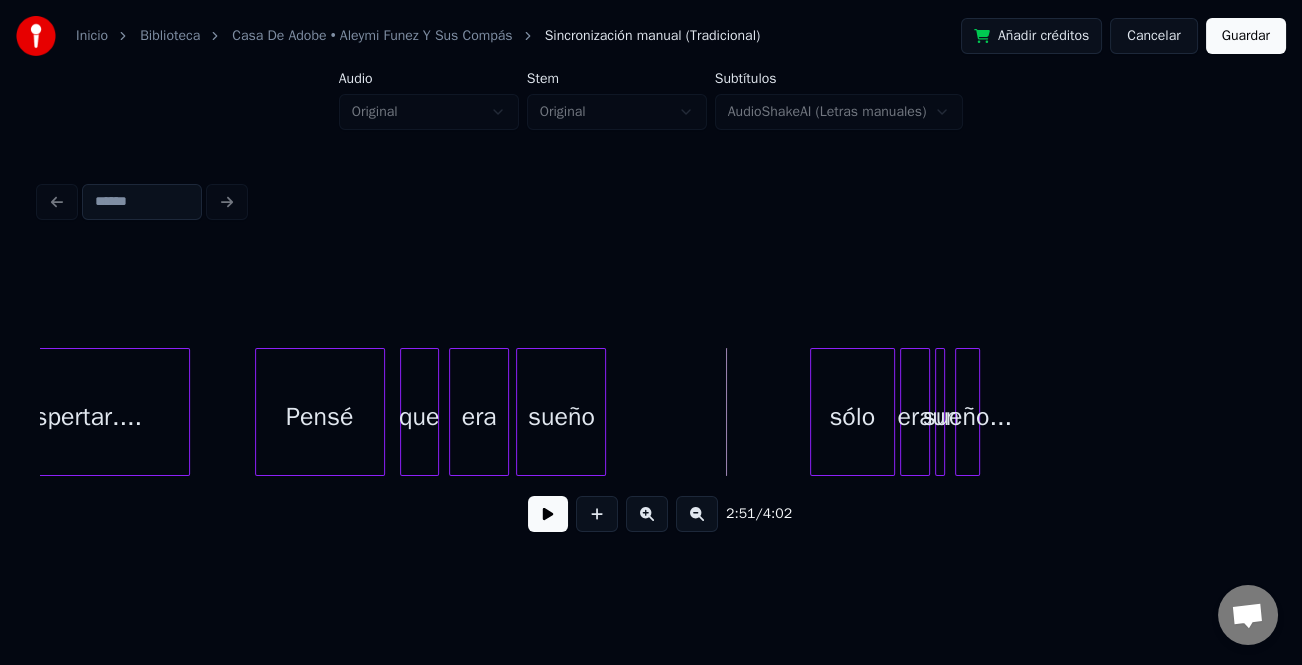 click on "sueño" at bounding box center (561, 417) 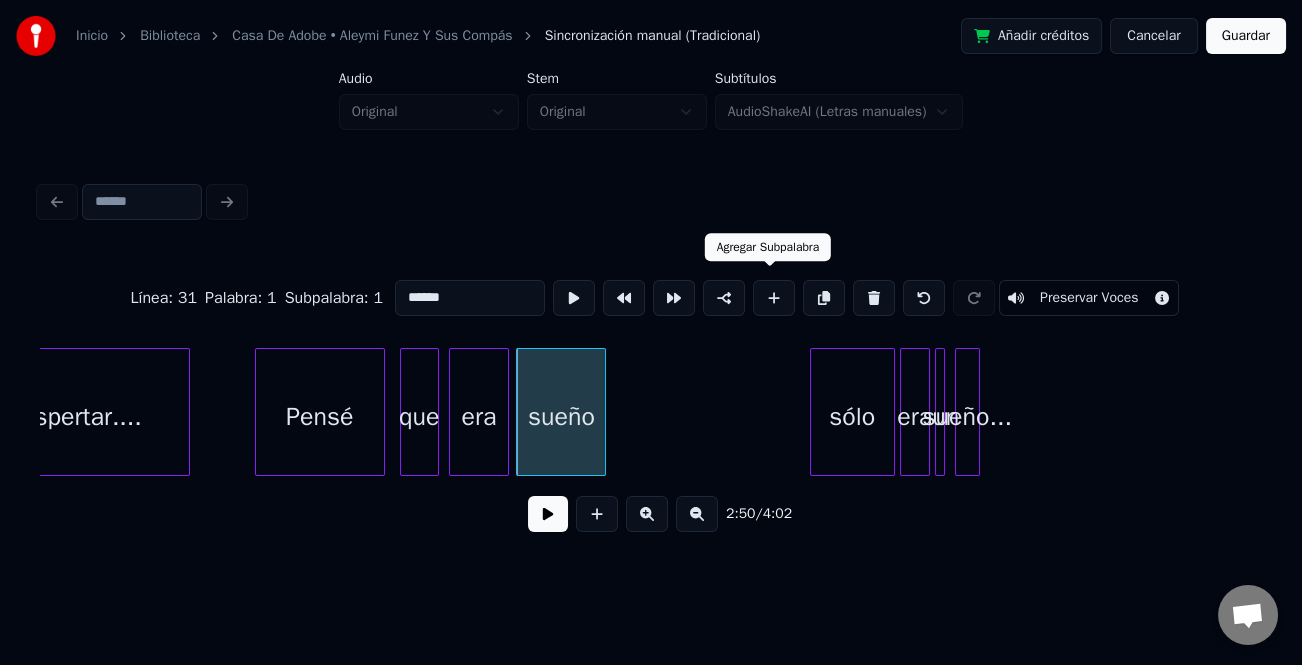 click at bounding box center [774, 298] 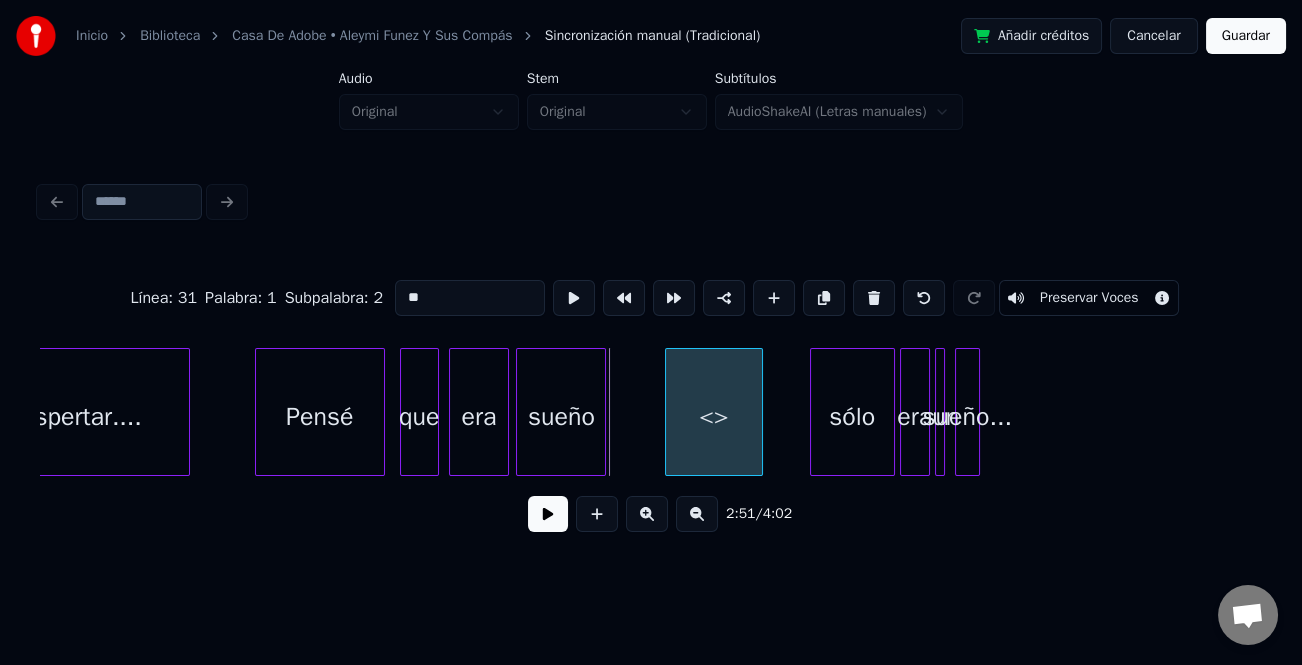 click on "<>" at bounding box center [714, 417] 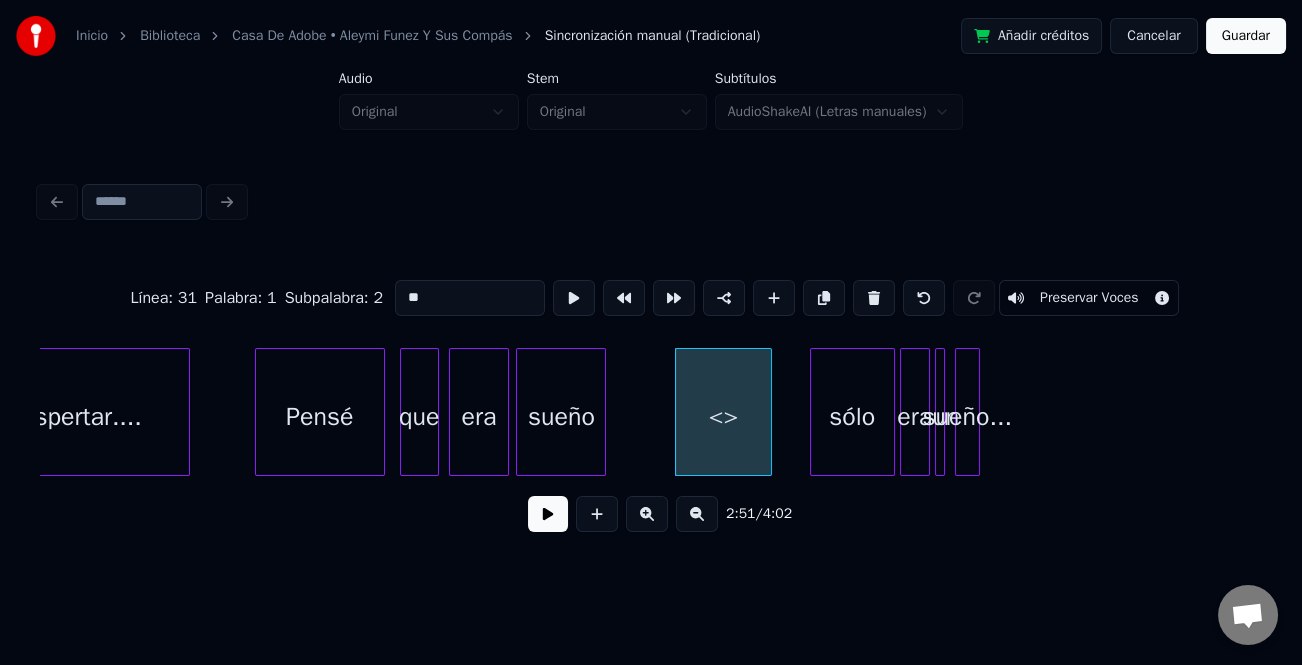 click on "<>" at bounding box center [723, 417] 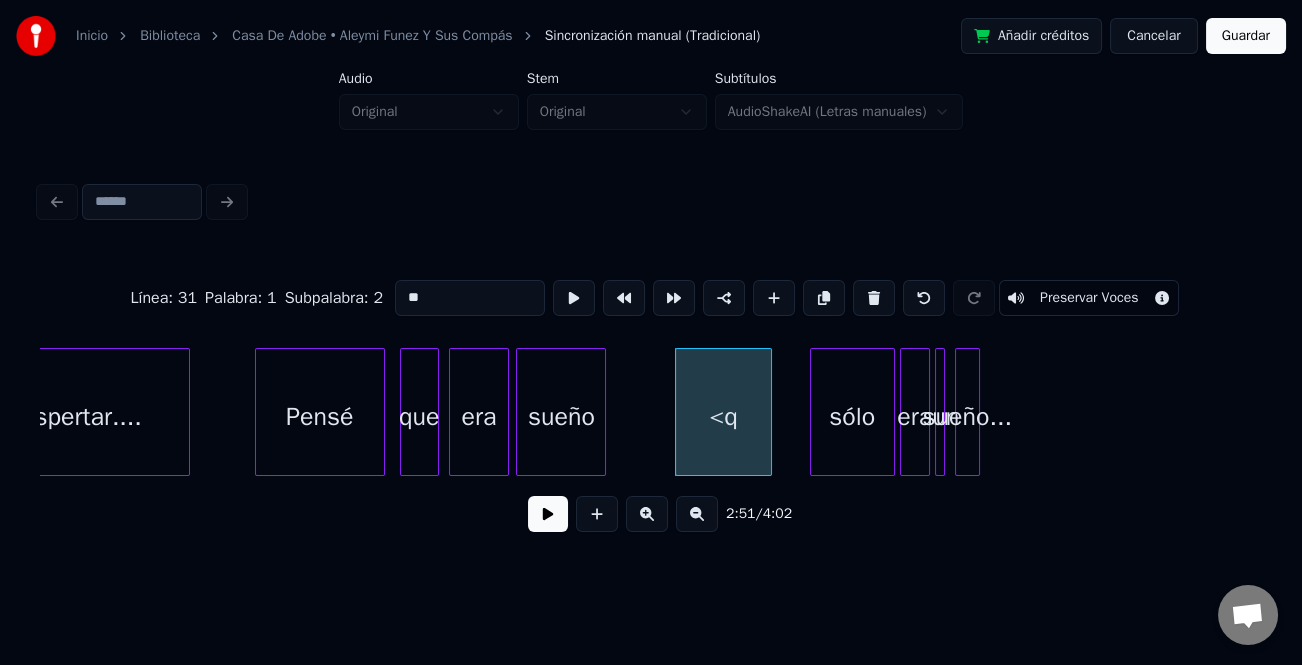 type on "*" 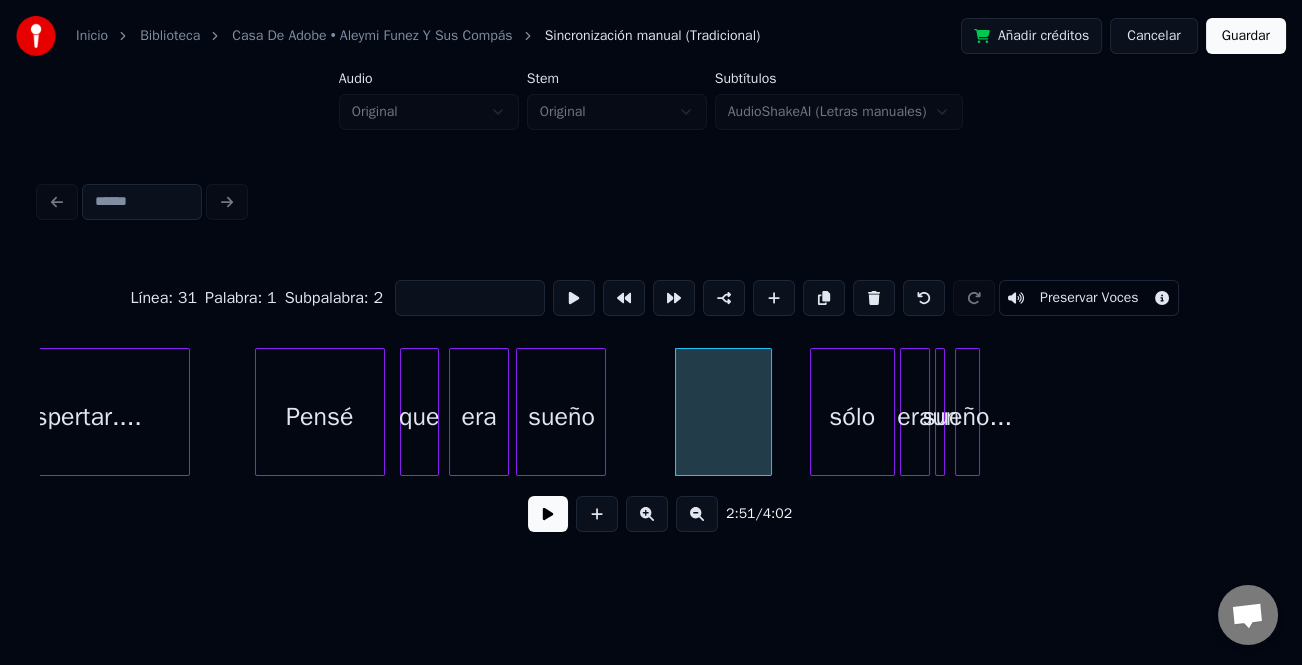 type on "*" 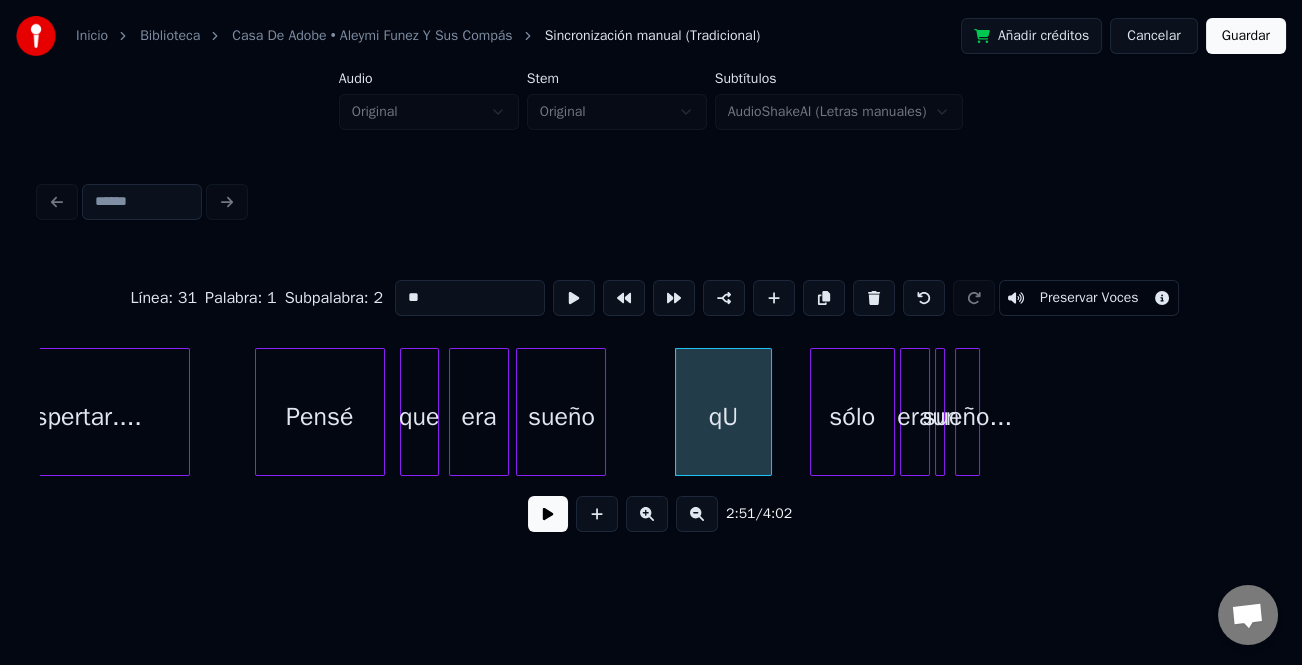 type on "*" 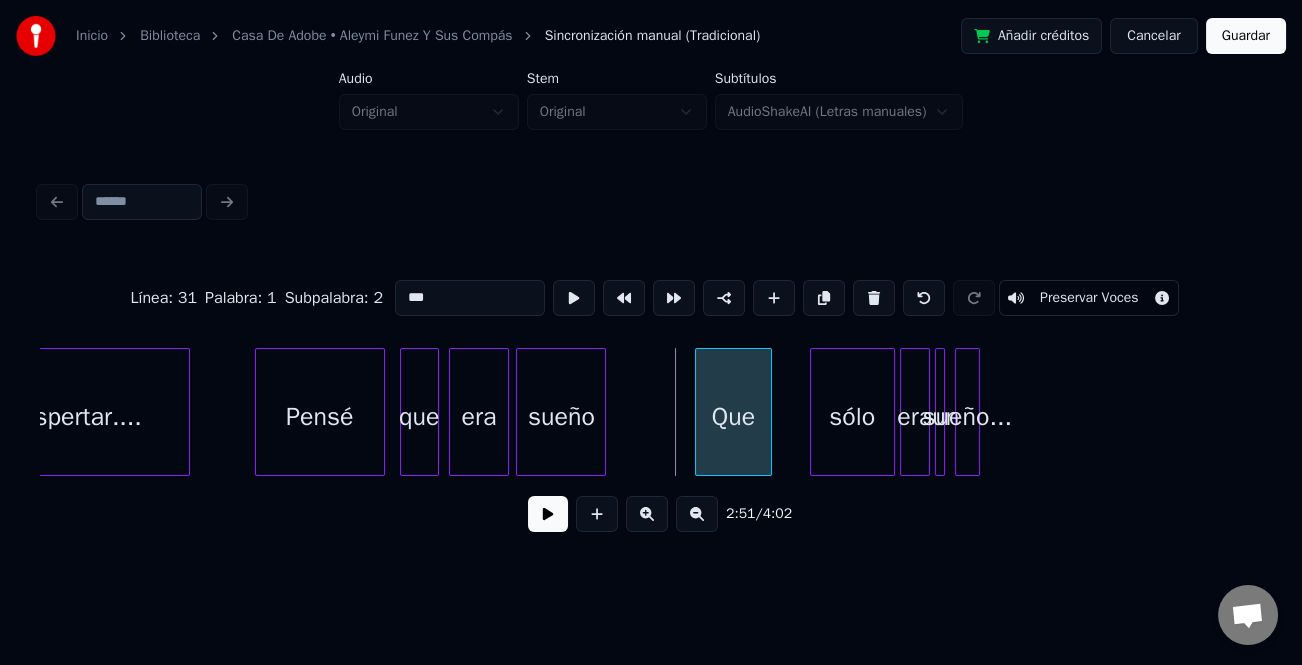 click at bounding box center [699, 412] 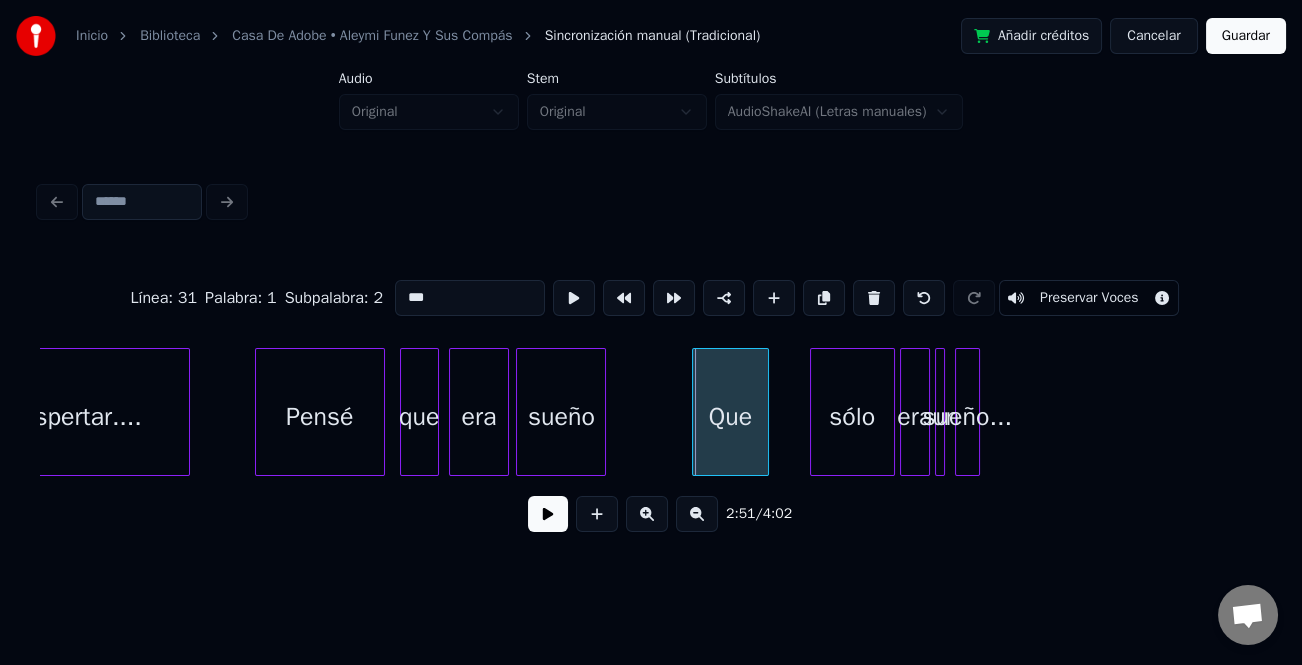 click on "Que" at bounding box center (730, 417) 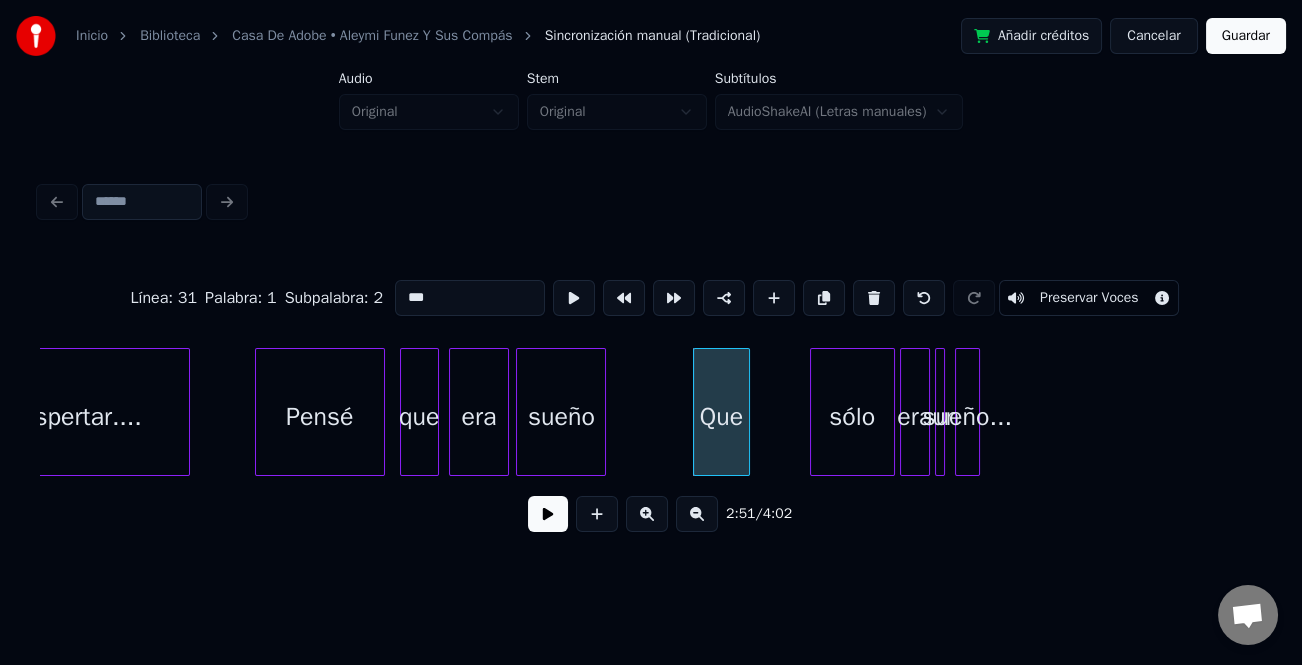 click at bounding box center (746, 412) 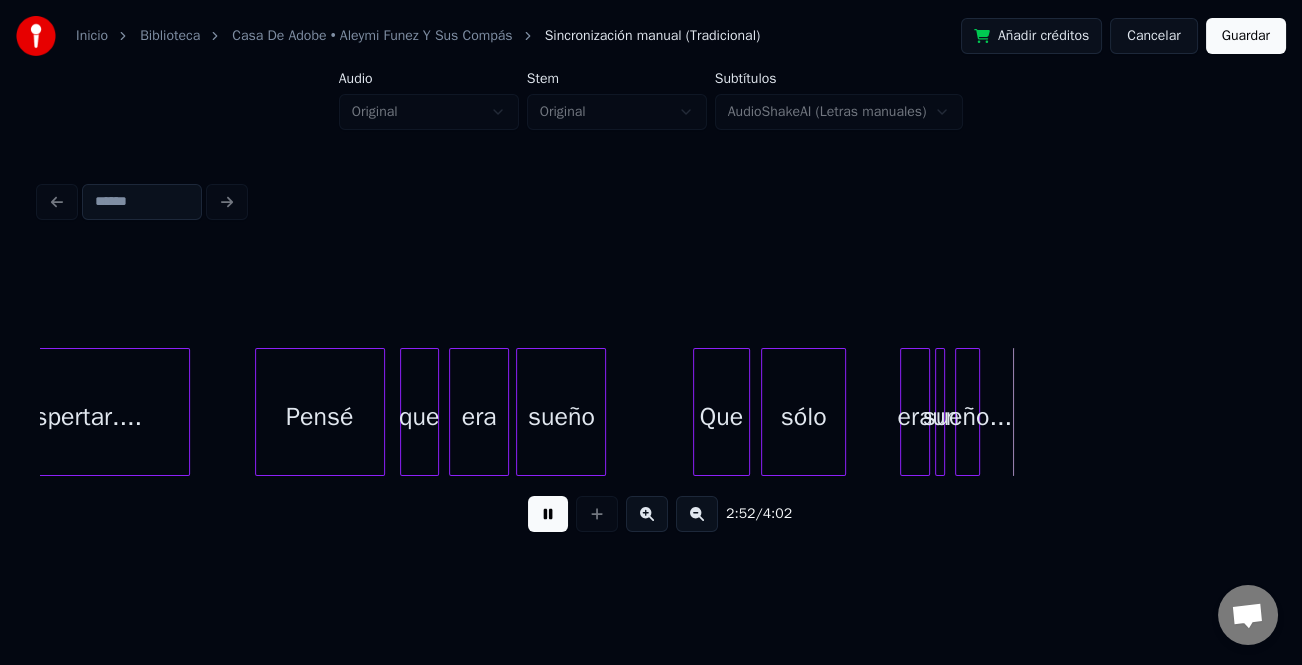 click on "sólo" at bounding box center [803, 417] 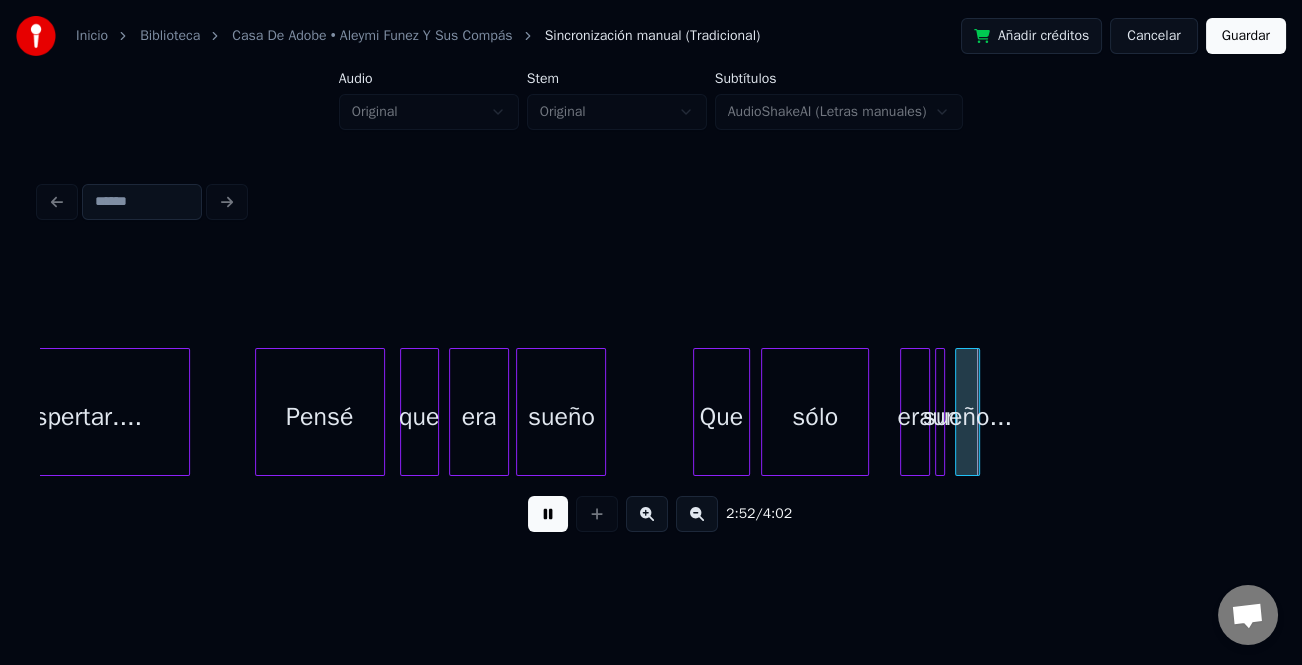 click at bounding box center [865, 412] 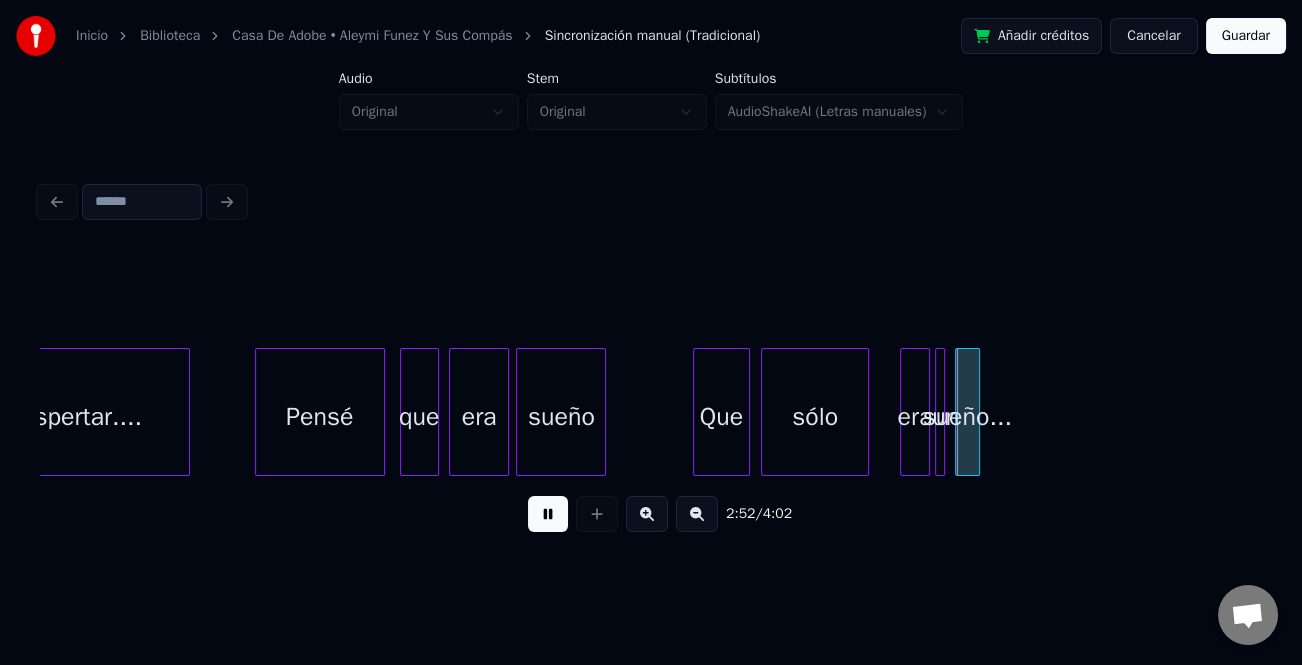 drag, startPoint x: 553, startPoint y: 519, endPoint x: 636, endPoint y: 517, distance: 83.02409 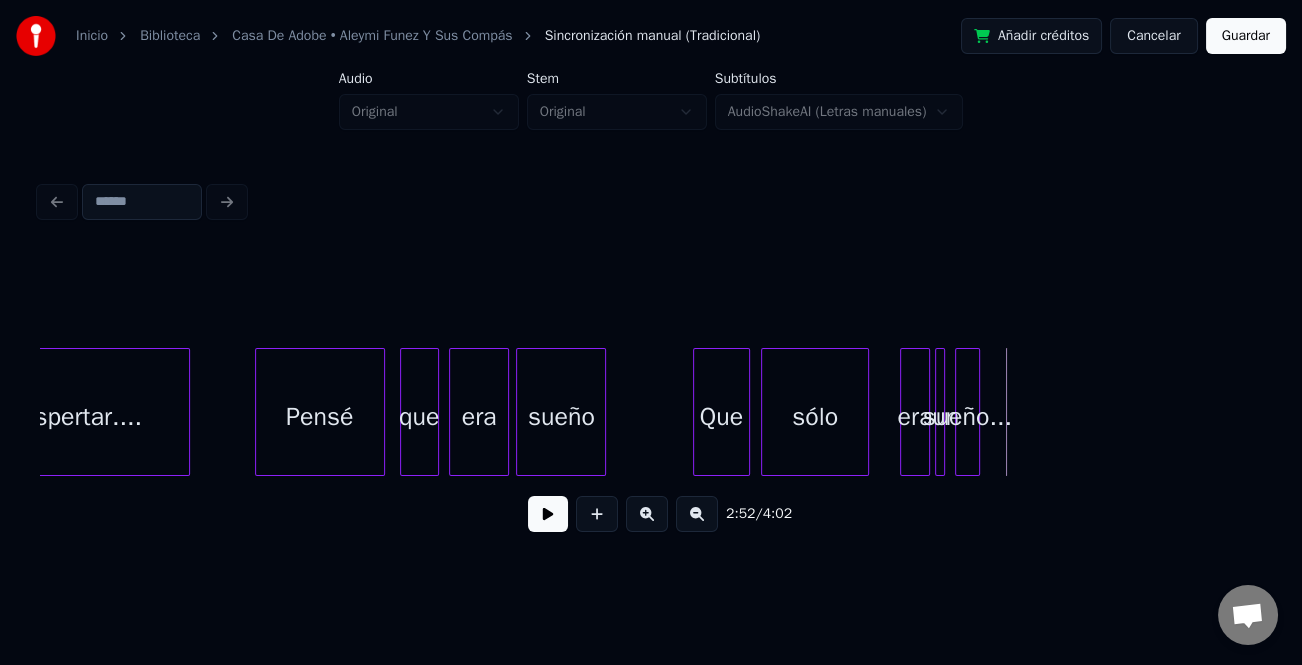 drag, startPoint x: 701, startPoint y: 515, endPoint x: 651, endPoint y: 526, distance: 51.1957 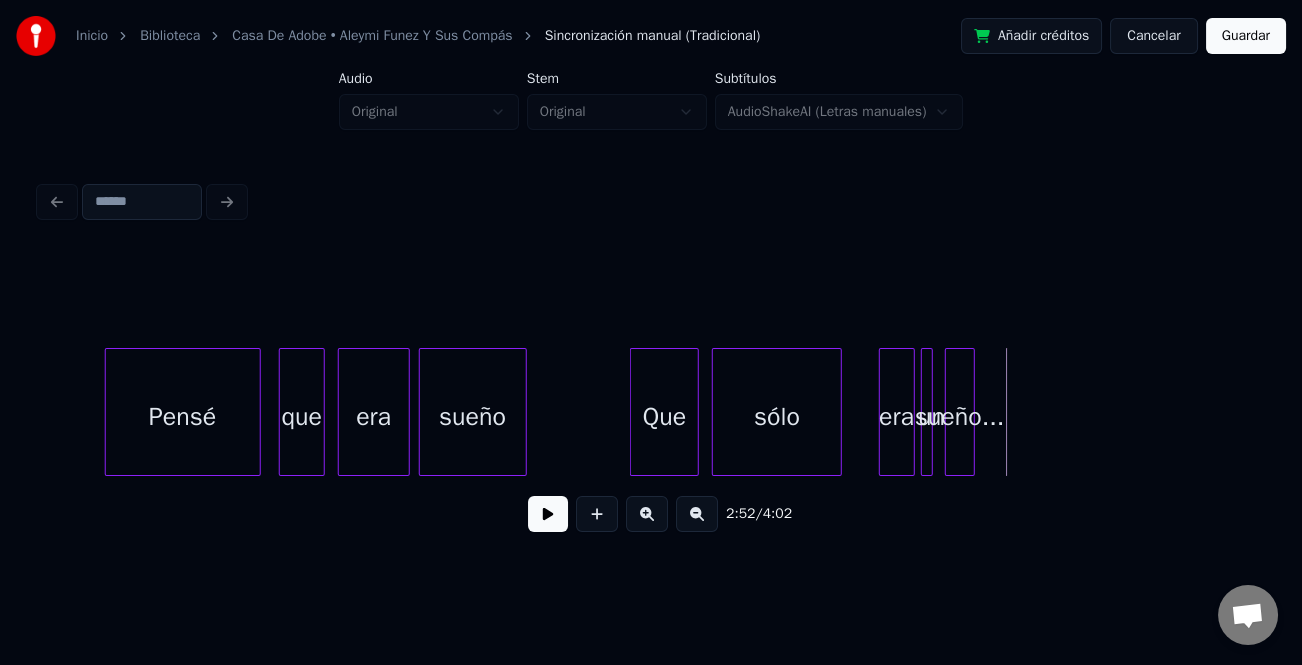 click at bounding box center (647, 514) 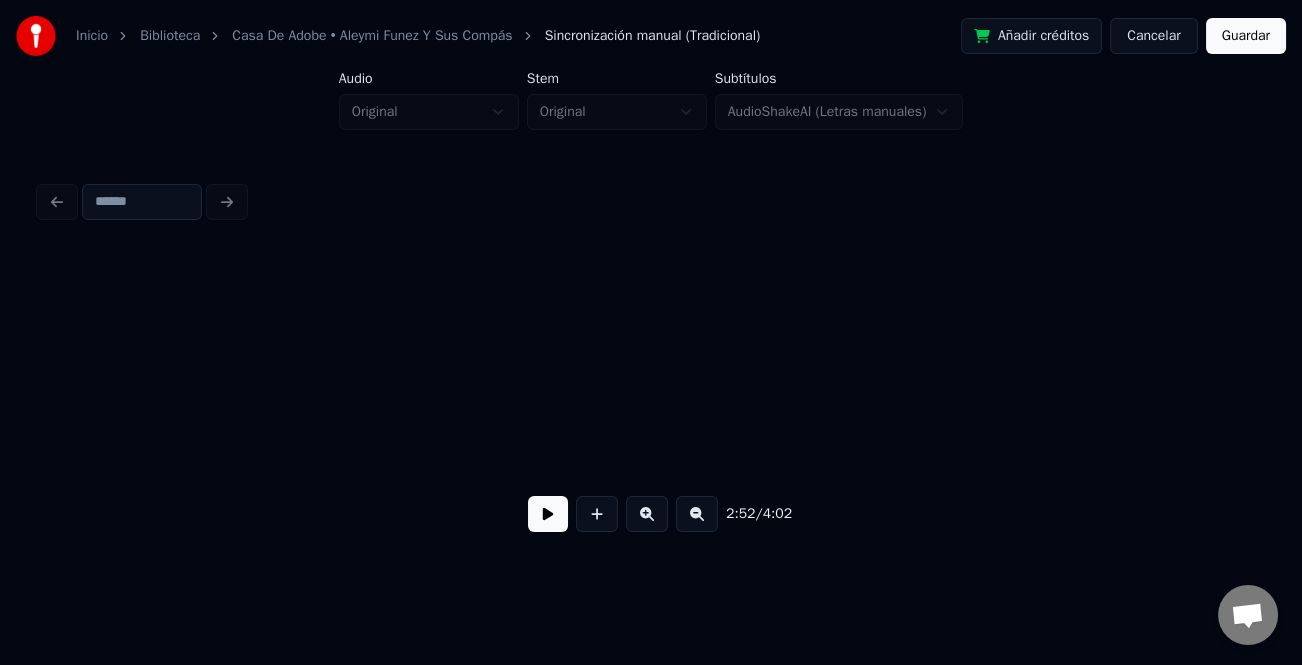 click at bounding box center [647, 514] 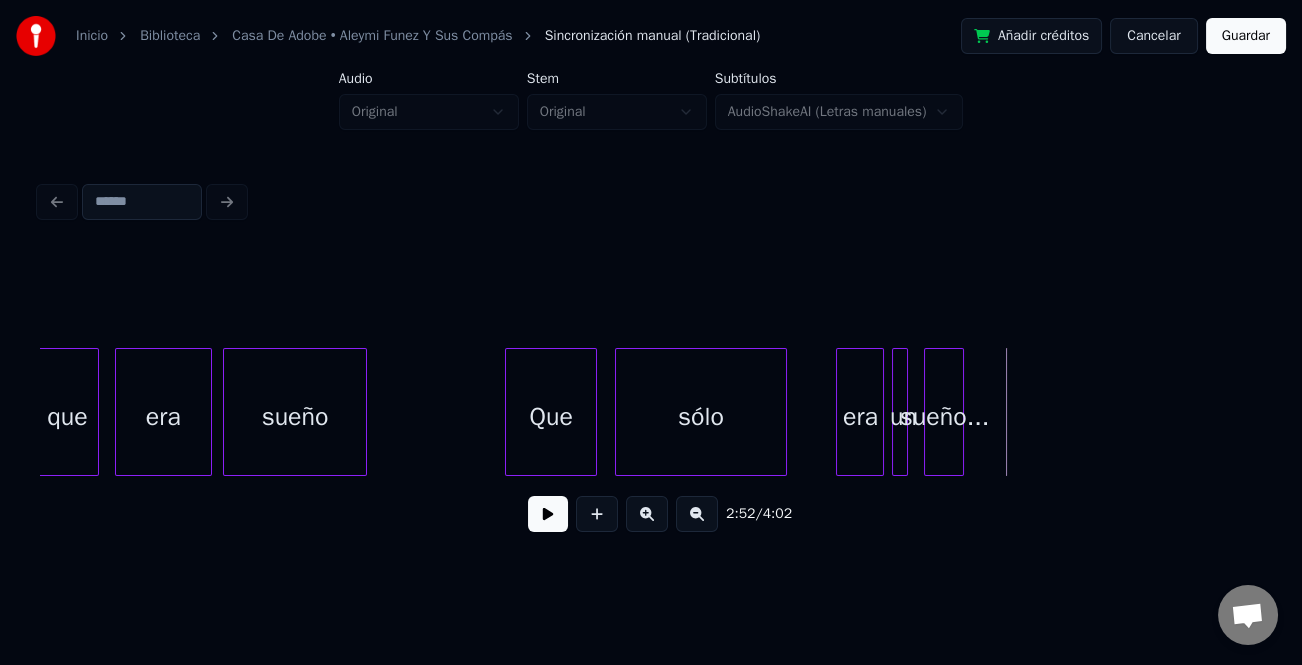 click at bounding box center (647, 514) 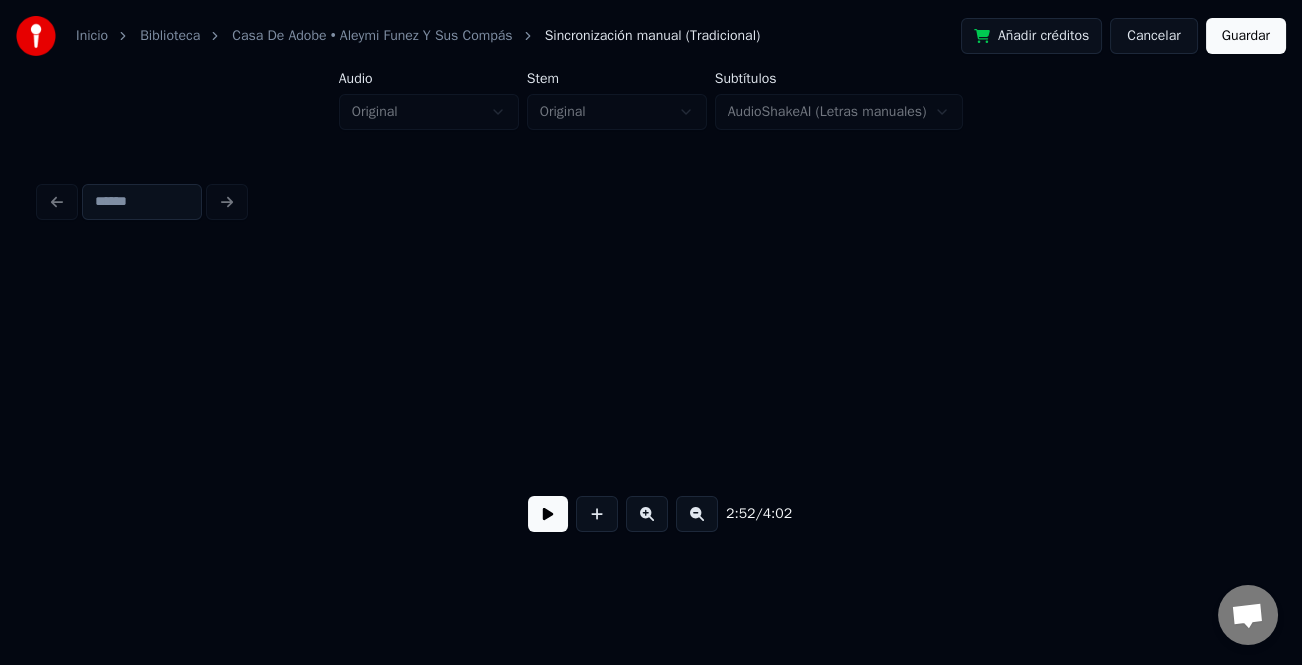 scroll, scrollTop: 0, scrollLeft: 76717, axis: horizontal 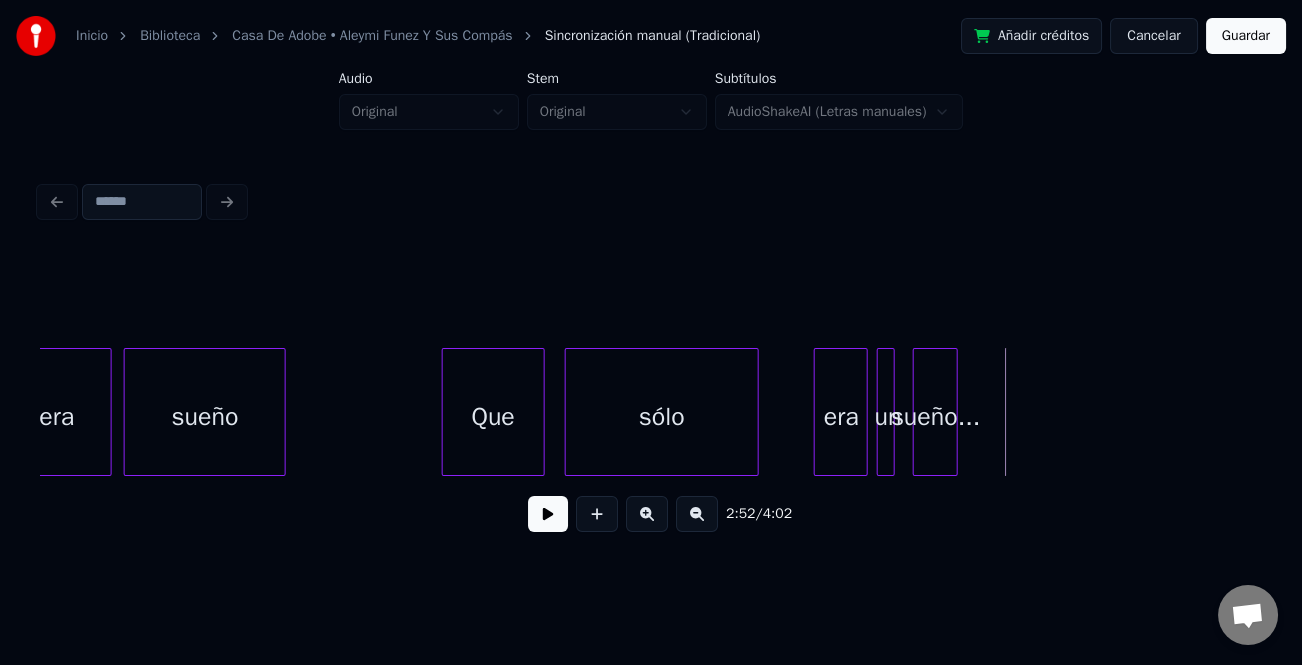 click on "era" at bounding box center (841, 417) 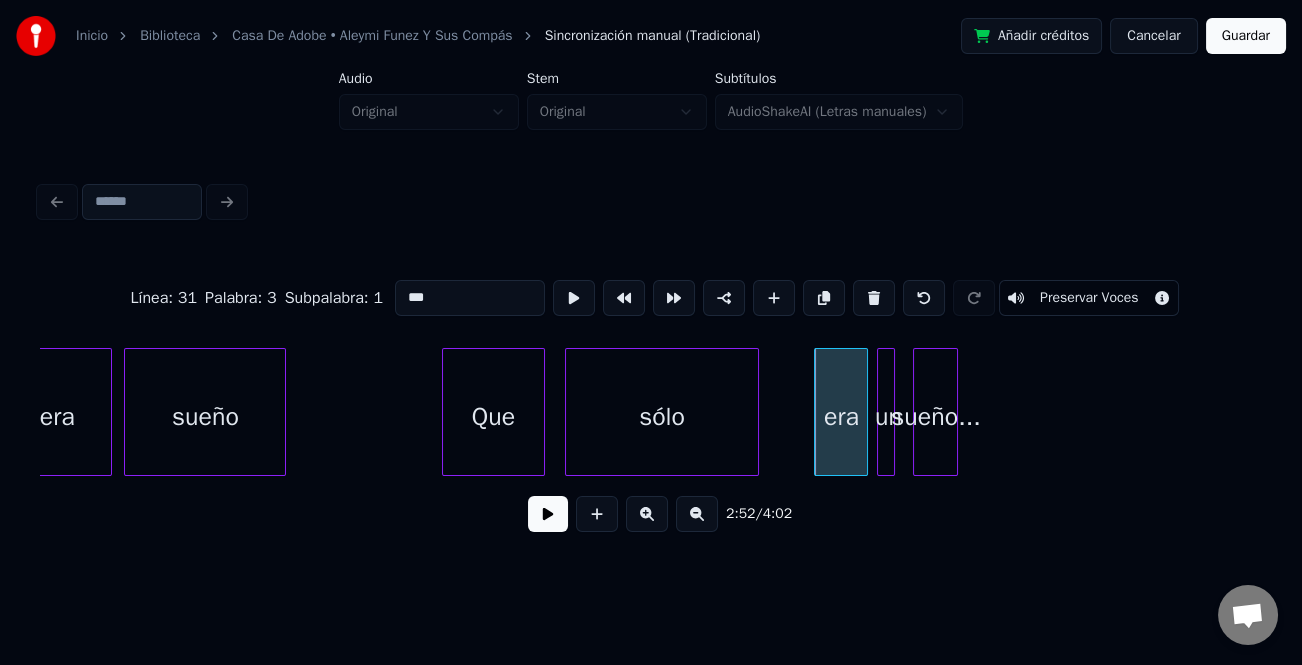 click on "era" at bounding box center (841, 417) 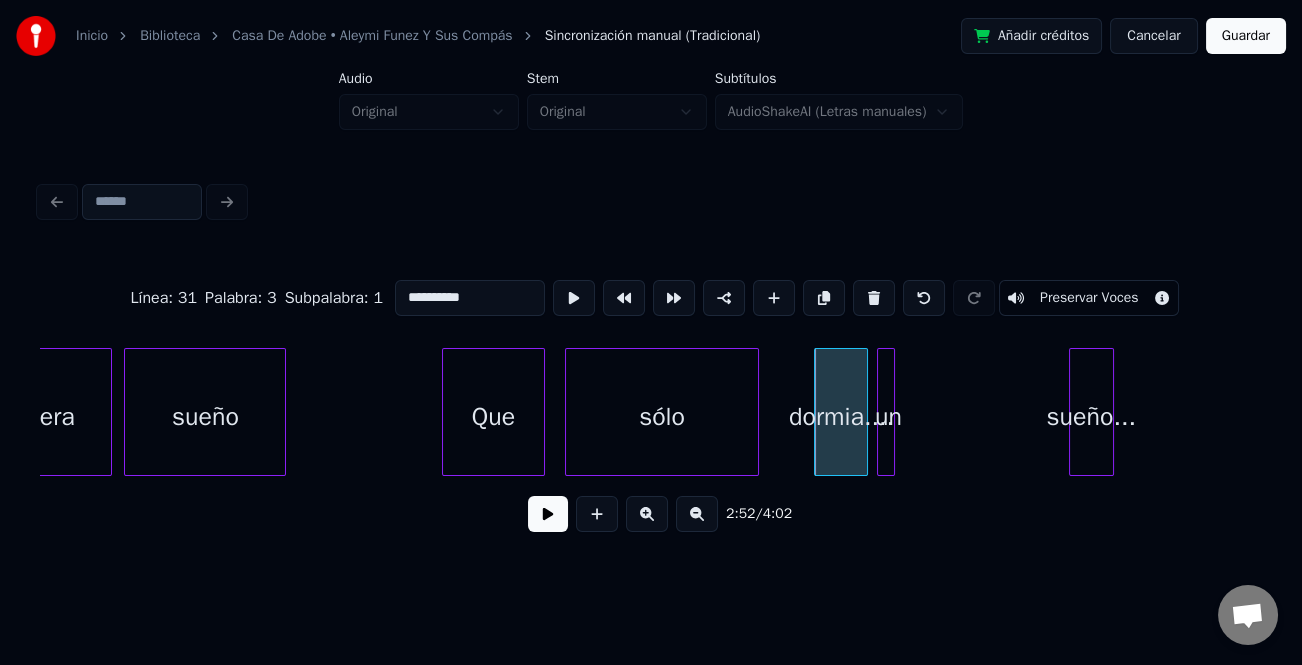 click on "sueño..." at bounding box center [1091, 417] 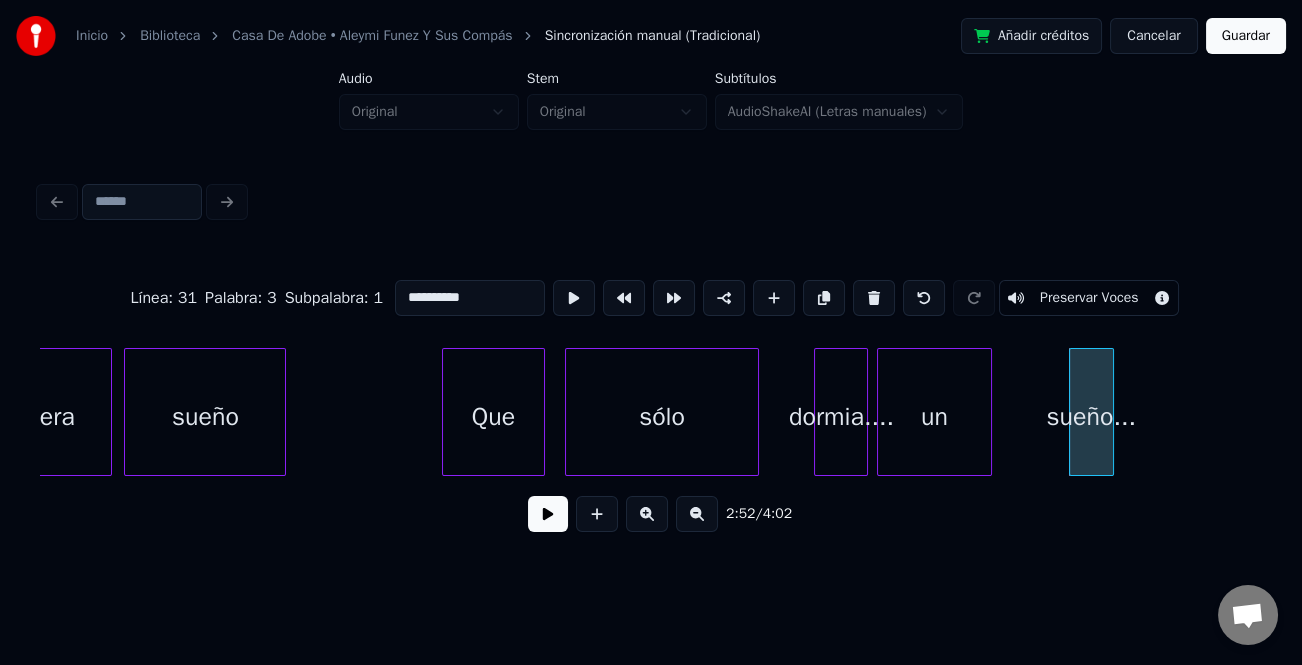 click at bounding box center (988, 412) 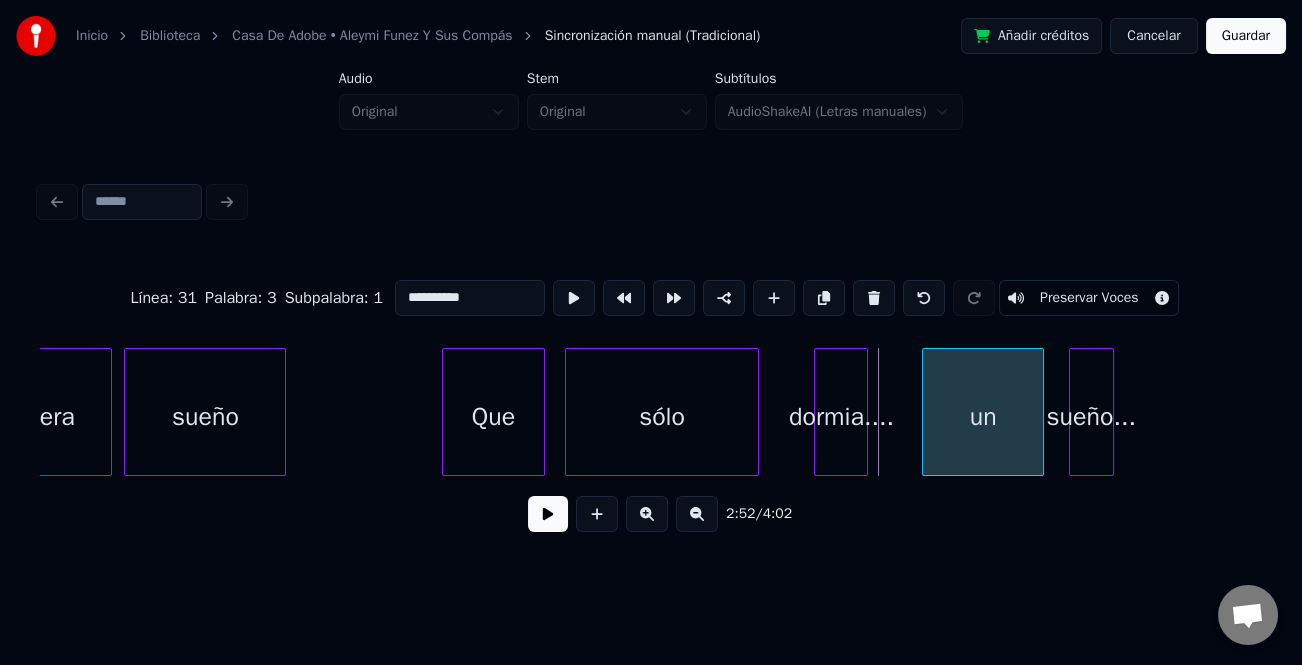 click on "un" at bounding box center (983, 417) 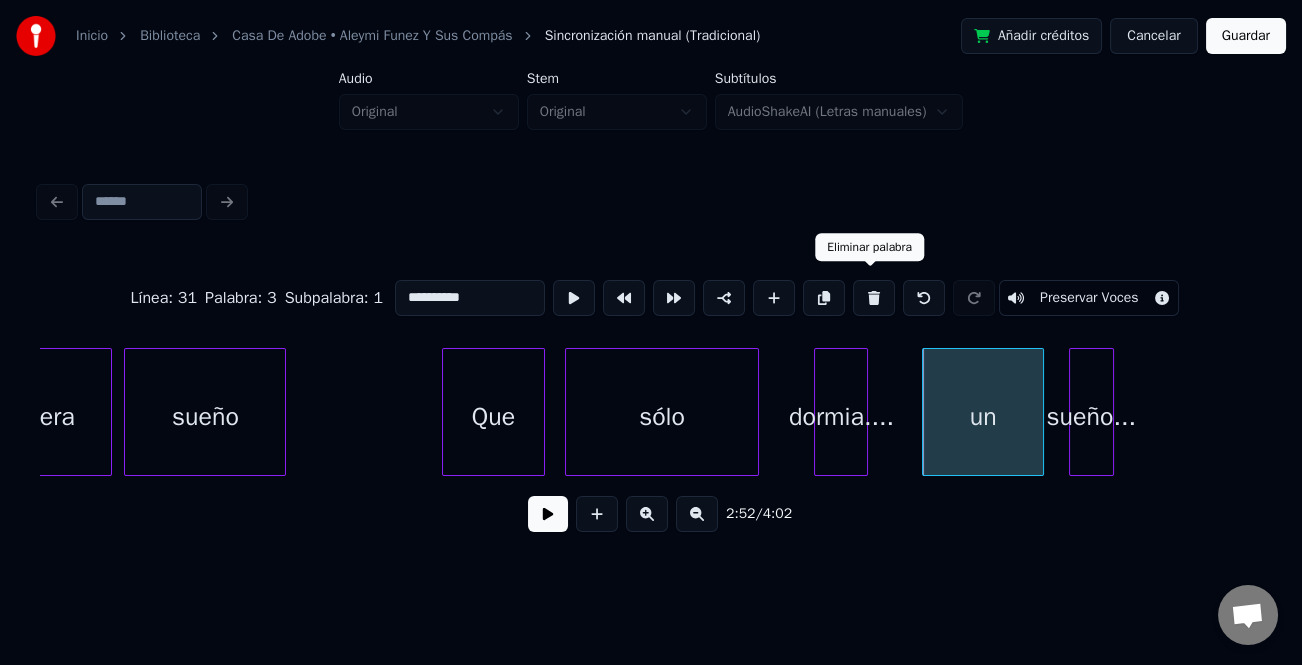 click at bounding box center [874, 298] 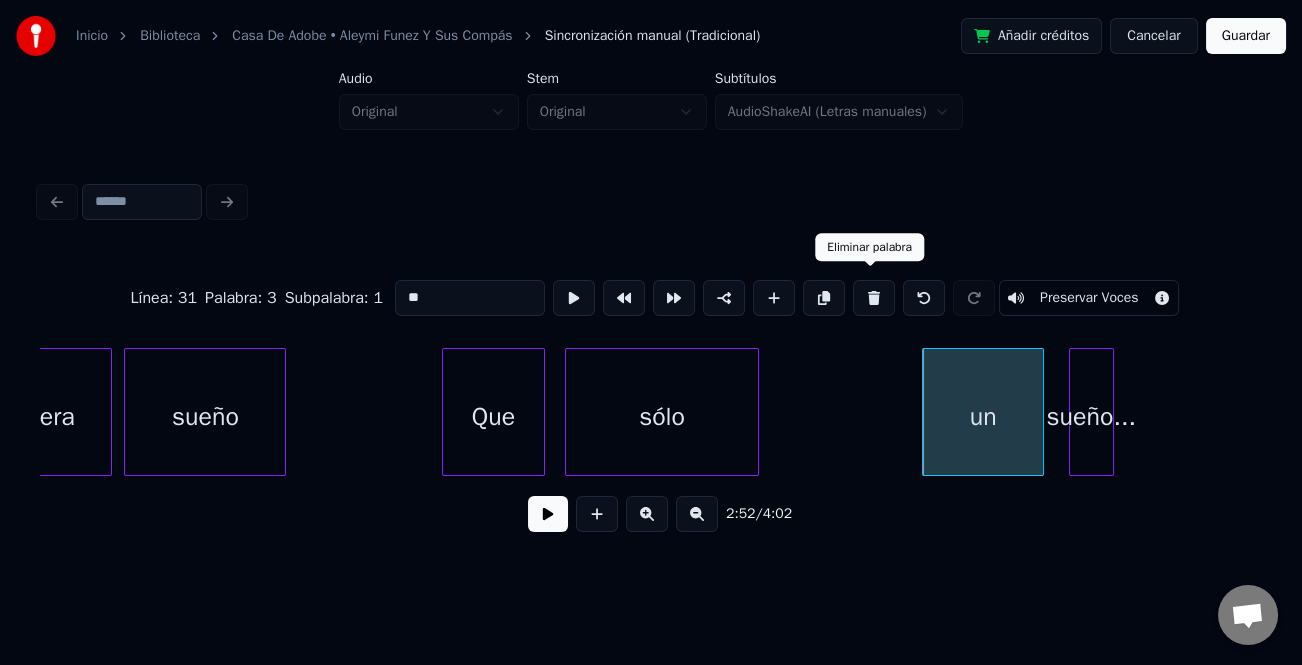 click at bounding box center [874, 298] 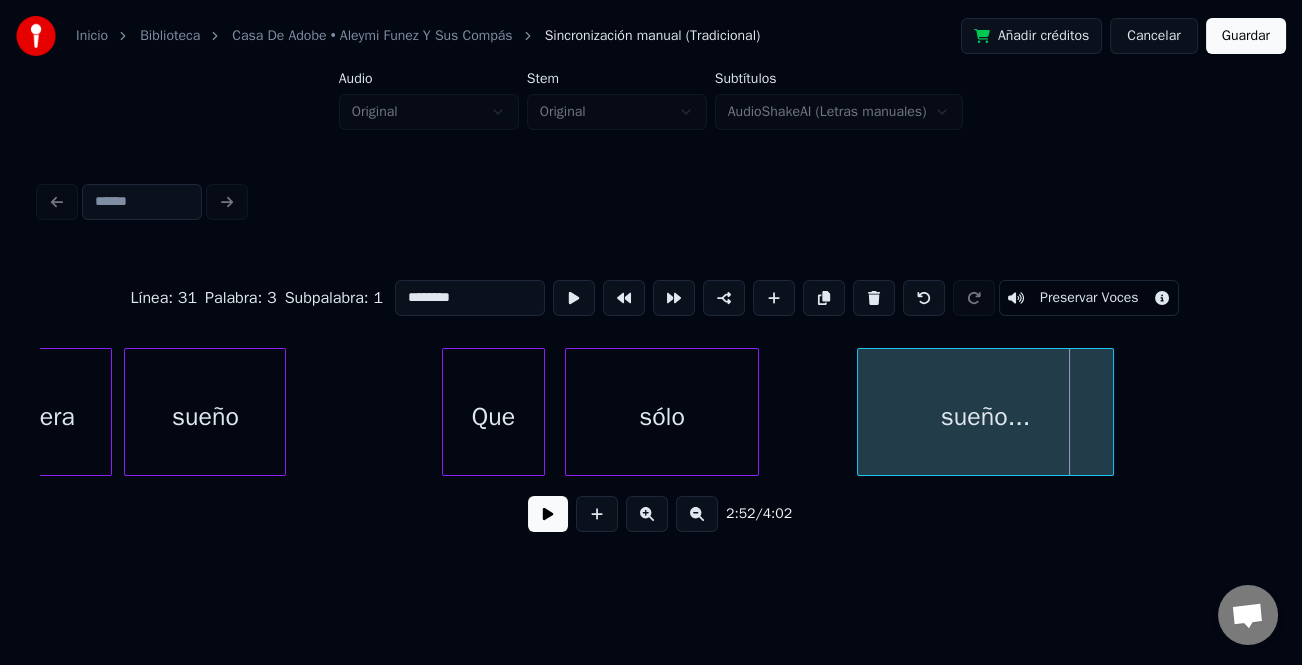click at bounding box center [861, 412] 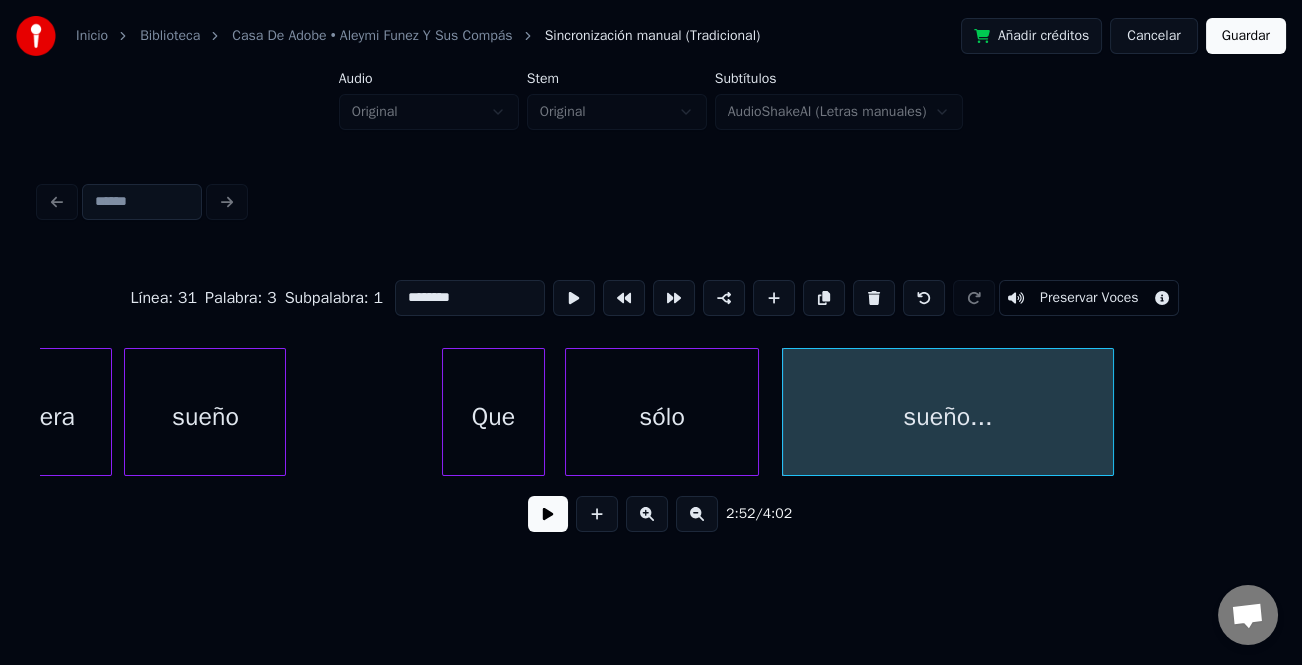 click on "sueño..." at bounding box center [948, 417] 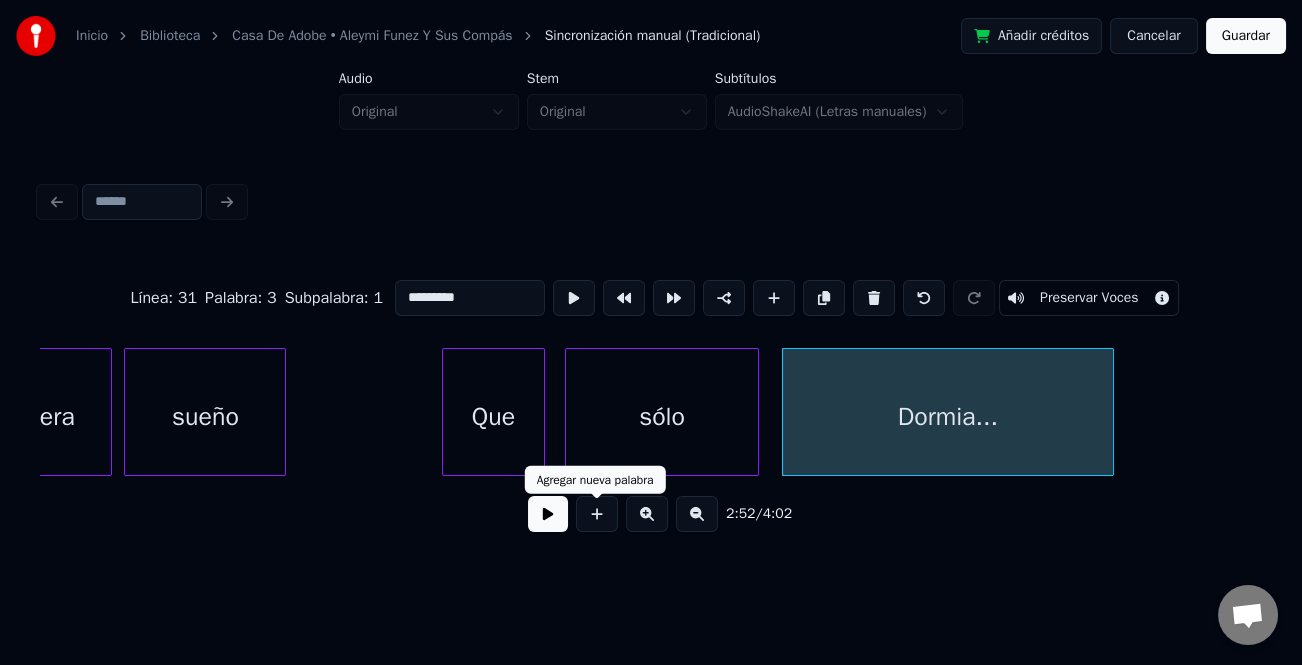 type on "*********" 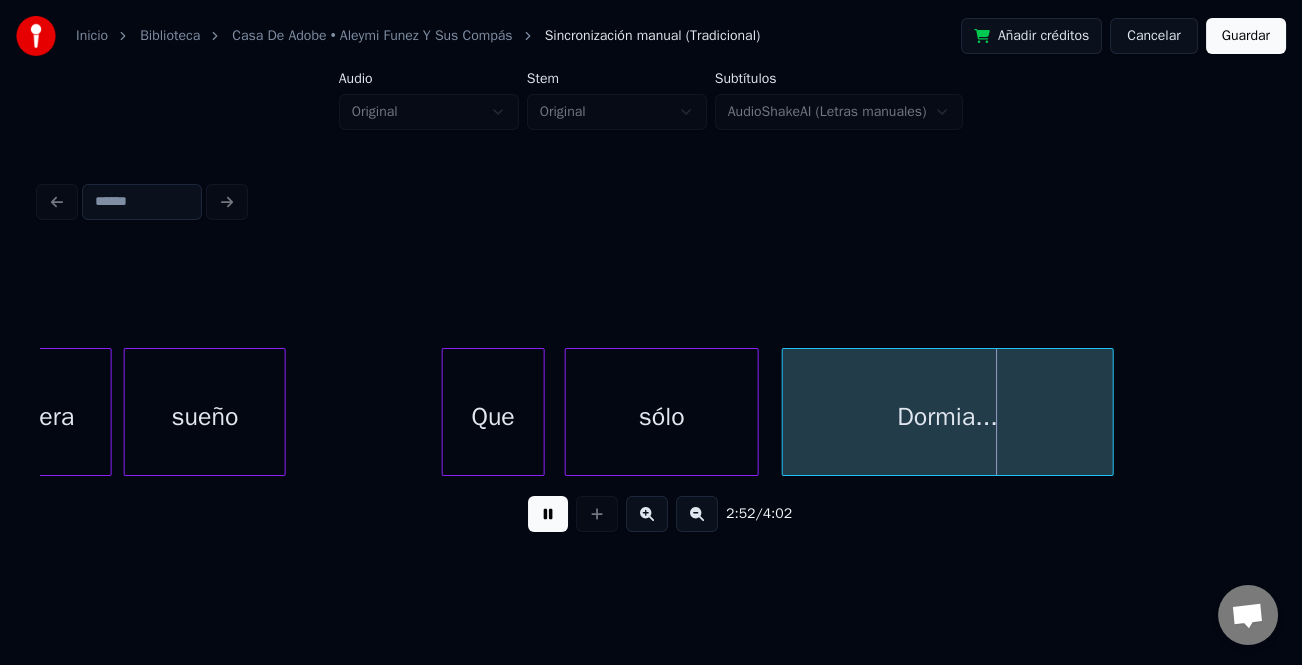 click on "sueño  sólo era  Dormia... Que" at bounding box center [-22154, 412] 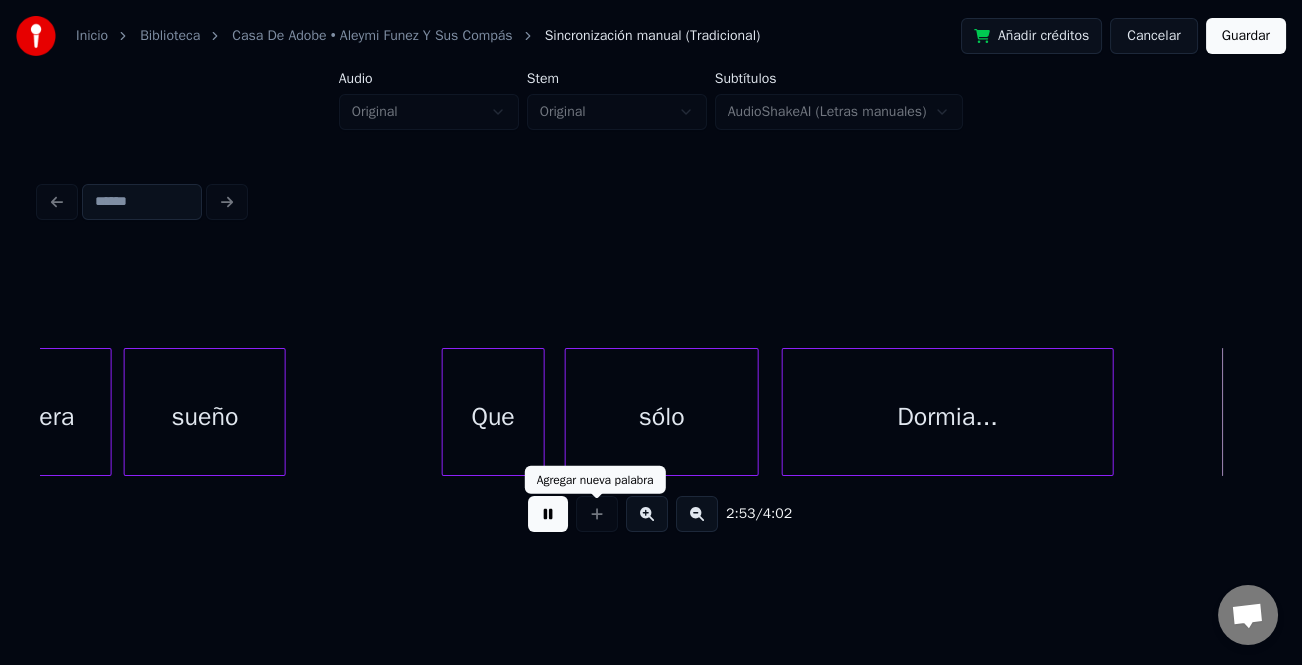 scroll, scrollTop: 0, scrollLeft: 77945, axis: horizontal 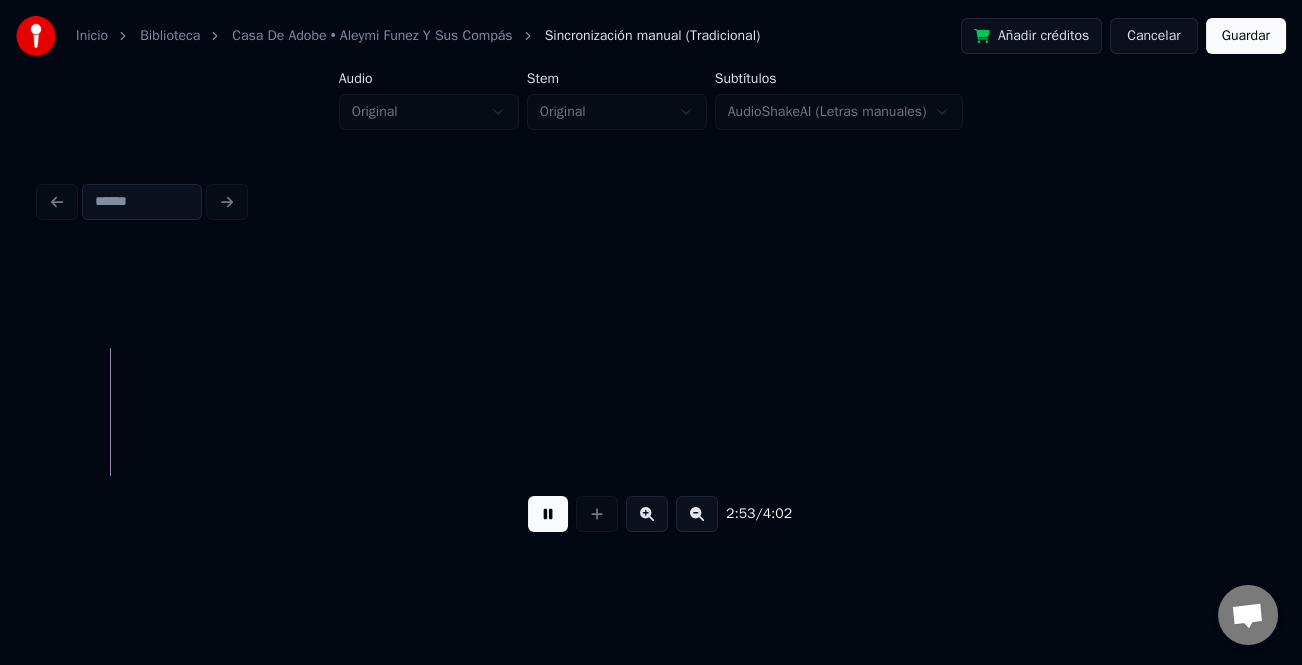 click at bounding box center (548, 514) 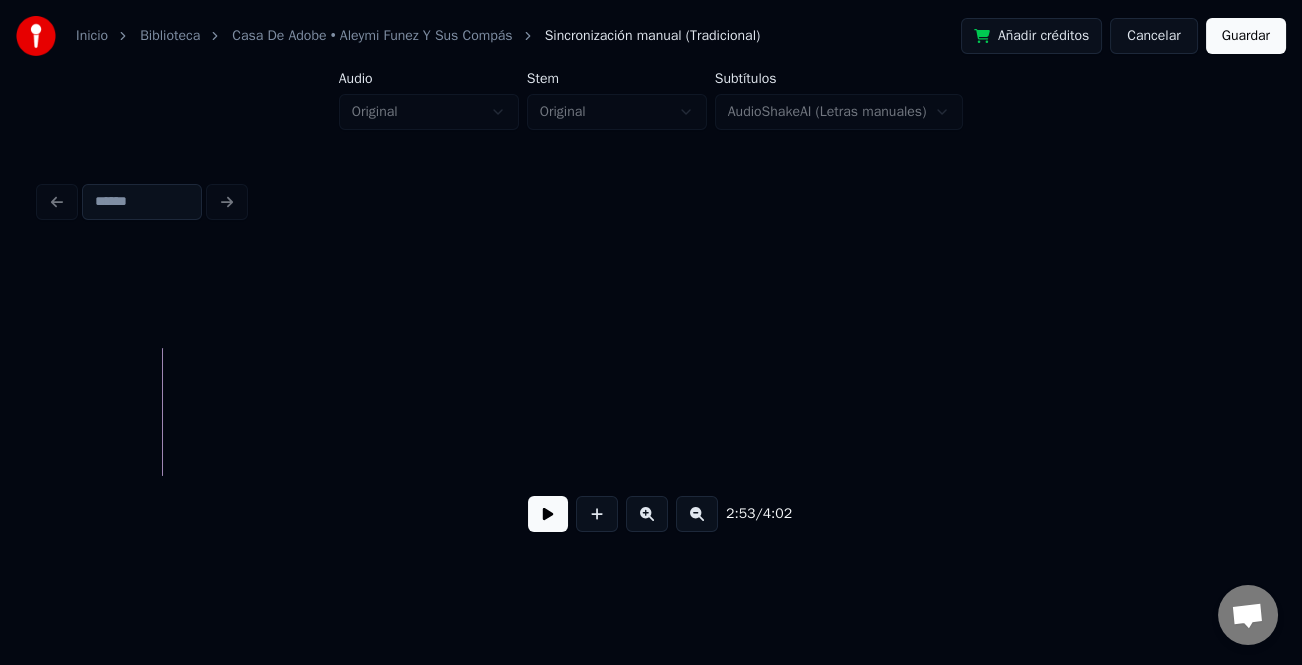 click at bounding box center [697, 514] 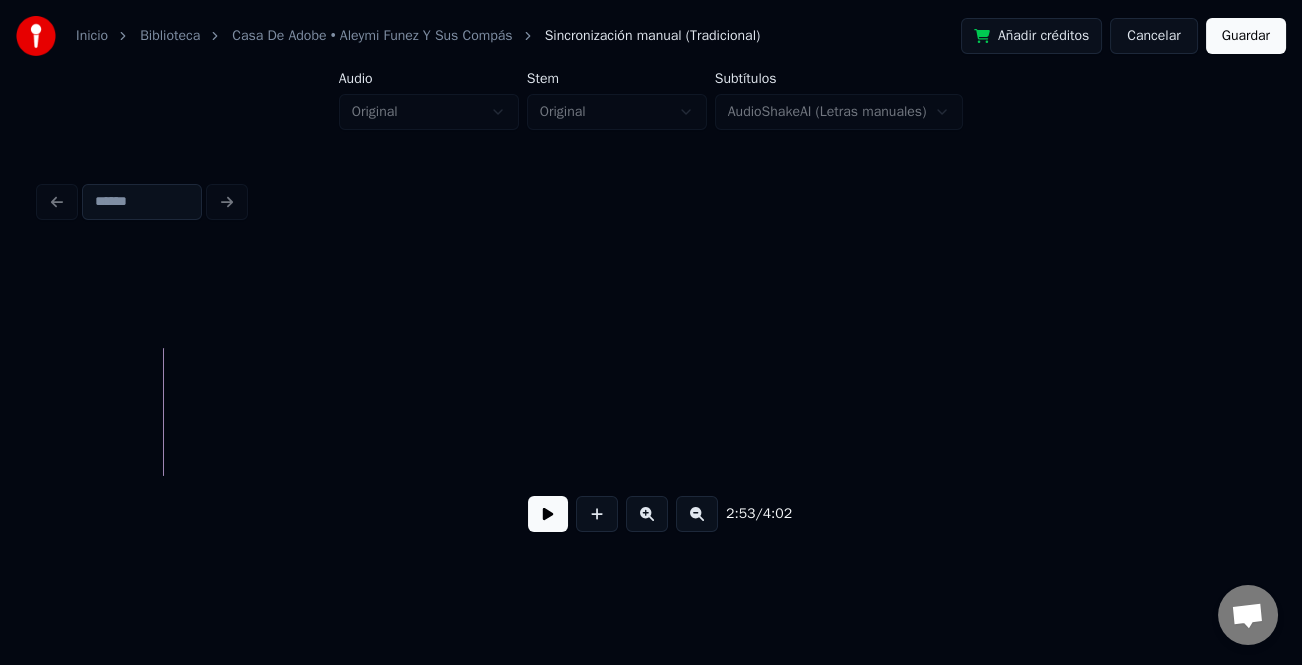 click at bounding box center [647, 514] 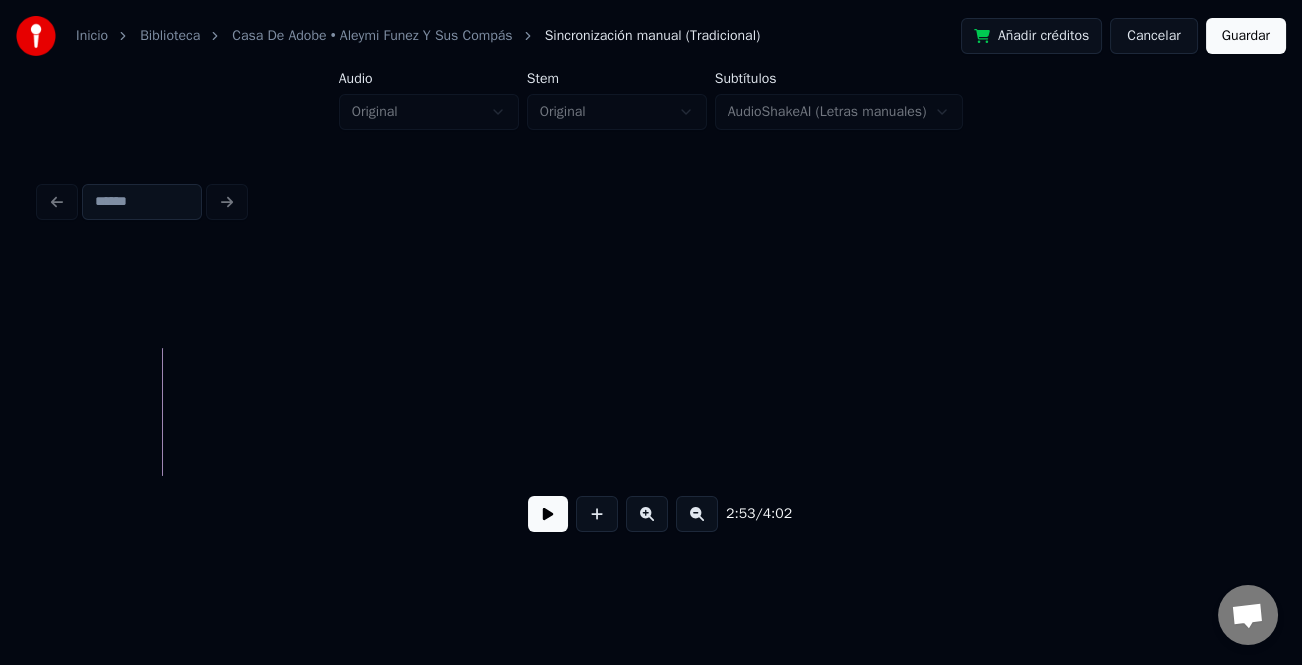 click at bounding box center [647, 514] 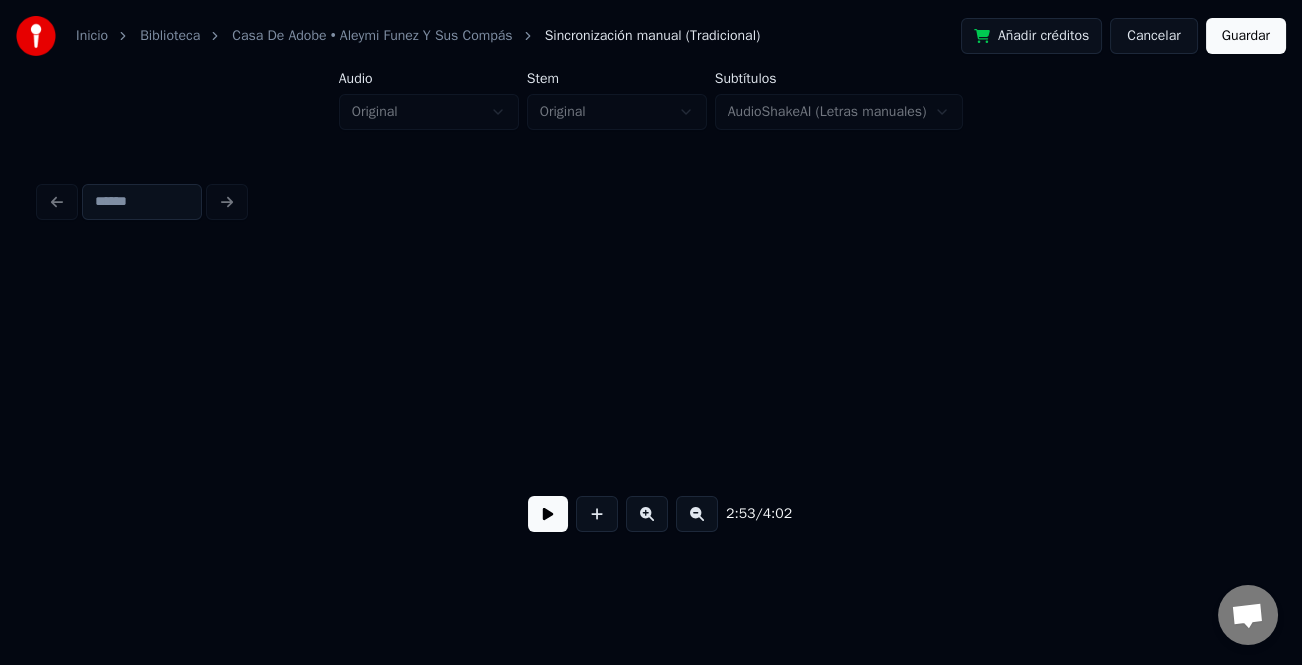 scroll, scrollTop: 0, scrollLeft: 95291, axis: horizontal 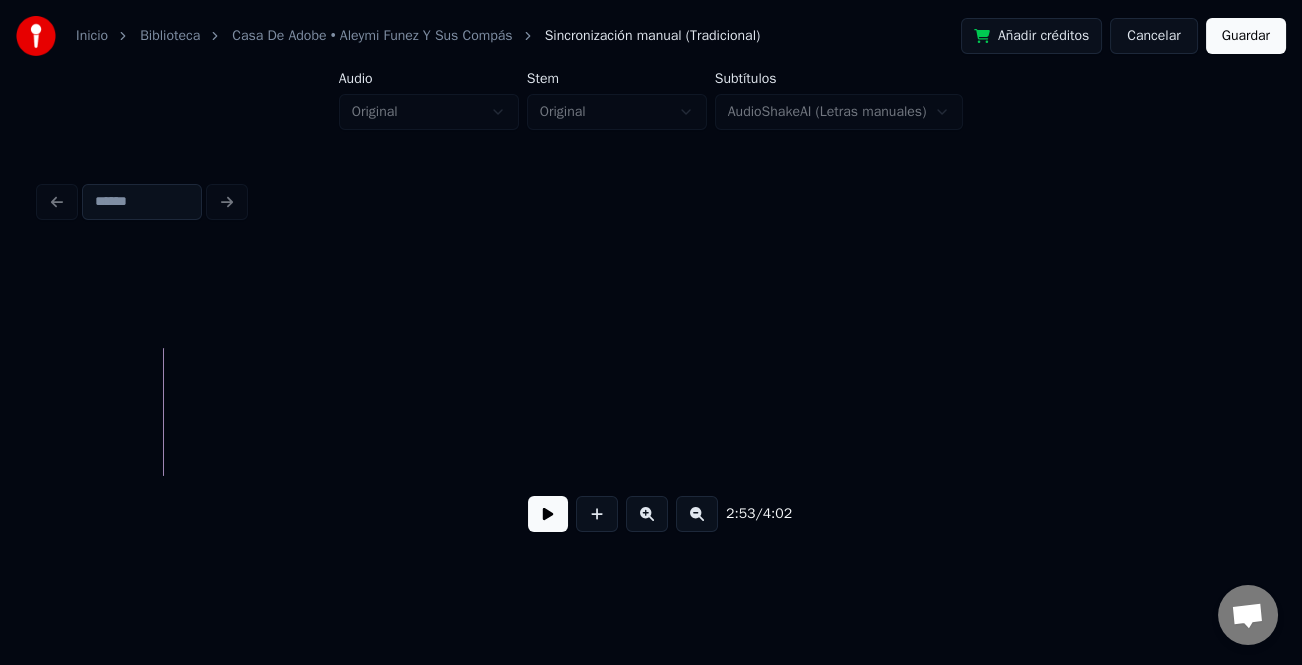 click at bounding box center (697, 514) 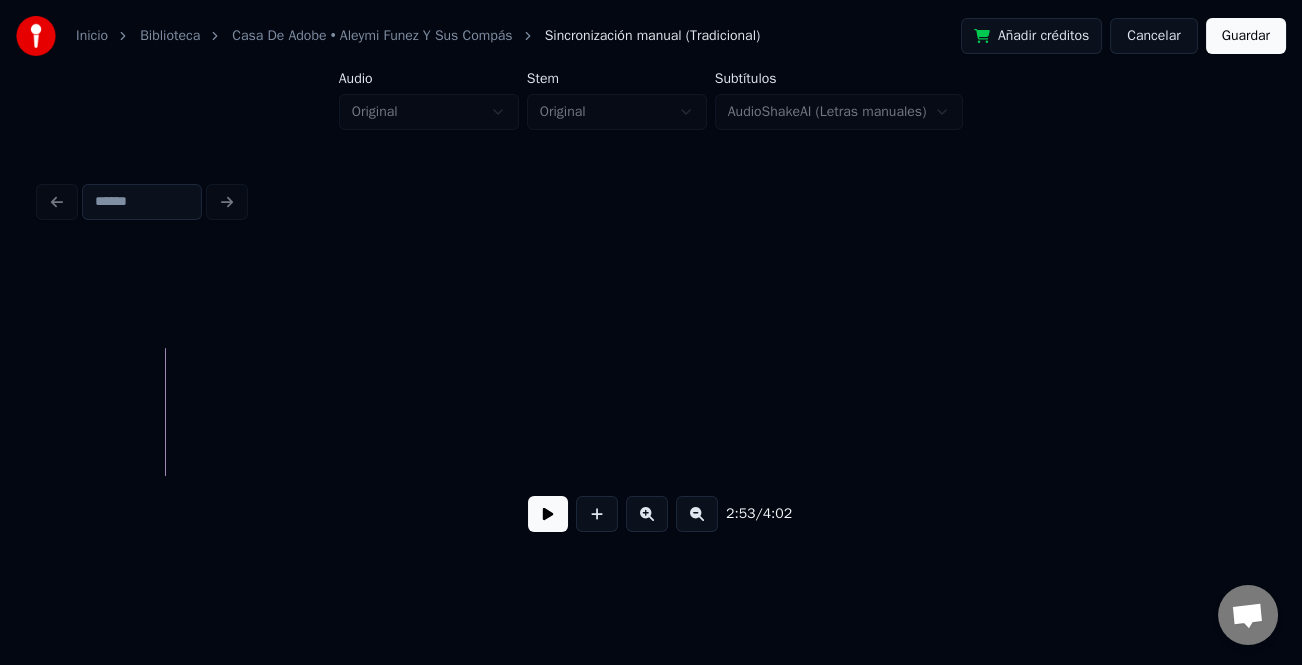 click at bounding box center [697, 514] 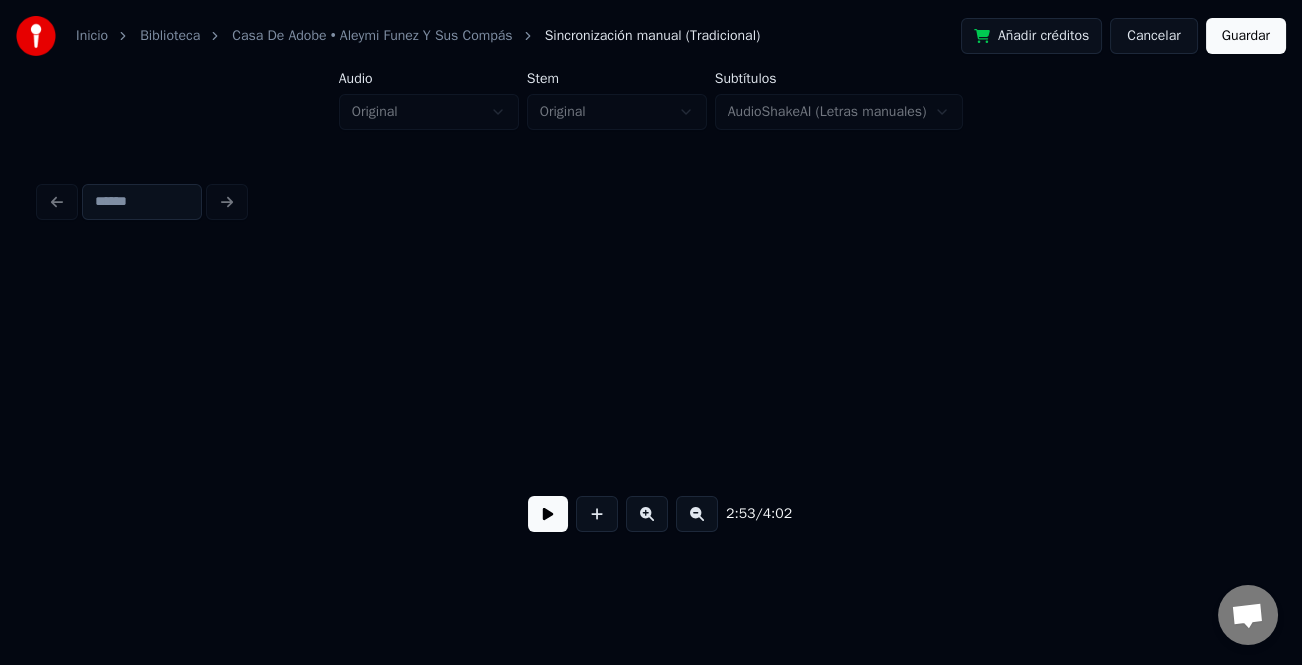 scroll, scrollTop: 0, scrollLeft: 51919, axis: horizontal 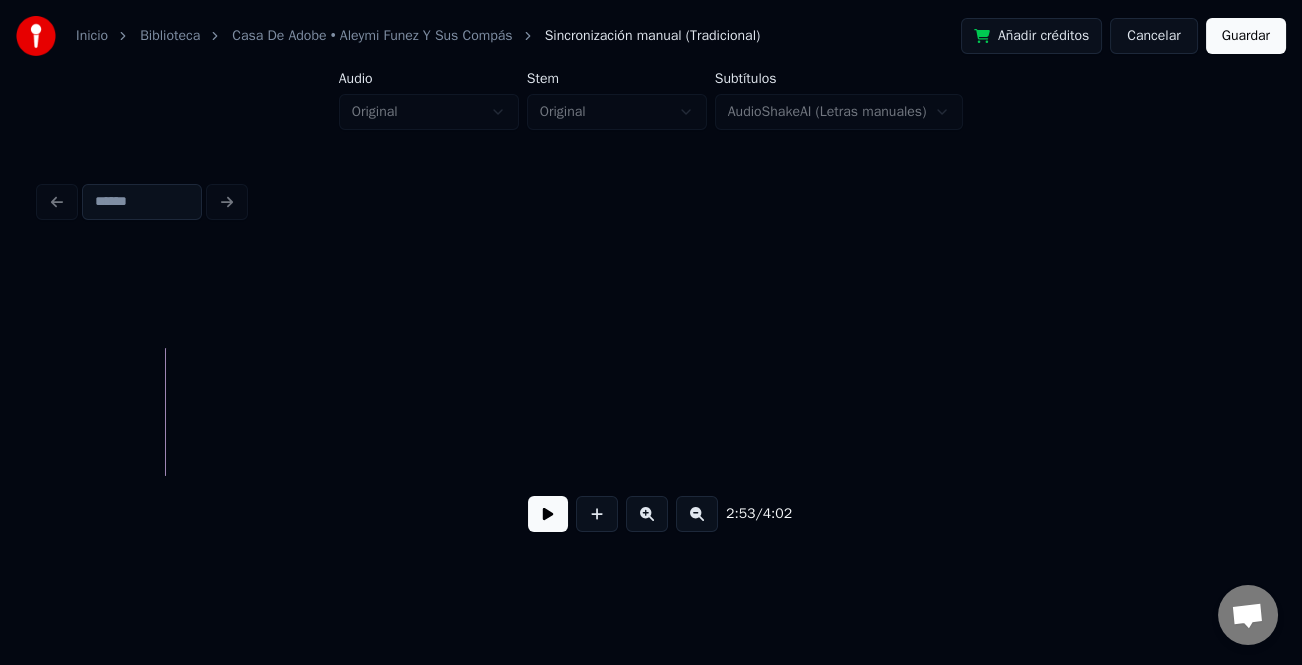 click at bounding box center [651, 412] 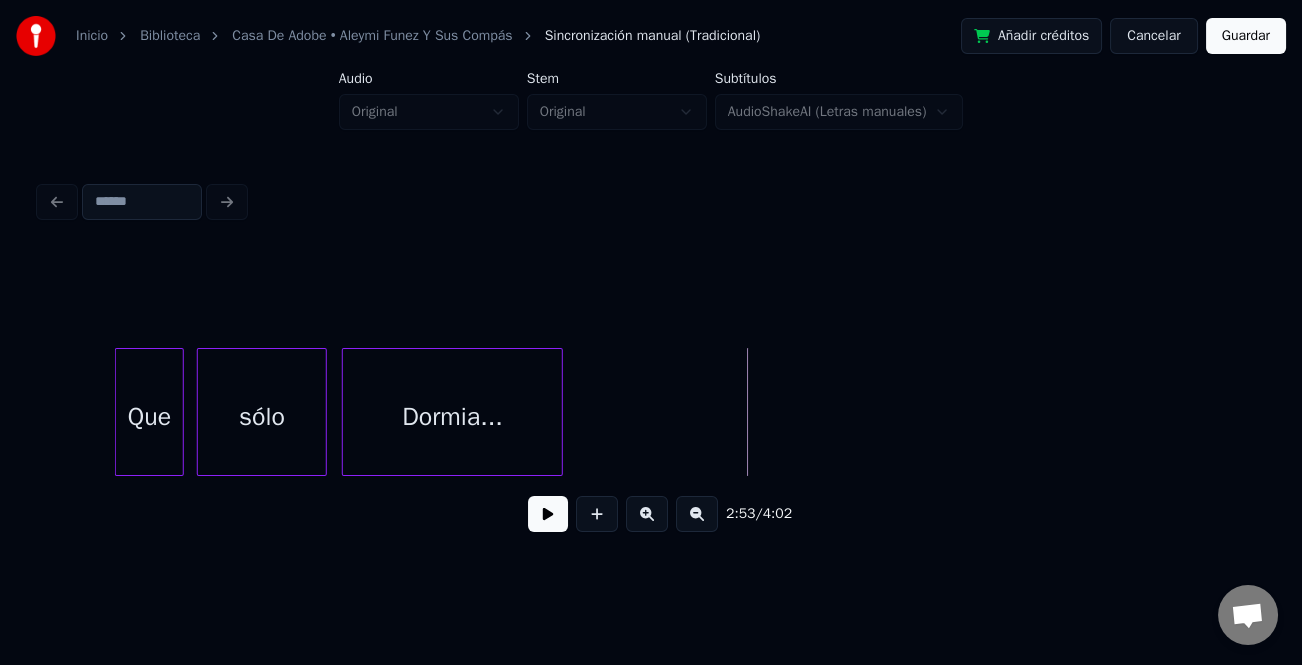 scroll, scrollTop: 0, scrollLeft: 51511, axis: horizontal 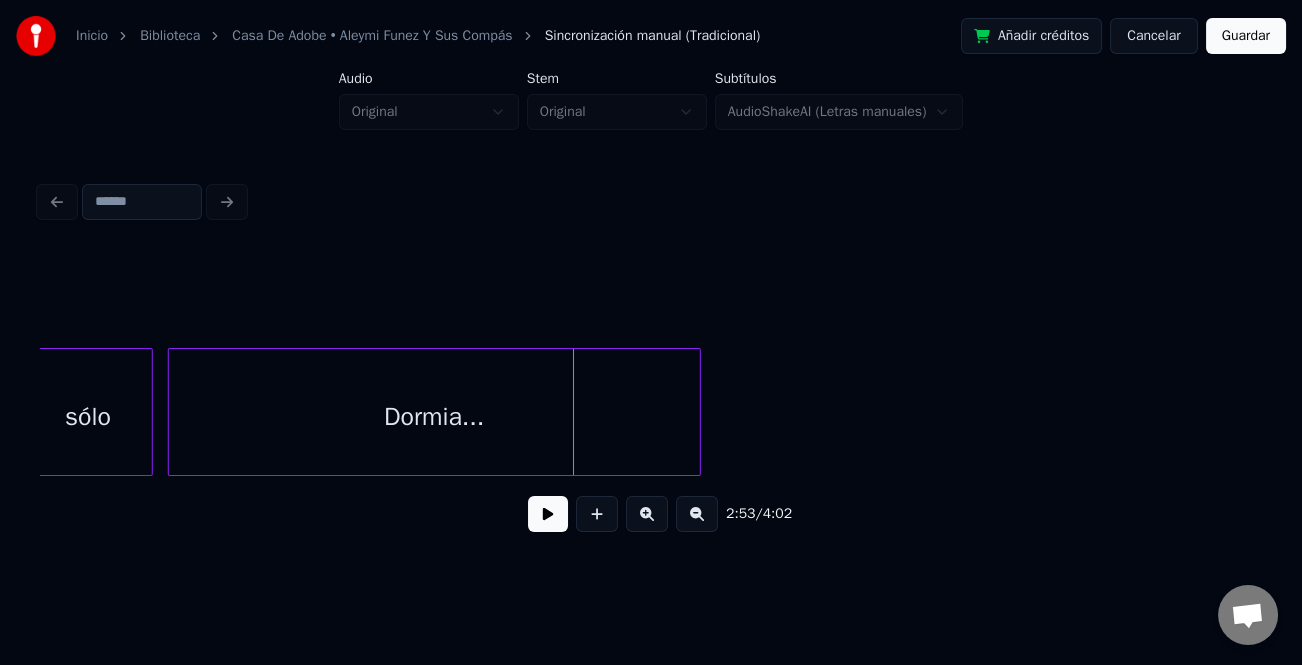 click at bounding box center (697, 412) 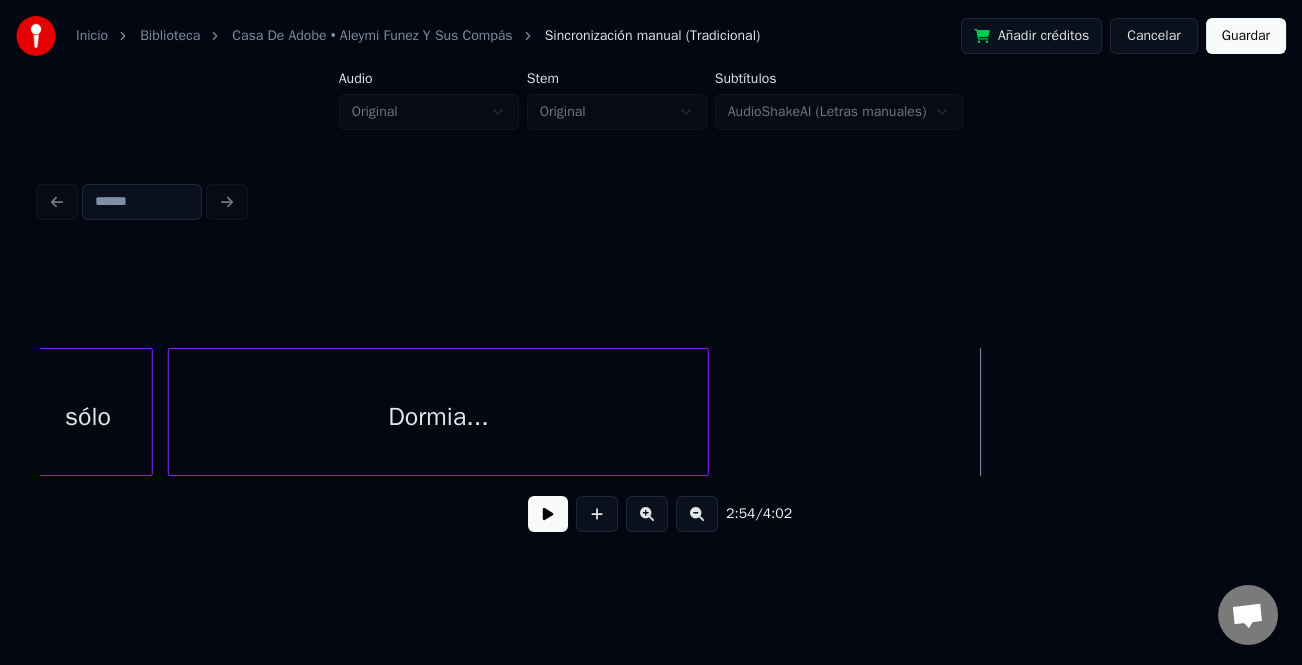 click on "2:54  /  4:02" at bounding box center (651, 514) 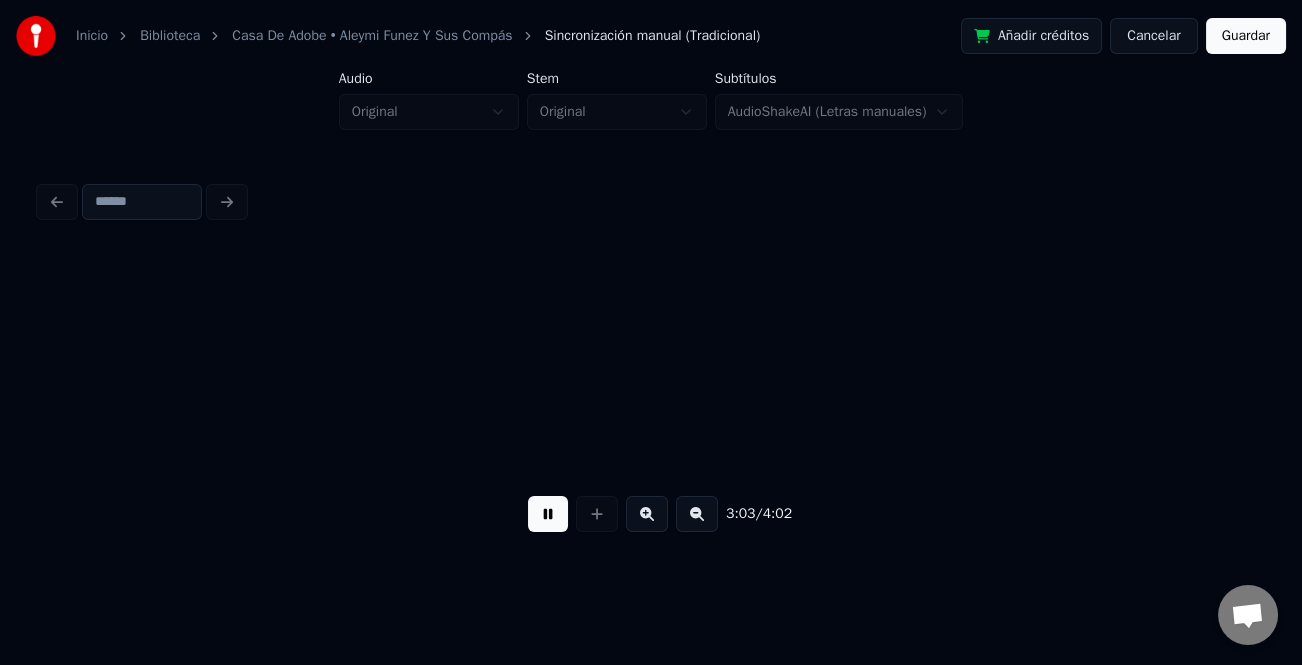 scroll, scrollTop: 0, scrollLeft: 55180, axis: horizontal 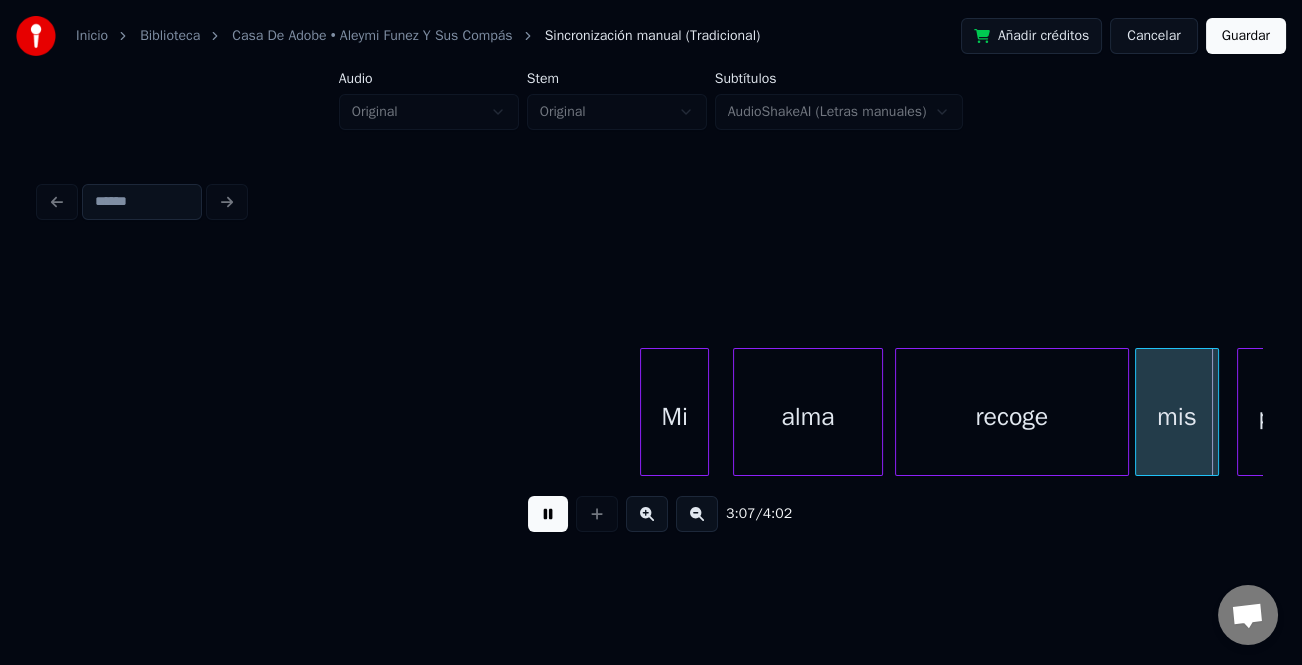 click at bounding box center (705, 412) 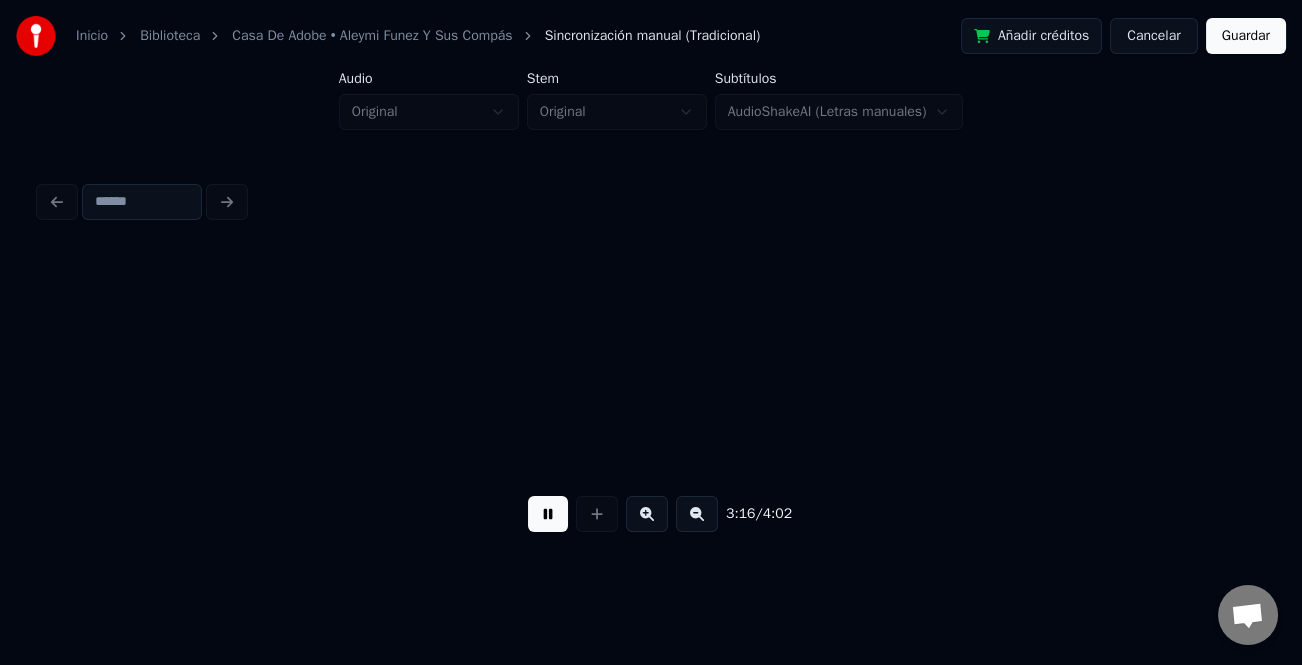 scroll, scrollTop: 0, scrollLeft: 58856, axis: horizontal 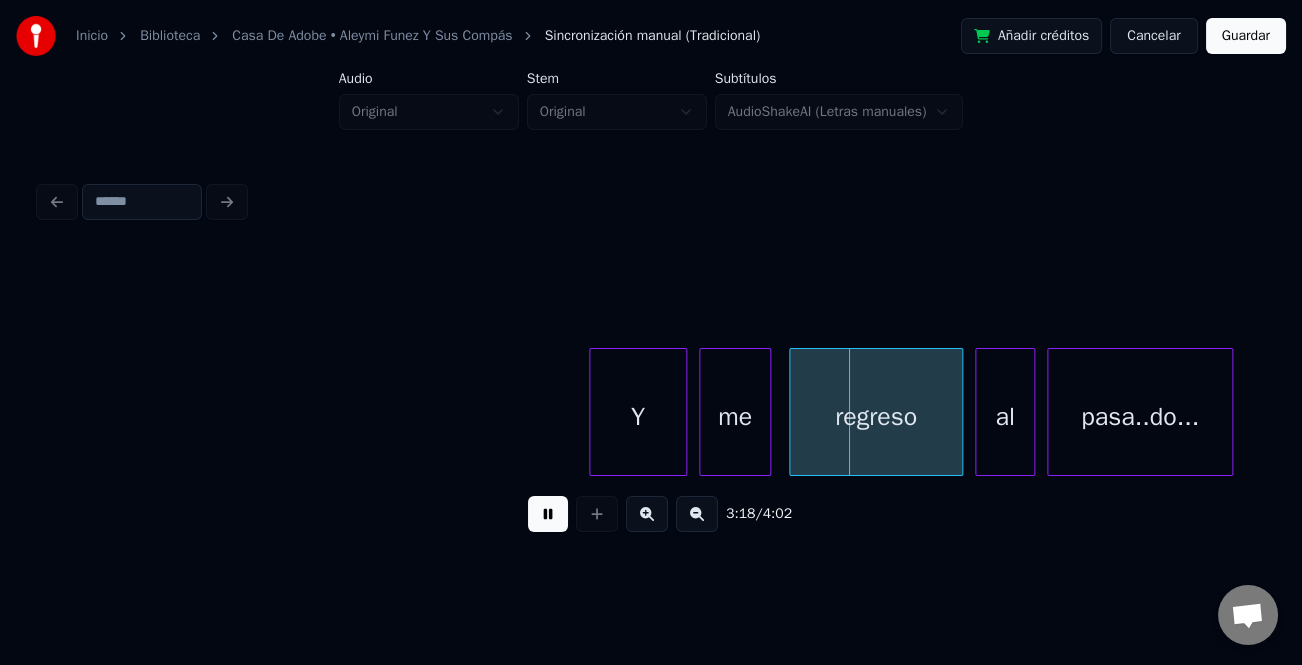 click at bounding box center [593, 412] 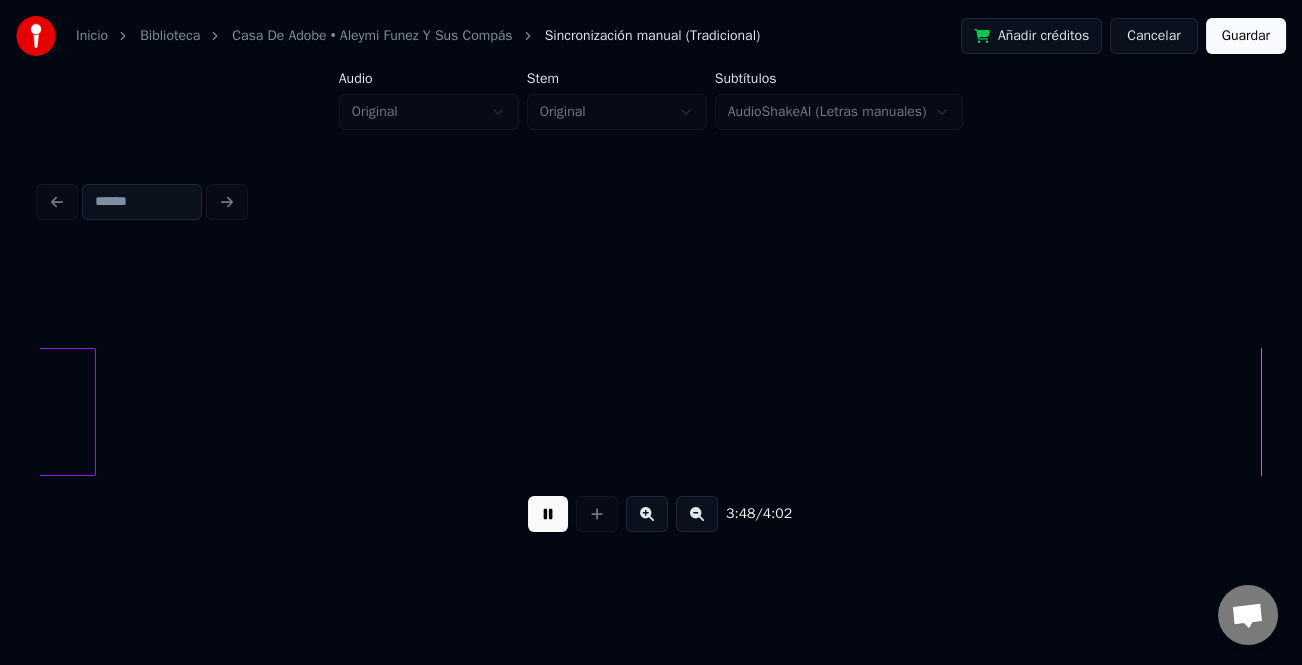 scroll, scrollTop: 0, scrollLeft: 68649, axis: horizontal 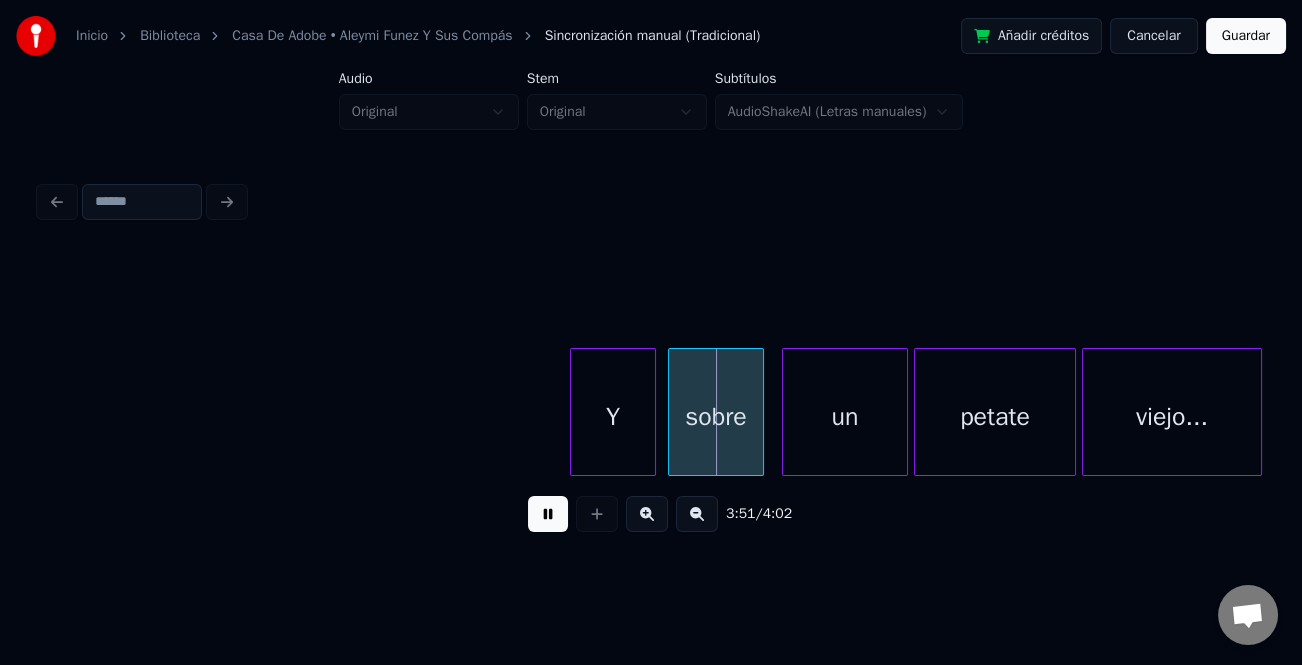 click at bounding box center (574, 412) 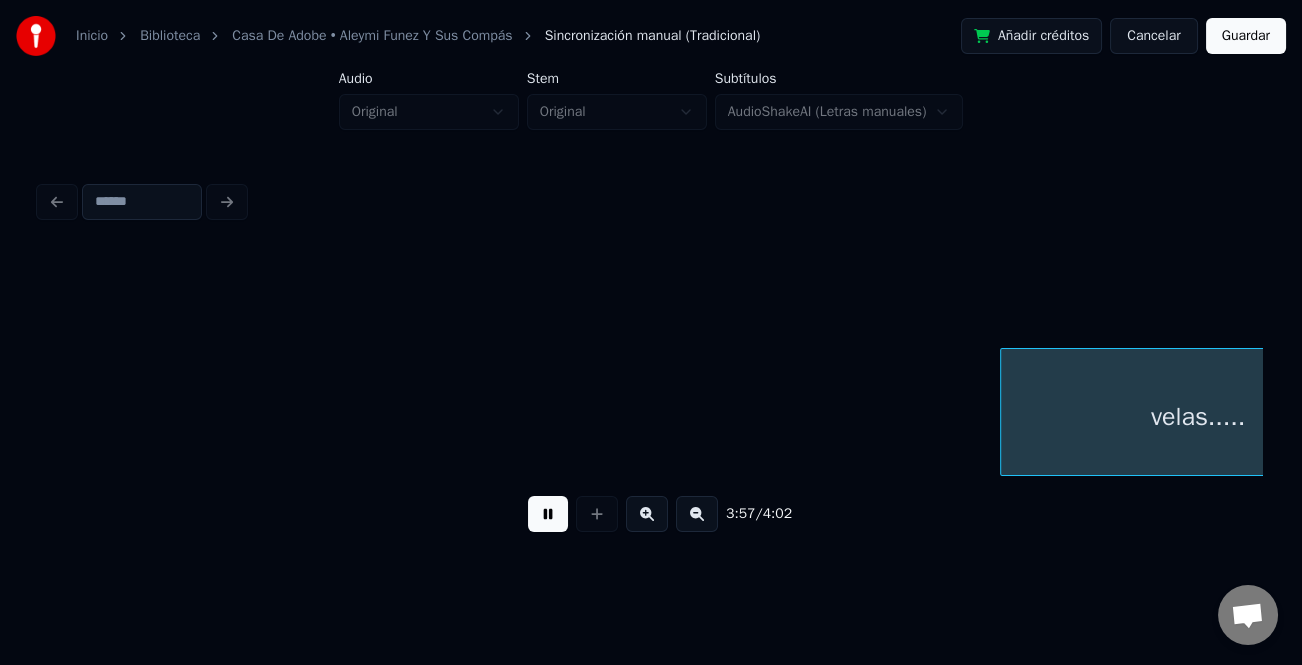 scroll, scrollTop: 0, scrollLeft: 71093, axis: horizontal 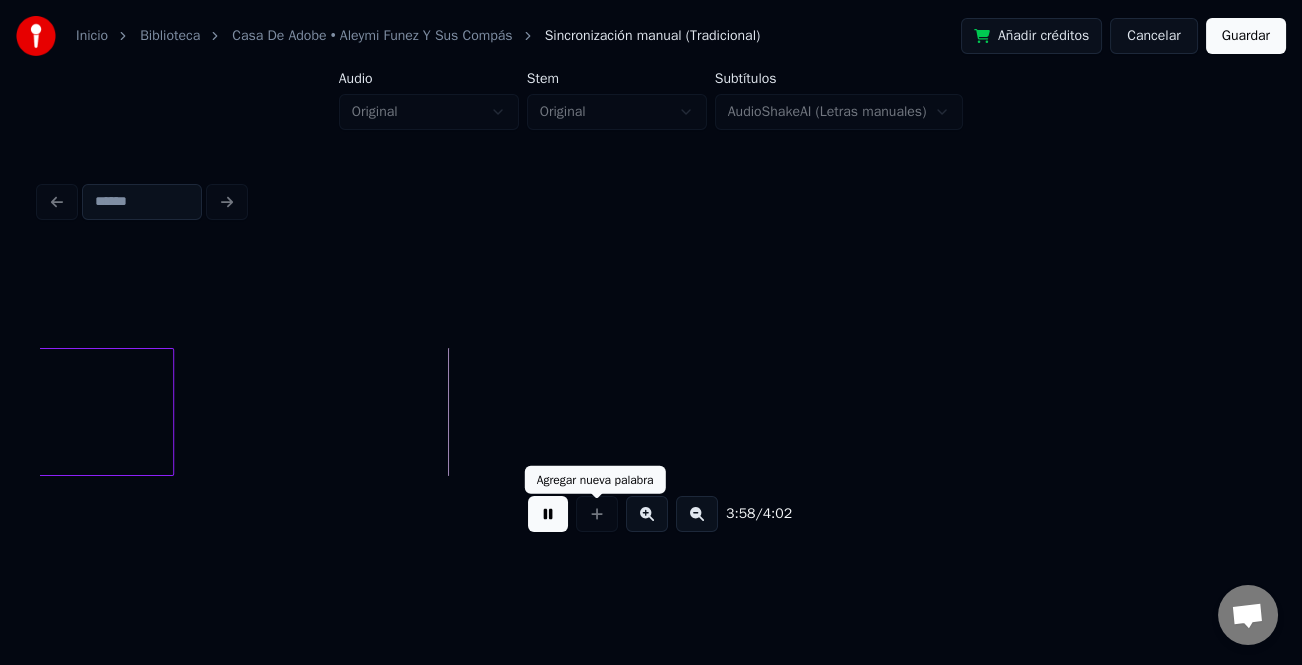 click at bounding box center (548, 514) 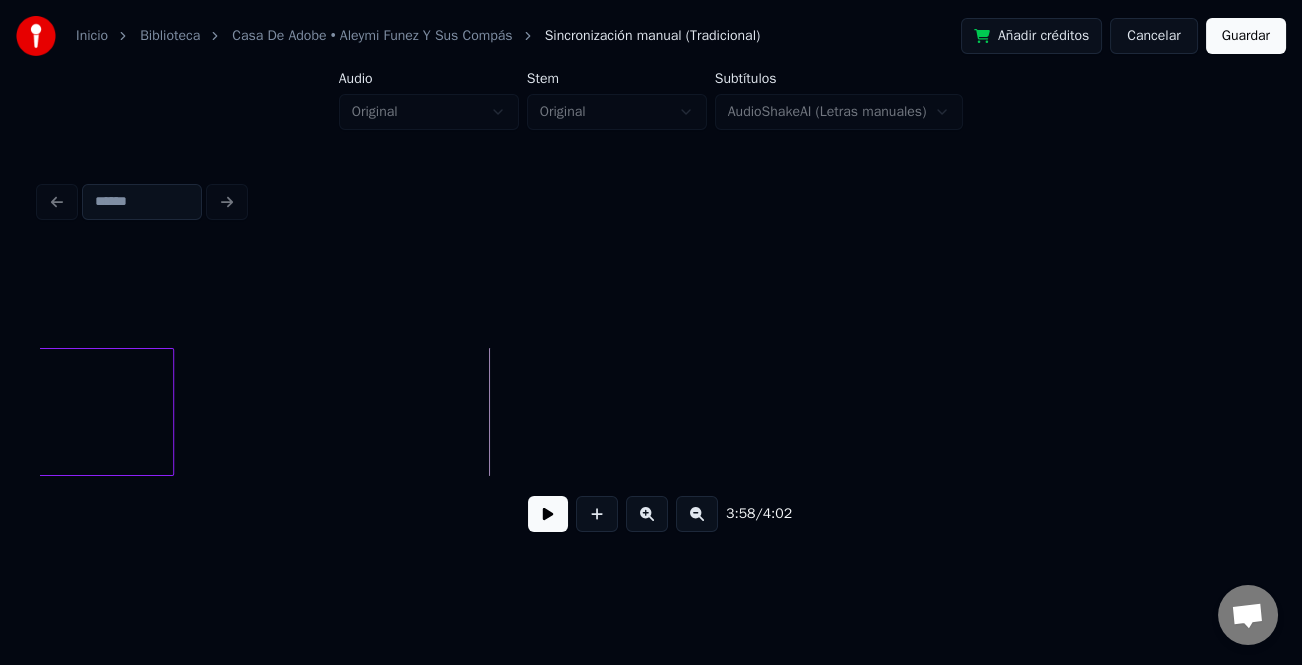 click on "Guardar" at bounding box center [1246, 36] 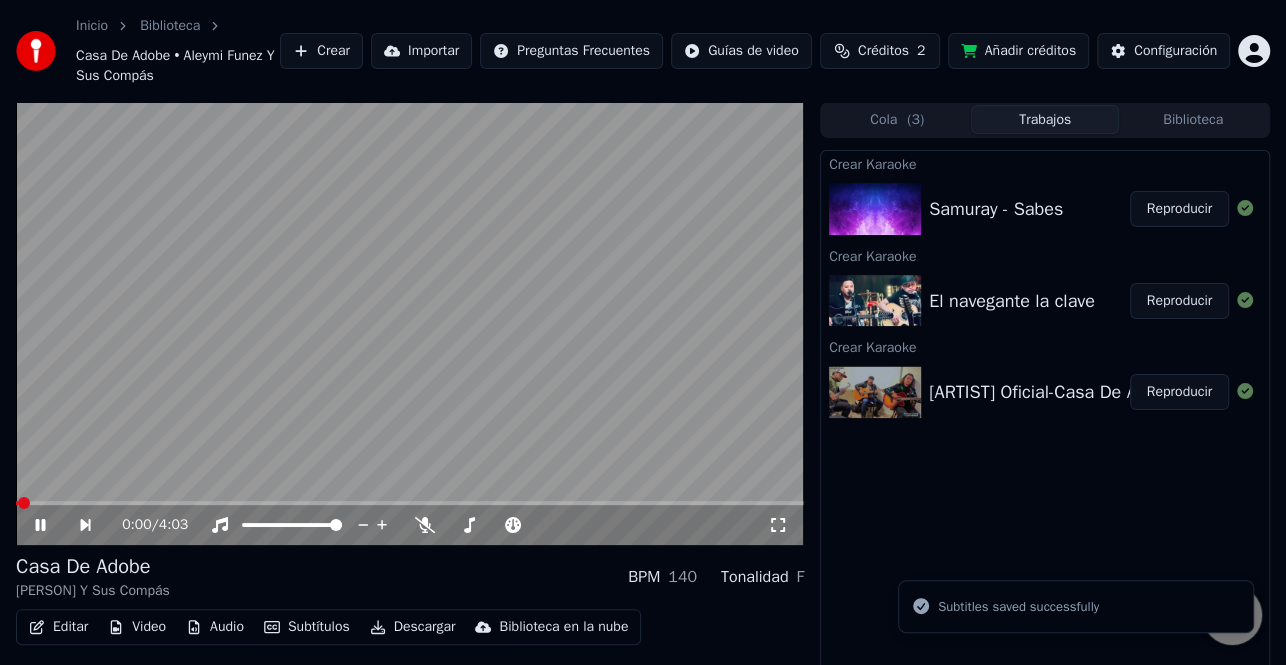 click on "Editar" at bounding box center [58, 627] 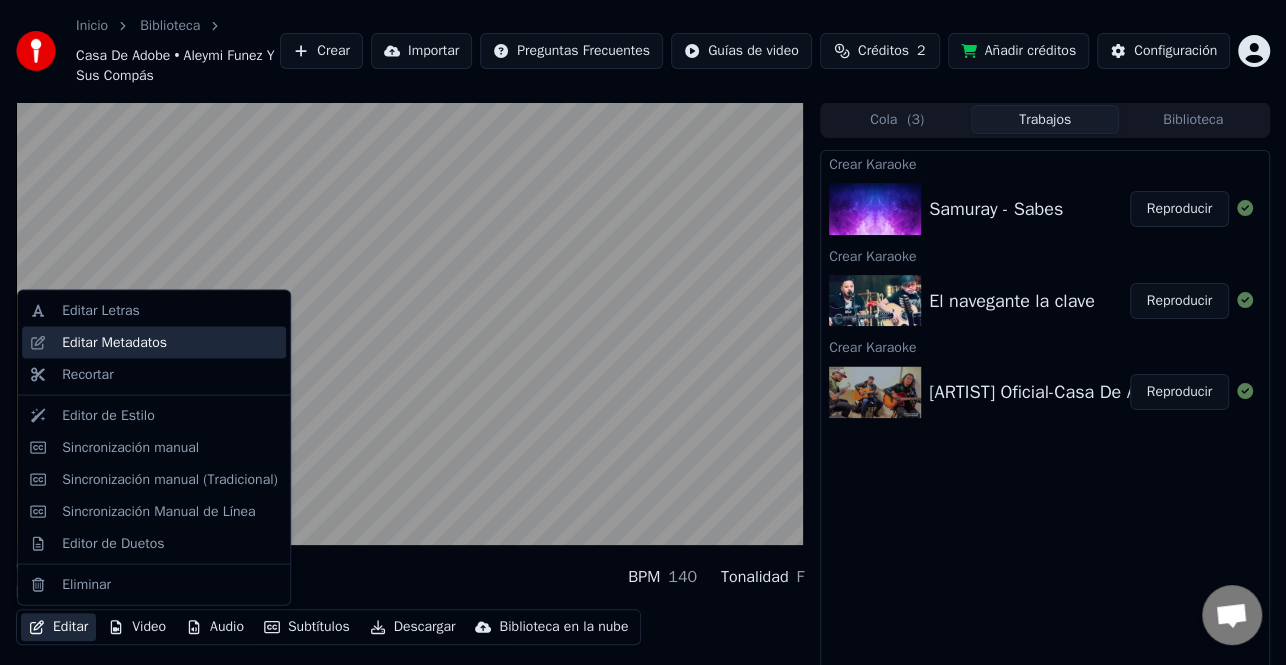 click on "Editar Metadatos" at bounding box center [170, 343] 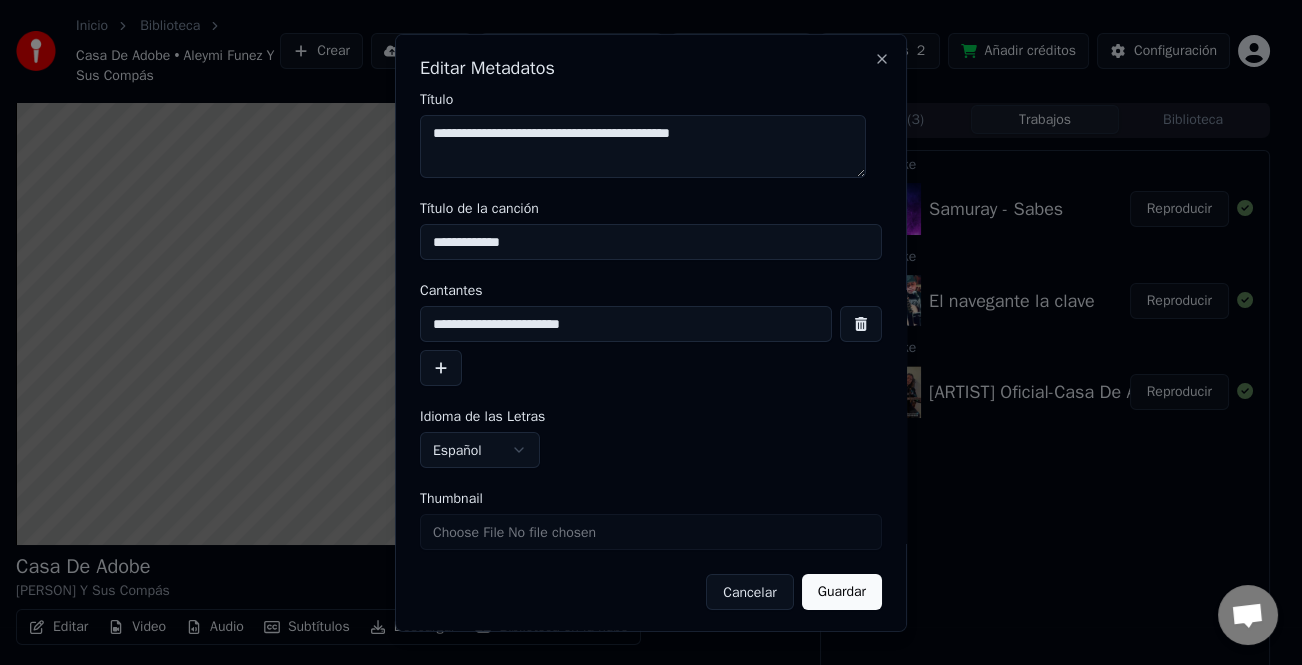 drag, startPoint x: 760, startPoint y: 126, endPoint x: 660, endPoint y: 158, distance: 104.99524 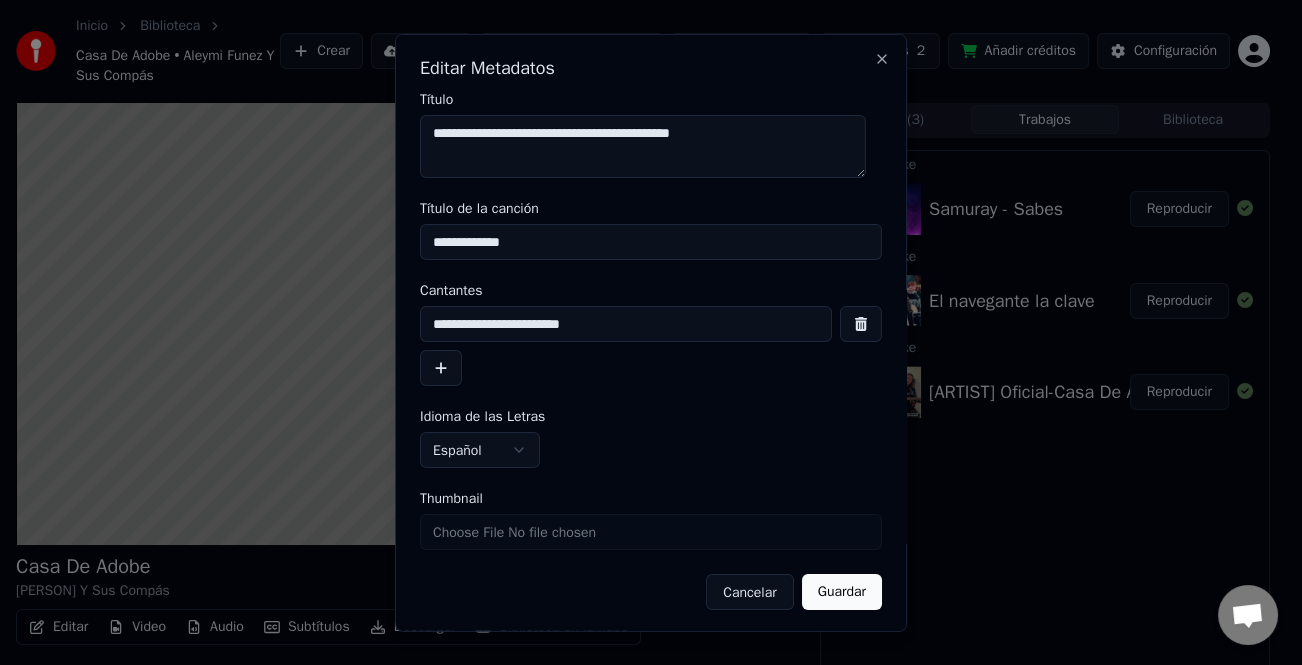 click on "**********" at bounding box center (643, 146) 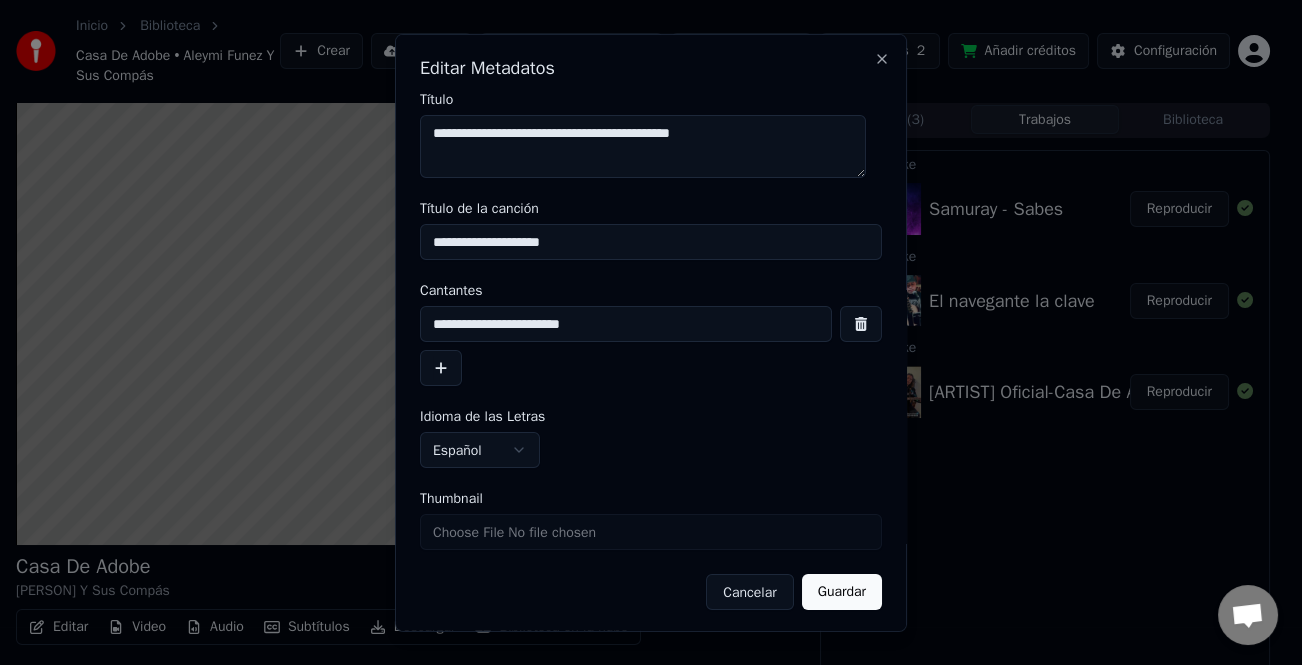 click on "**********" at bounding box center [651, 242] 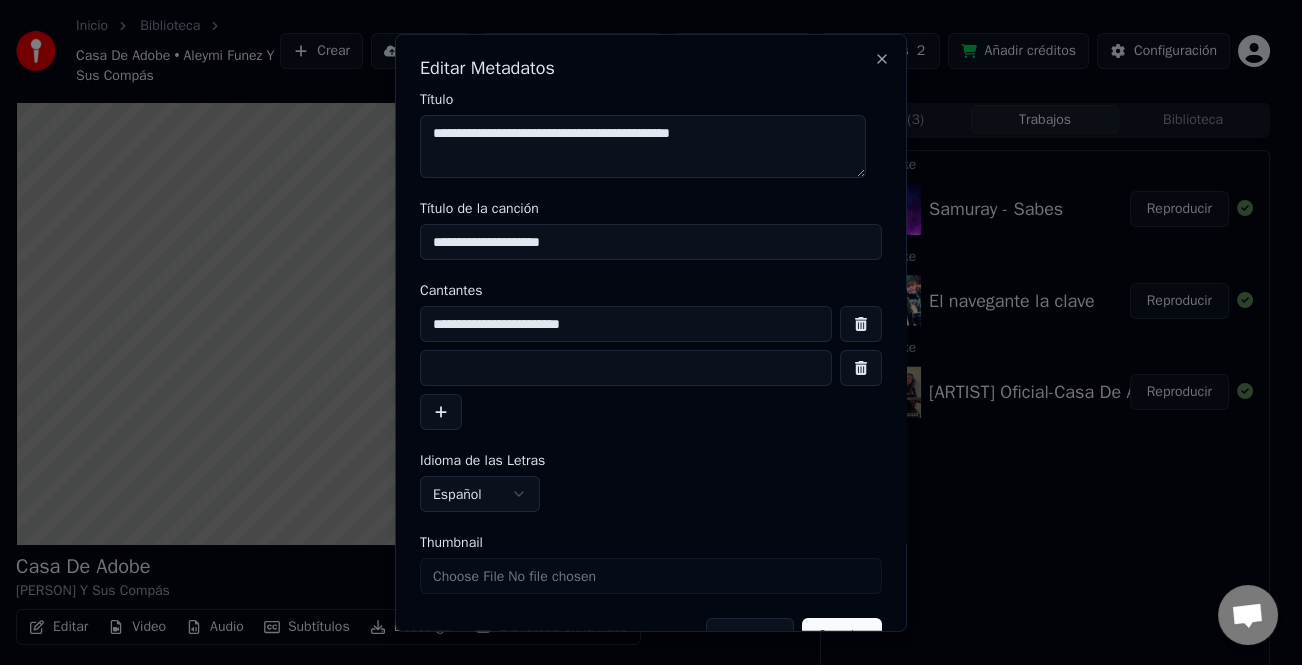 click at bounding box center [626, 368] 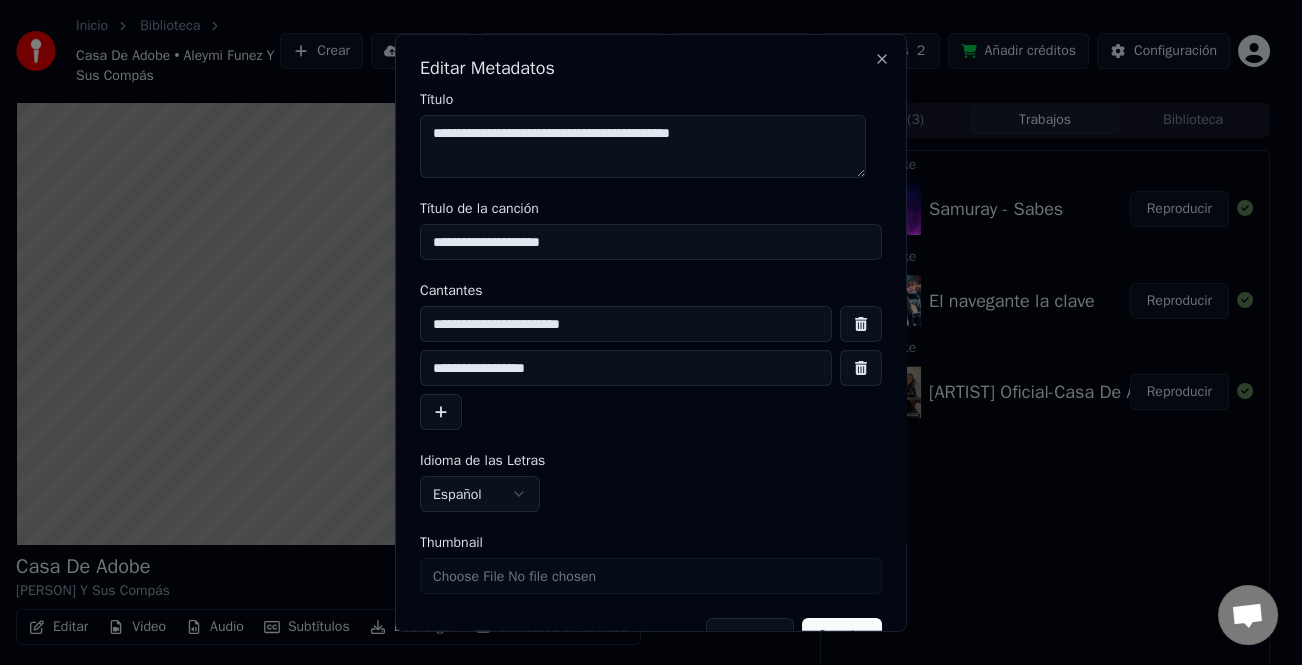 scroll, scrollTop: 47, scrollLeft: 0, axis: vertical 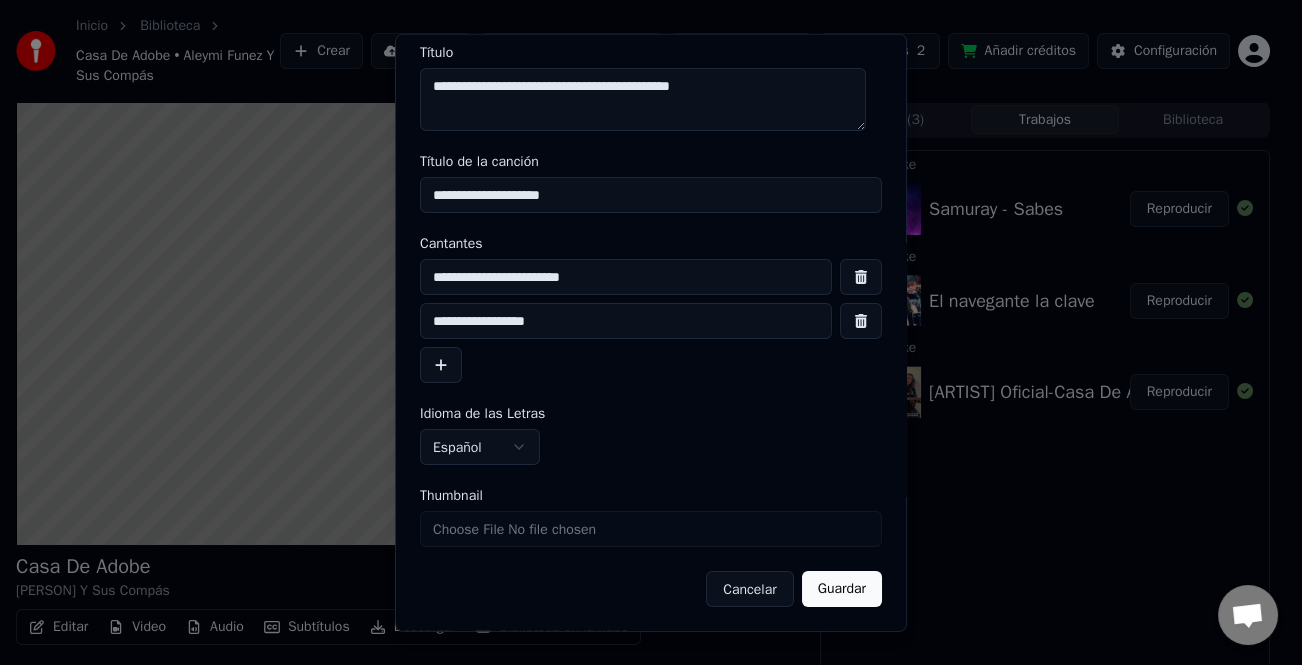type on "**********" 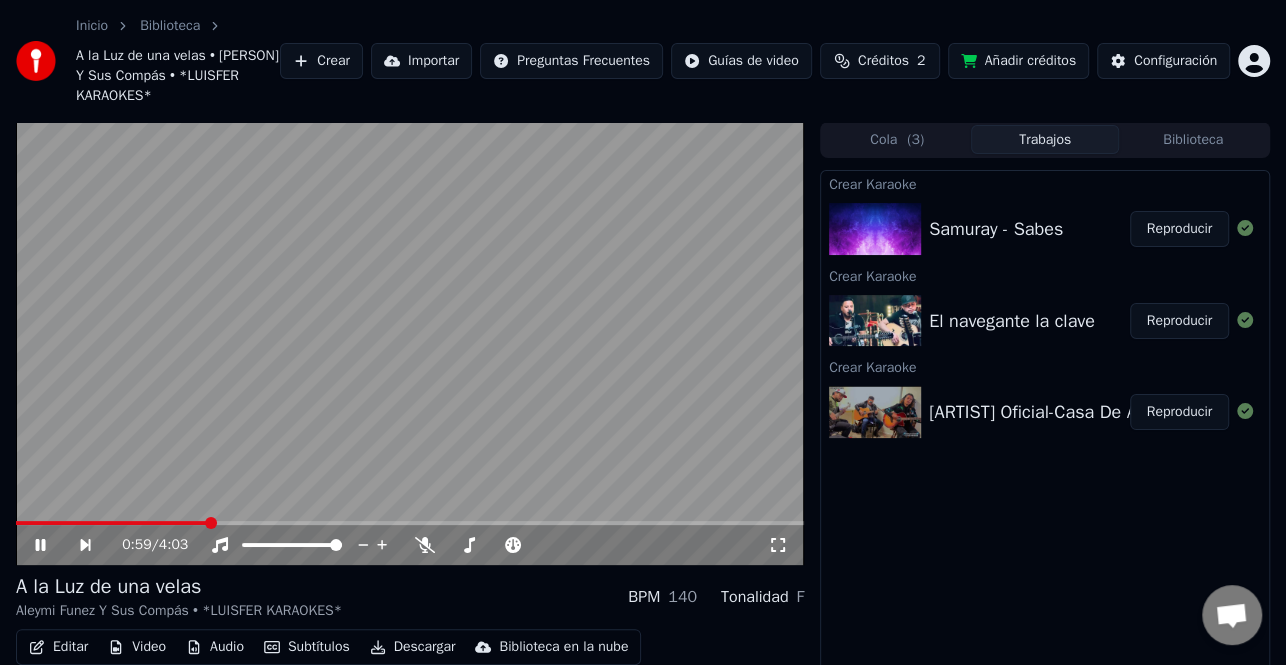 click at bounding box center (410, 343) 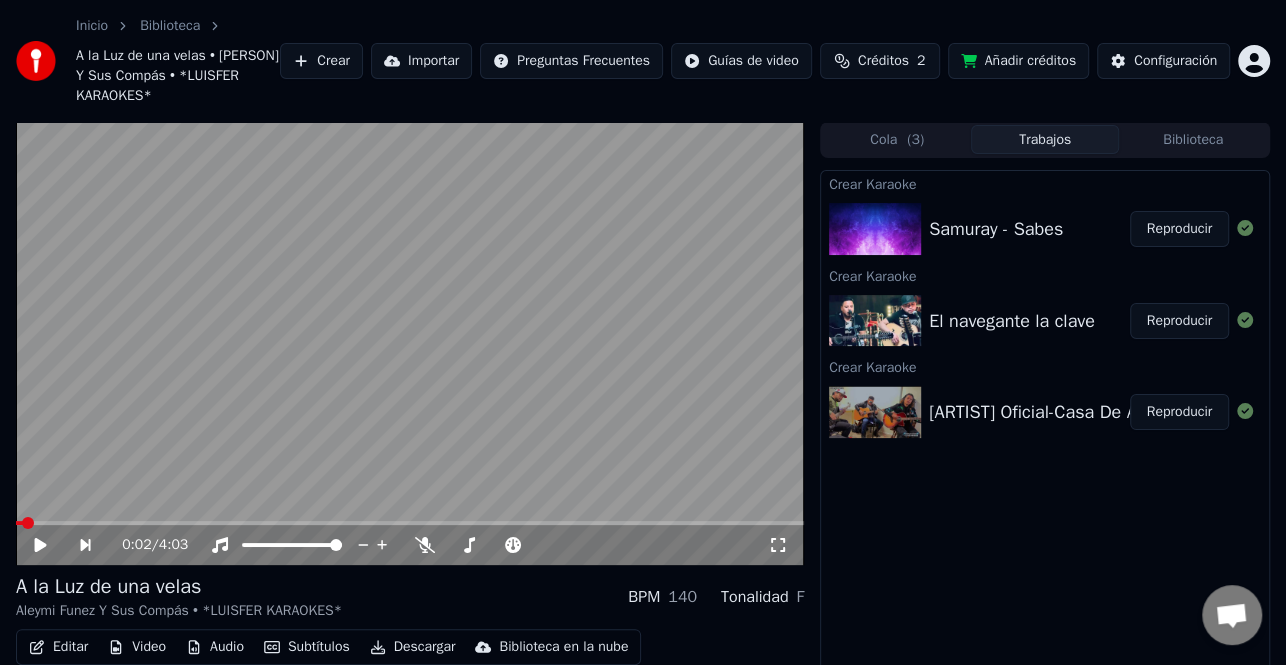 click at bounding box center [19, 523] 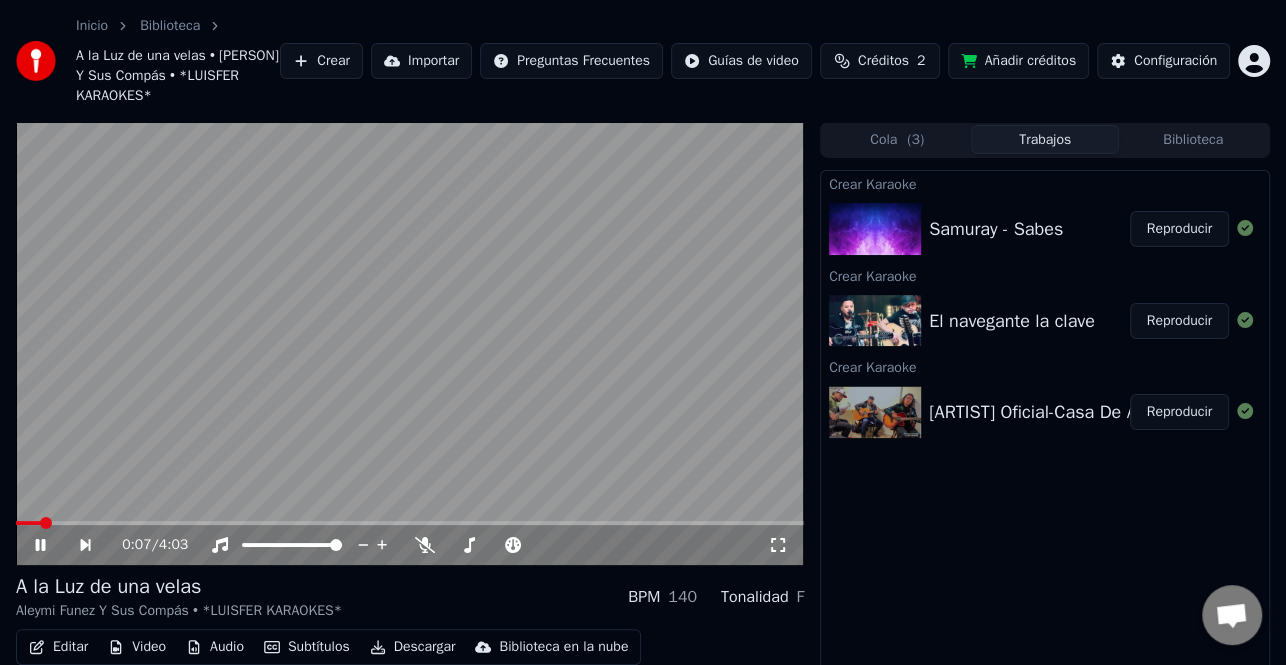 click on "Descargar" at bounding box center [413, 647] 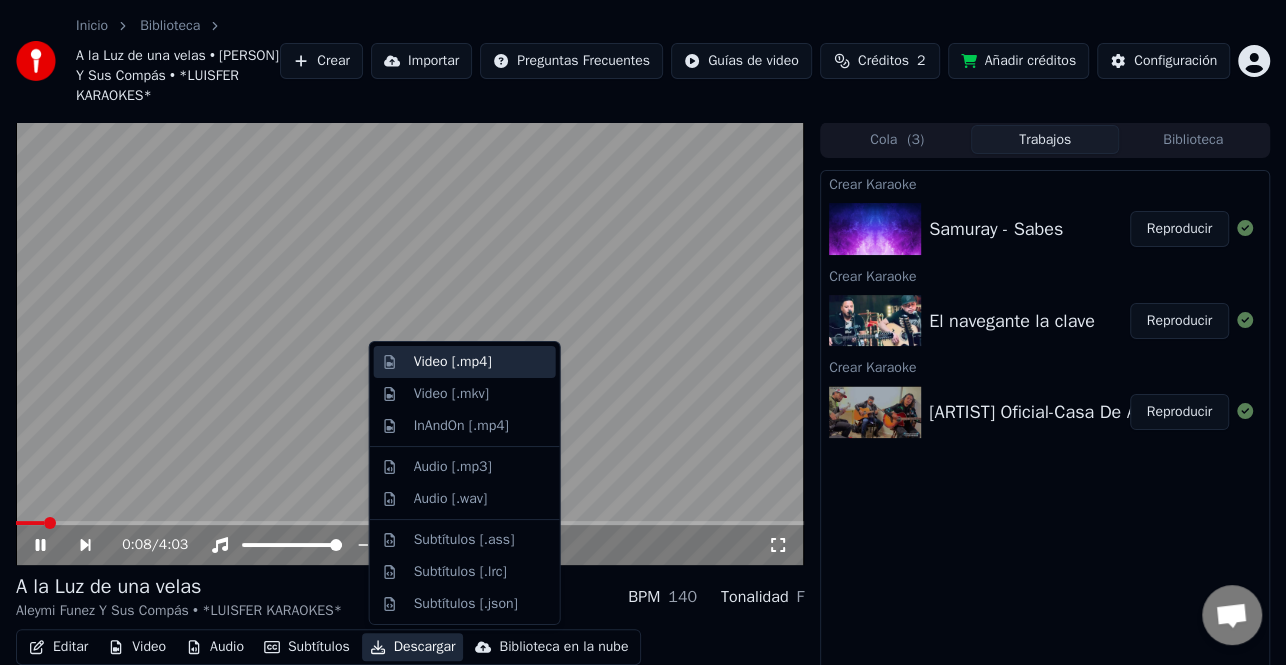 click on "Video [.mp4]" at bounding box center [481, 362] 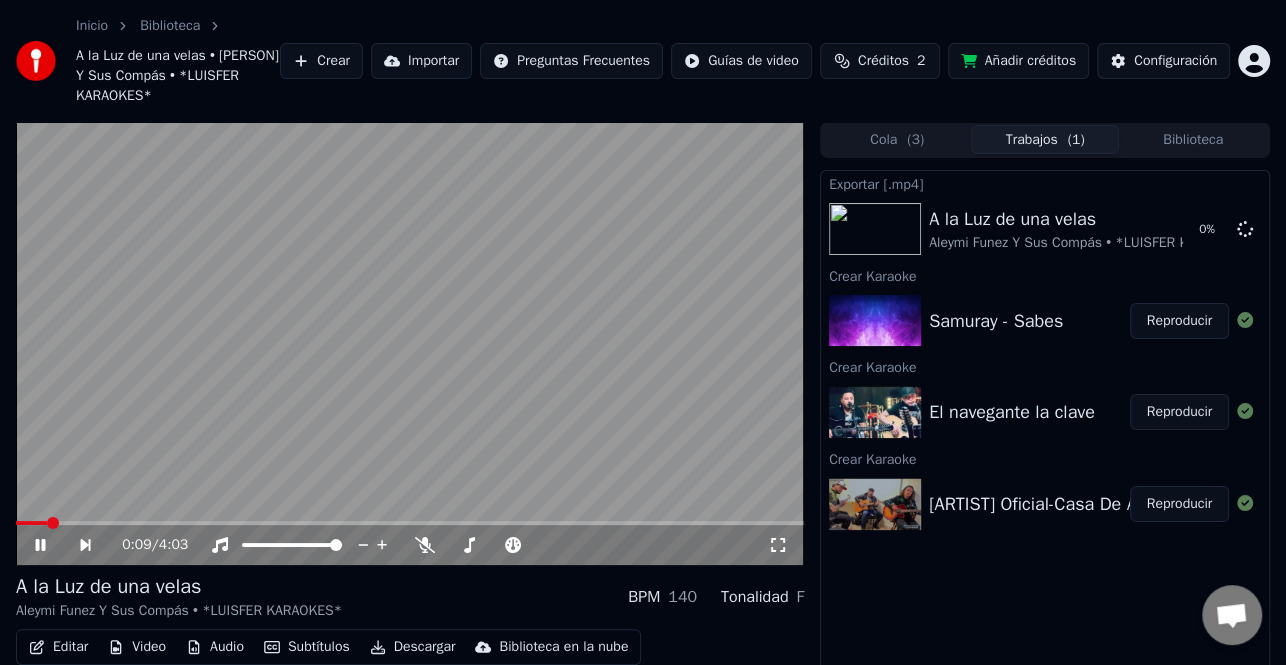 click 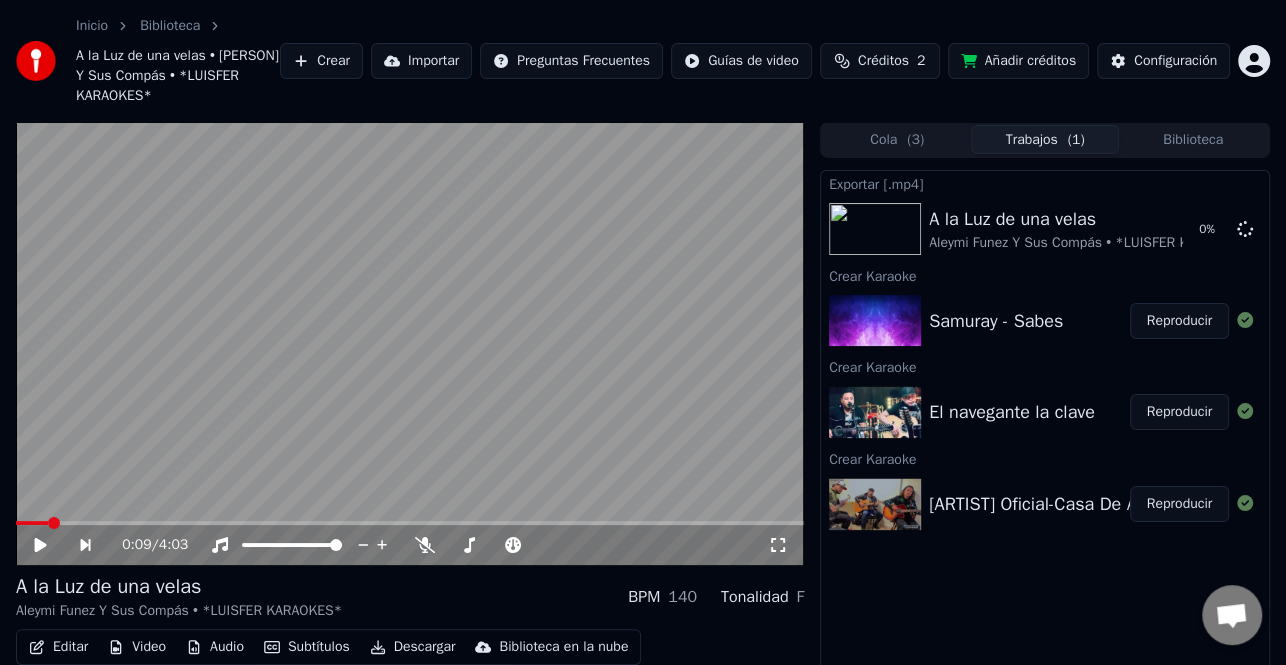click on "Reproducir" at bounding box center [1179, 412] 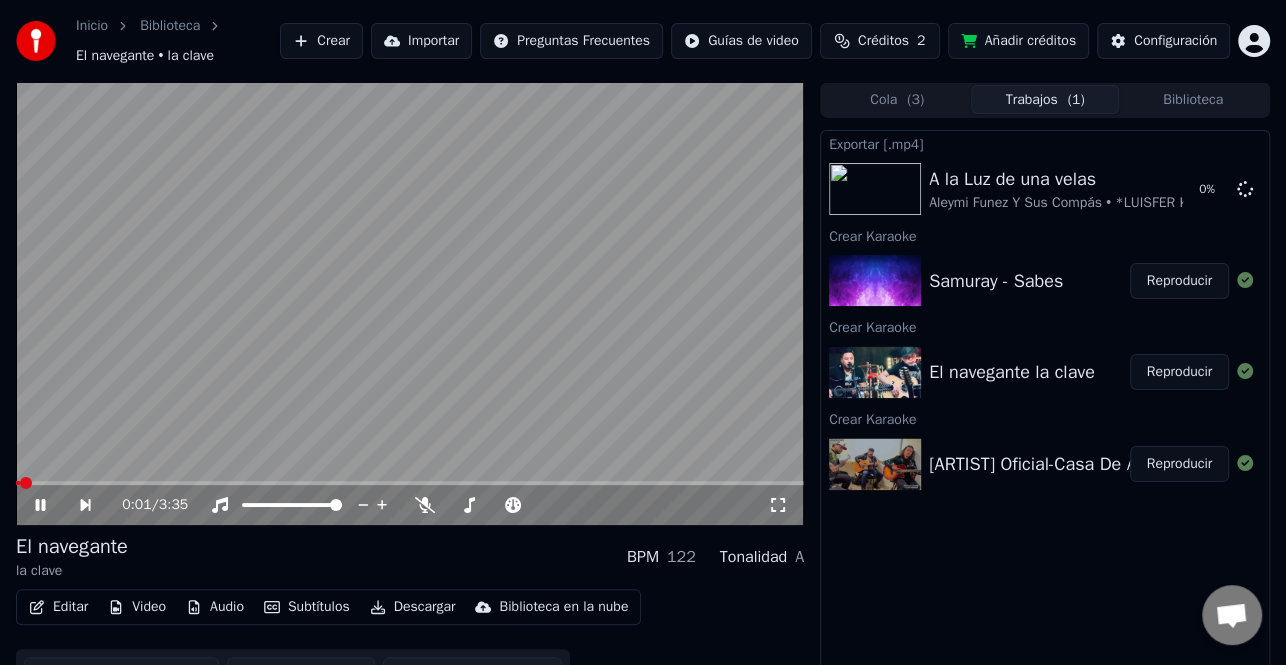 click 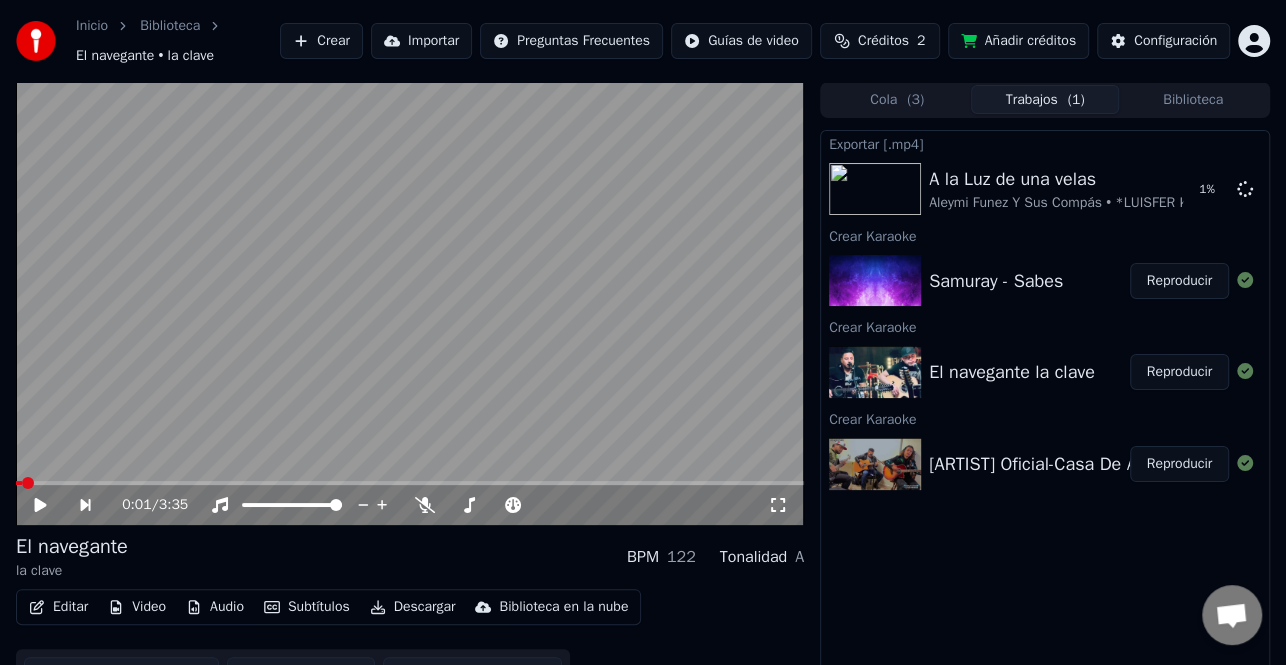 click on "Editar" at bounding box center [58, 607] 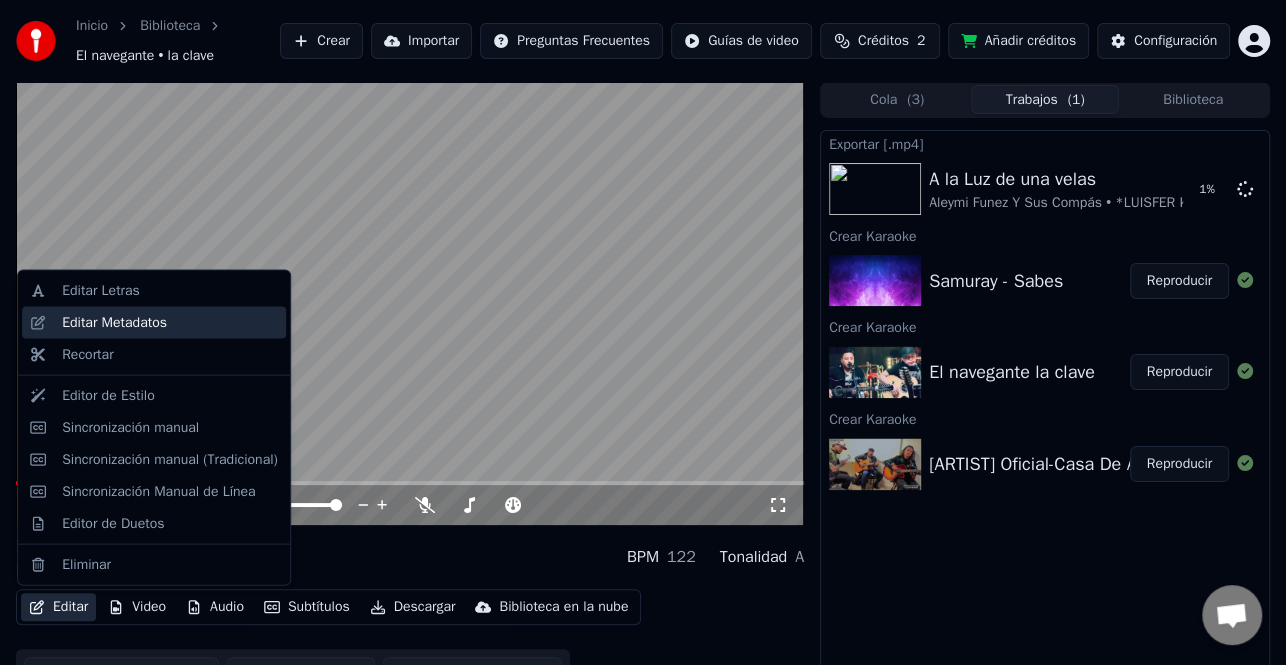 click on "Editar Metadatos" at bounding box center (114, 323) 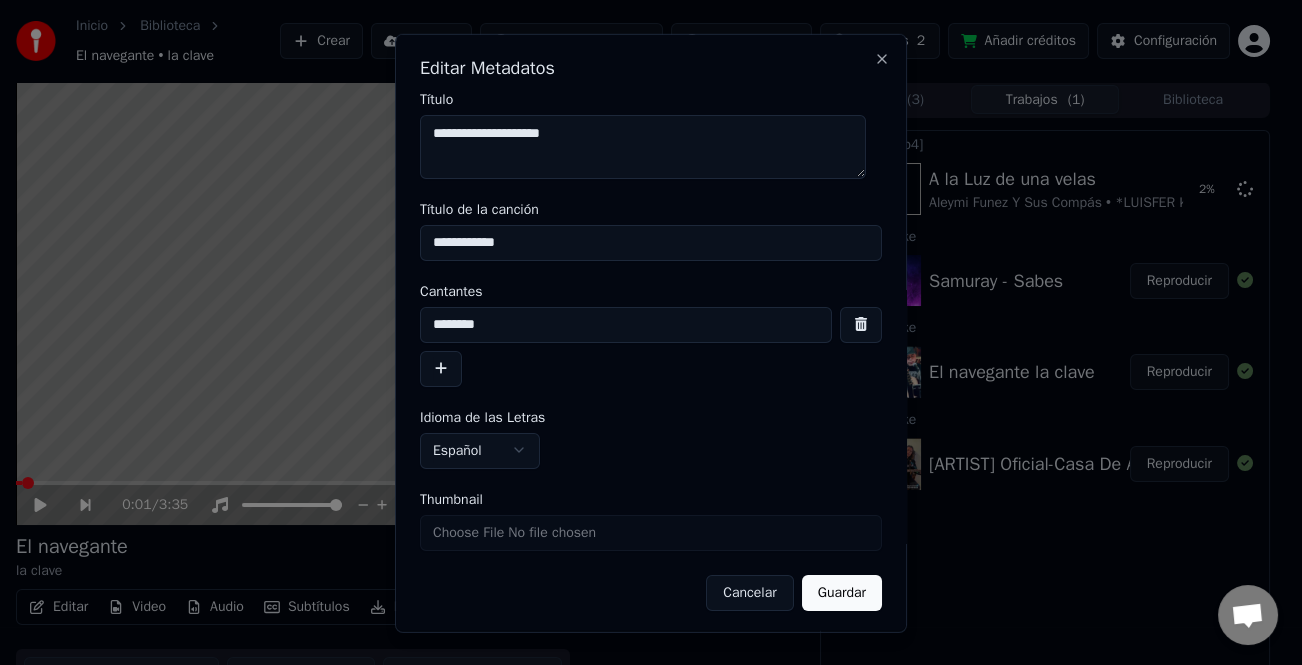 drag, startPoint x: 536, startPoint y: 131, endPoint x: 537, endPoint y: 195, distance: 64.00781 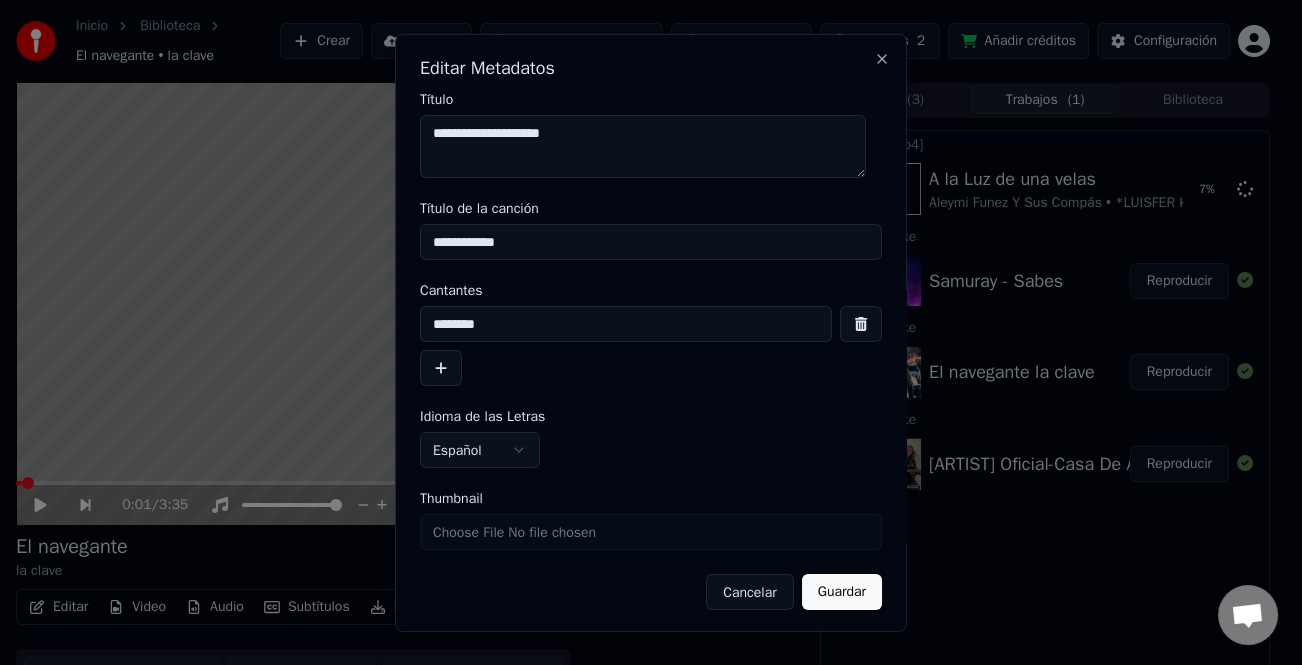 type on "**********" 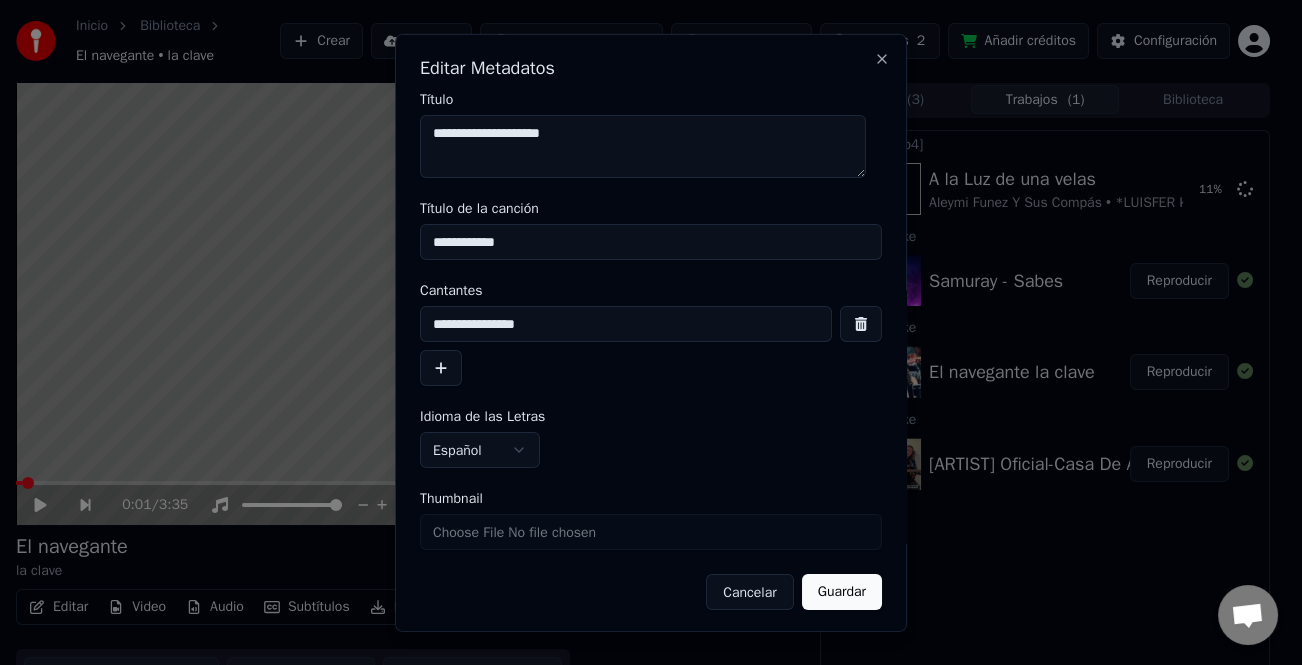 type on "**********" 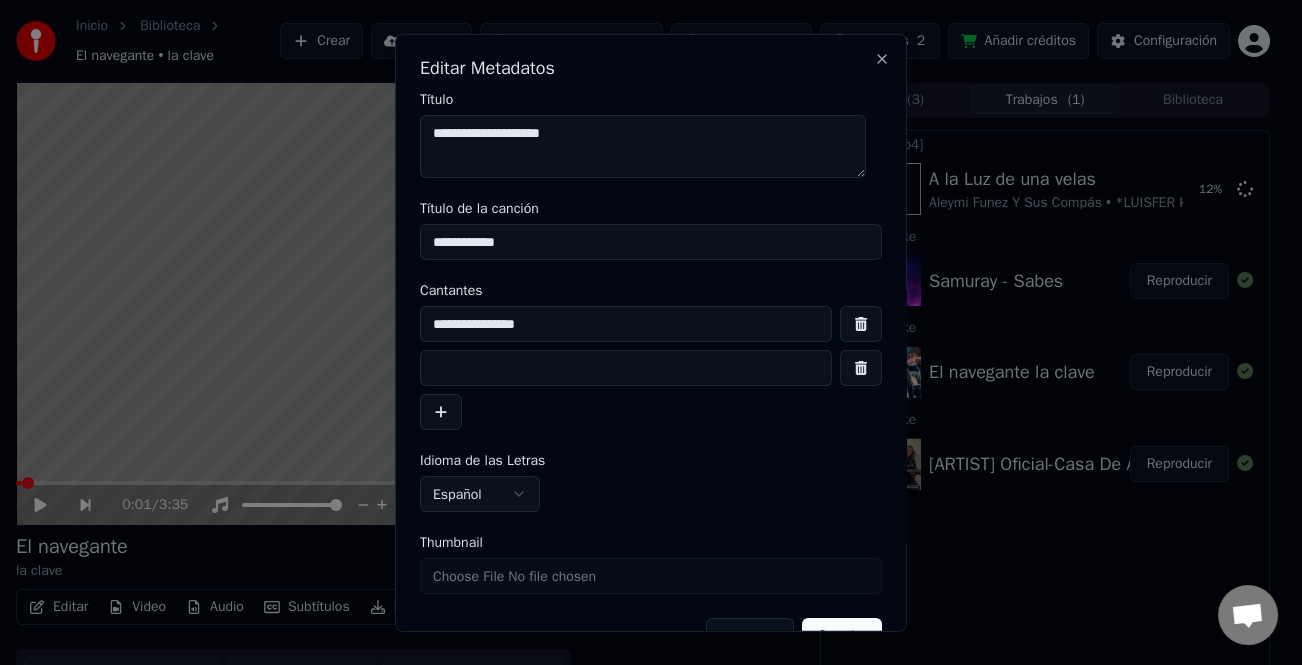 click at bounding box center [626, 368] 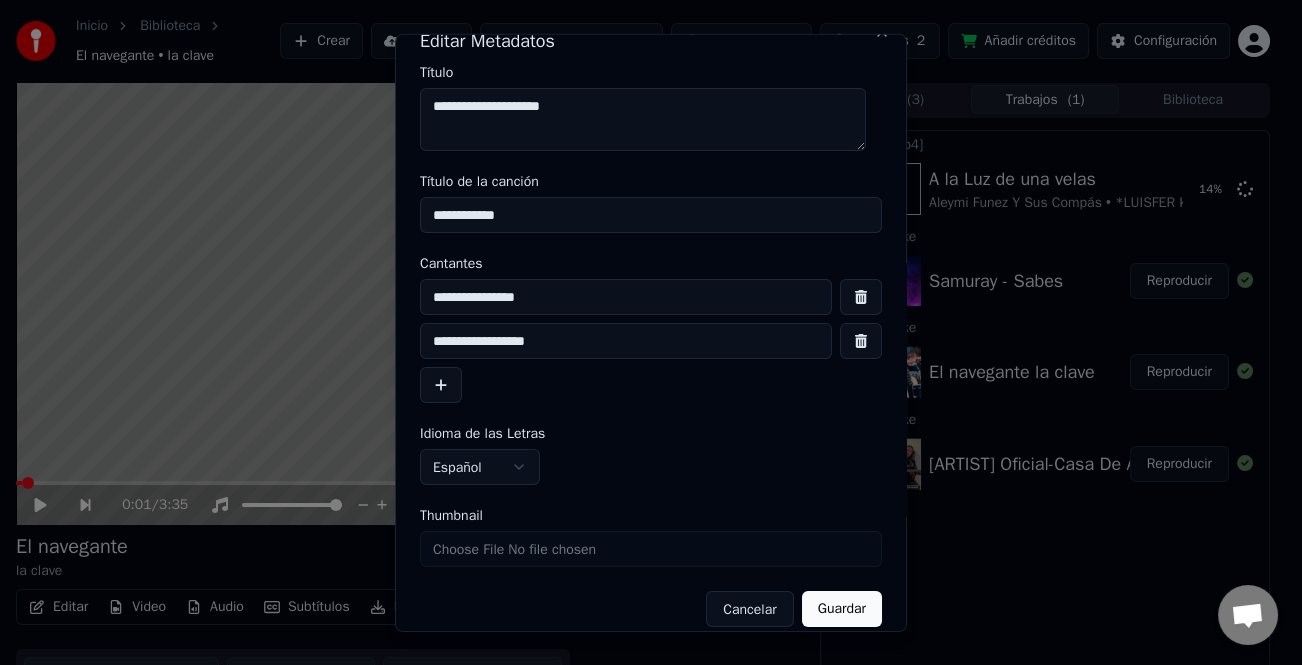 scroll, scrollTop: 47, scrollLeft: 0, axis: vertical 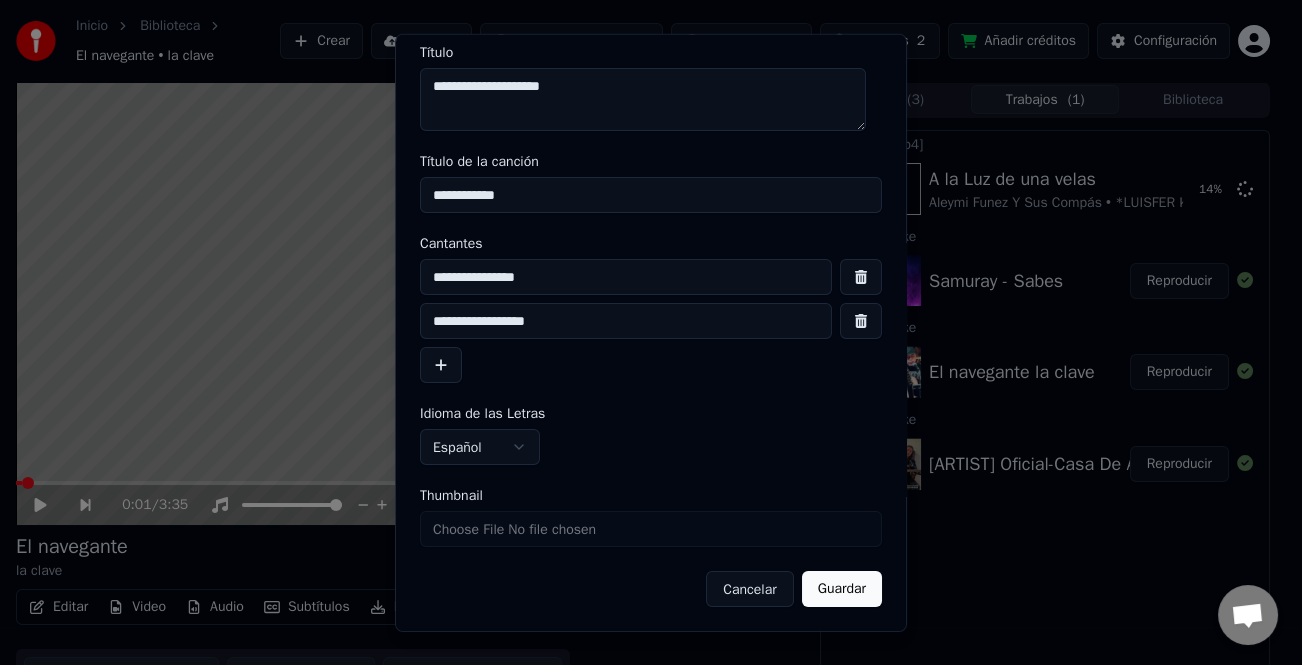 type on "**********" 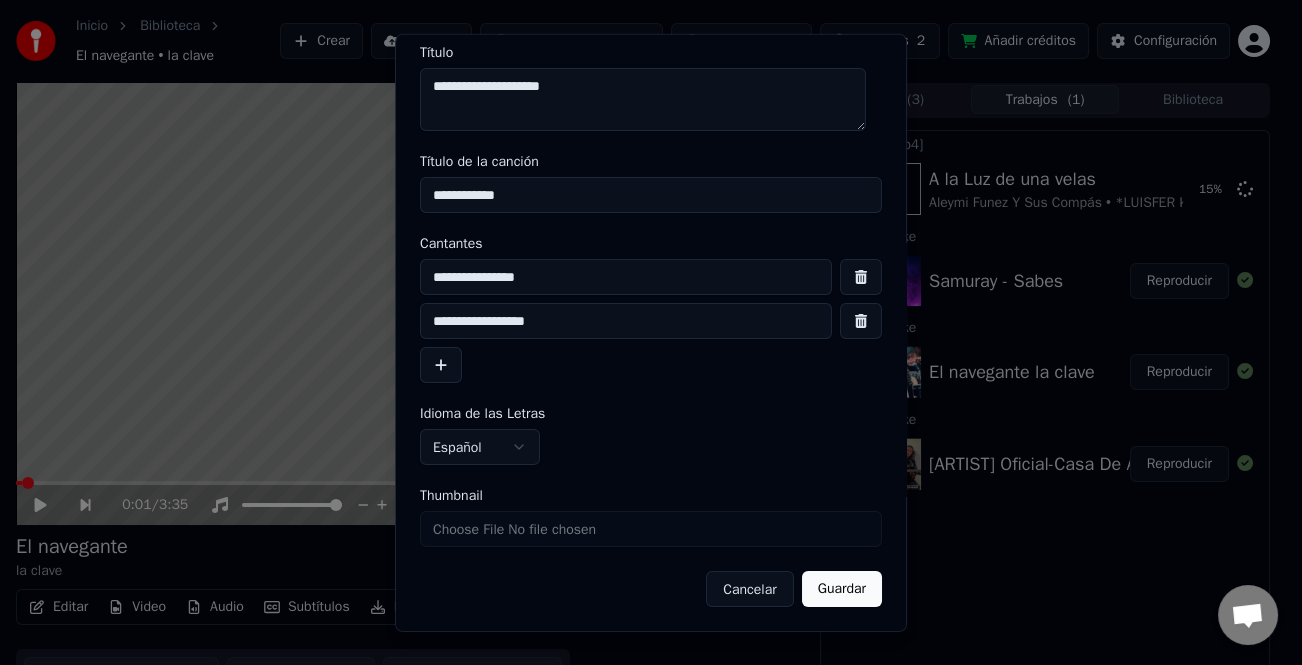 click on "Guardar" at bounding box center [842, 589] 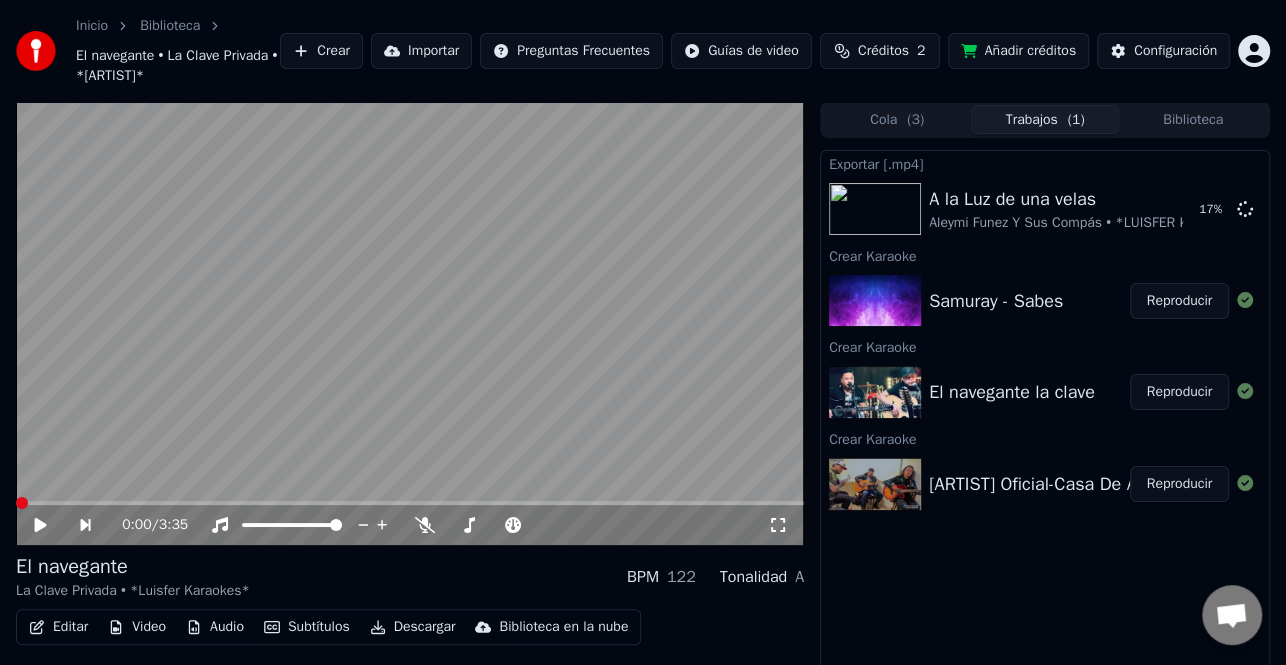 click on "0:00  /  3:35" at bounding box center [410, 525] 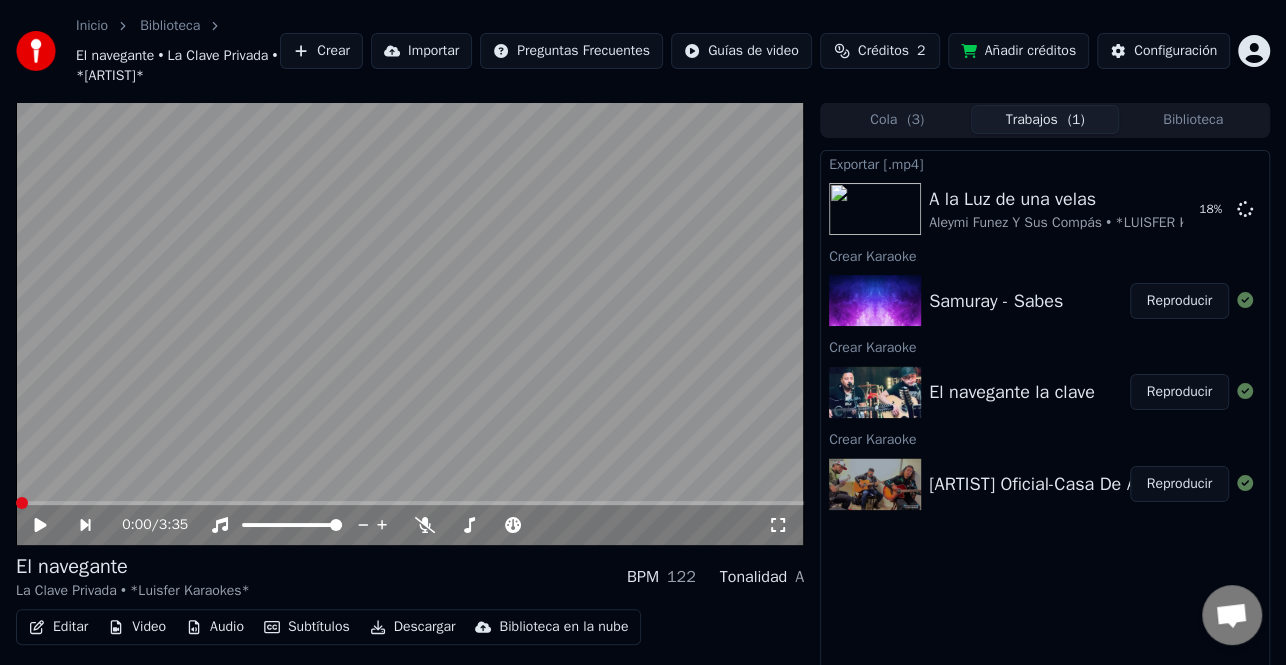 click 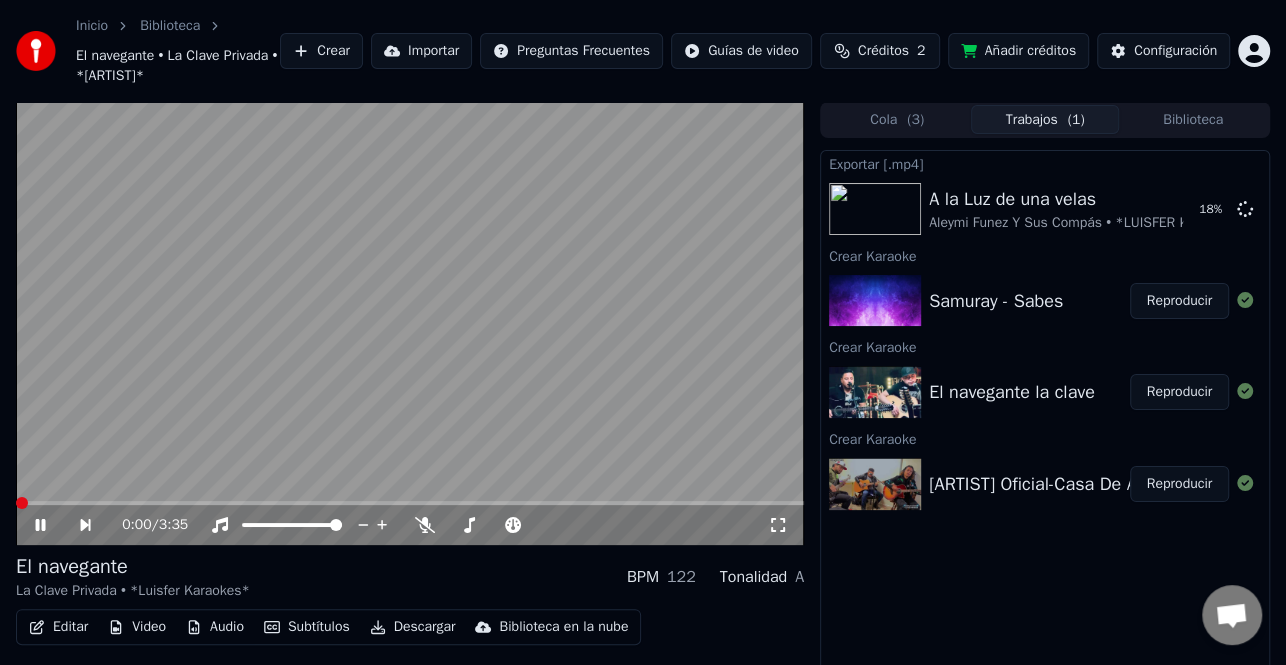 click 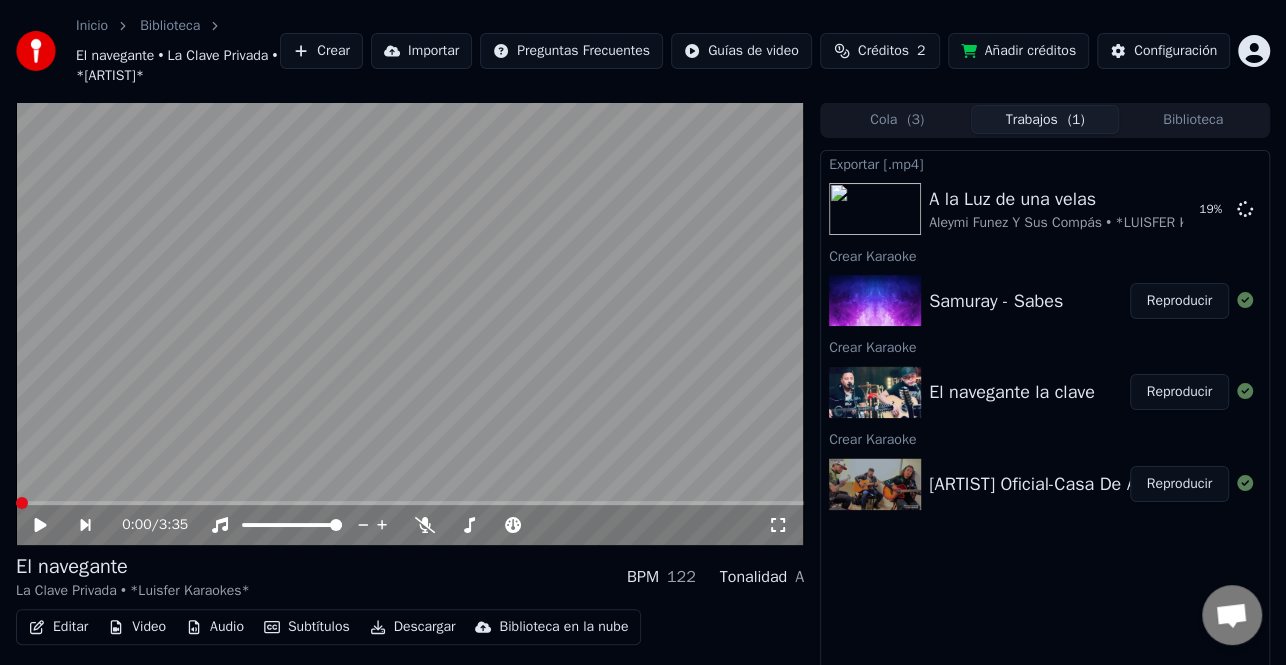 click on "Editar" at bounding box center [58, 627] 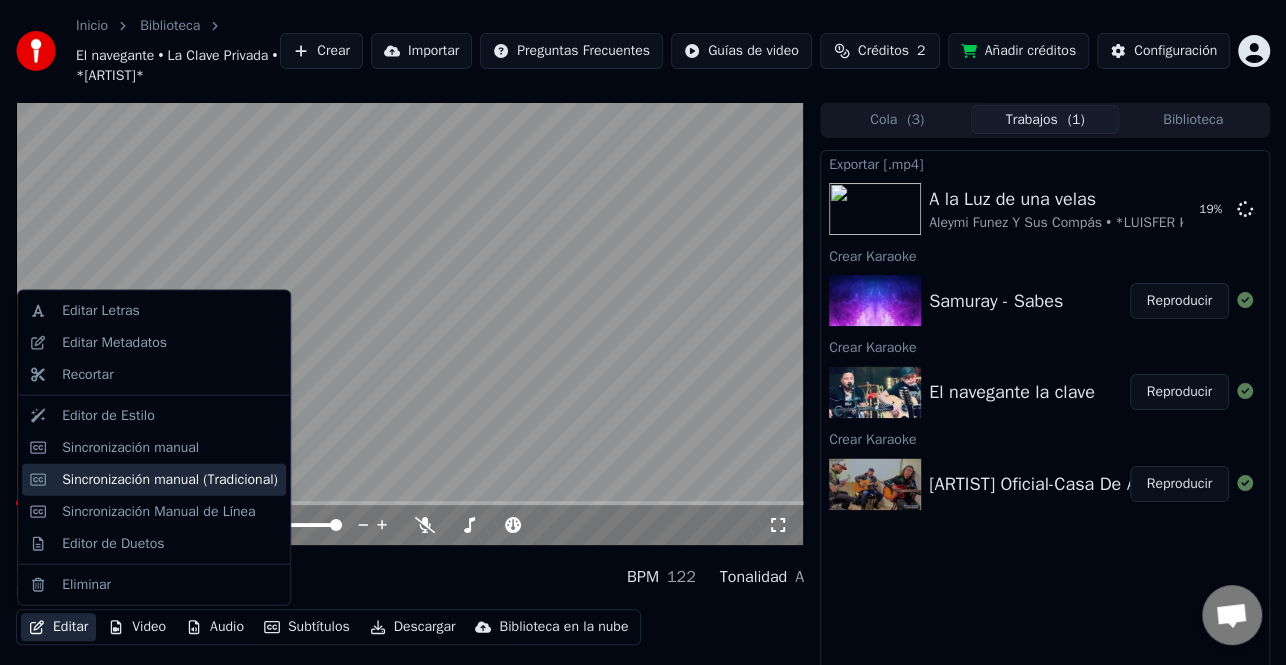 click on "Sincronización manual (Tradicional)" at bounding box center (170, 479) 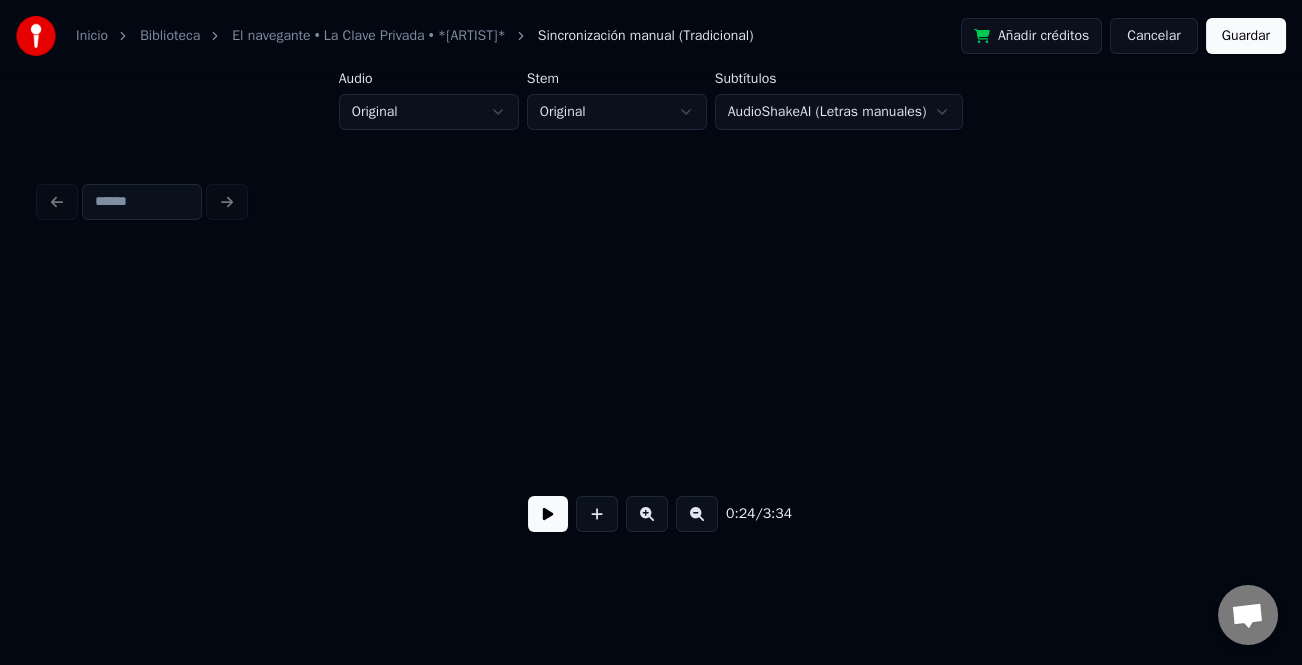 scroll, scrollTop: 0, scrollLeft: 7289, axis: horizontal 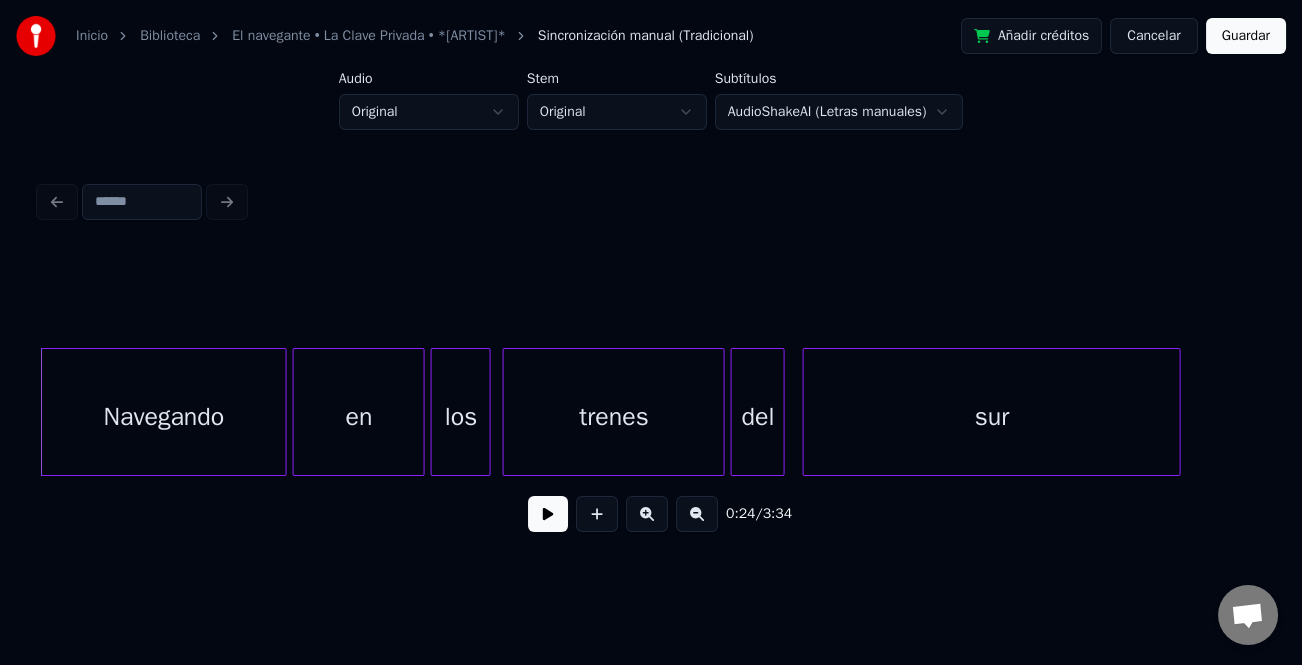 click at bounding box center (548, 514) 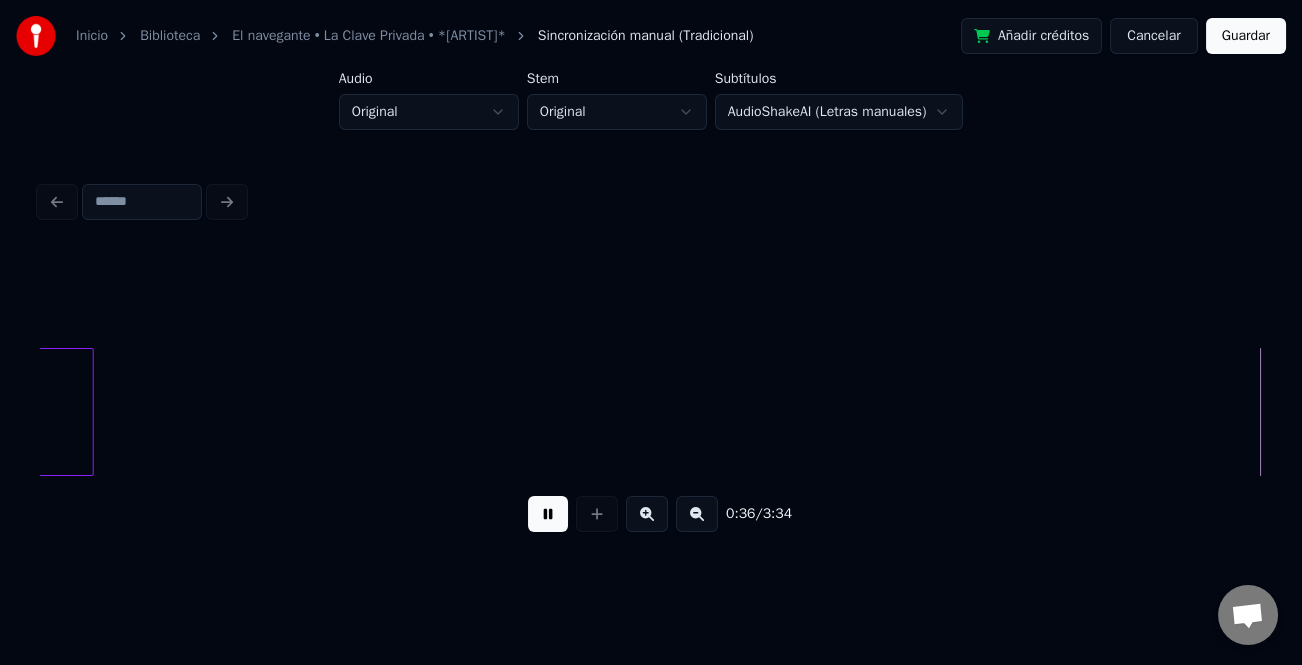 scroll, scrollTop: 0, scrollLeft: 10960, axis: horizontal 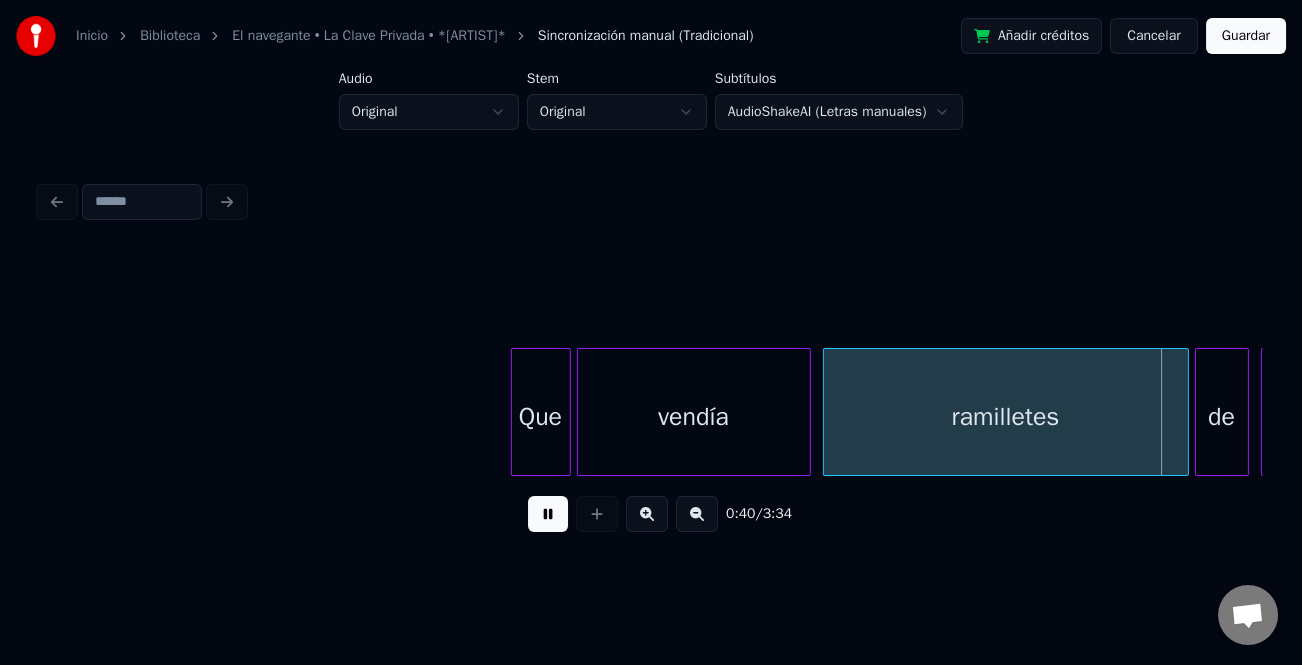 click at bounding box center (548, 514) 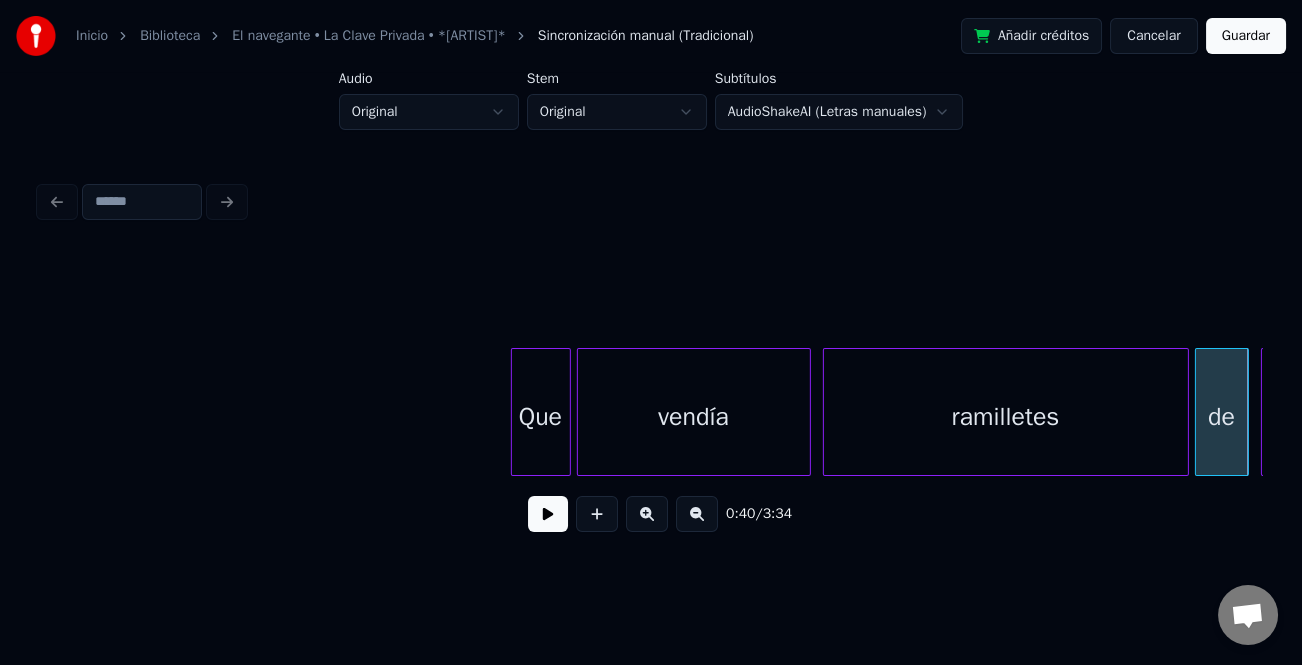 click at bounding box center (548, 514) 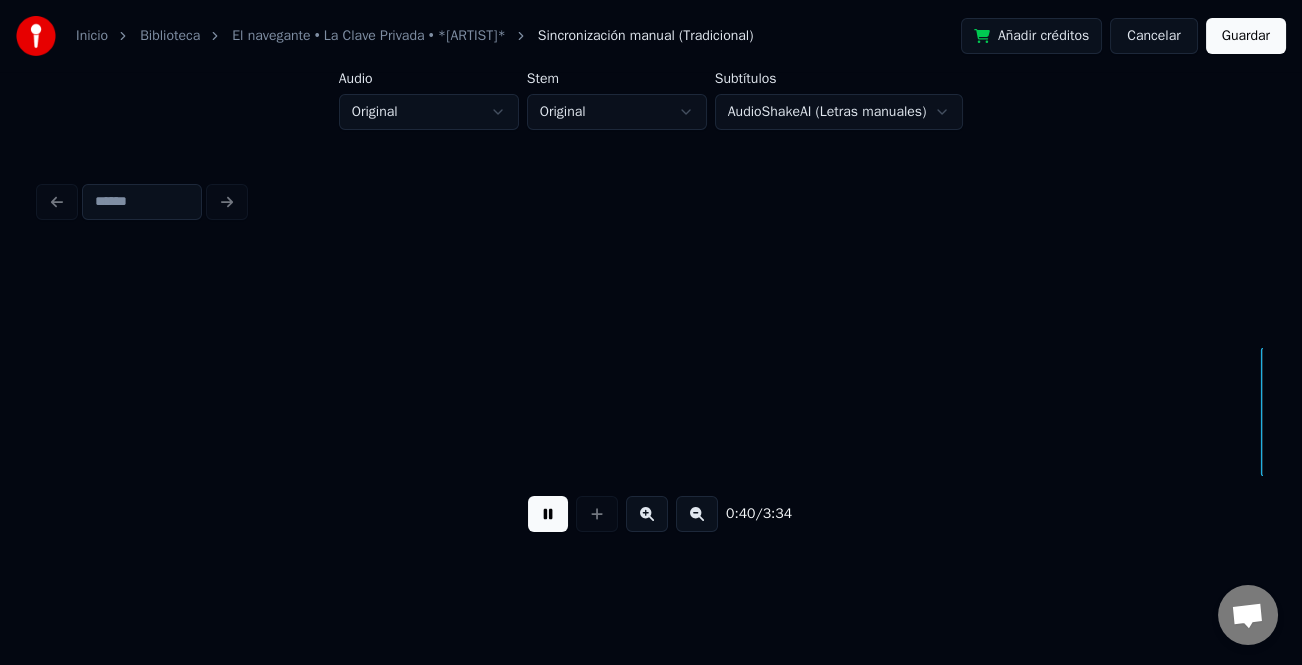 scroll, scrollTop: 0, scrollLeft: 12199, axis: horizontal 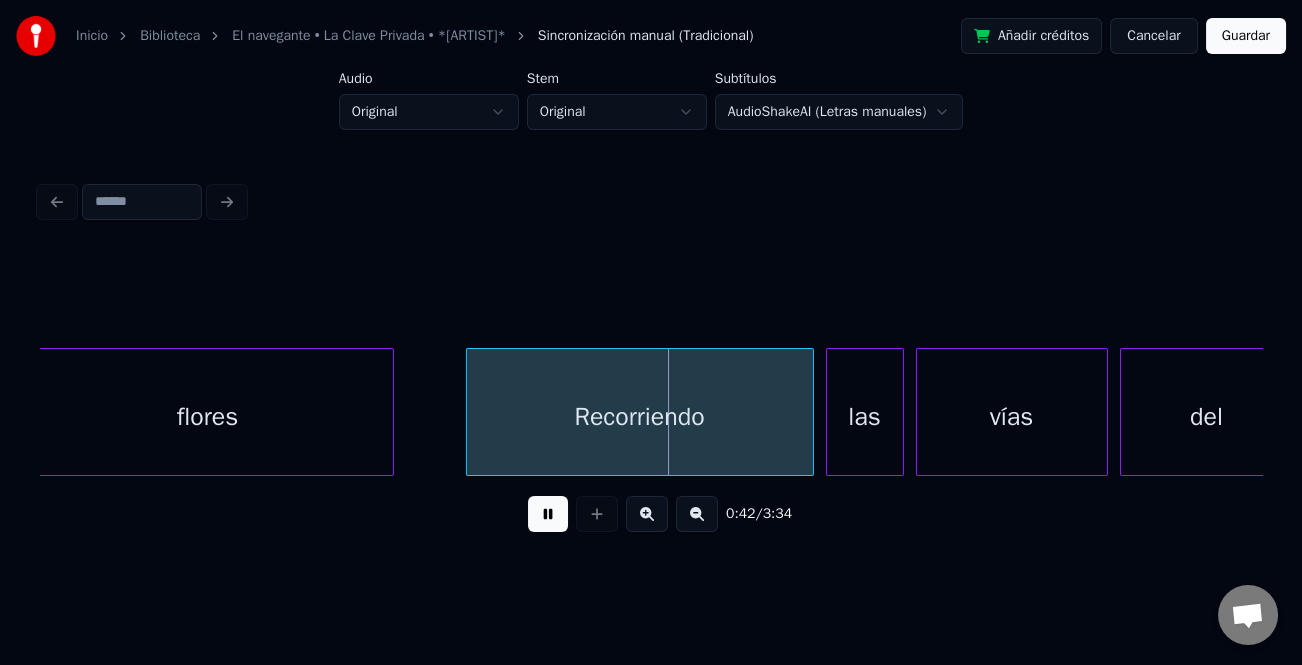 type 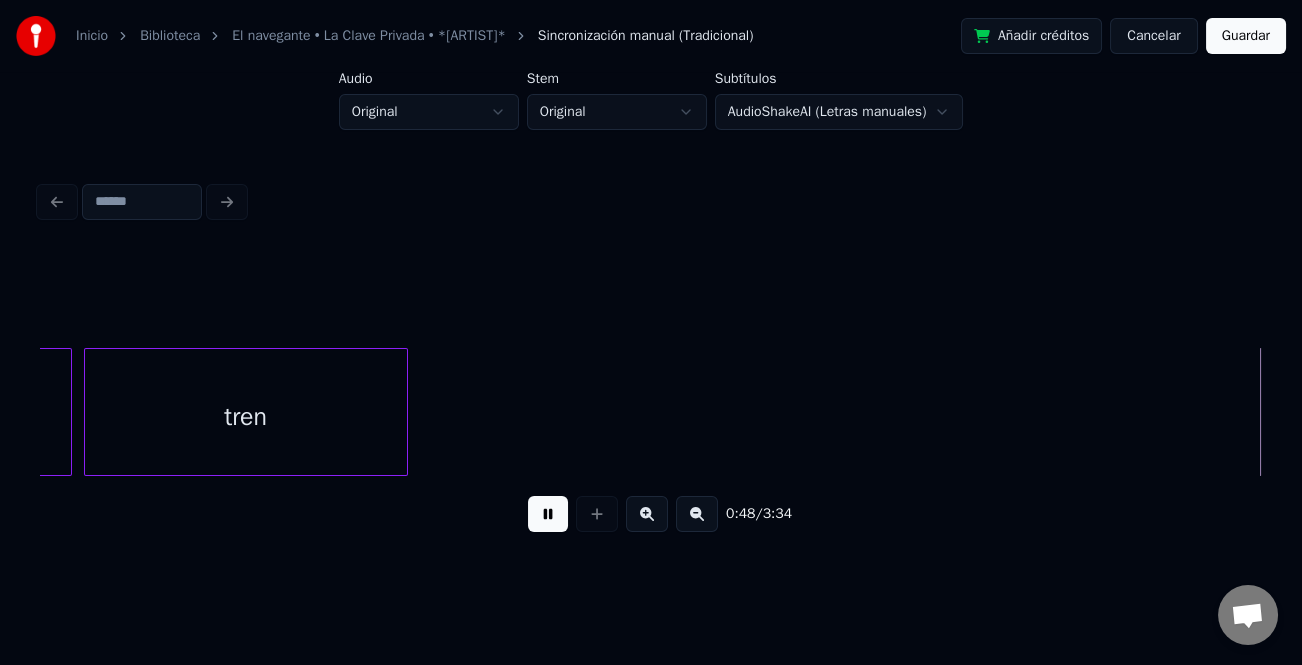 scroll, scrollTop: 0, scrollLeft: 14645, axis: horizontal 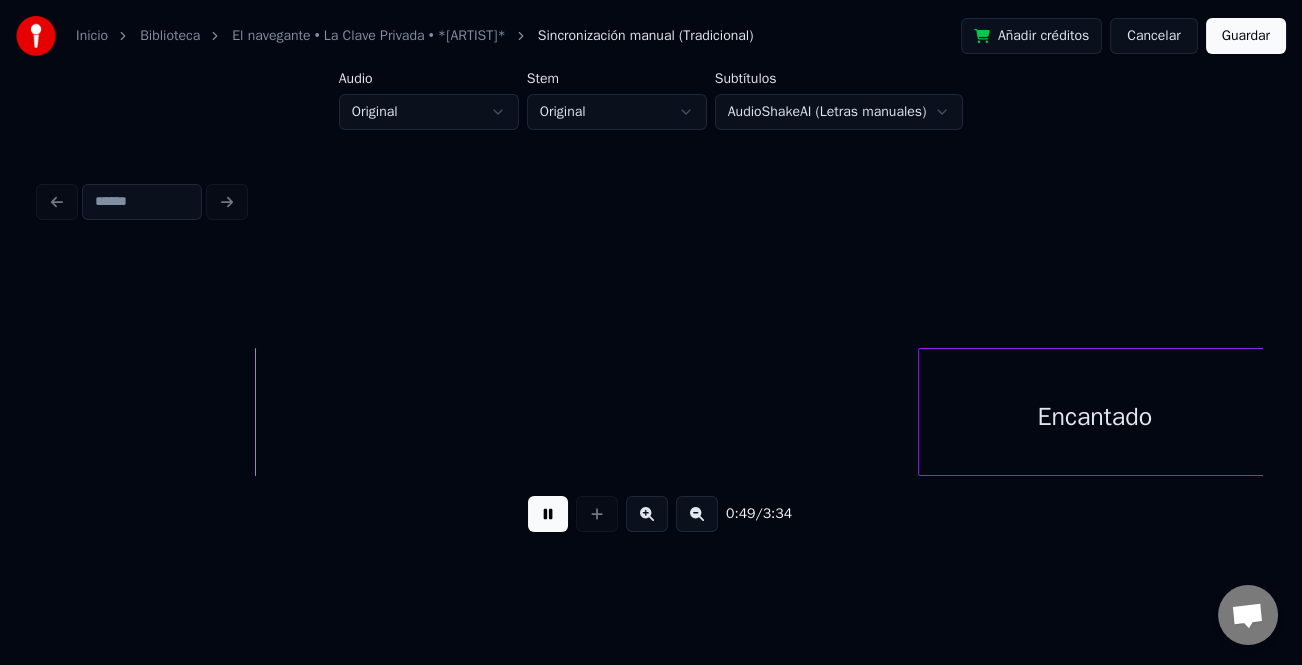 click at bounding box center (922, 412) 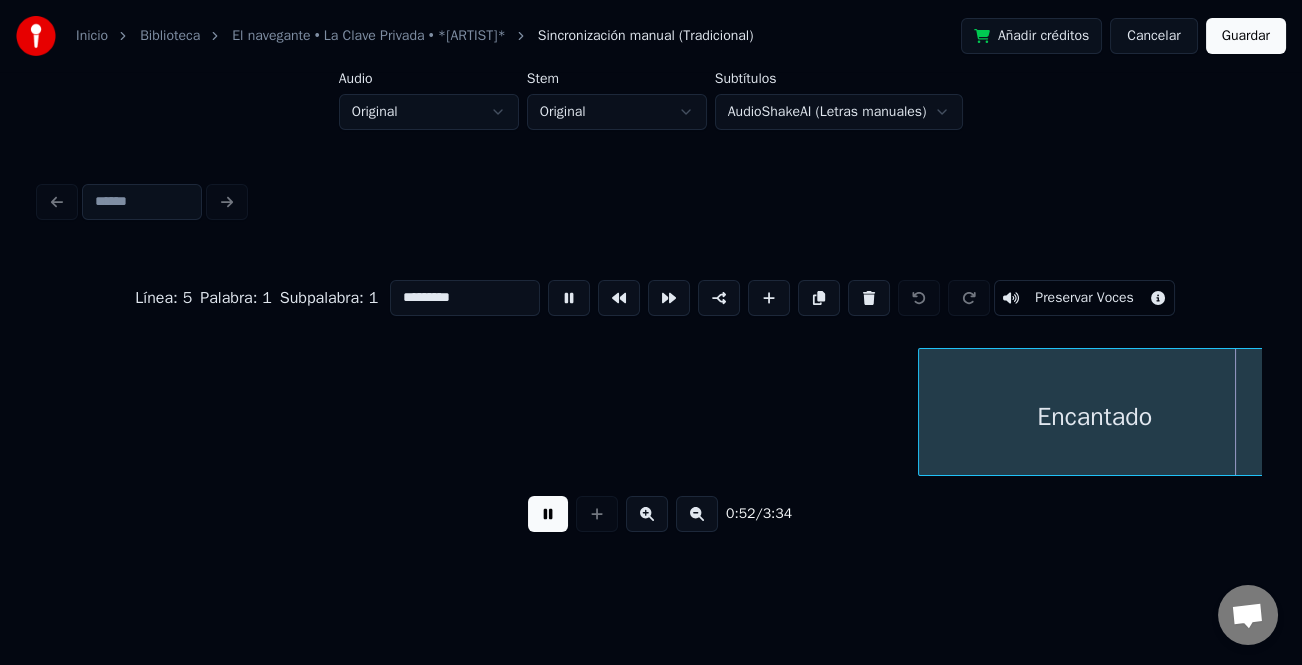 scroll, scrollTop: 0, scrollLeft: 15522, axis: horizontal 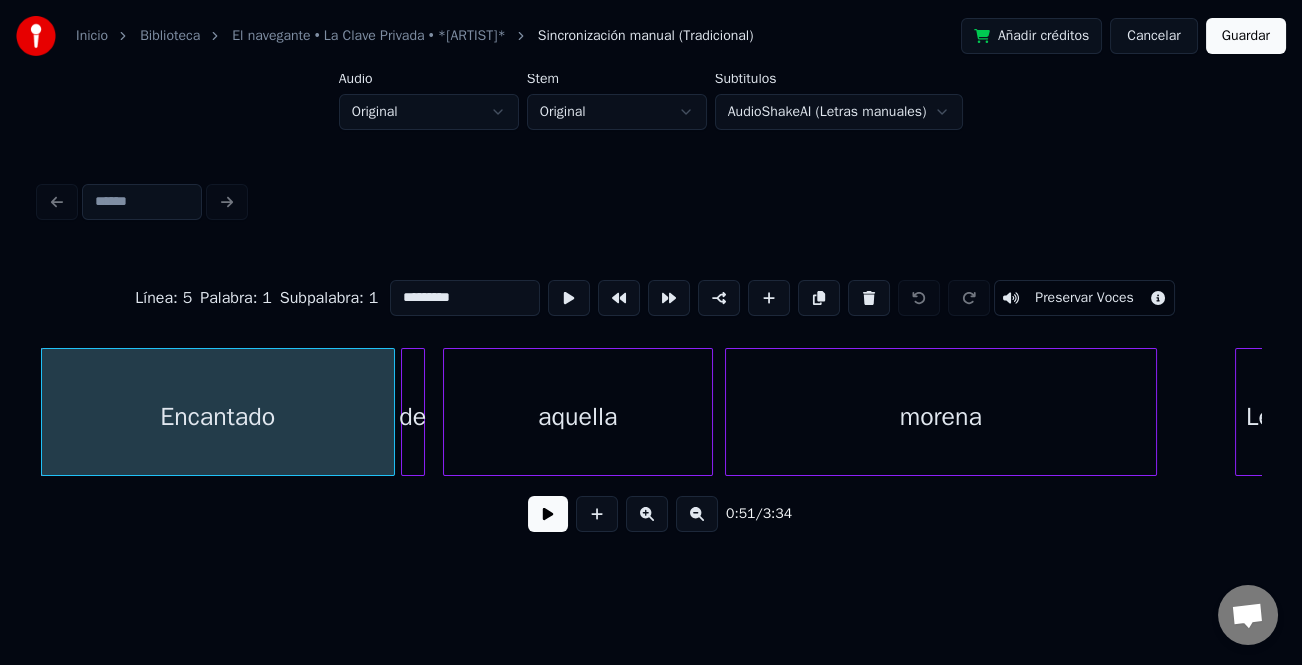 click at bounding box center (548, 514) 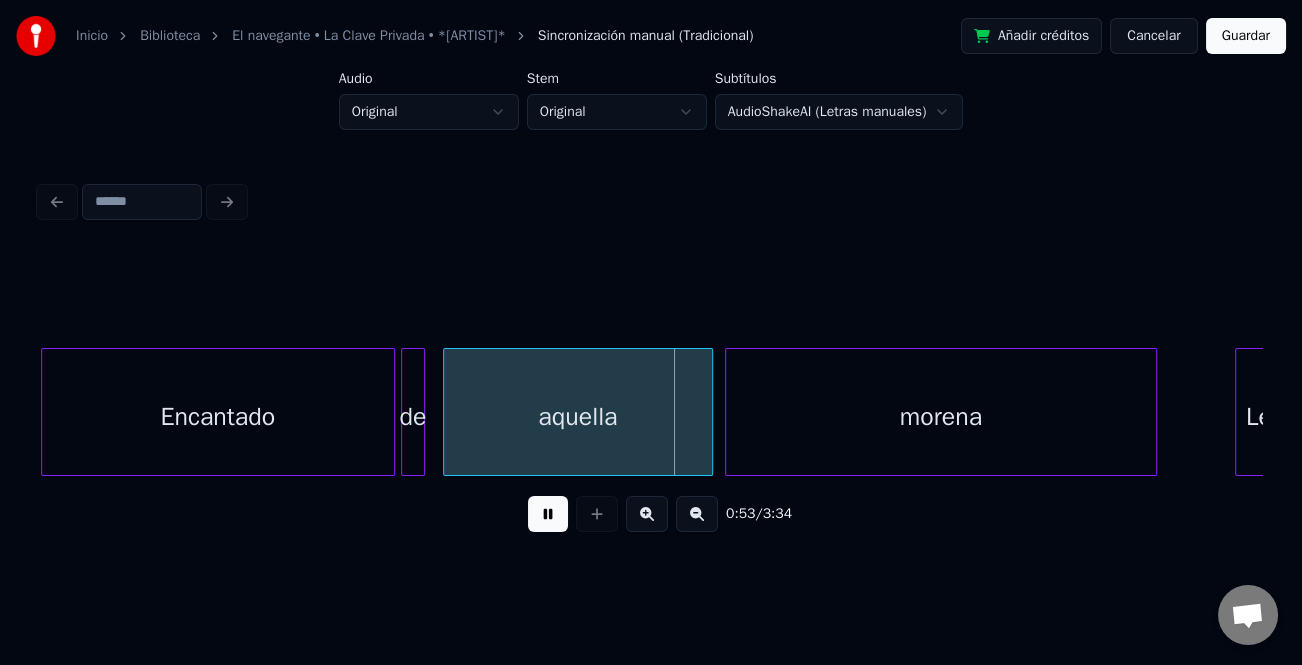 click at bounding box center (697, 514) 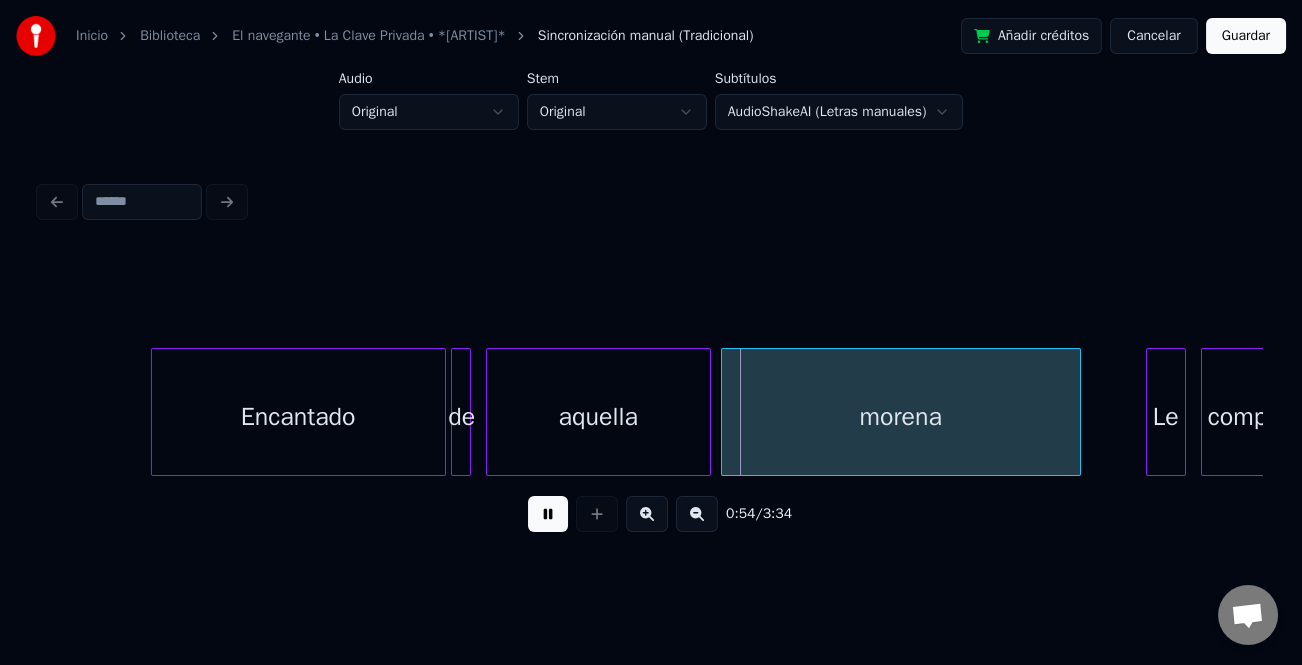 click at bounding box center [697, 514] 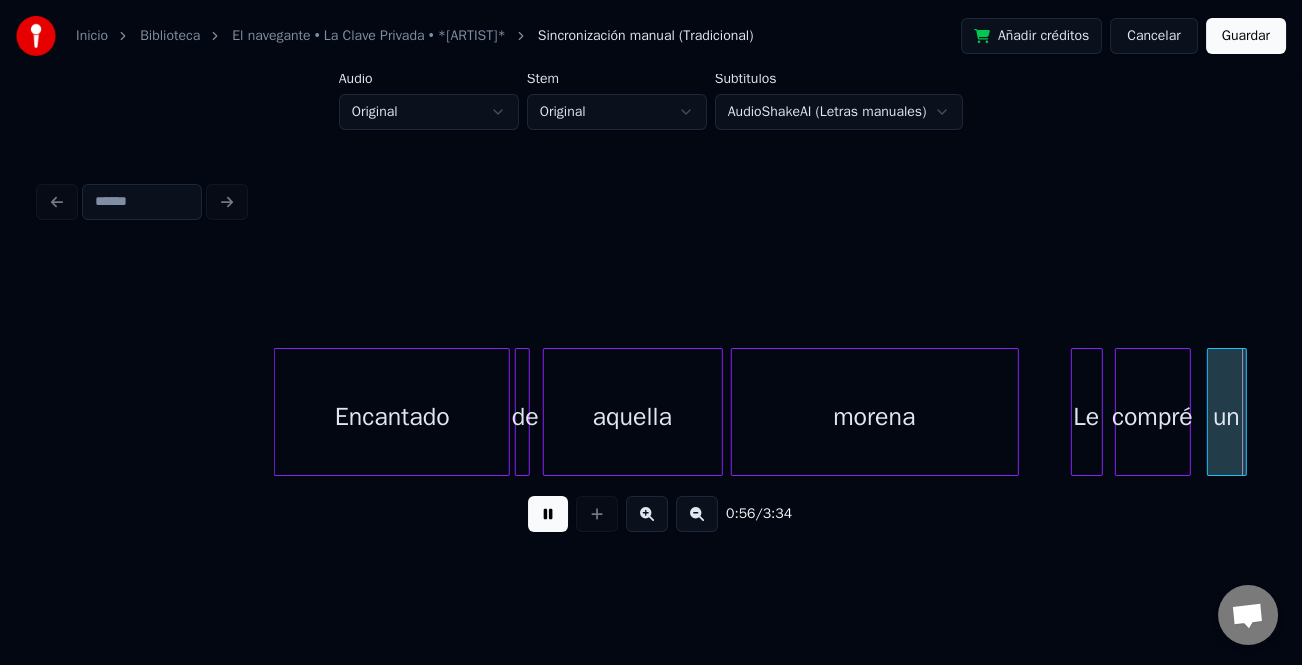 scroll, scrollTop: 0, scrollLeft: 11339, axis: horizontal 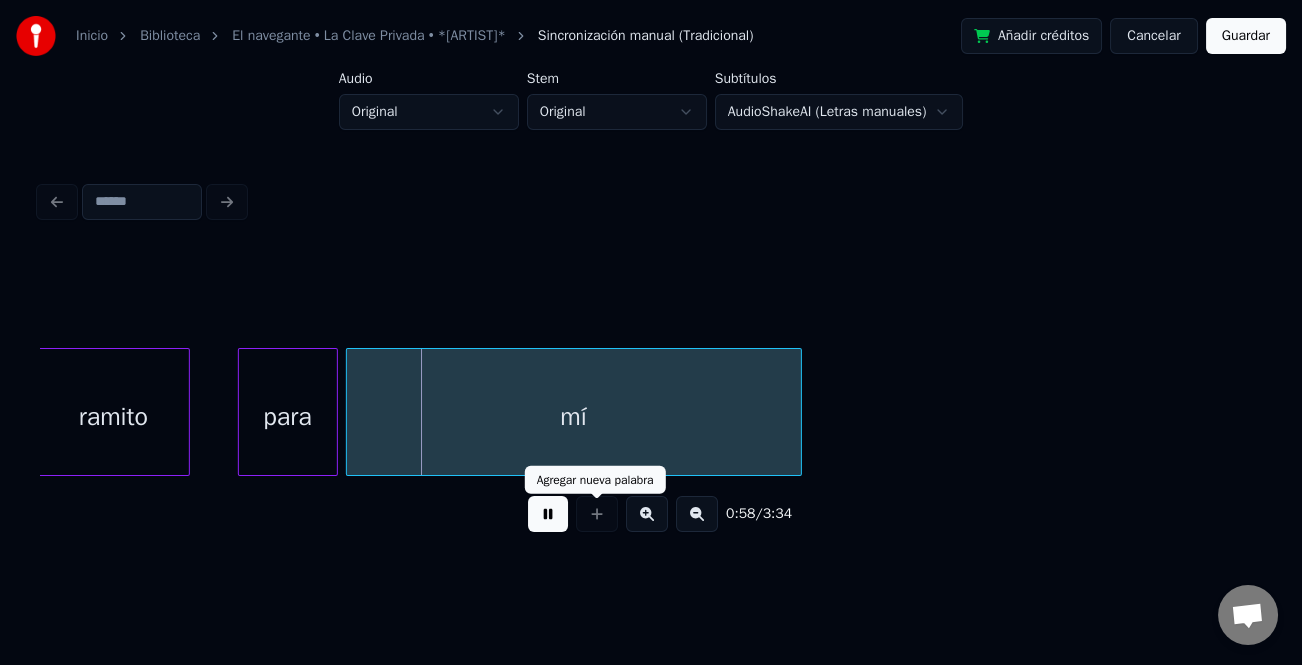 click at bounding box center [548, 514] 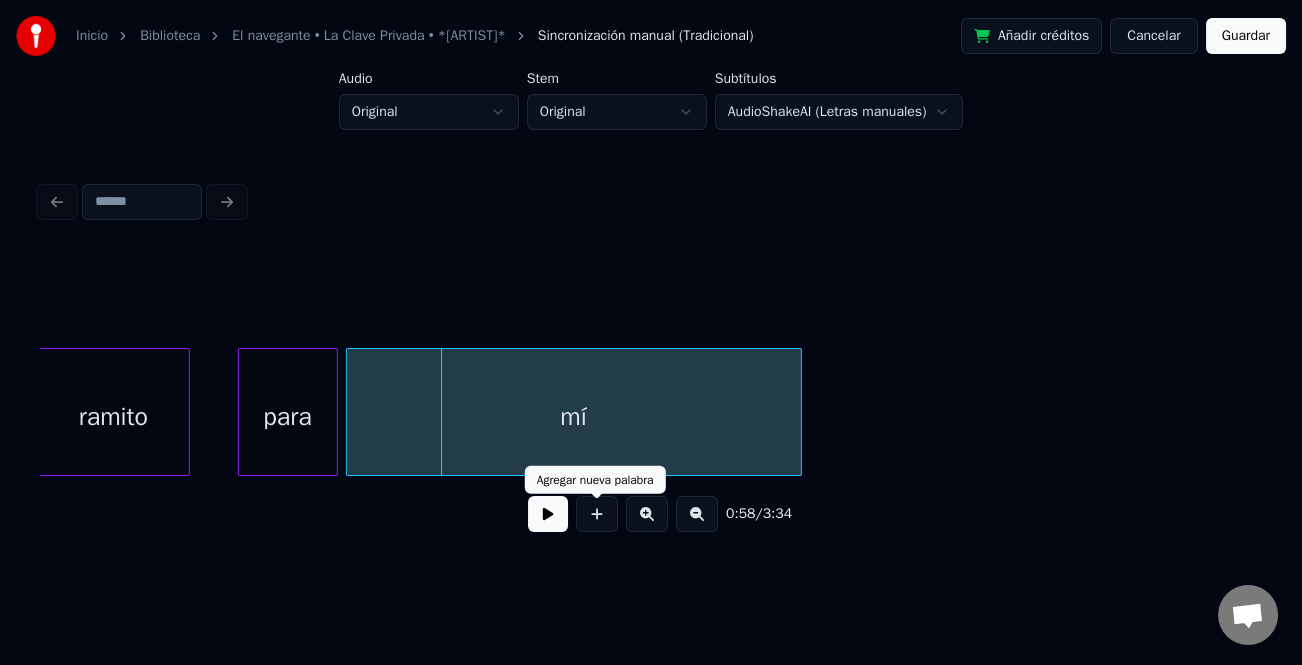 click on "mí" at bounding box center [574, 417] 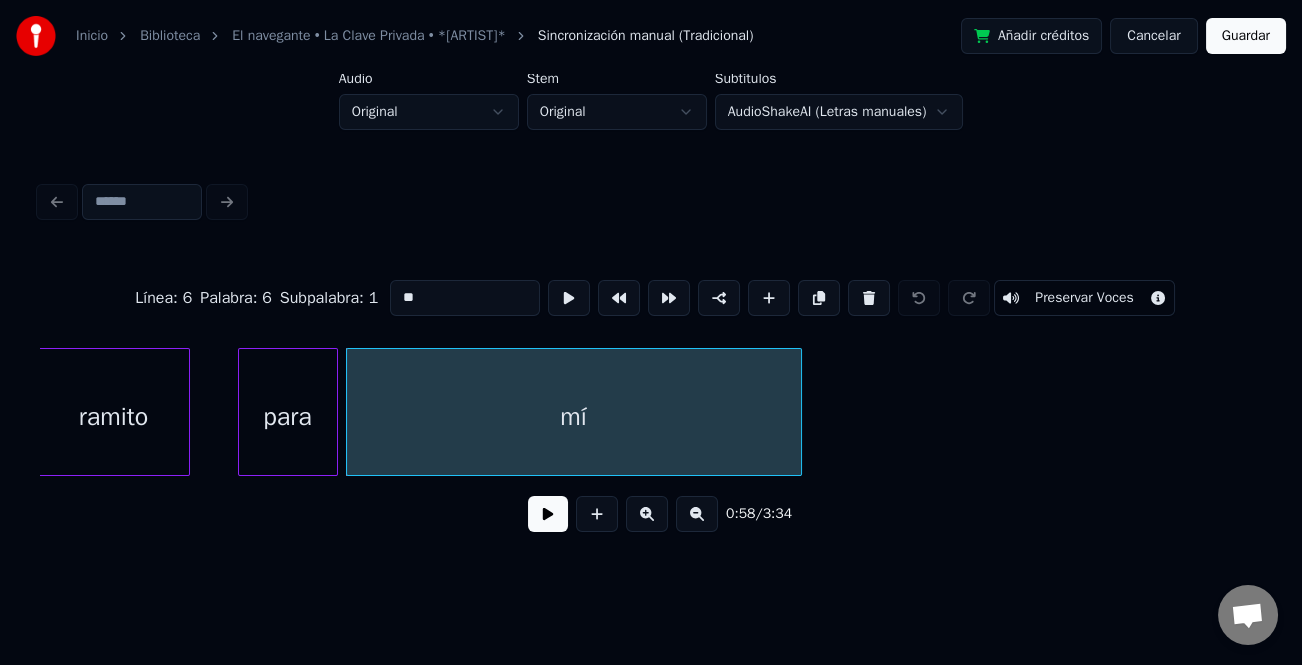 click on "**" at bounding box center (465, 298) 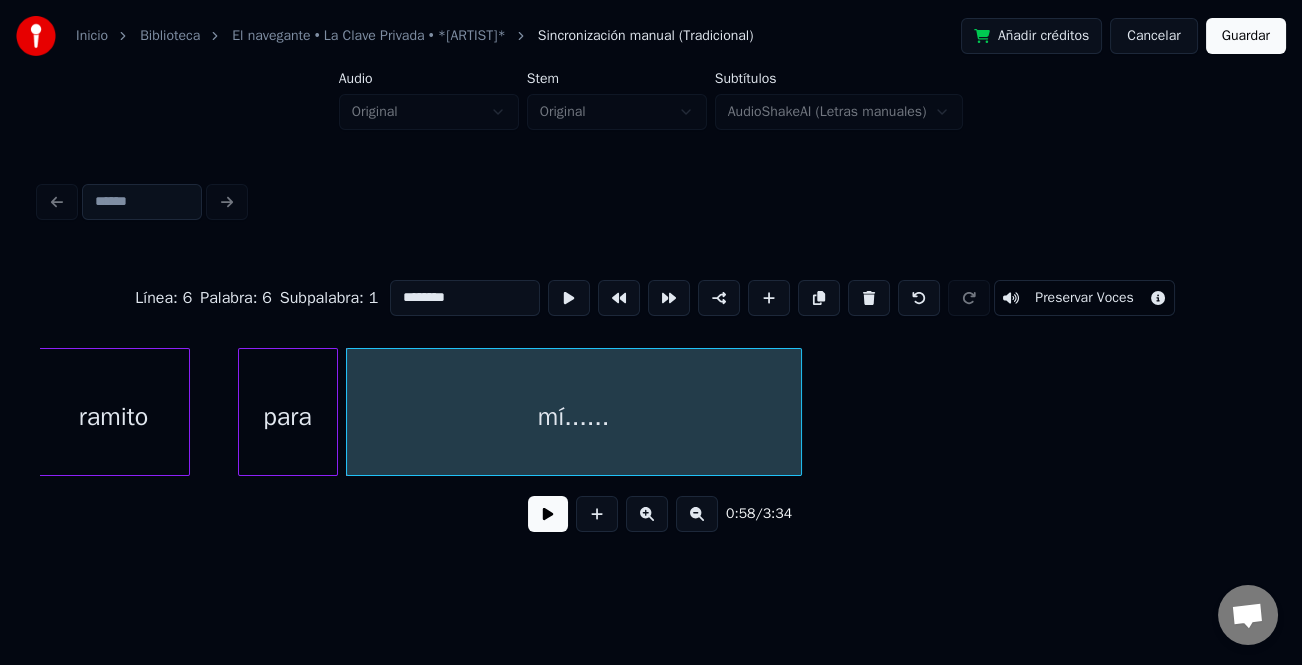 type on "********" 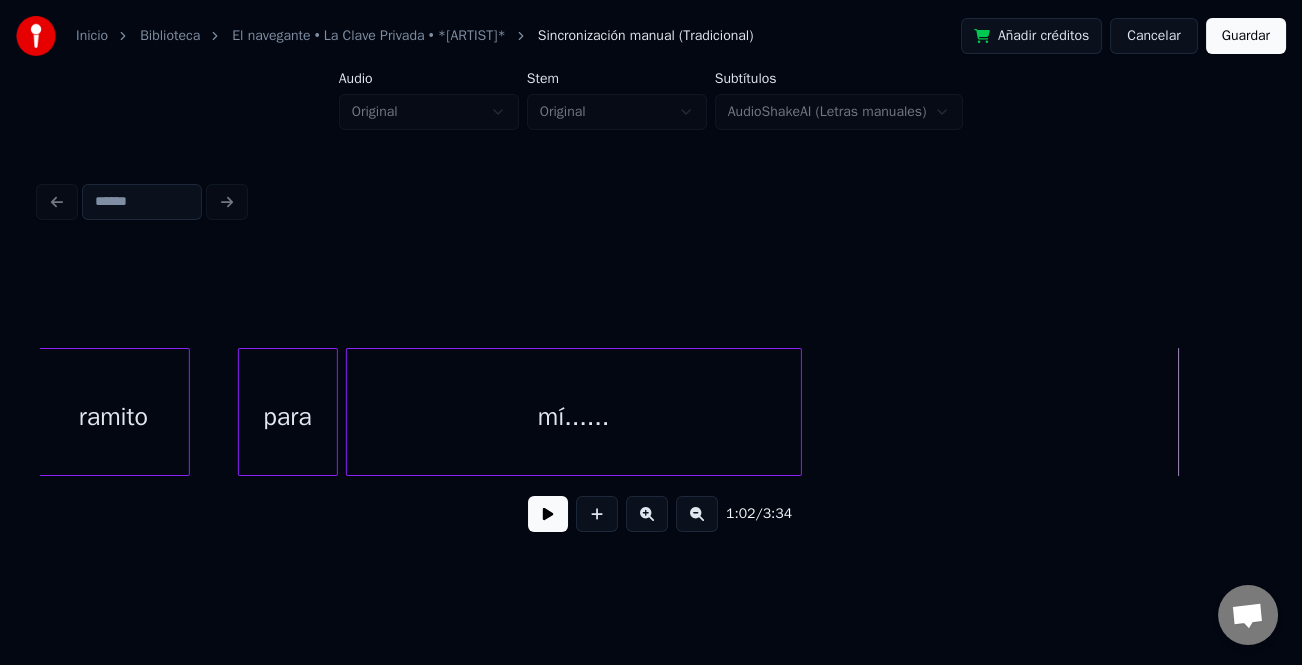 drag, startPoint x: 550, startPoint y: 527, endPoint x: 564, endPoint y: 522, distance: 14.866069 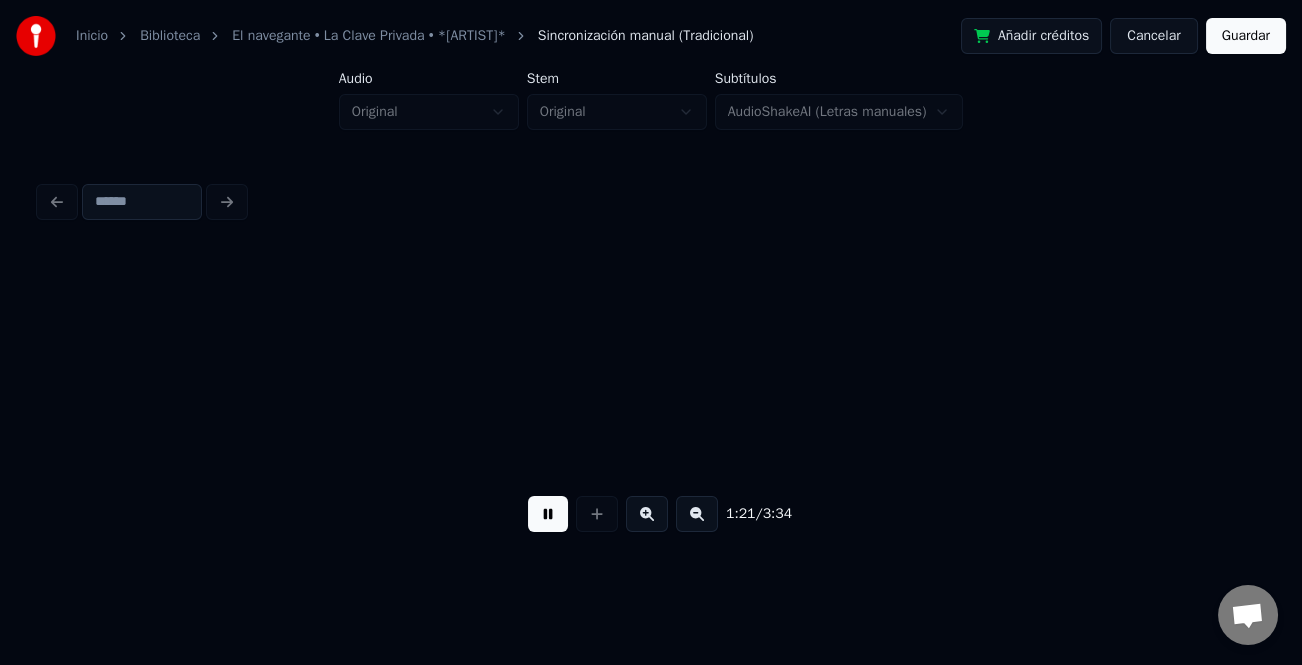 scroll, scrollTop: 0, scrollLeft: 16232, axis: horizontal 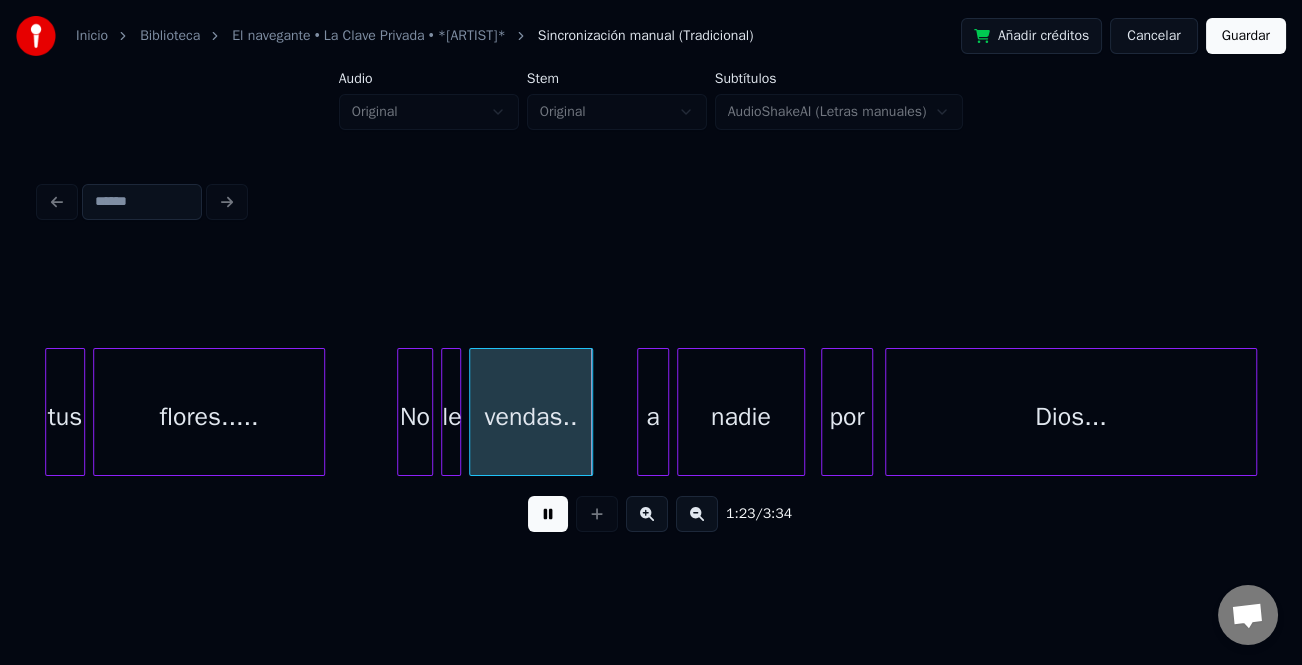 click at bounding box center [647, 514] 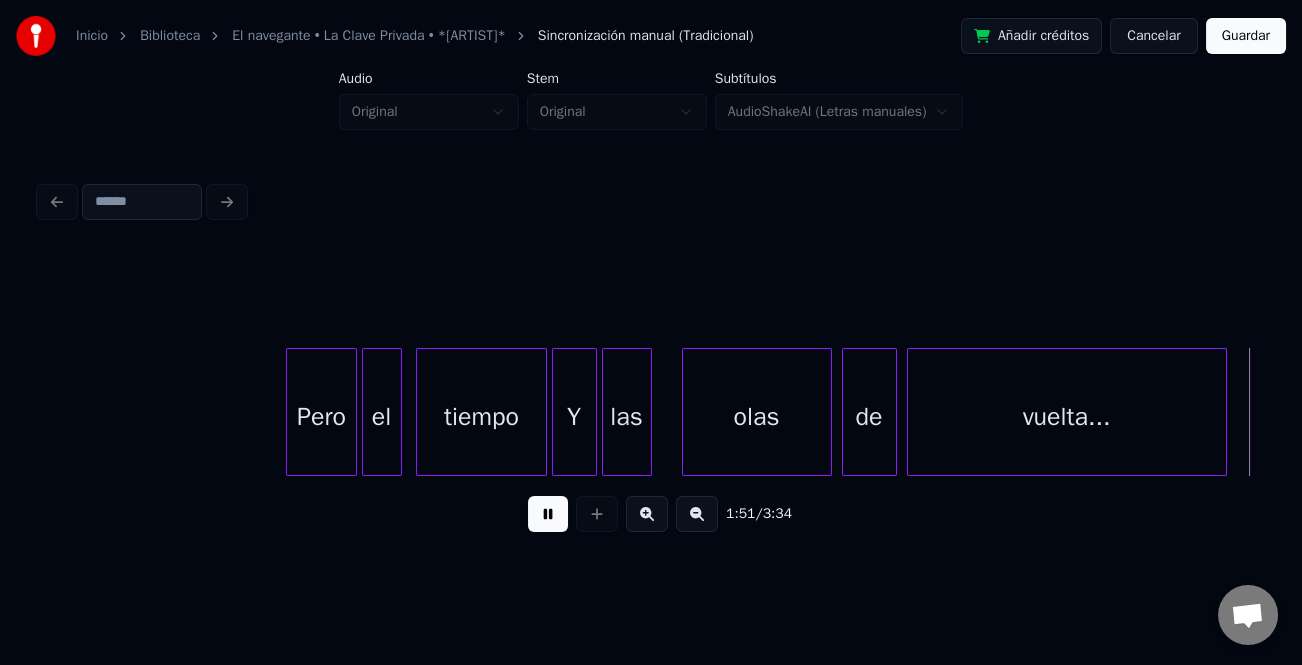 scroll, scrollTop: 0, scrollLeft: 27780, axis: horizontal 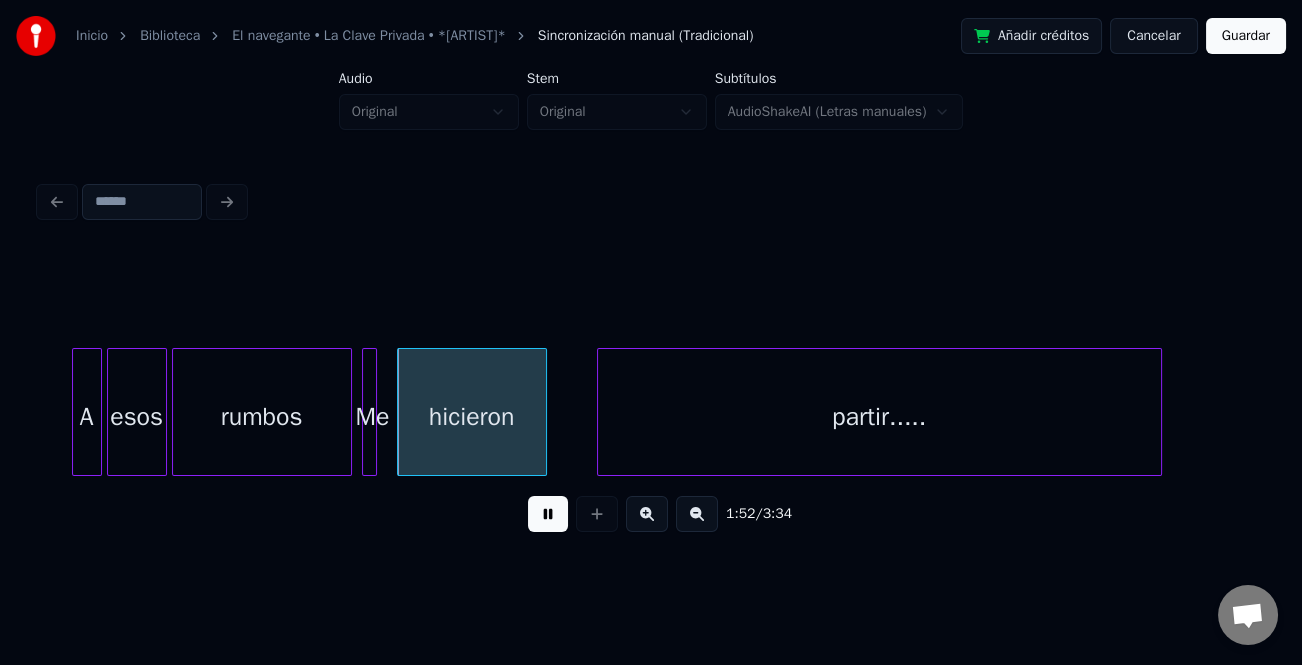 drag, startPoint x: 548, startPoint y: 534, endPoint x: 654, endPoint y: 519, distance: 107.05606 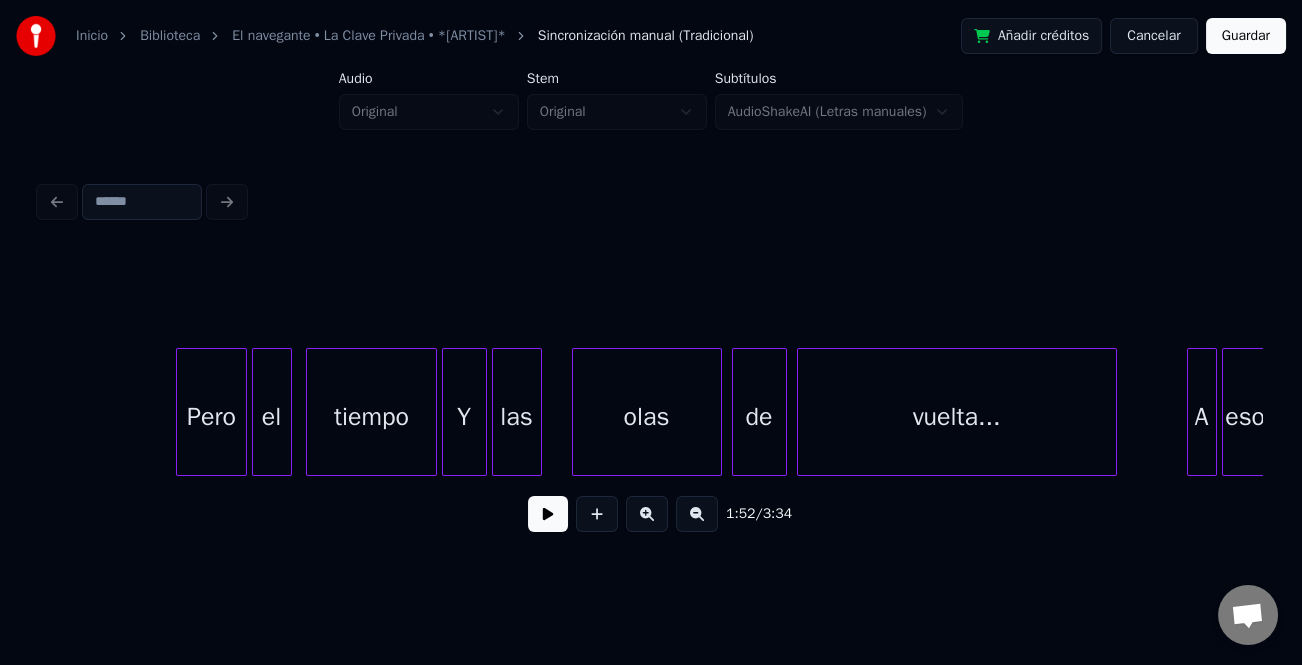 scroll, scrollTop: 0, scrollLeft: 26536, axis: horizontal 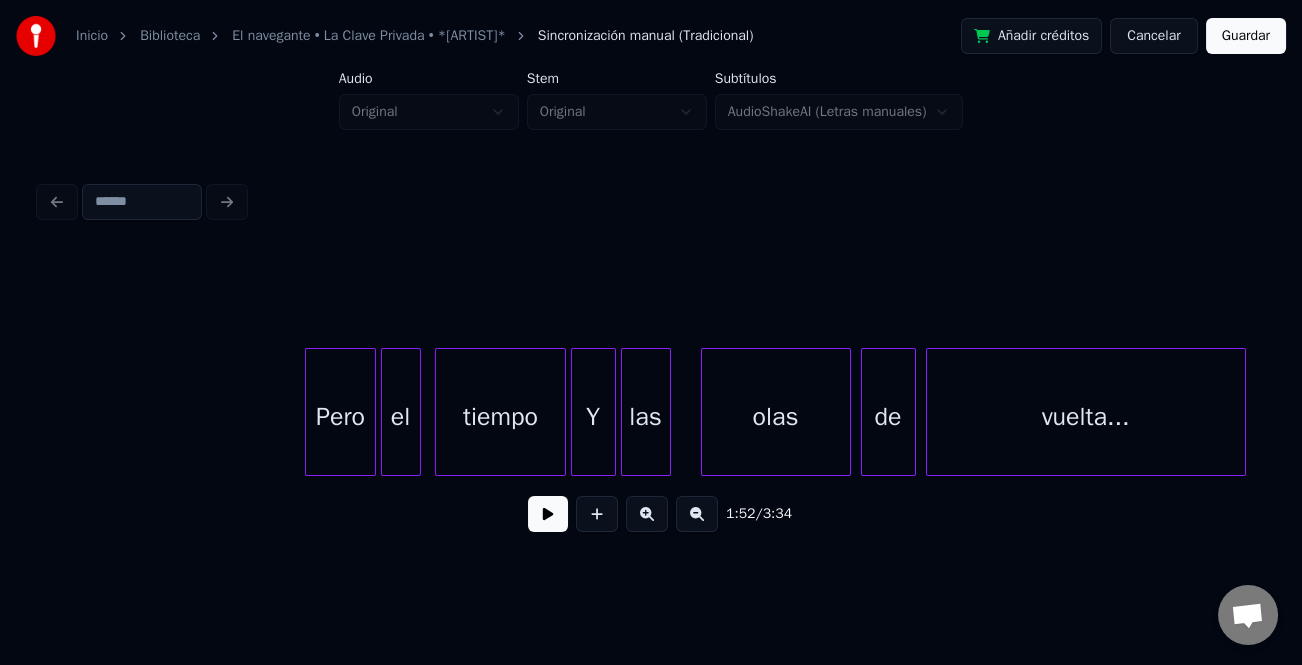 click on "olas" at bounding box center (776, 417) 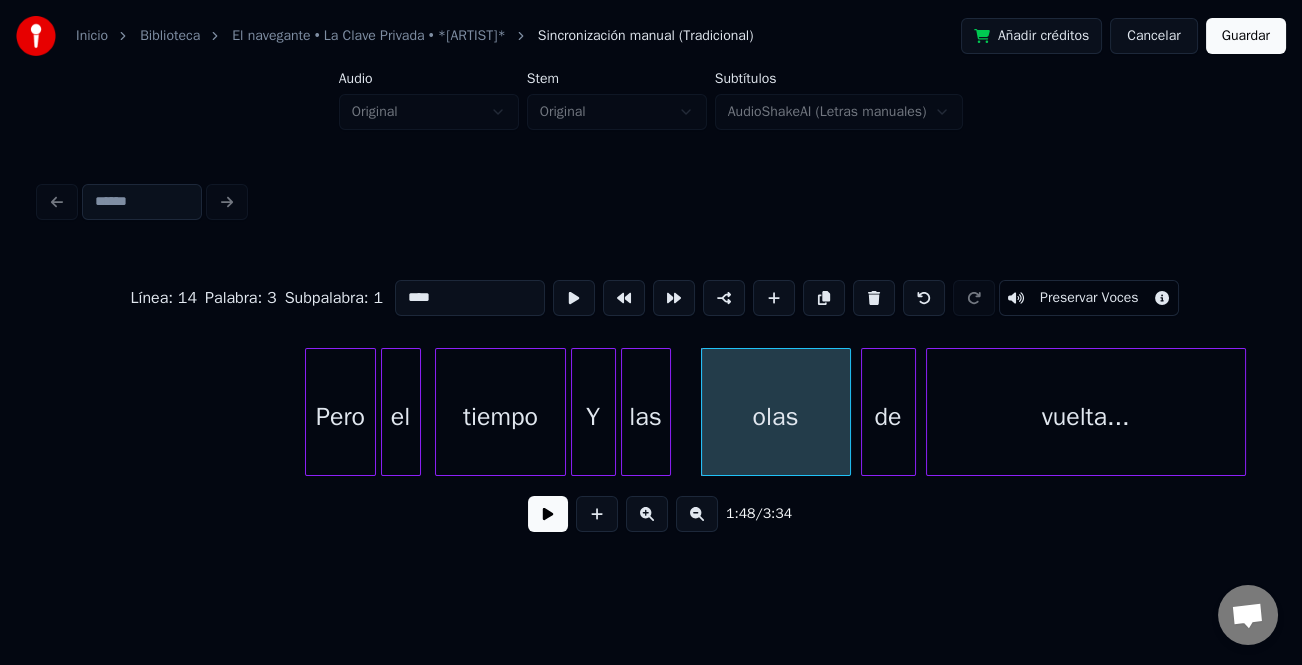 click on "****" at bounding box center [470, 298] 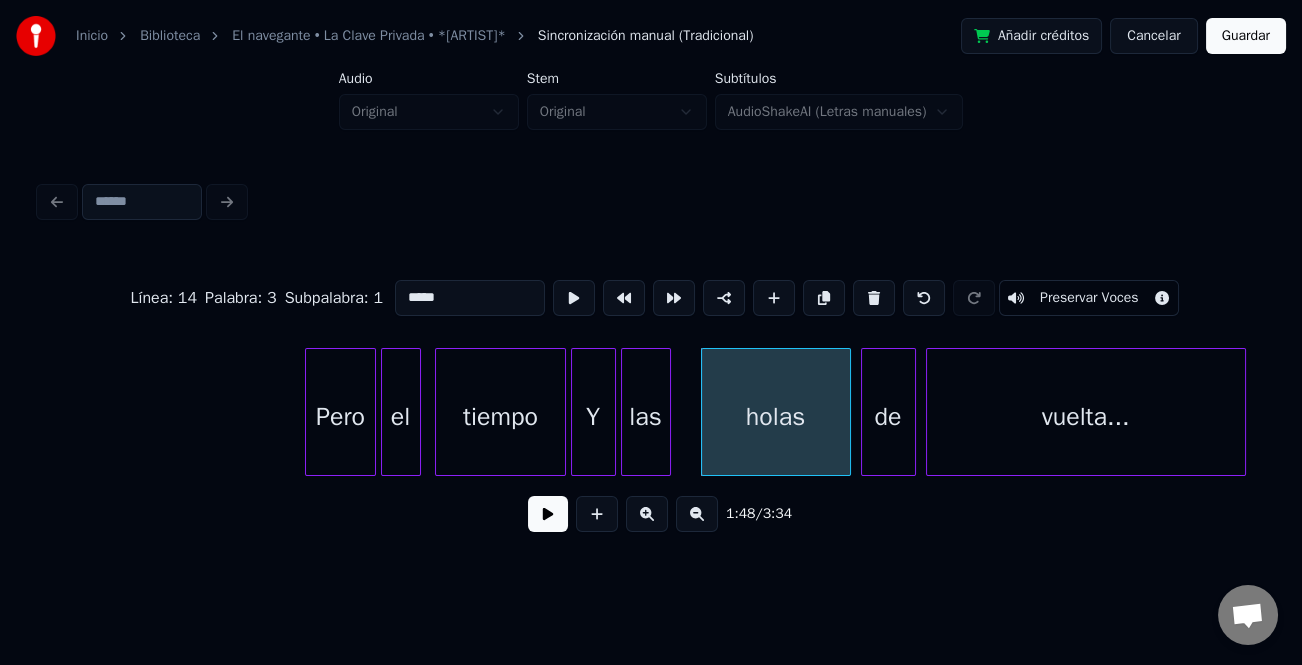 click on "*****" at bounding box center [470, 298] 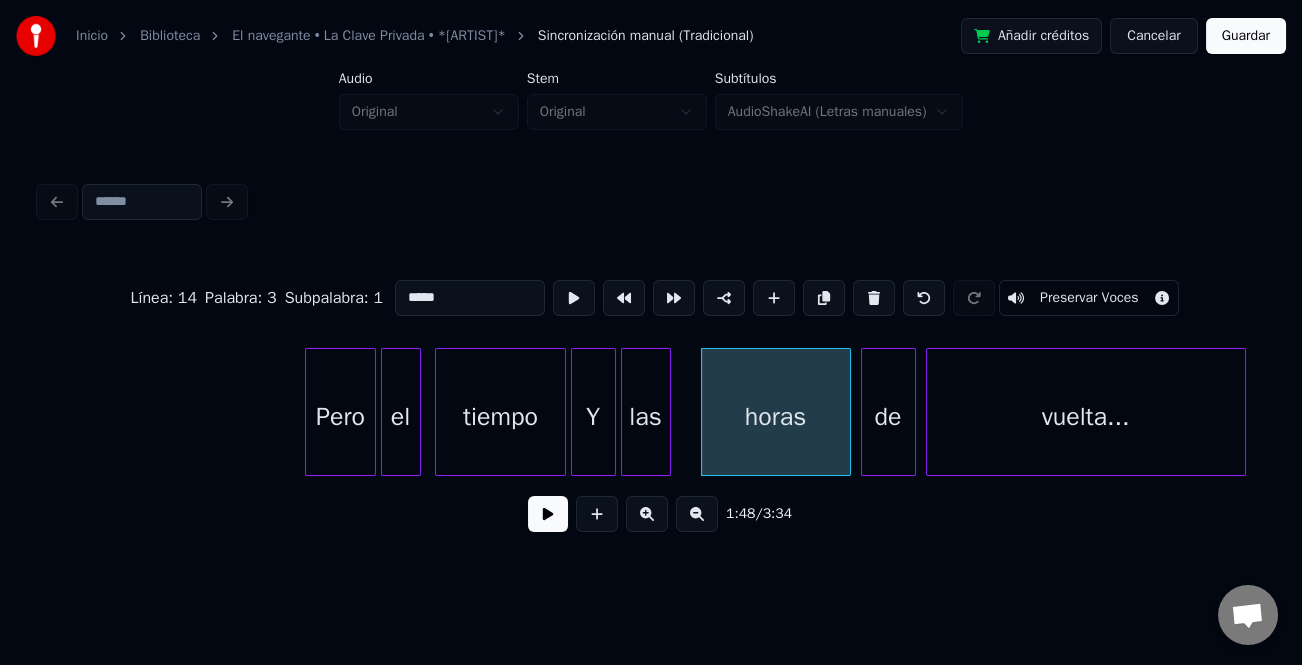 type on "*****" 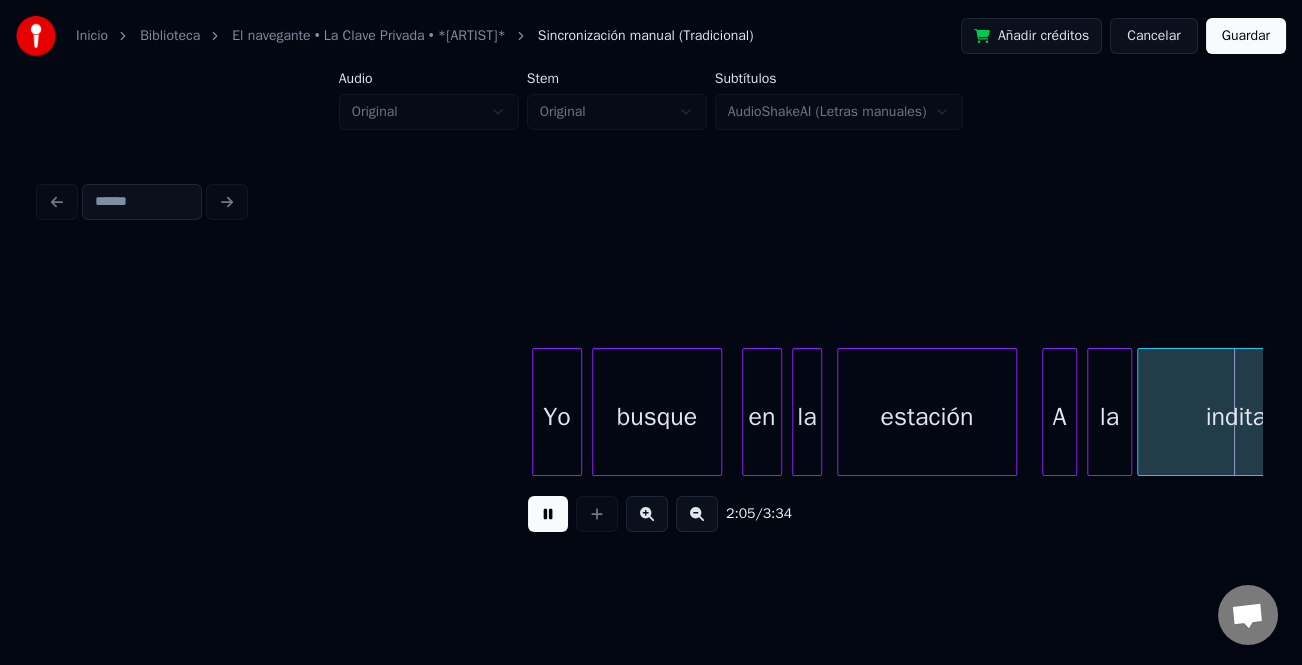 scroll, scrollTop: 0, scrollLeft: 31431, axis: horizontal 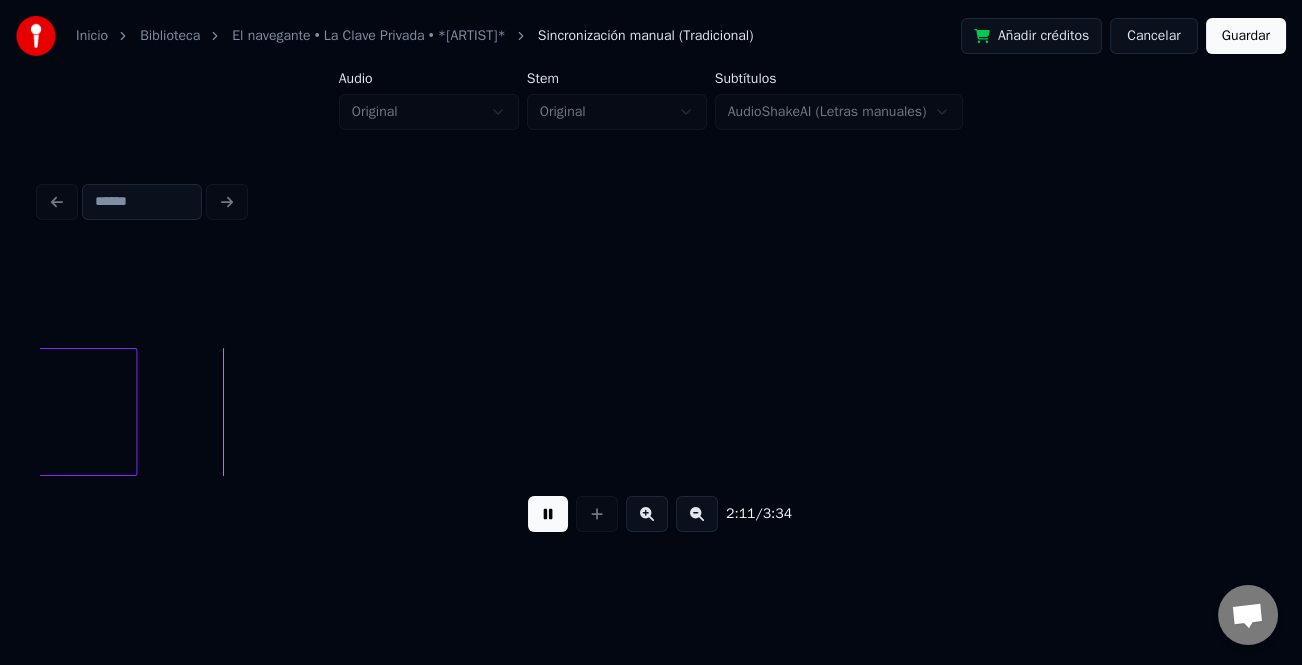 click at bounding box center (697, 514) 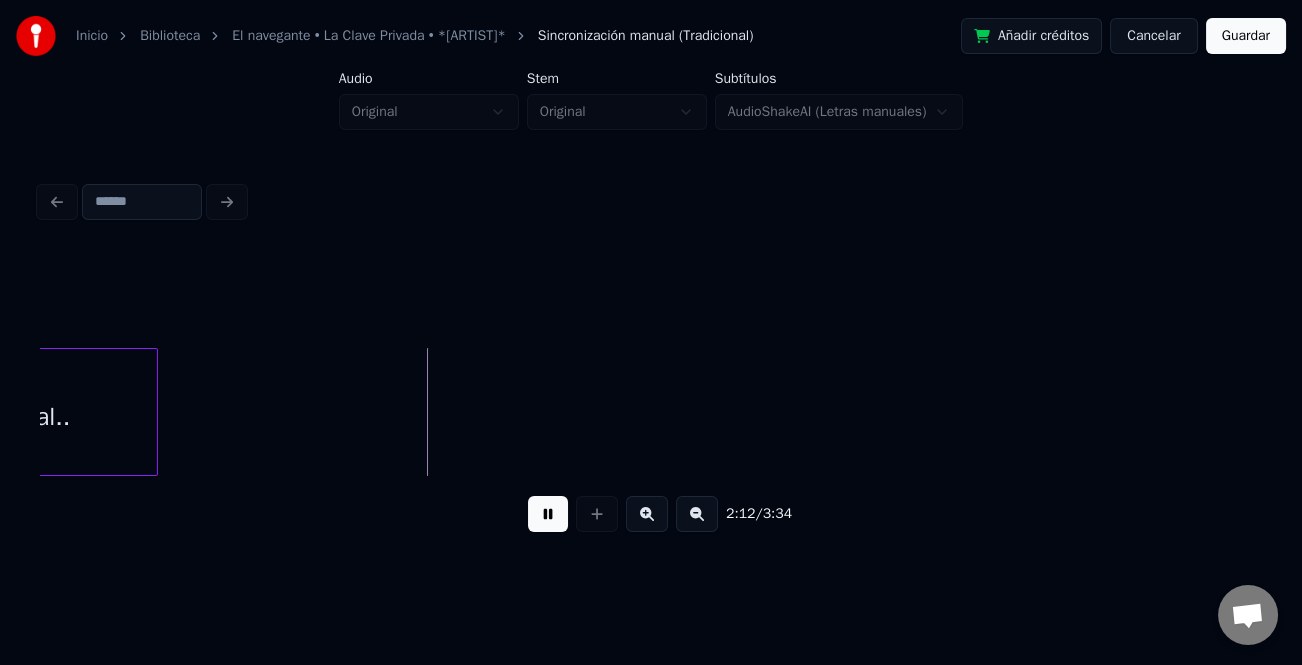 scroll, scrollTop: 0, scrollLeft: 25881, axis: horizontal 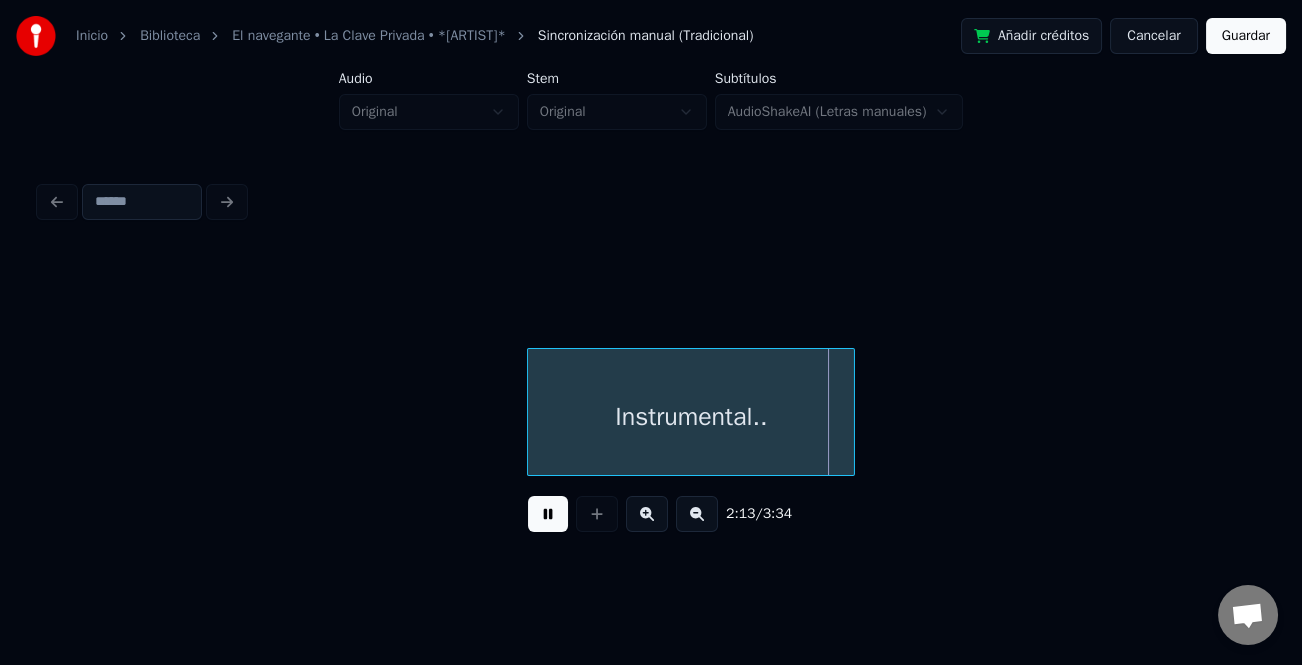 click on "Instrumental.." at bounding box center (691, 417) 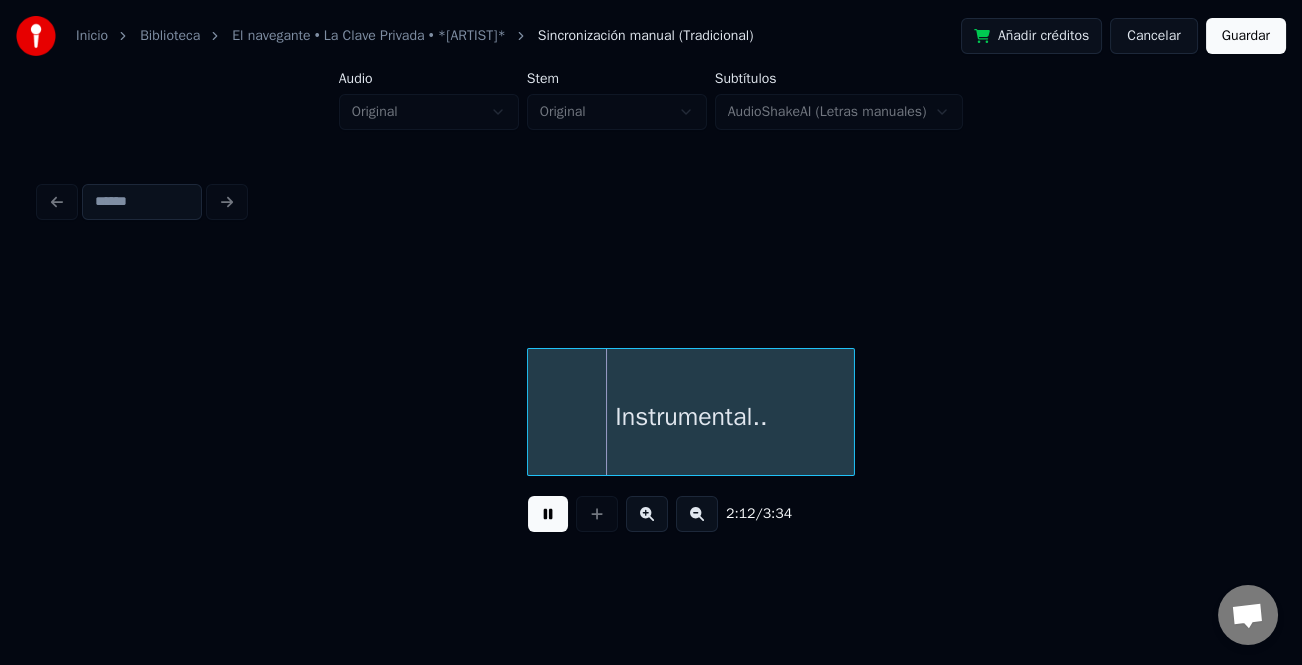 drag, startPoint x: 549, startPoint y: 531, endPoint x: 648, endPoint y: 534, distance: 99.04544 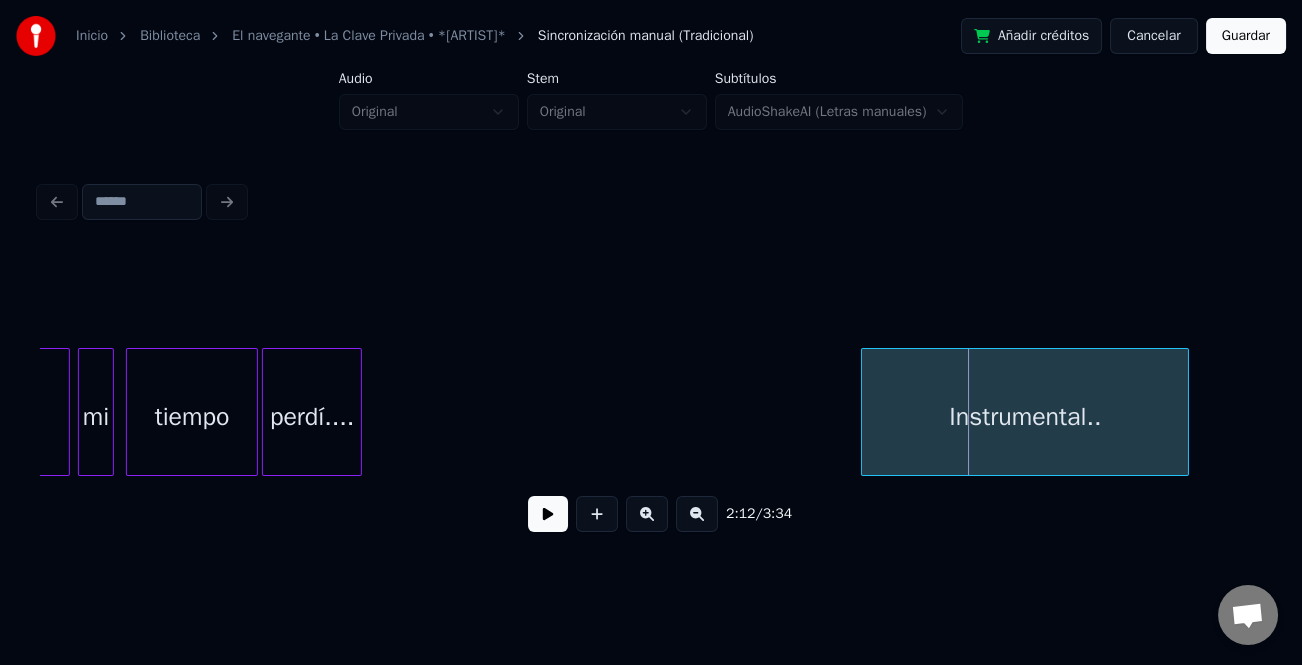 scroll, scrollTop: 0, scrollLeft: 25443, axis: horizontal 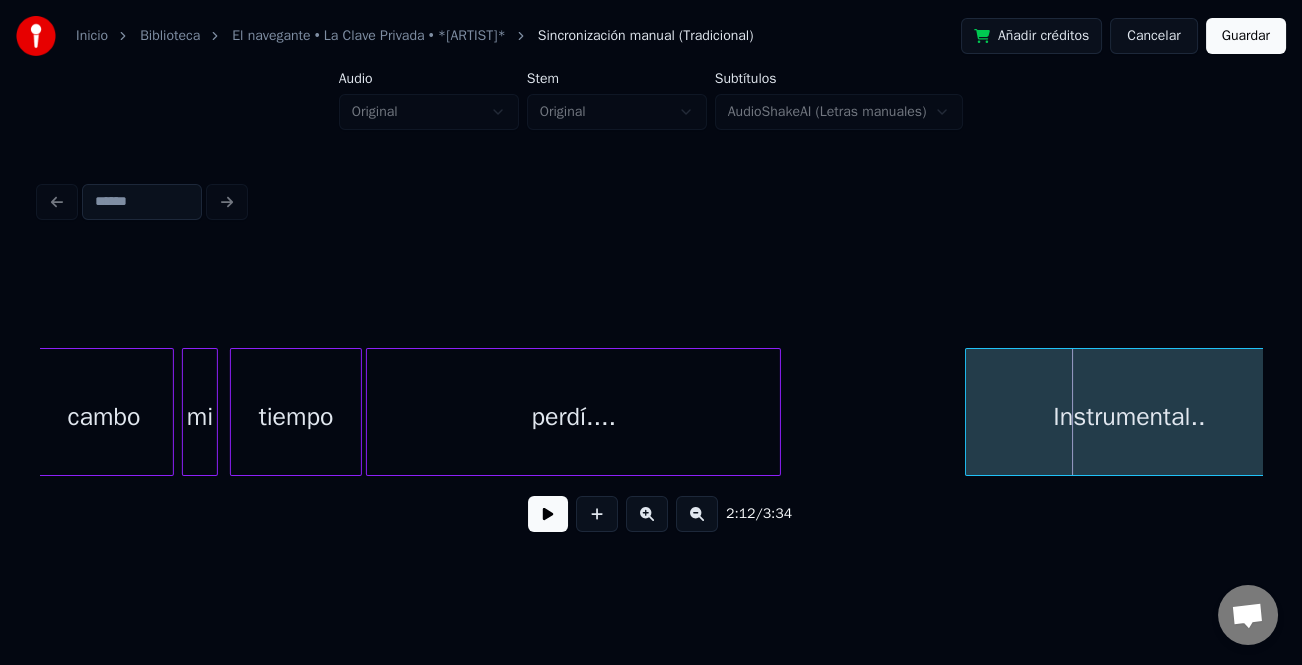 click at bounding box center [777, 412] 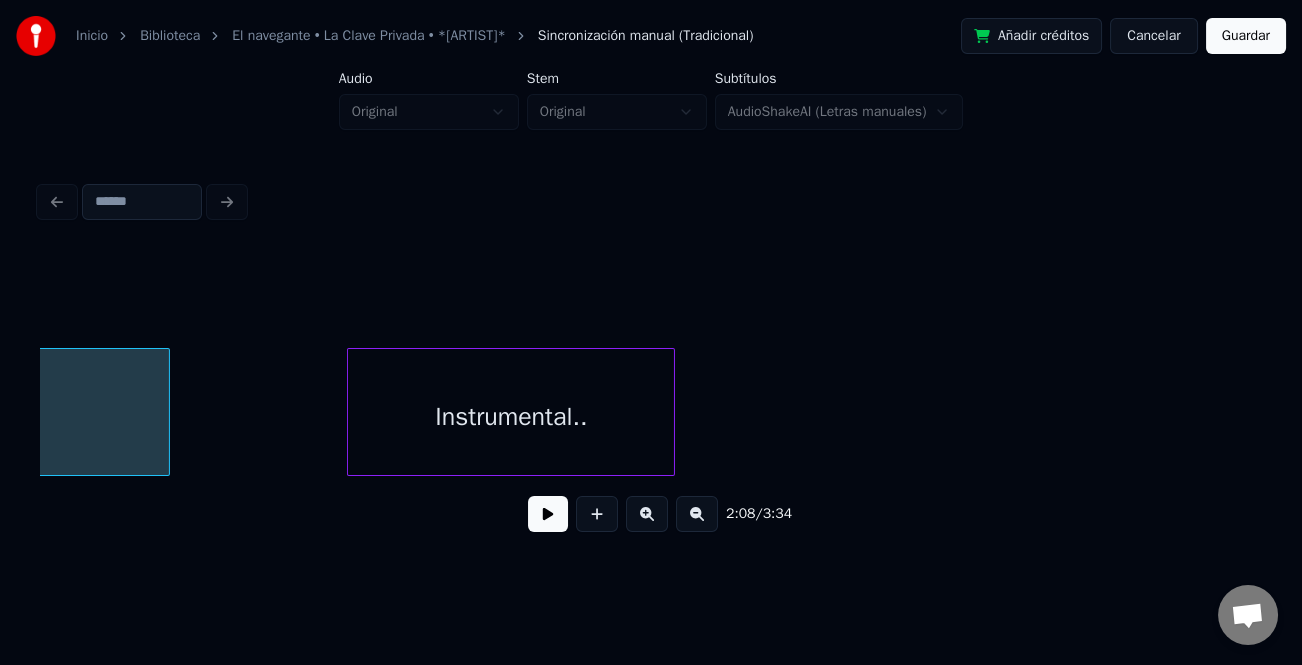 scroll, scrollTop: 0, scrollLeft: 26404, axis: horizontal 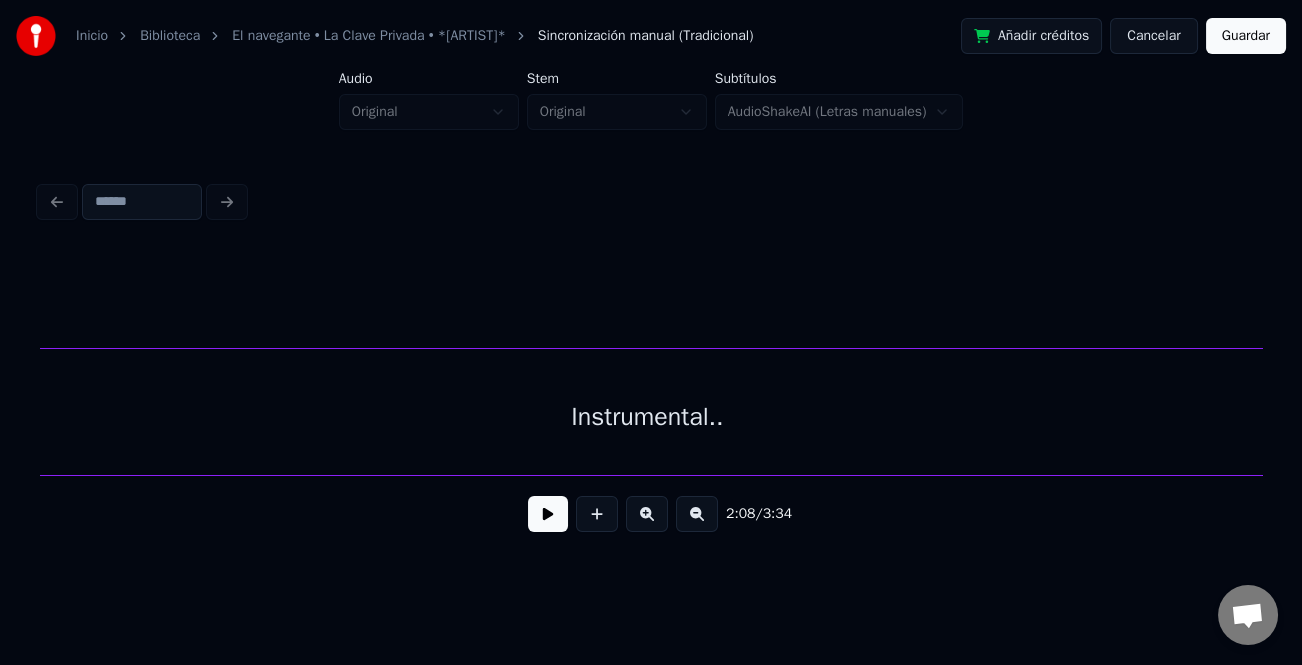 click on "Inicio Biblioteca El navegante • La Clave Privada • *[ARTIST]* Sincronización manual (Tradicional) Añadir créditos Cancelar Guardar Audio Original Stem Original Subtítulos AudioShakeAI (Letras manuales) 2:08  /  3:34" at bounding box center [651, 280] 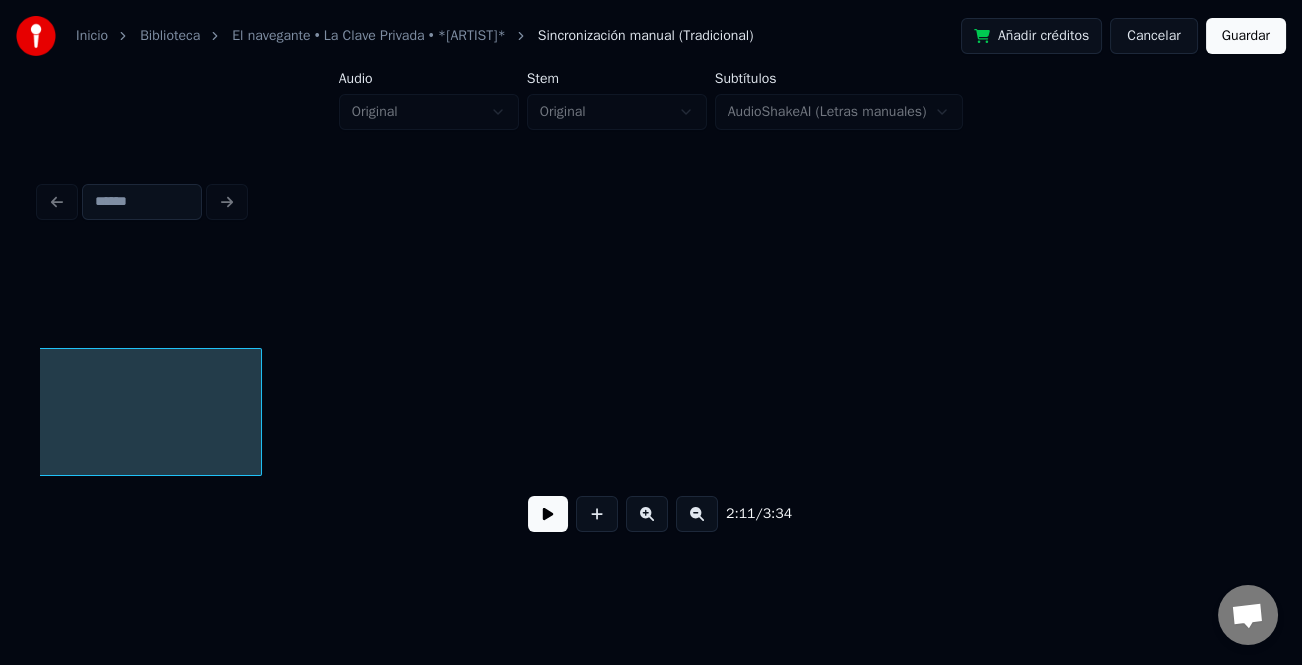 scroll, scrollTop: 0, scrollLeft: 27501, axis: horizontal 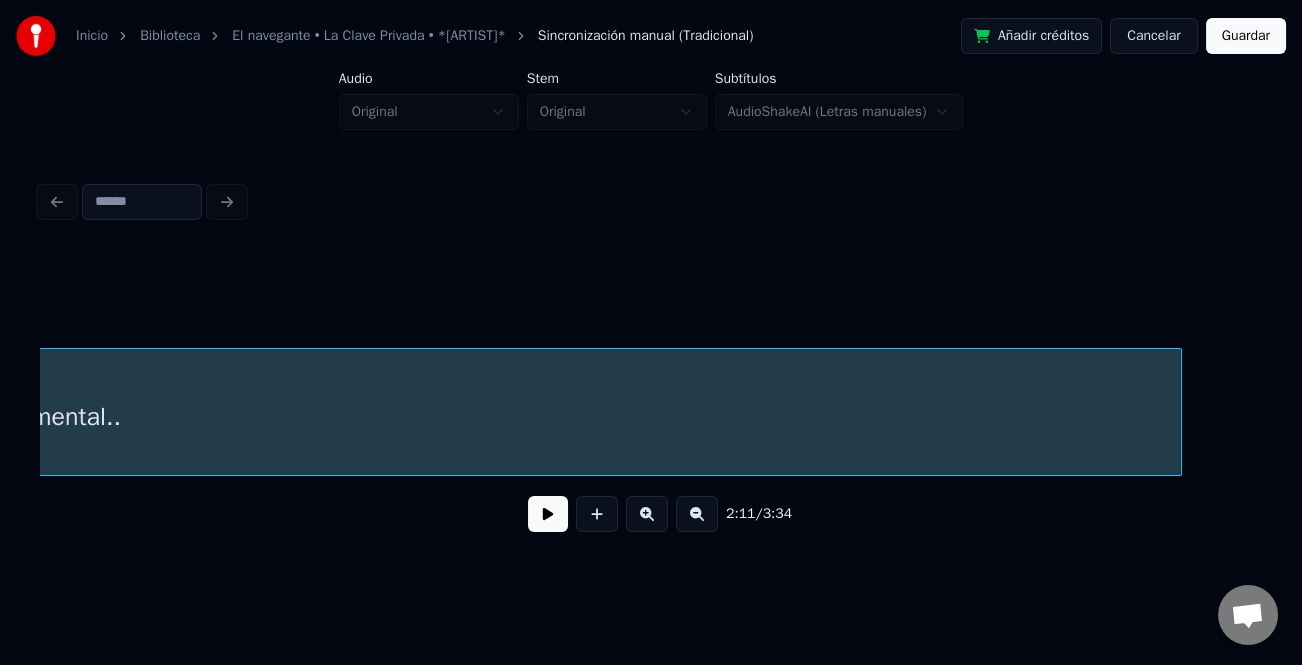 click at bounding box center [1178, 412] 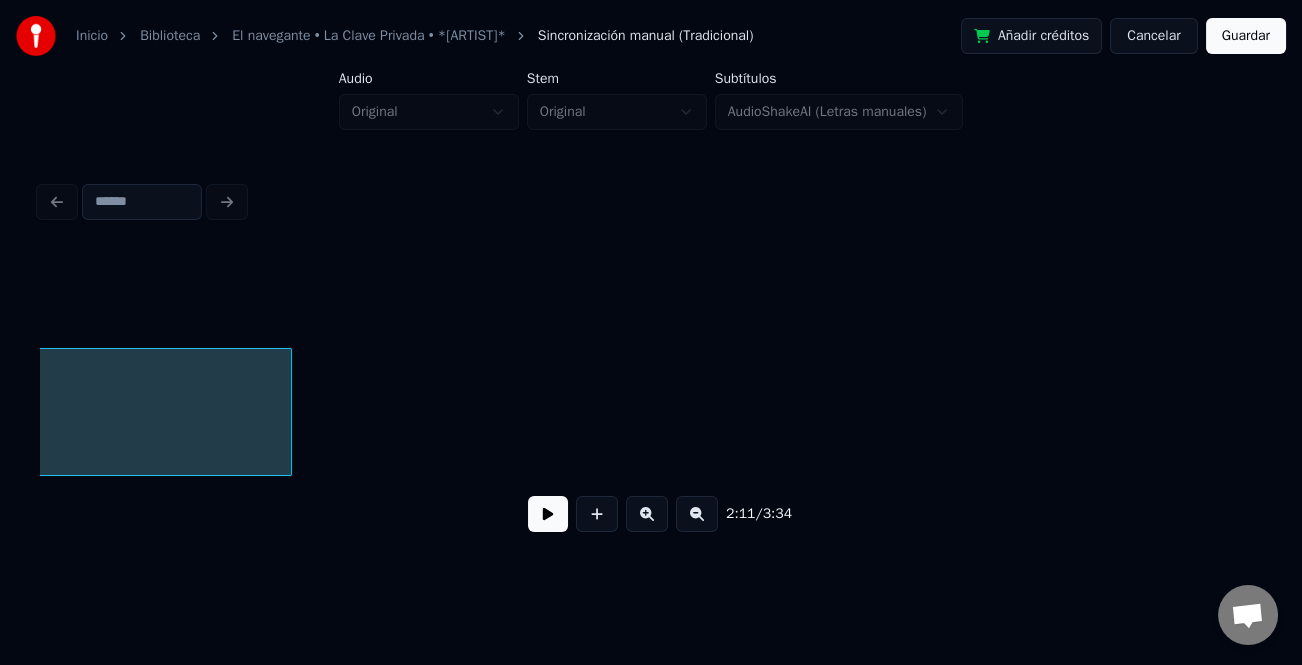 scroll, scrollTop: 0, scrollLeft: 28461, axis: horizontal 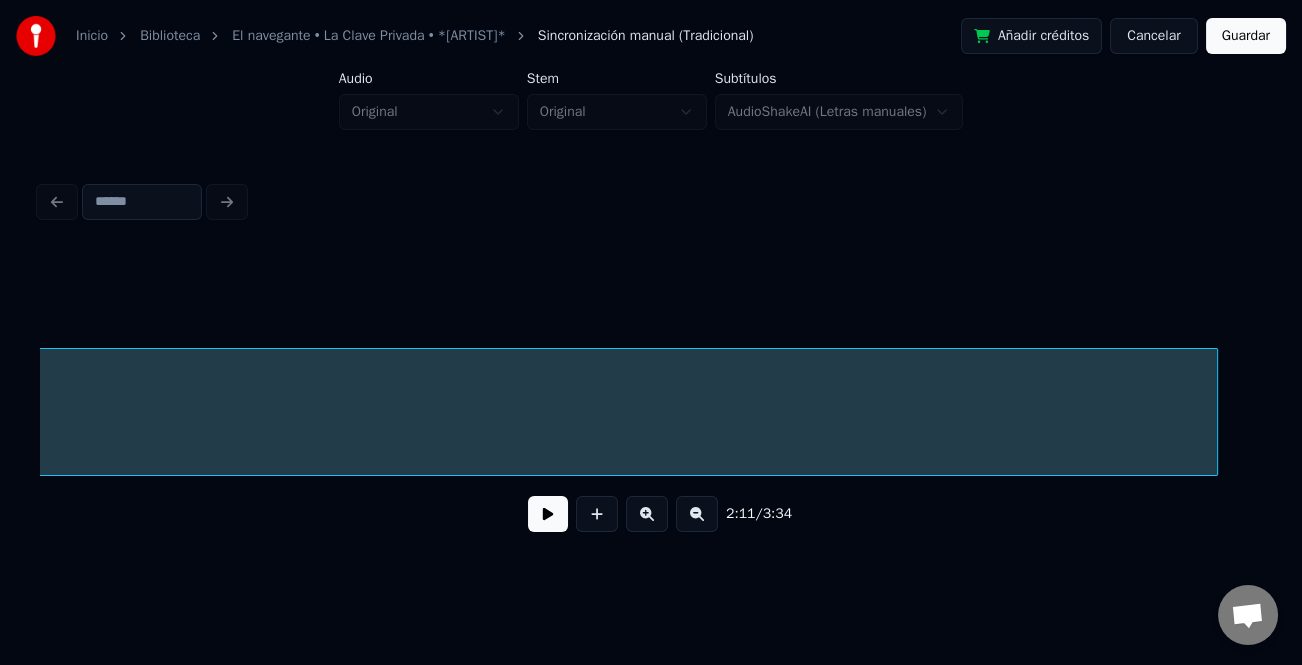 click at bounding box center (1214, 412) 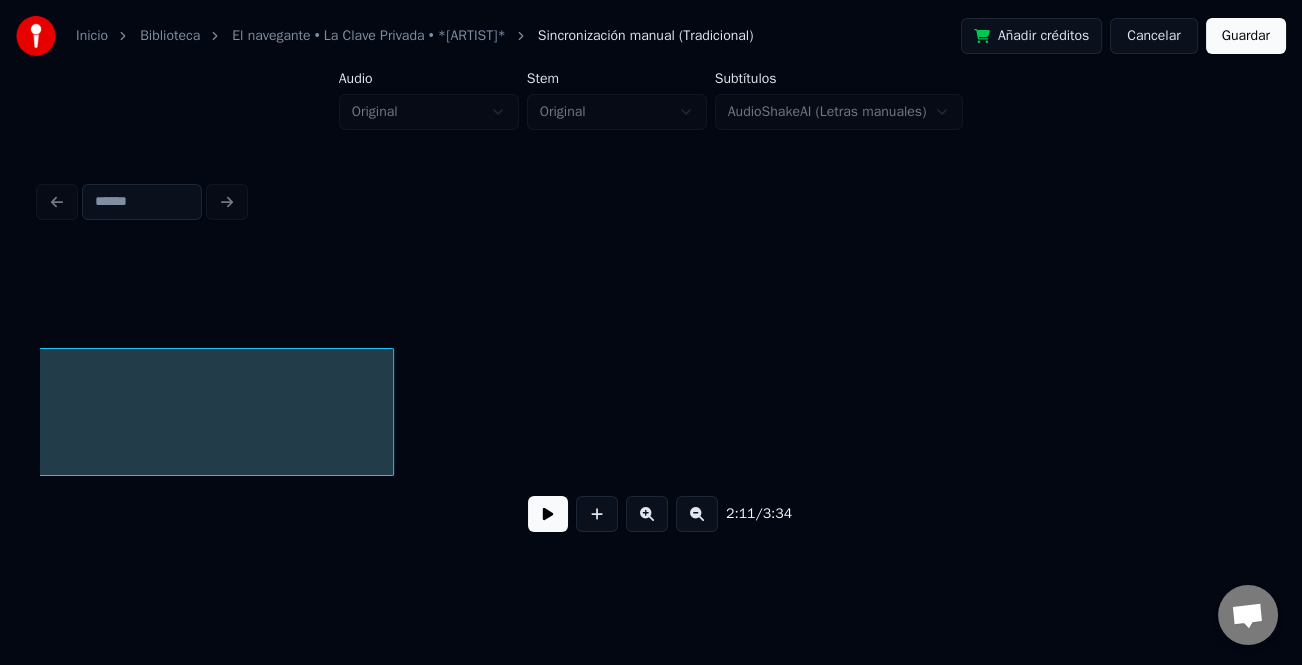 scroll, scrollTop: 0, scrollLeft: 29800, axis: horizontal 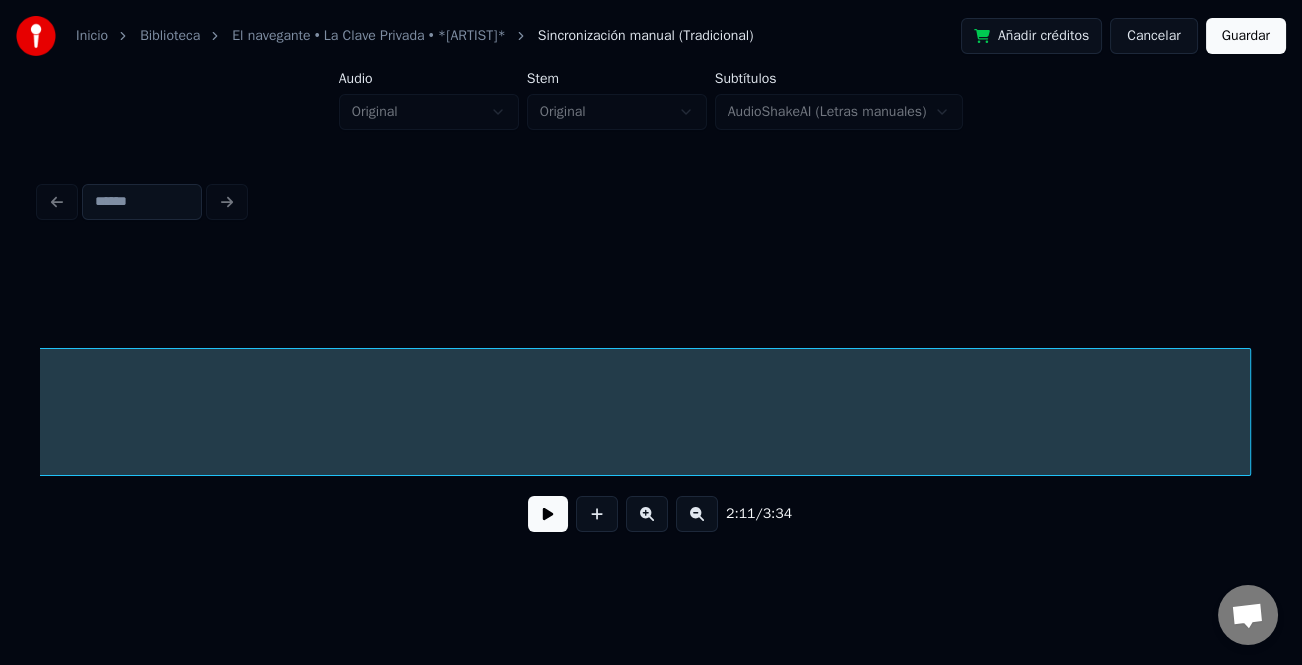 click on "Instrumental.." at bounding box center [651, 412] 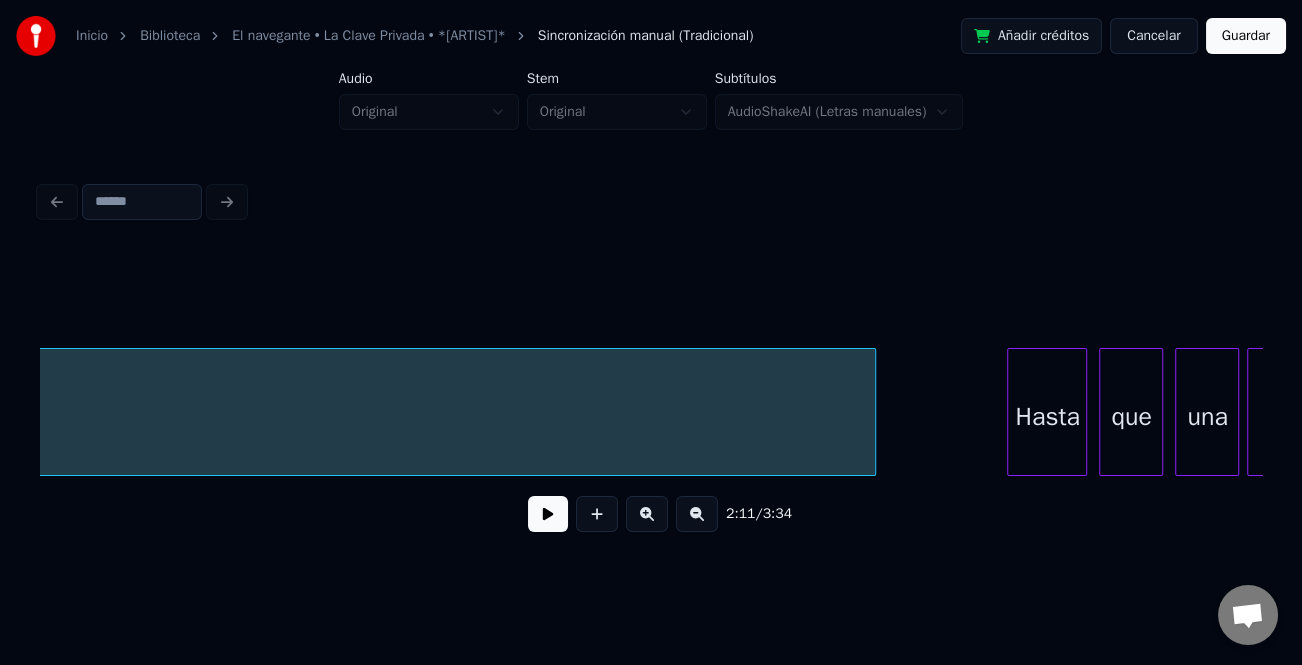 scroll, scrollTop: 0, scrollLeft: 29628, axis: horizontal 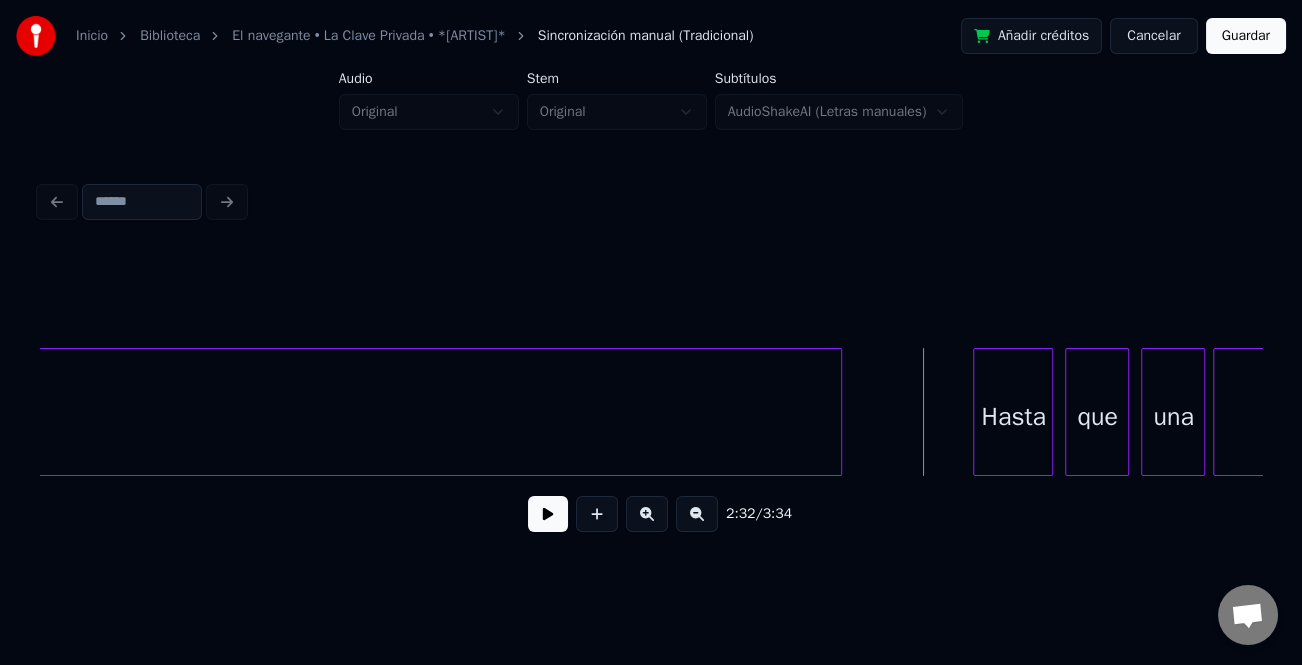 click at bounding box center (548, 514) 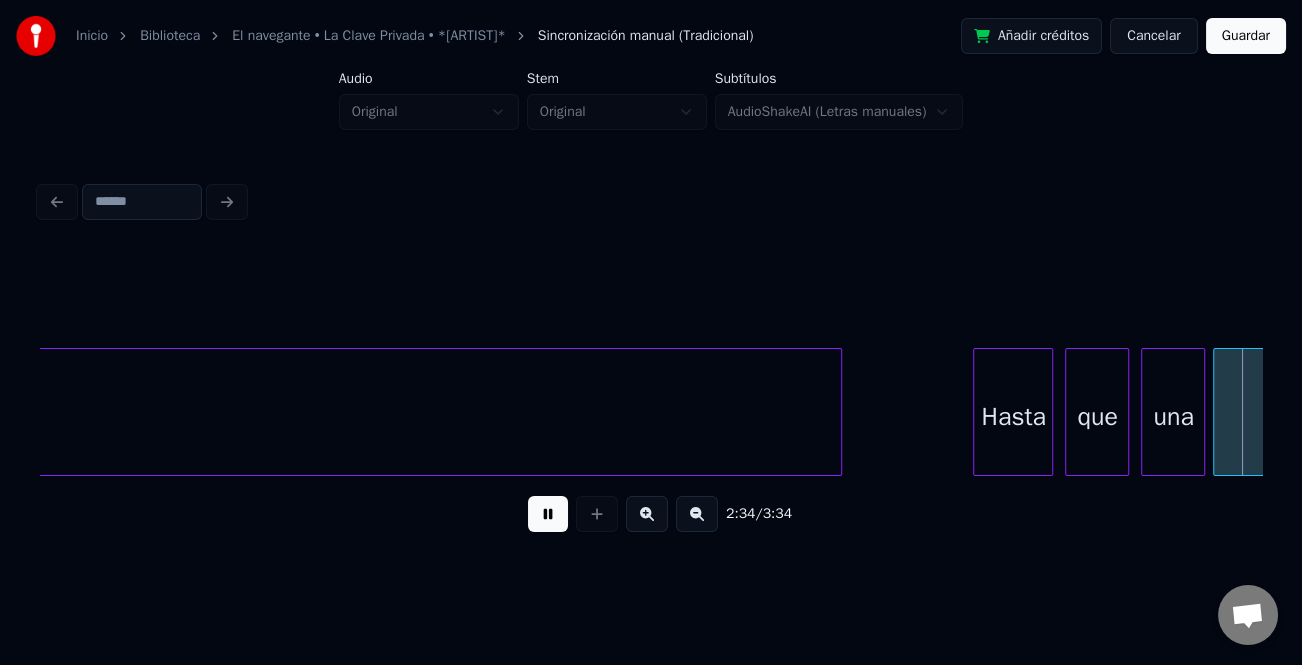 scroll, scrollTop: 0, scrollLeft: 30851, axis: horizontal 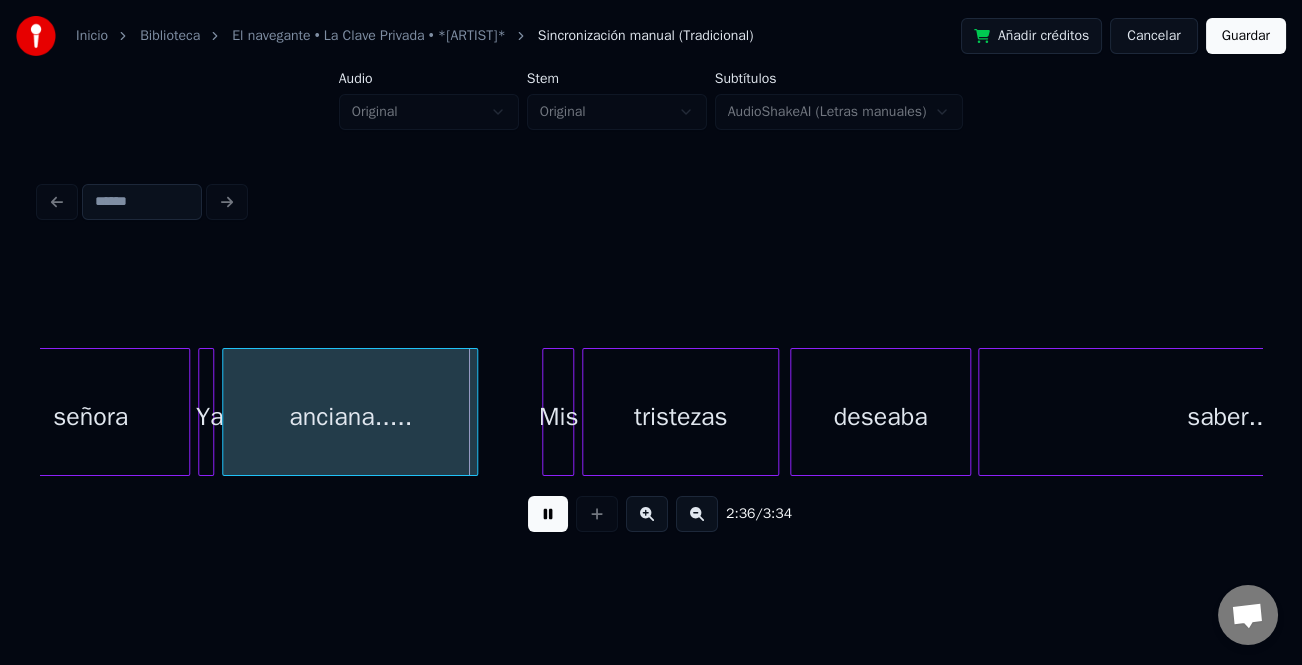 click at bounding box center [647, 514] 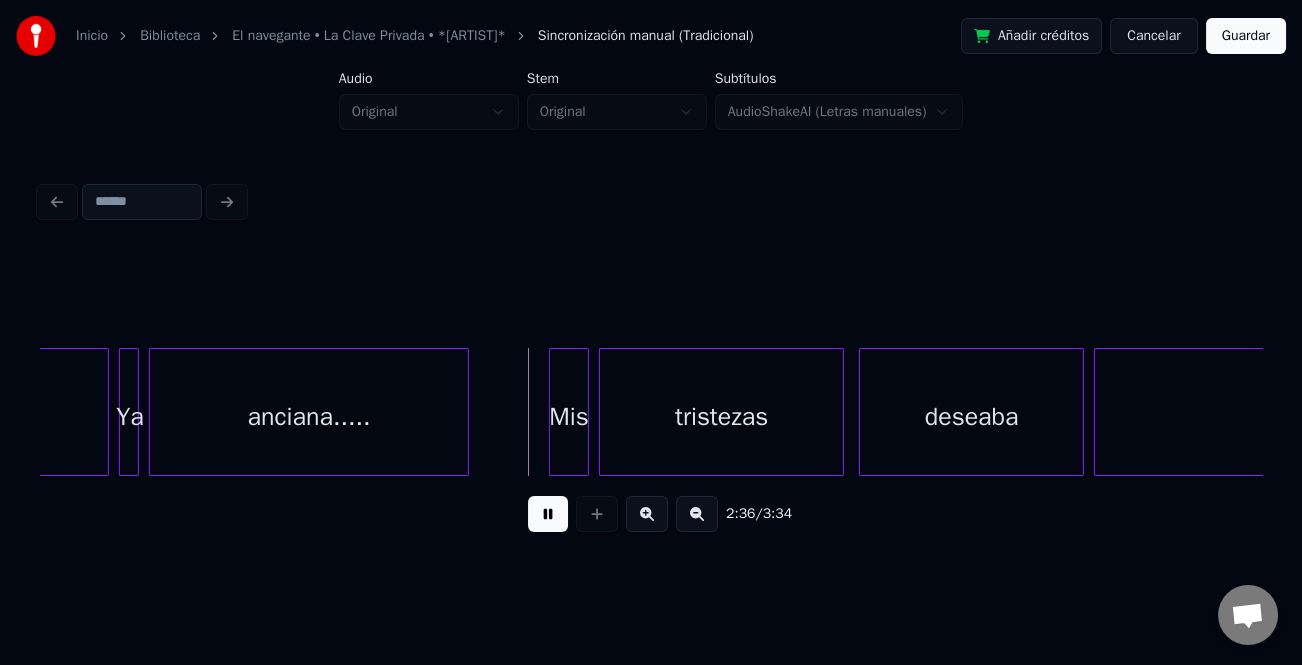 click at bounding box center (647, 514) 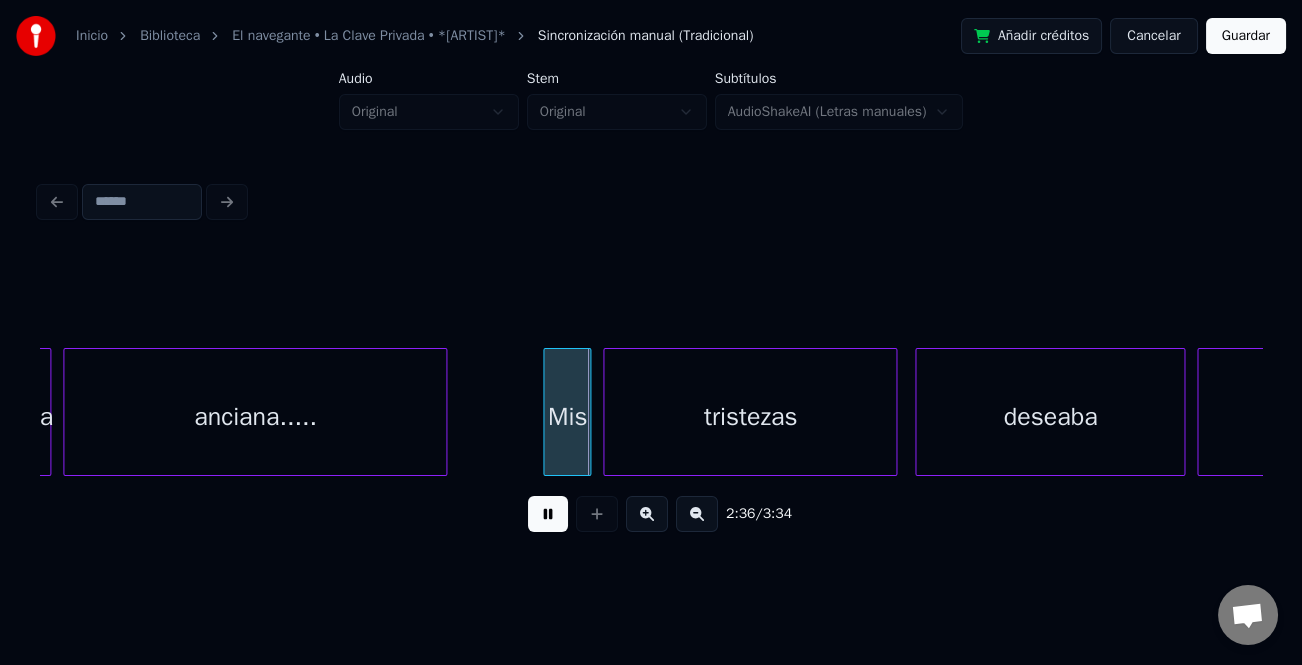 click at bounding box center (647, 514) 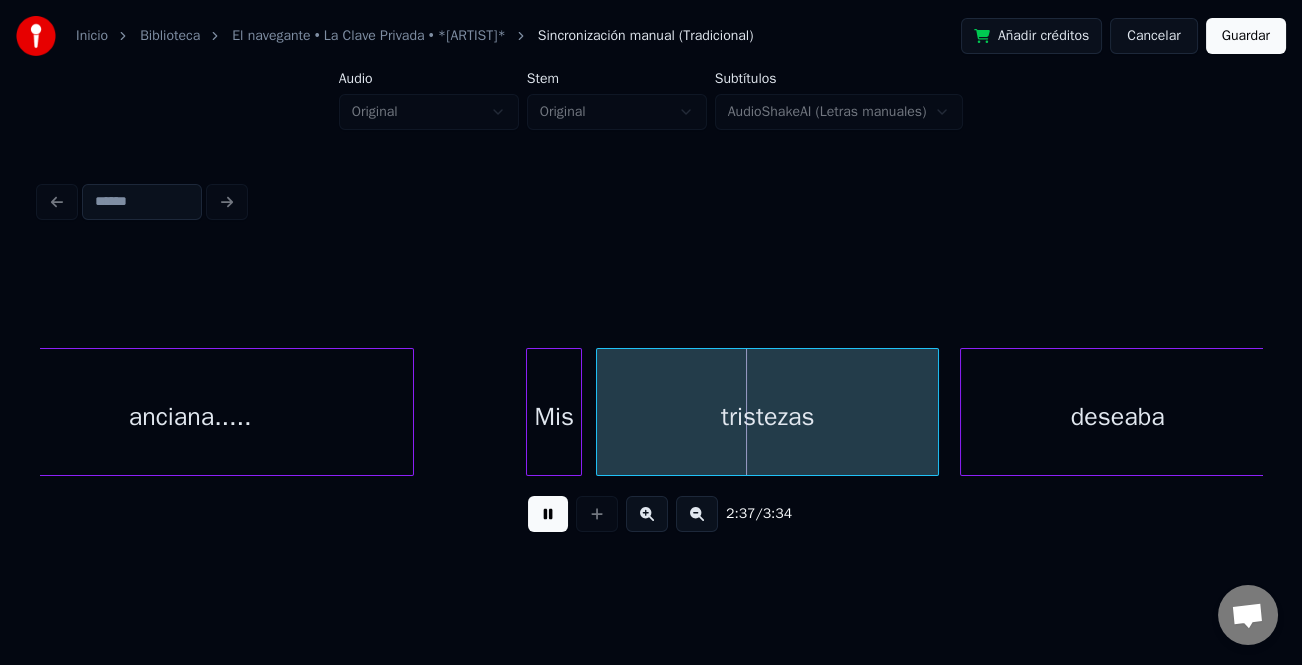 click at bounding box center [647, 514] 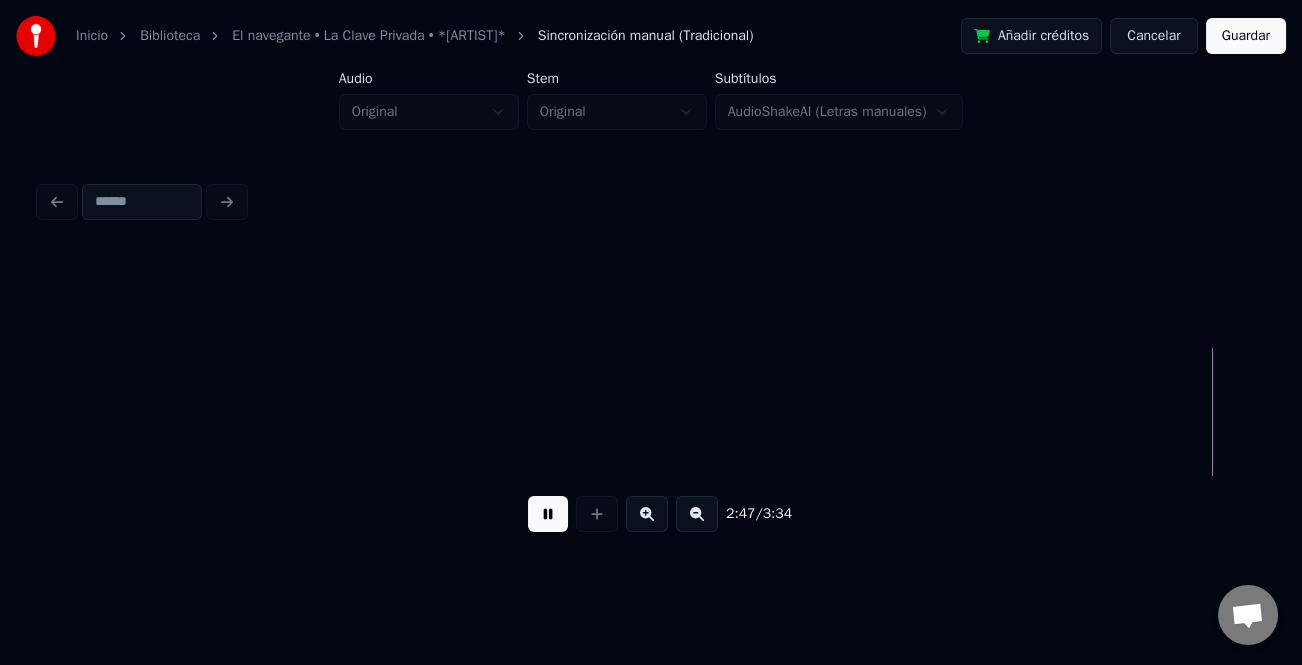 scroll, scrollTop: 0, scrollLeft: 67159, axis: horizontal 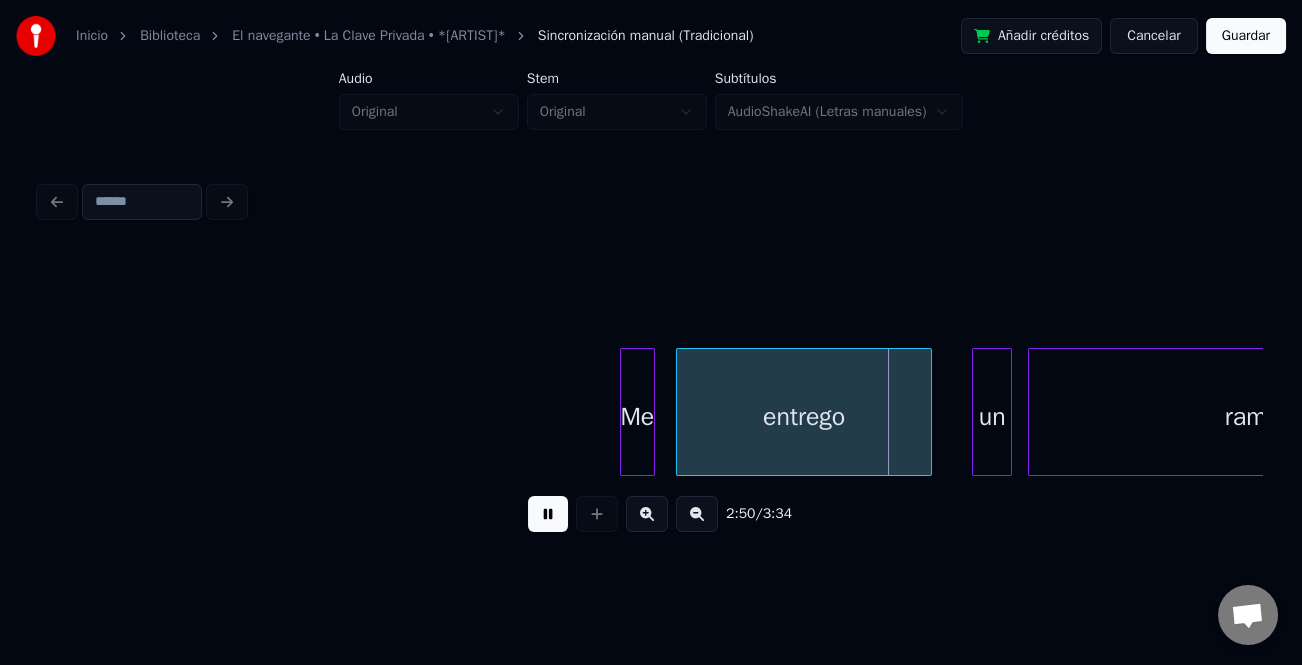 click at bounding box center (651, 412) 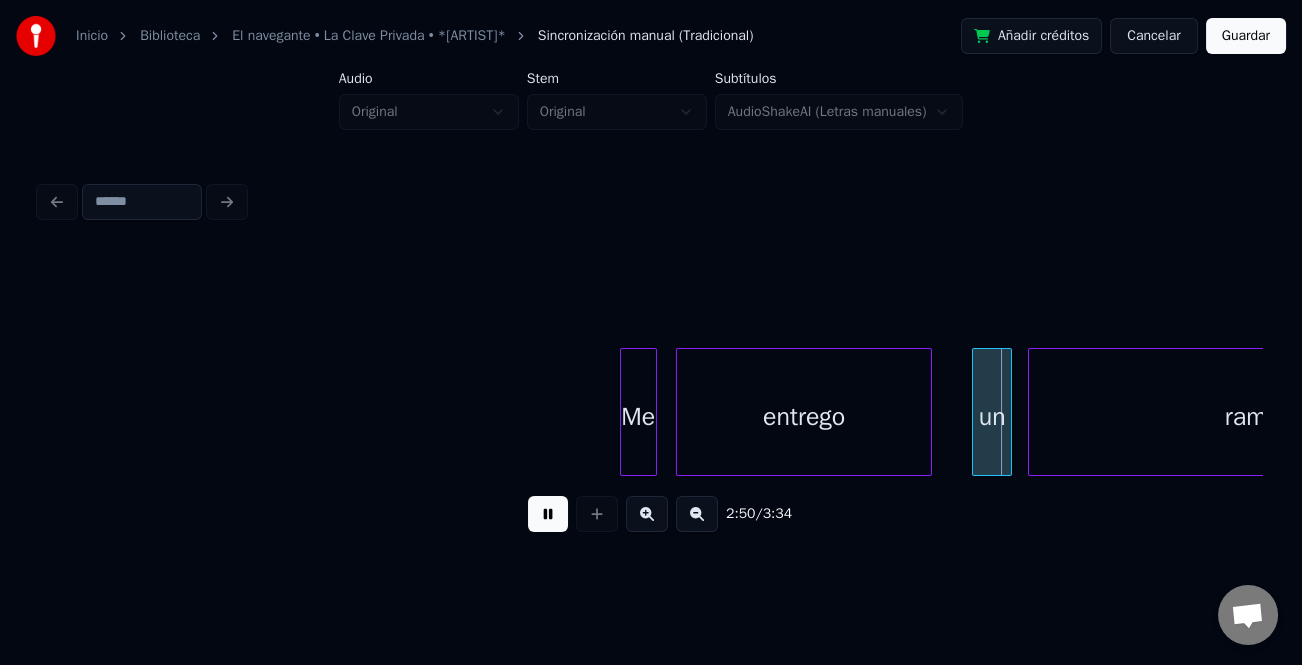 click at bounding box center [647, 514] 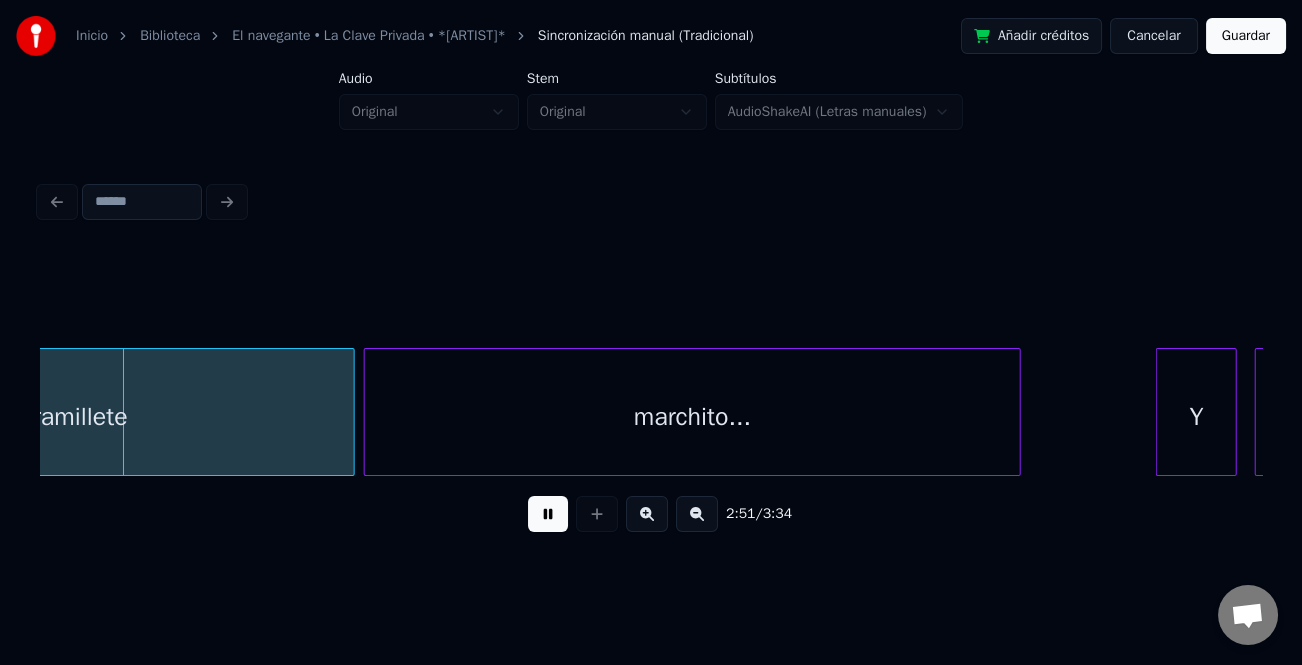 click at bounding box center (697, 514) 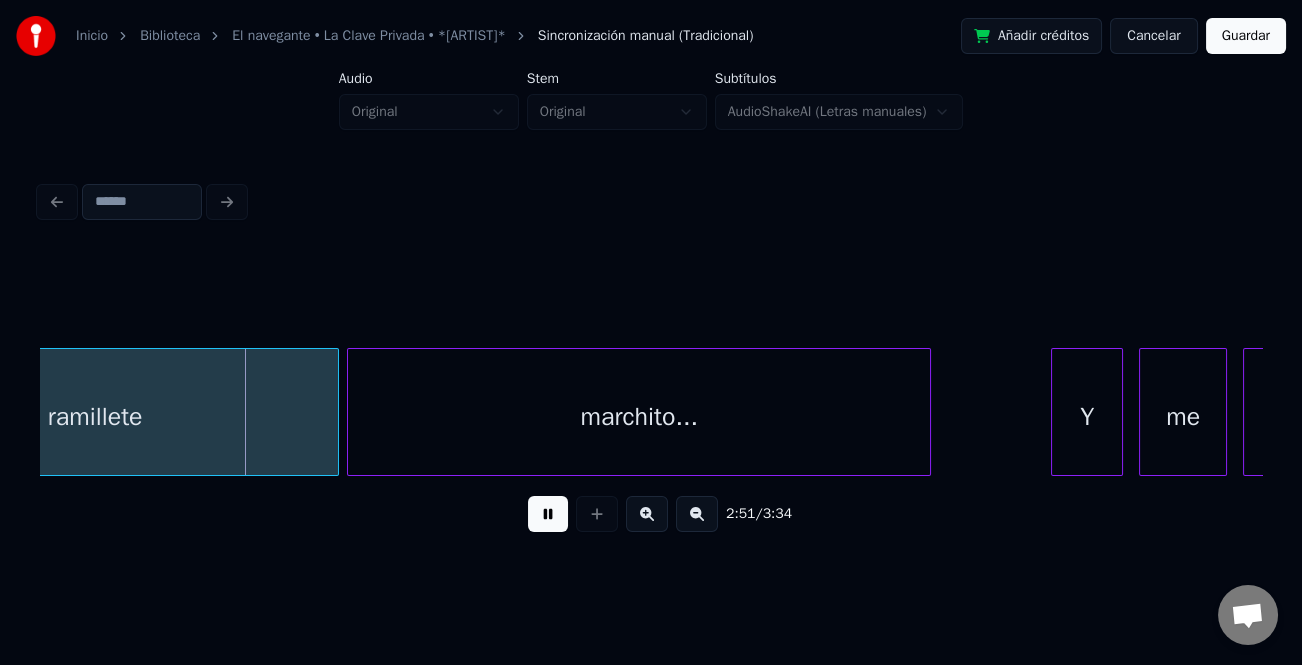 click at bounding box center (697, 514) 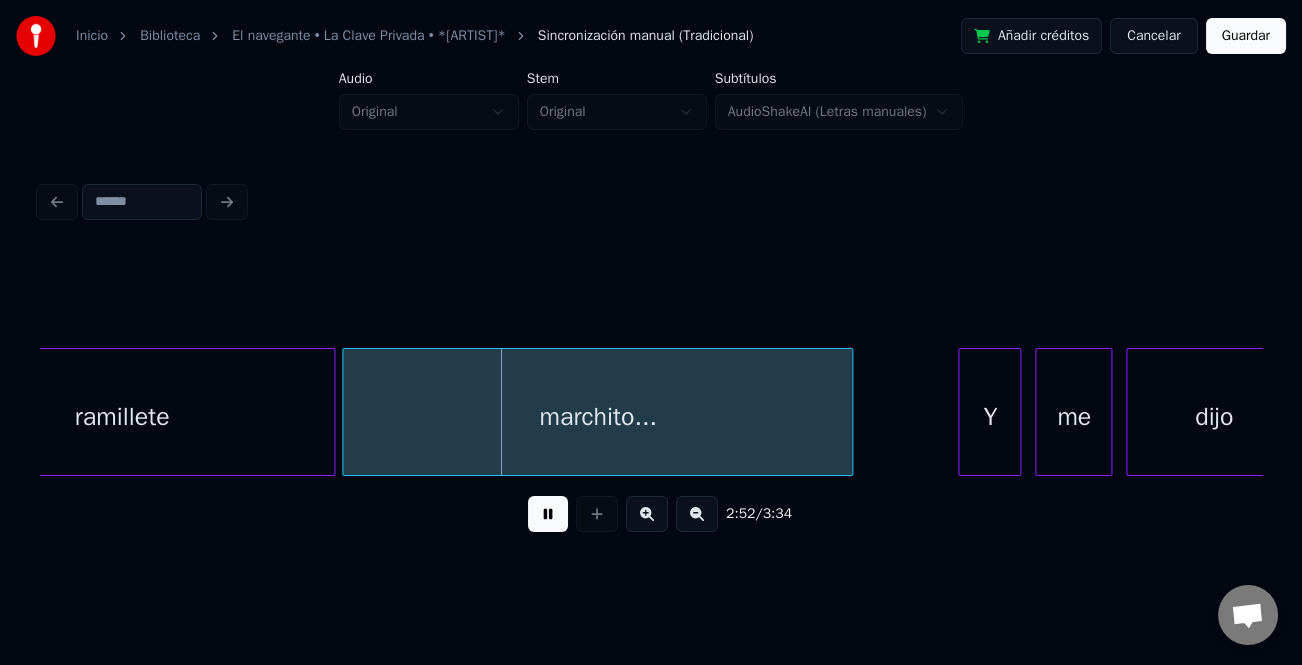 click at bounding box center [697, 514] 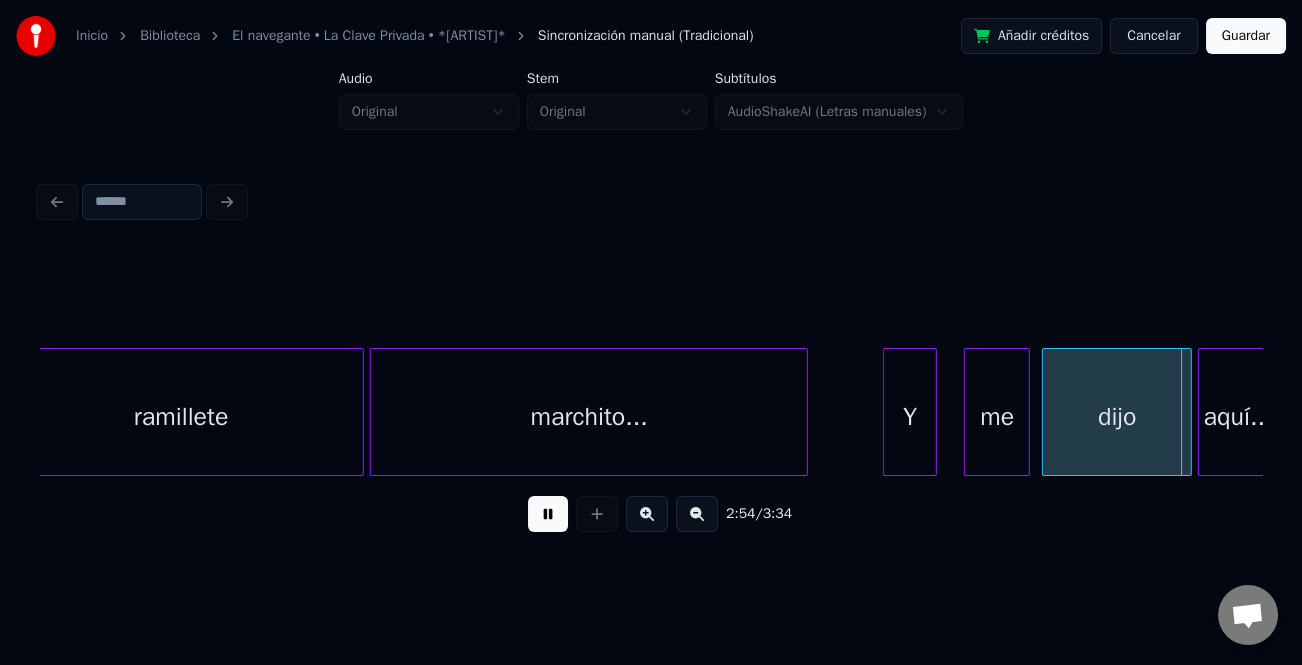click on "Y" at bounding box center [910, 417] 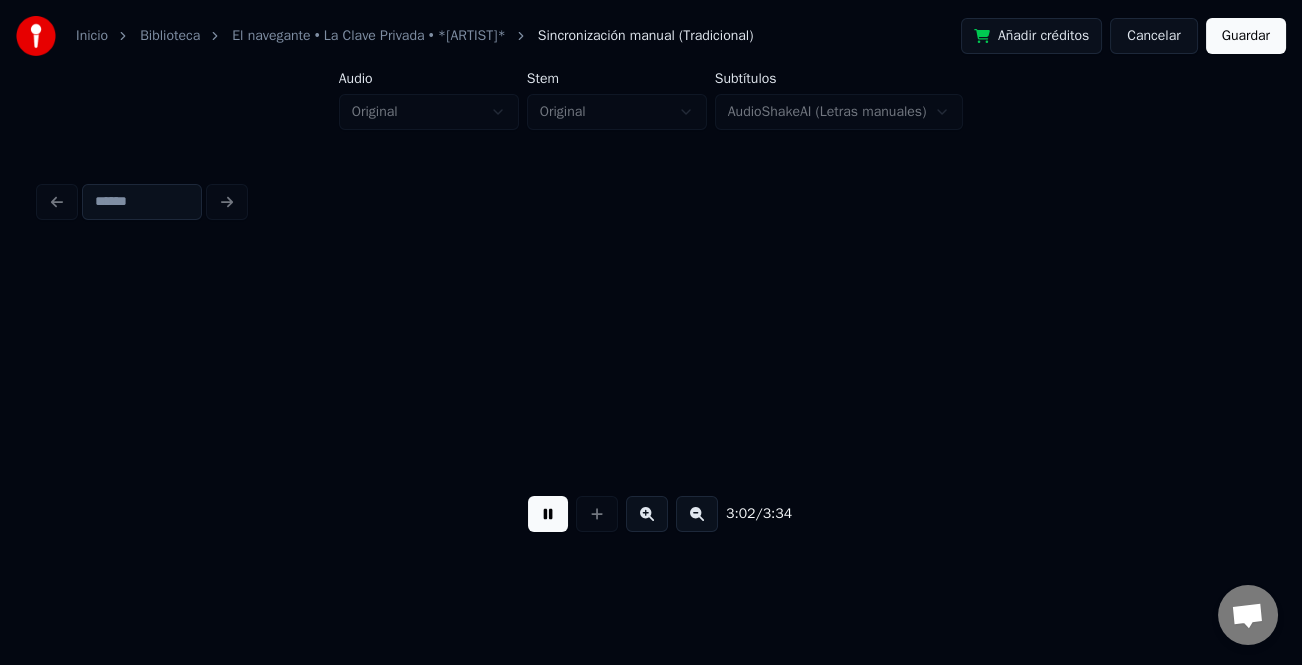 scroll, scrollTop: 0, scrollLeft: 54821, axis: horizontal 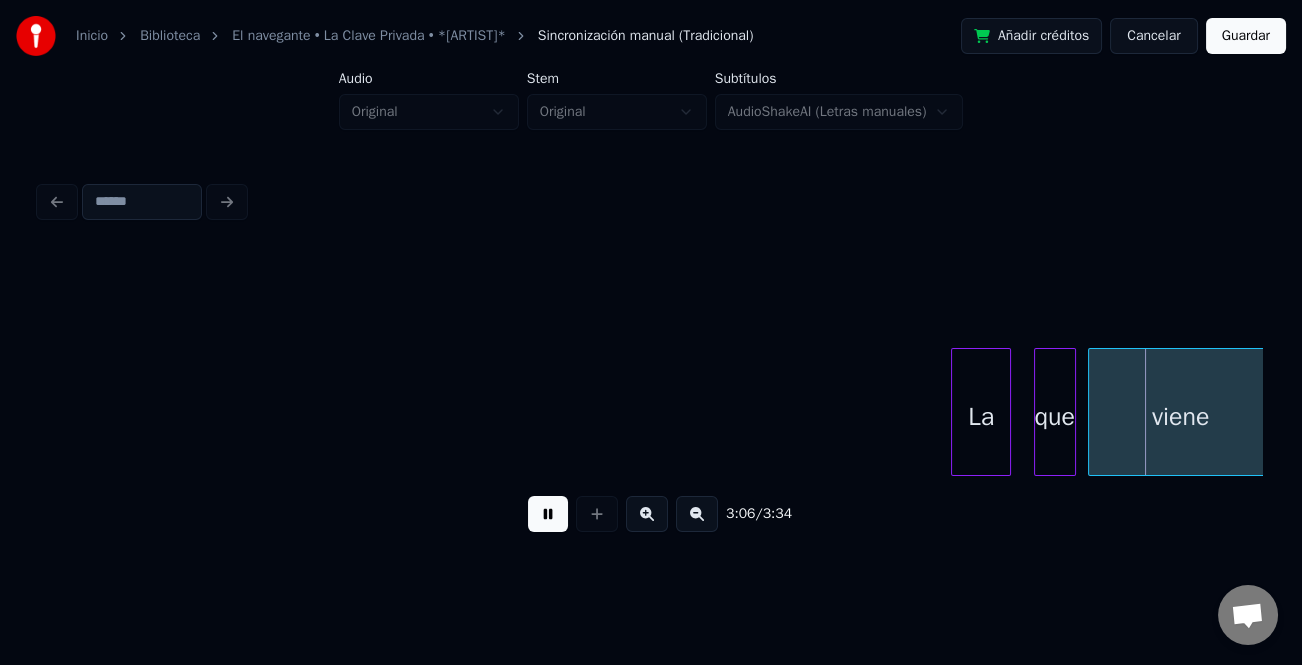 click on "La" at bounding box center [981, 417] 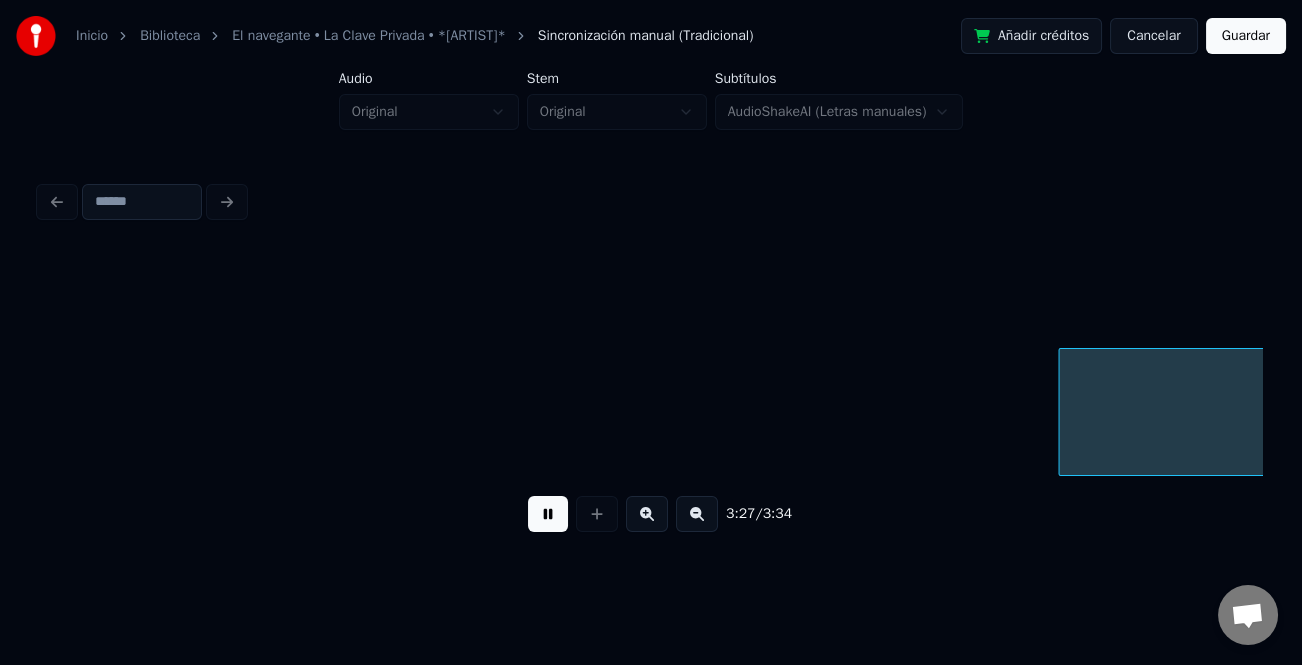 scroll, scrollTop: 0, scrollLeft: 62168, axis: horizontal 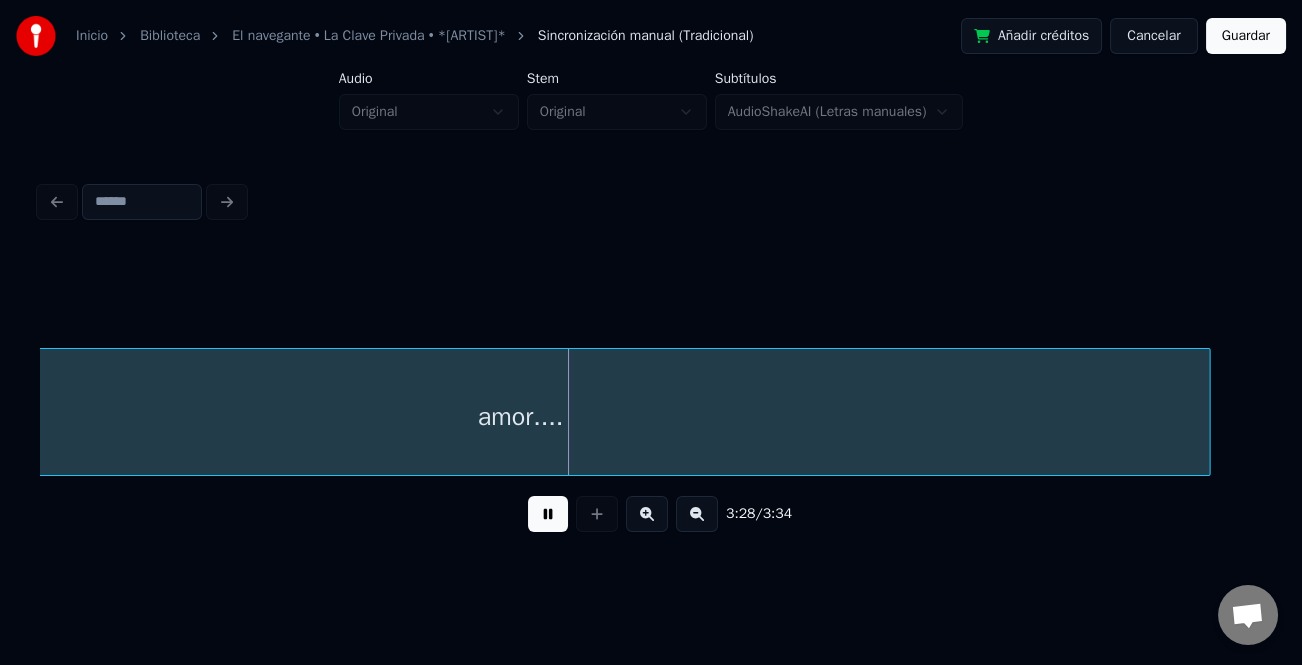 click on "Guardar" at bounding box center [1246, 36] 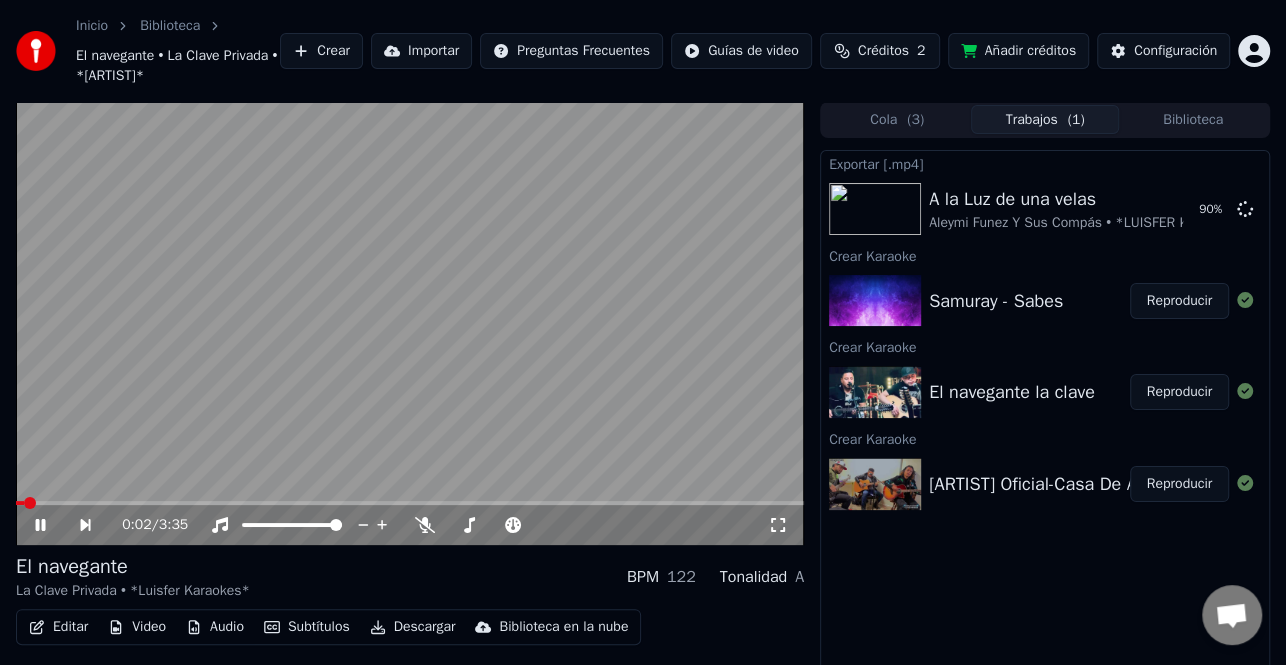 click on "Descargar" at bounding box center (413, 627) 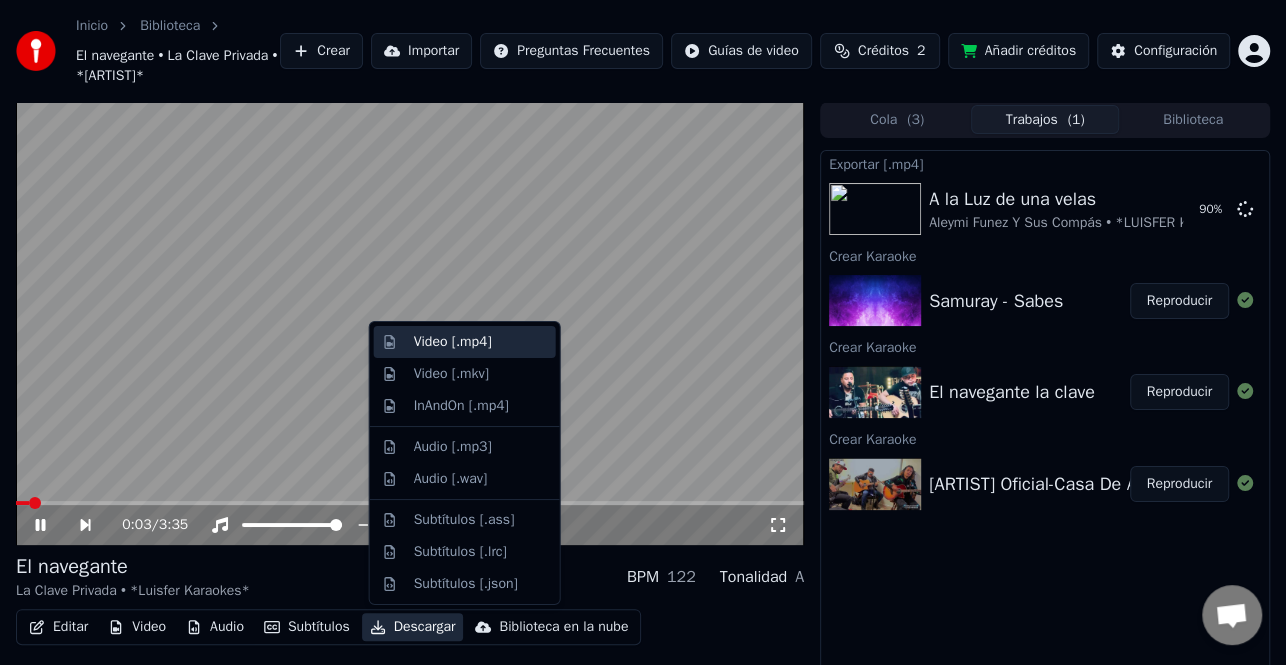 click on "Video [.mp4]" at bounding box center [481, 342] 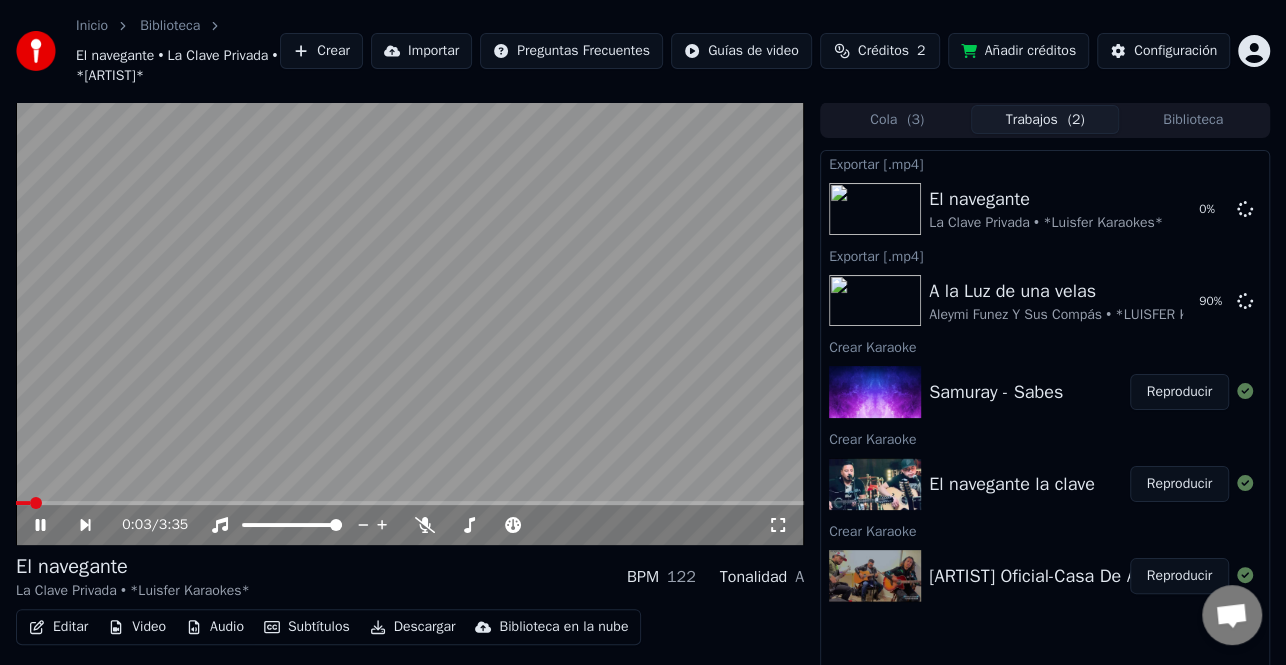 click 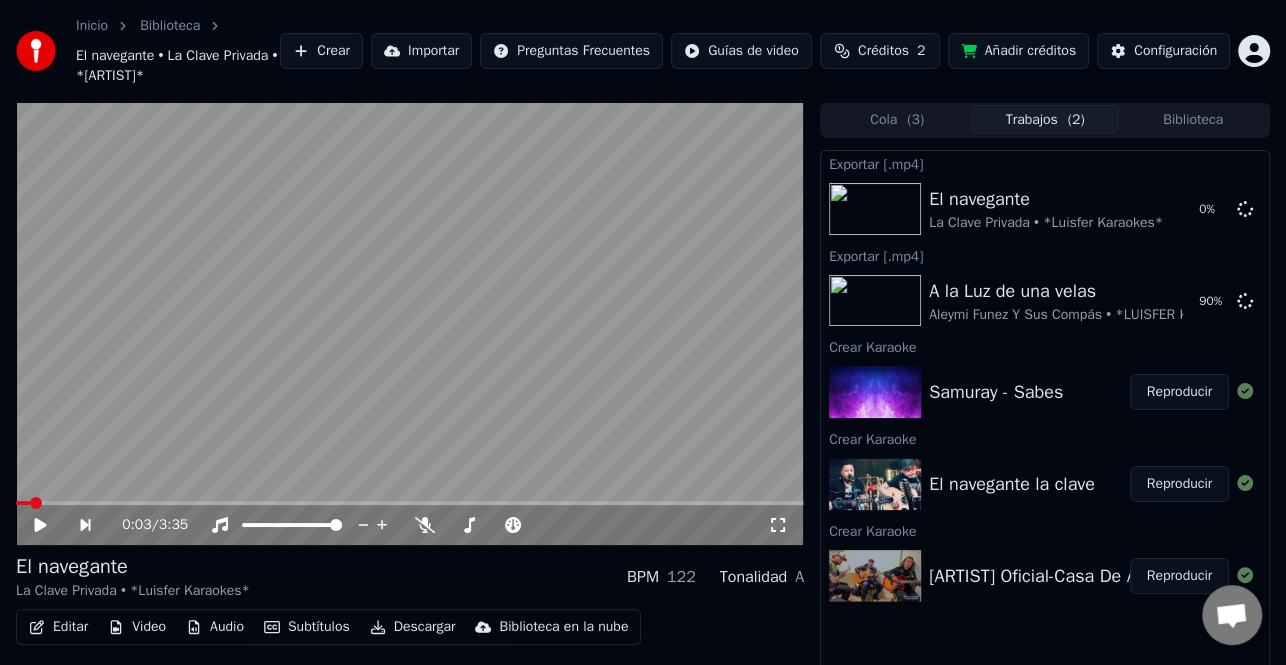 click on "Reproducir" at bounding box center (1179, 392) 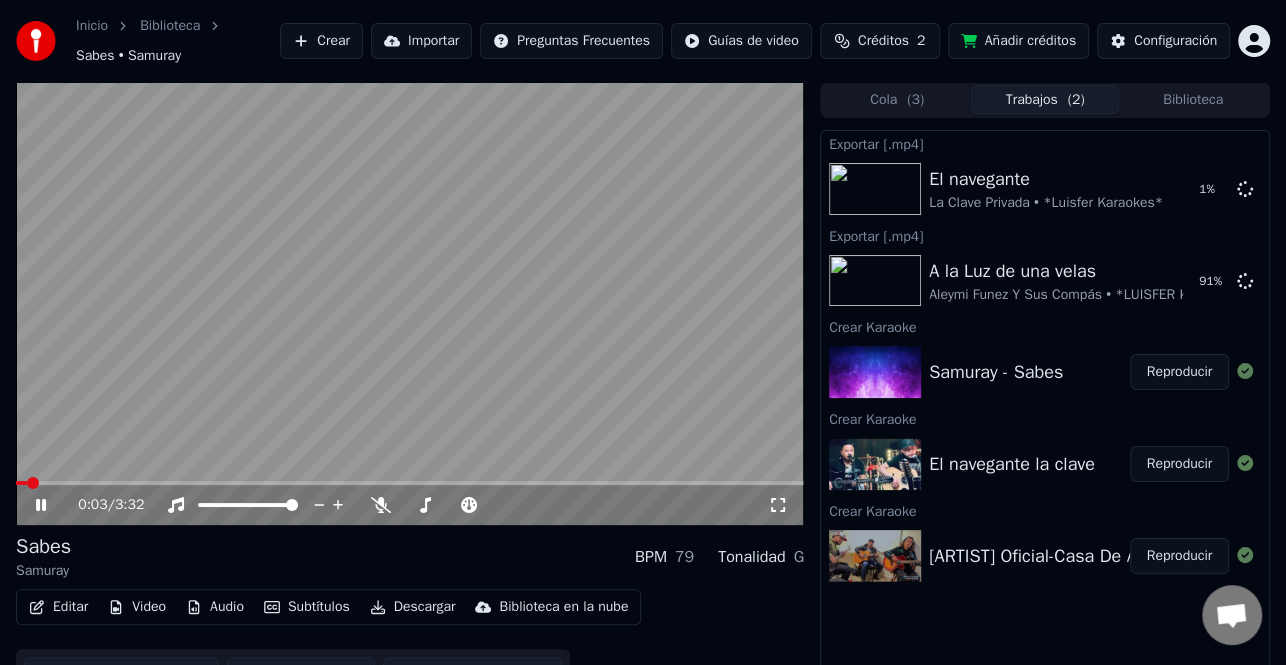 drag, startPoint x: 41, startPoint y: 493, endPoint x: 87, endPoint y: 589, distance: 106.451866 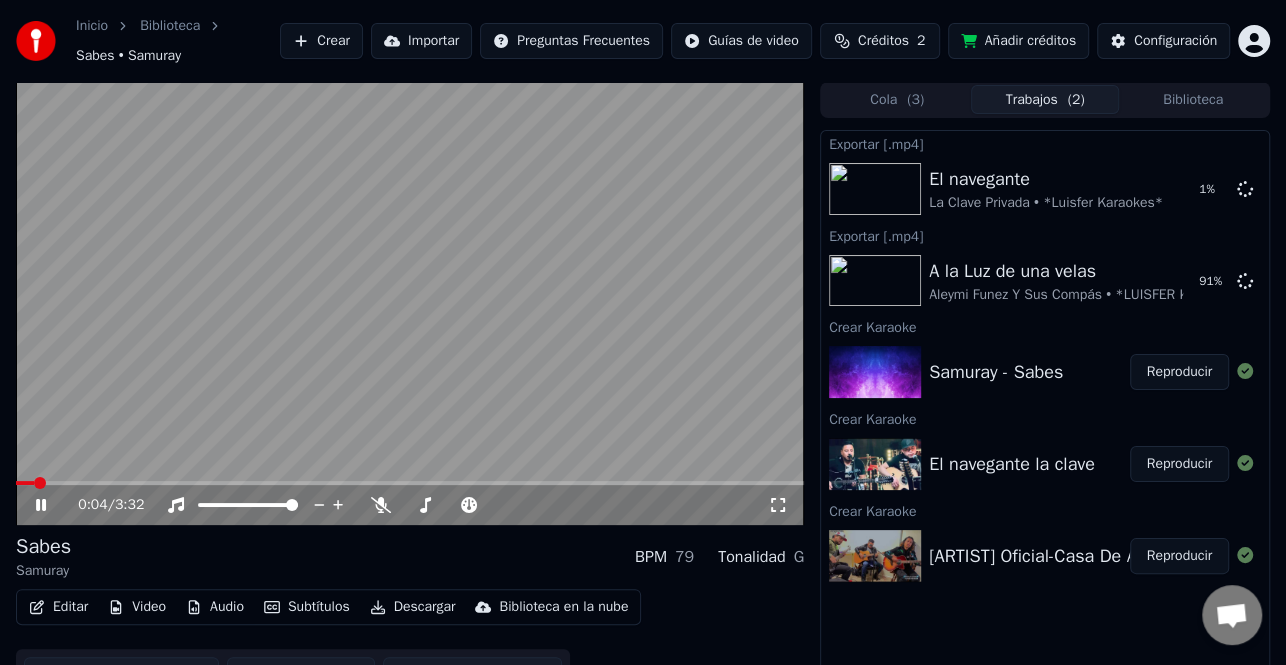 click 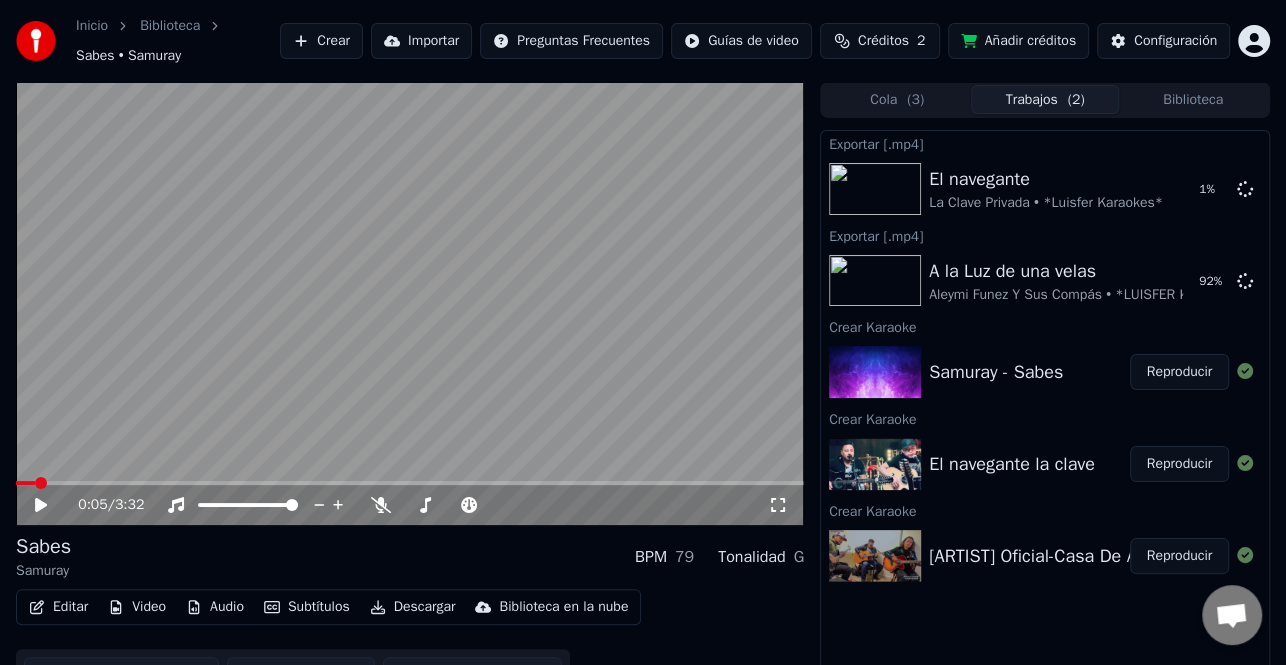 click on "Editar" at bounding box center [58, 607] 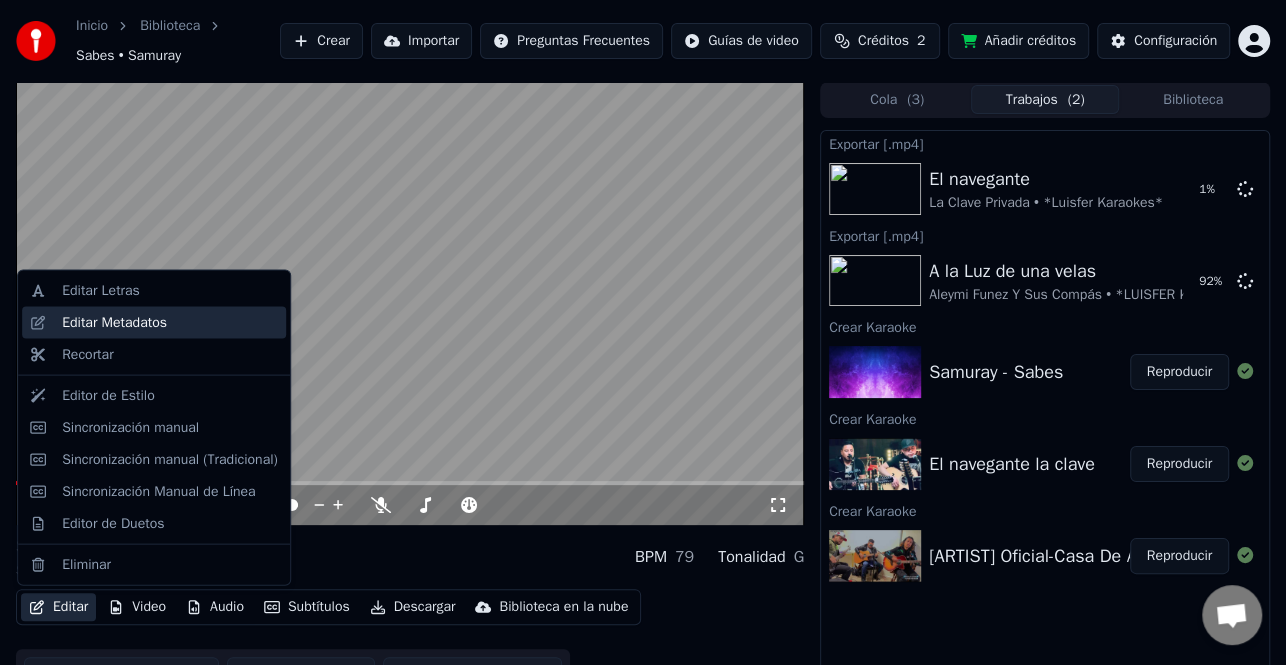 click on "Editar Metadatos" at bounding box center (114, 323) 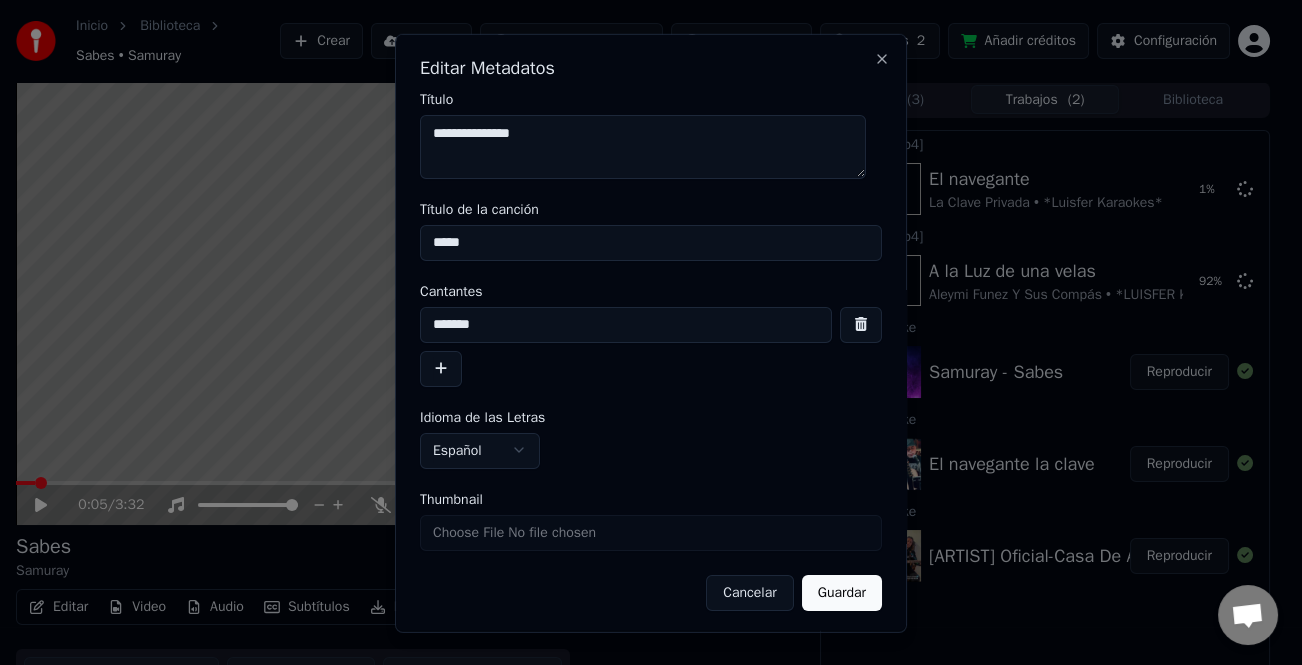 click at bounding box center (441, 368) 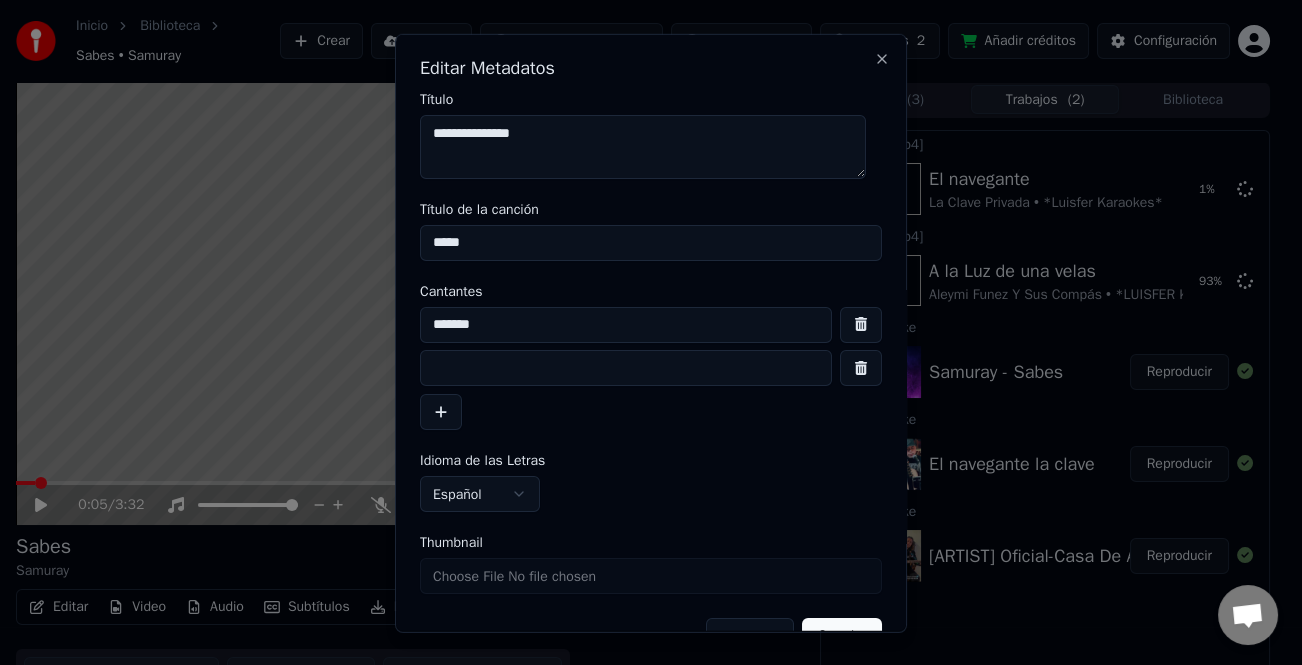 click at bounding box center (626, 368) 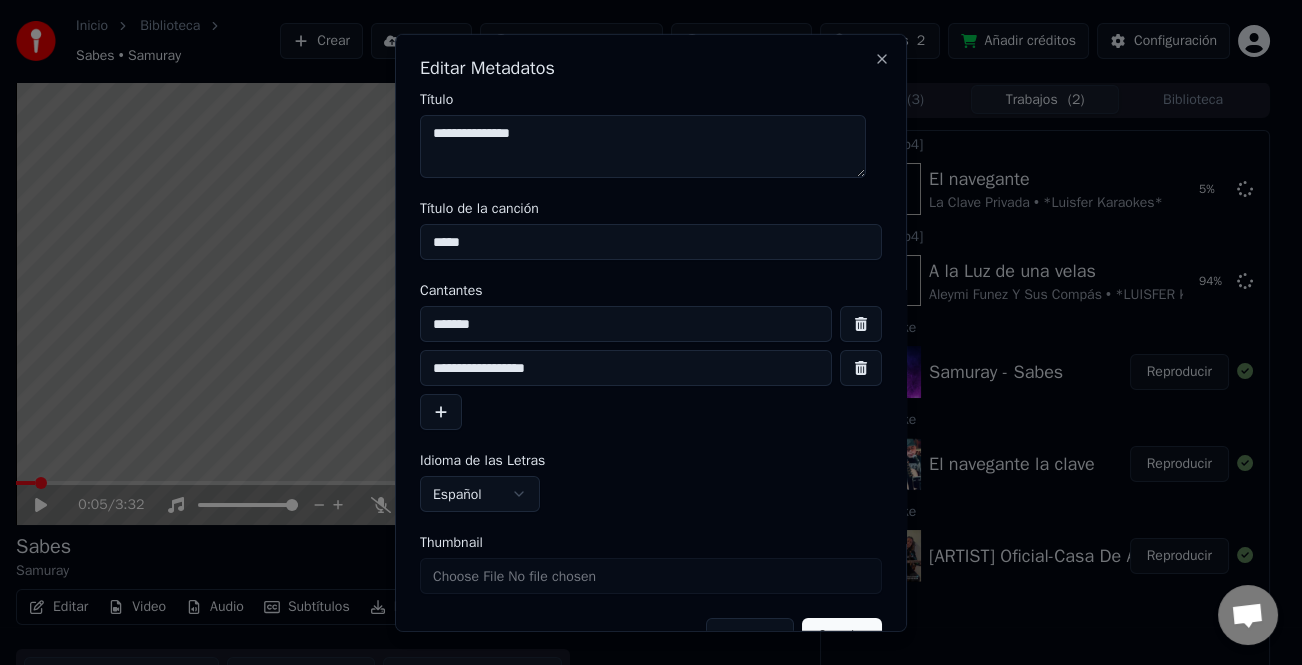 scroll, scrollTop: 47, scrollLeft: 0, axis: vertical 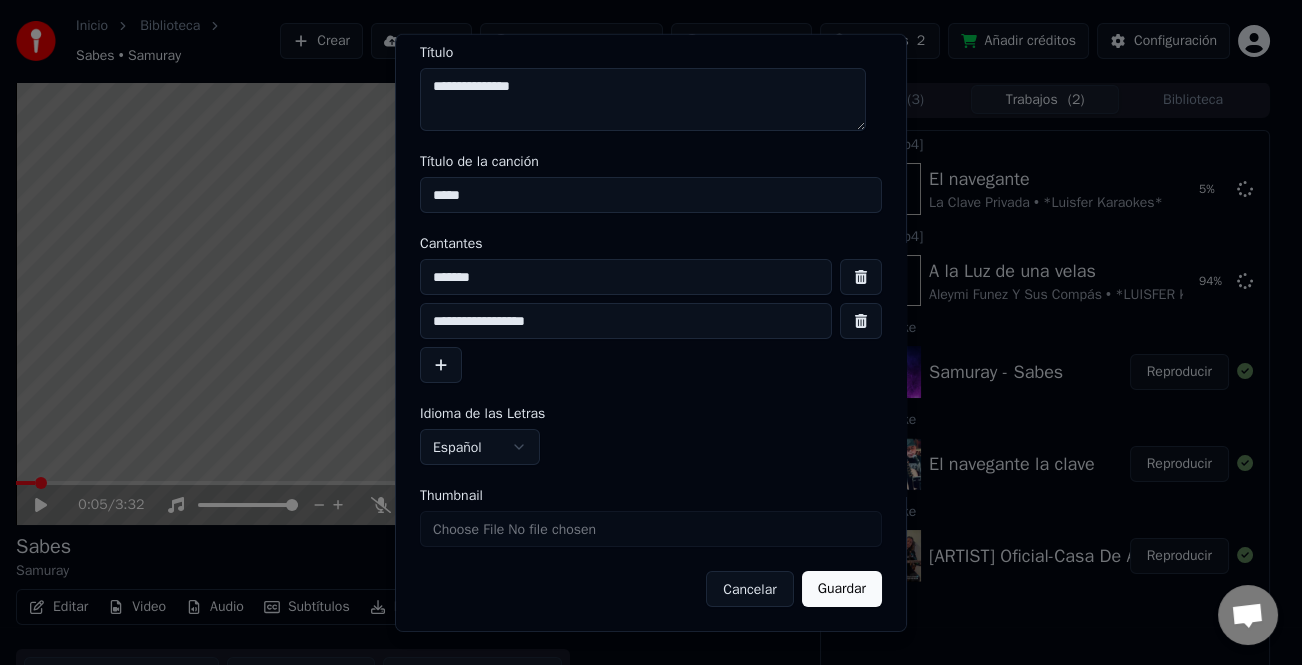 type on "**********" 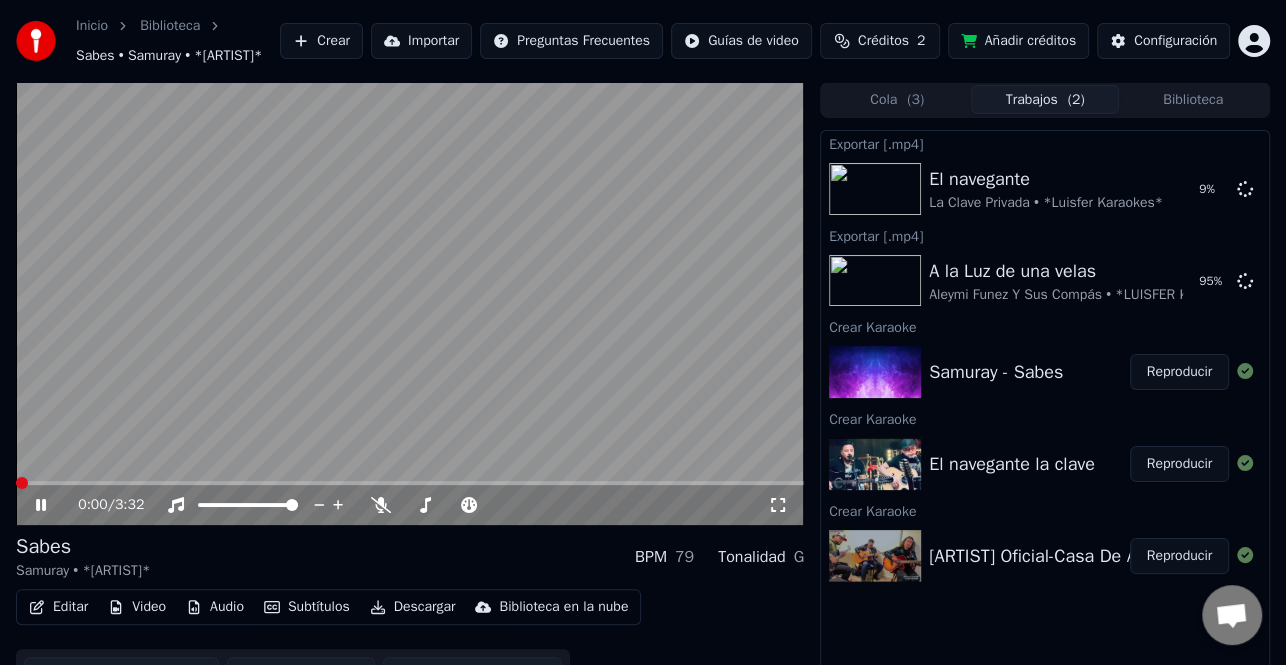 click 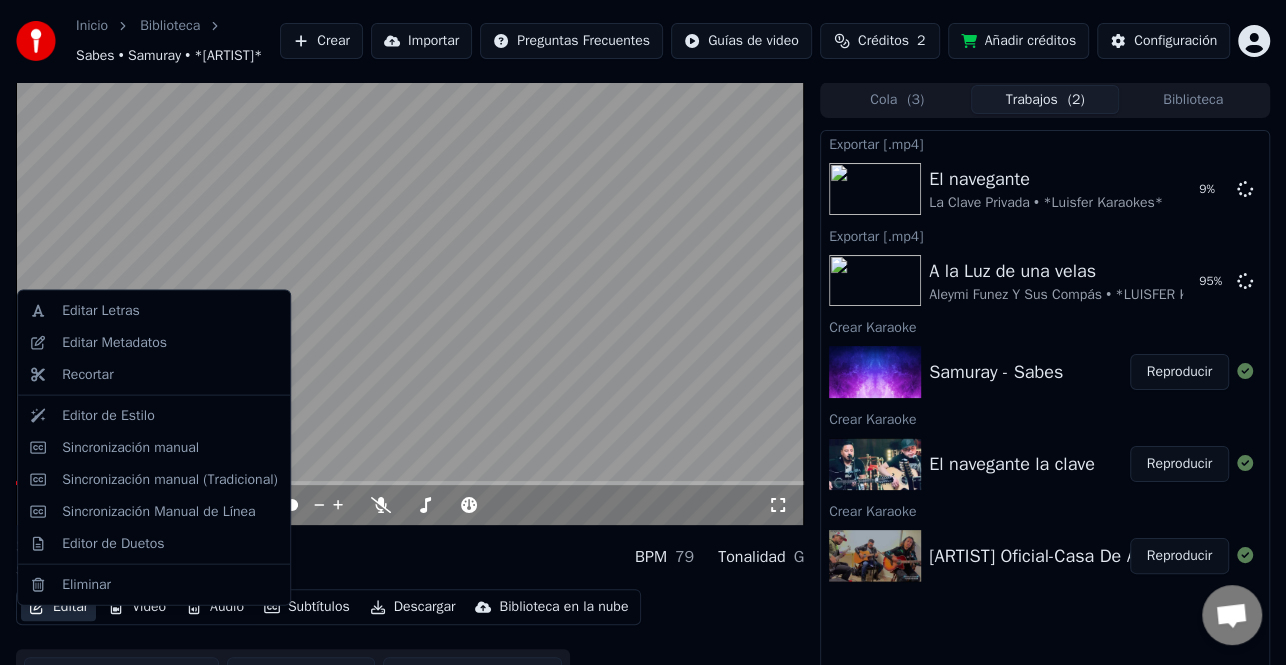 click on "Editar" at bounding box center [58, 607] 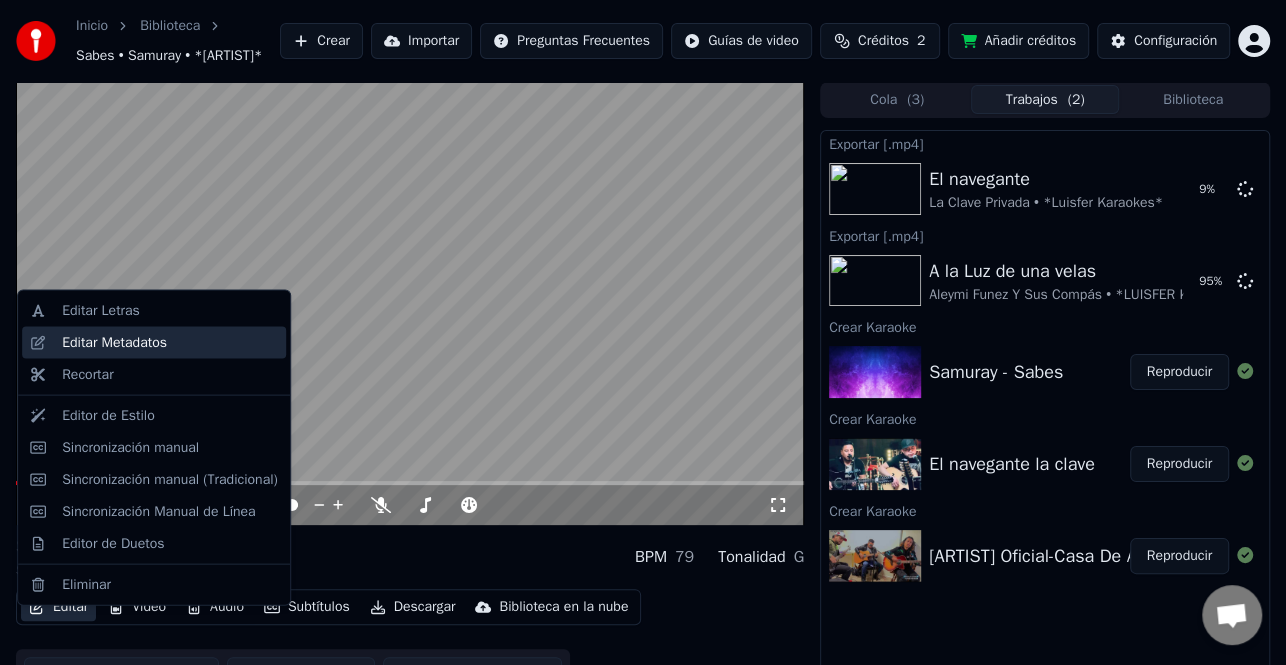 click on "Editar Metadatos" at bounding box center (114, 343) 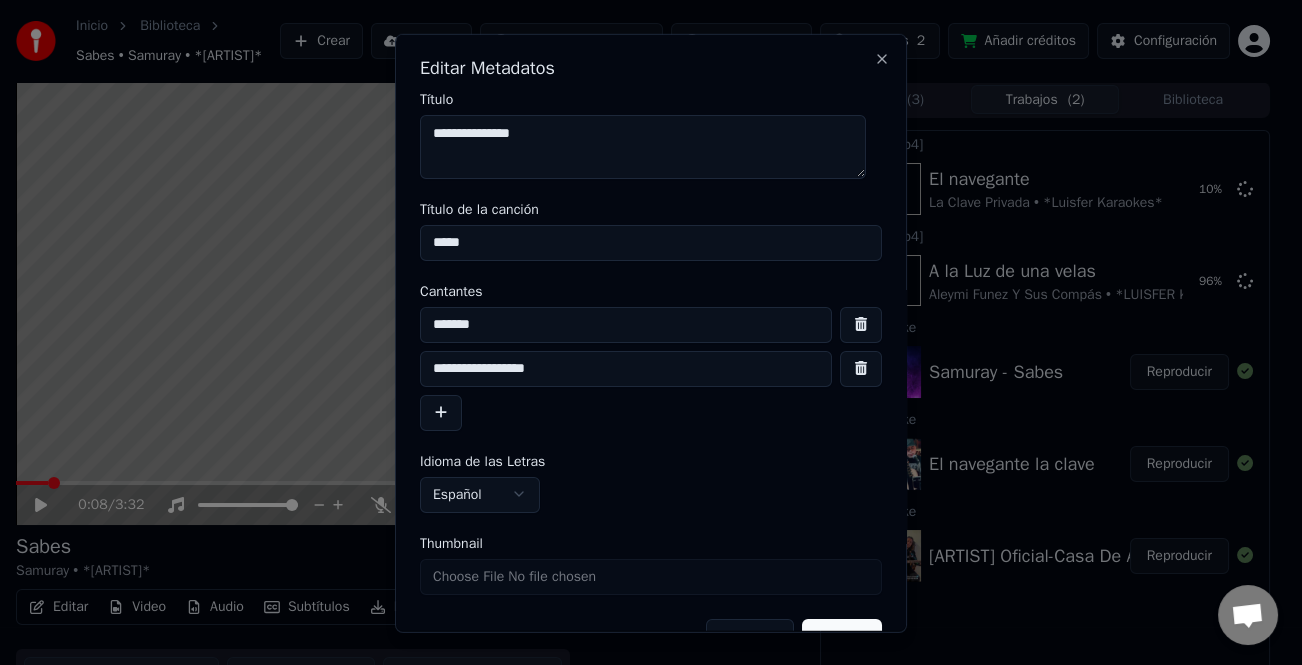 click on "**********" at bounding box center (626, 368) 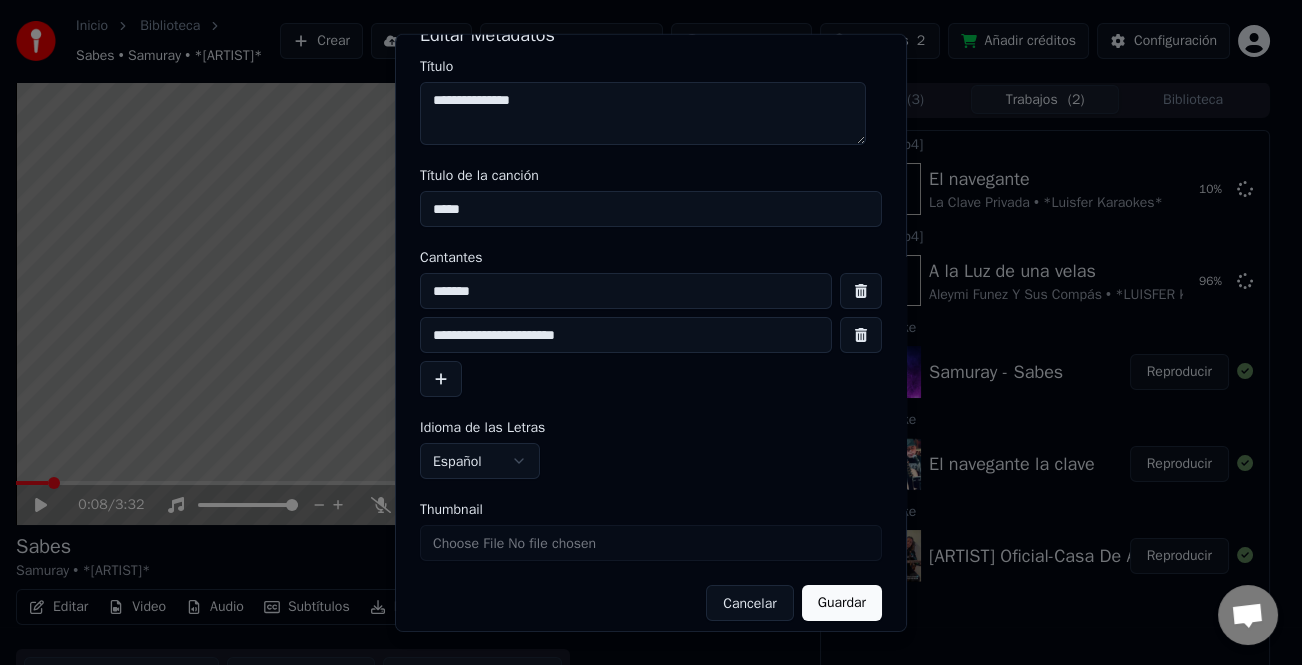 scroll, scrollTop: 47, scrollLeft: 0, axis: vertical 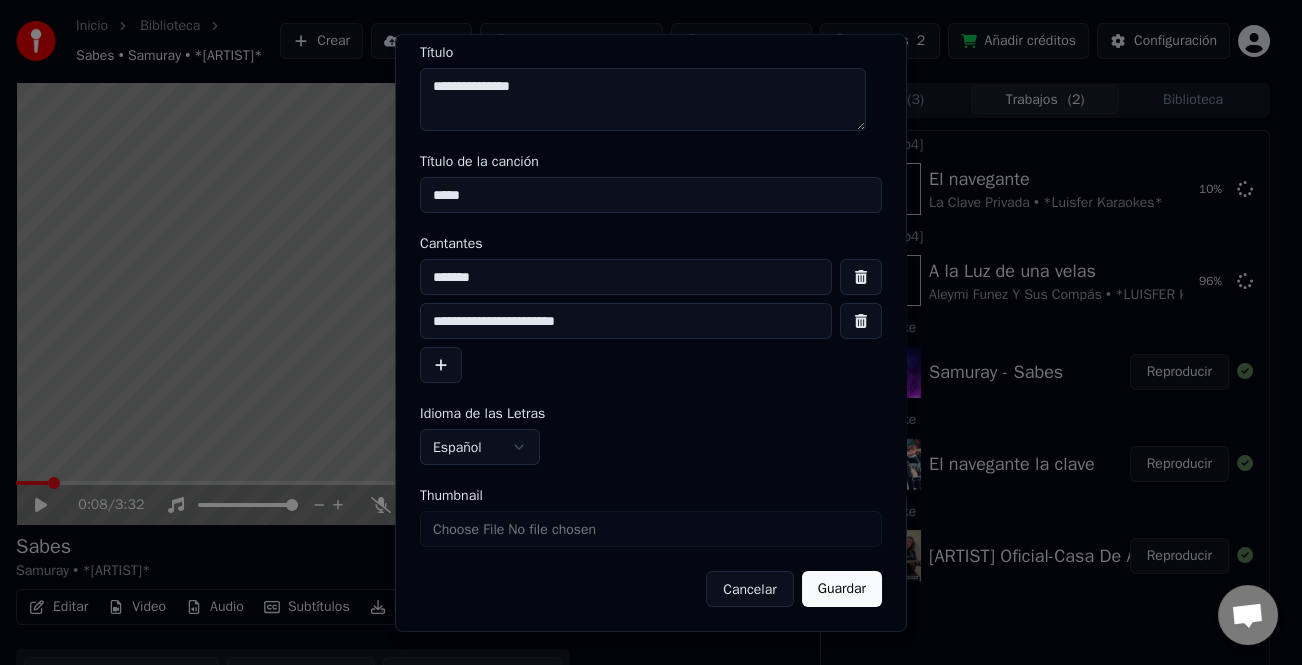 type on "**********" 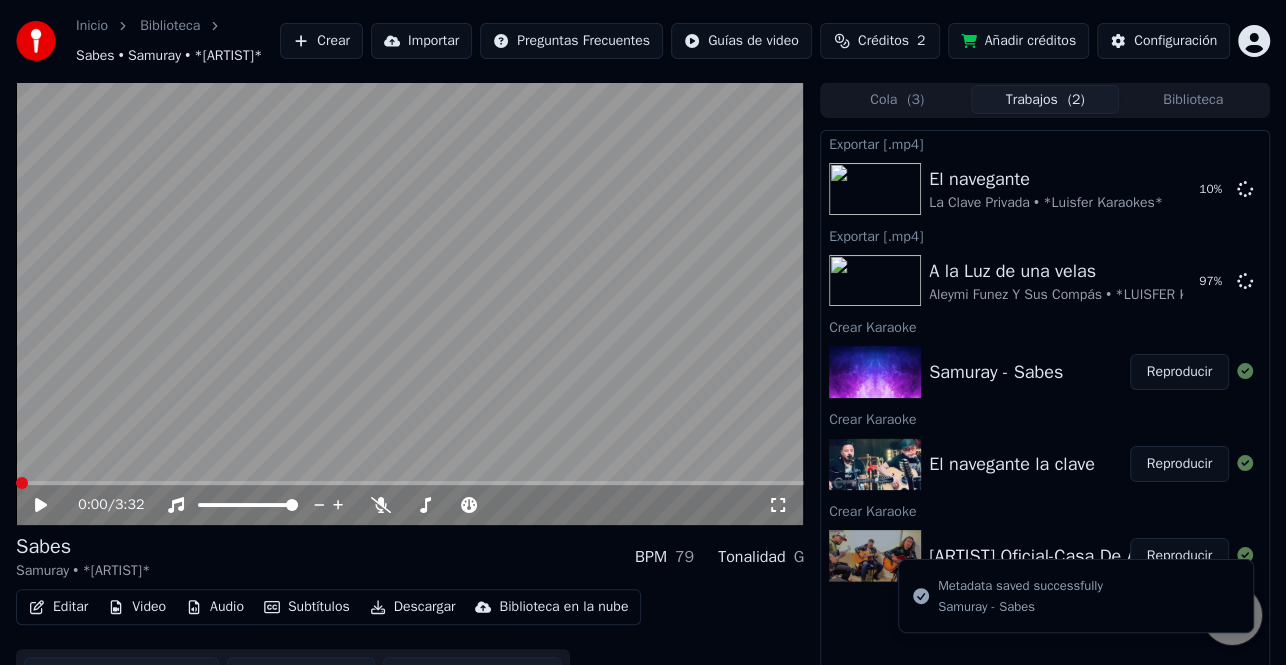 click 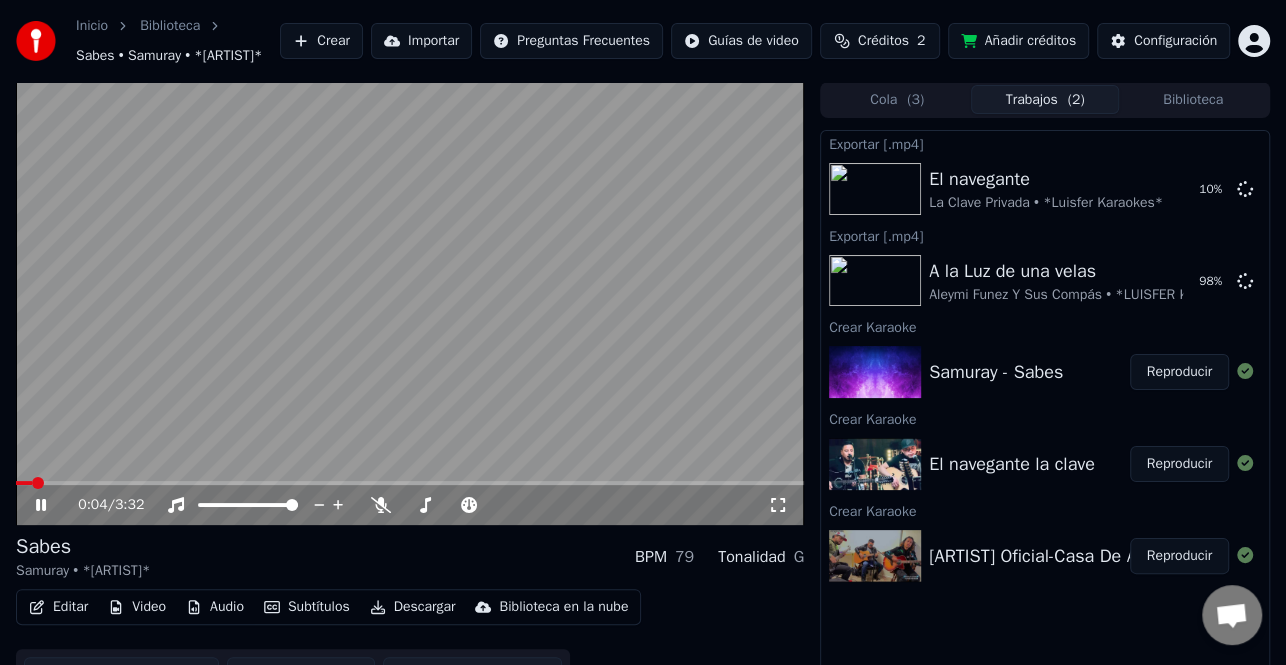 click on "Reproducir" at bounding box center (1179, 372) 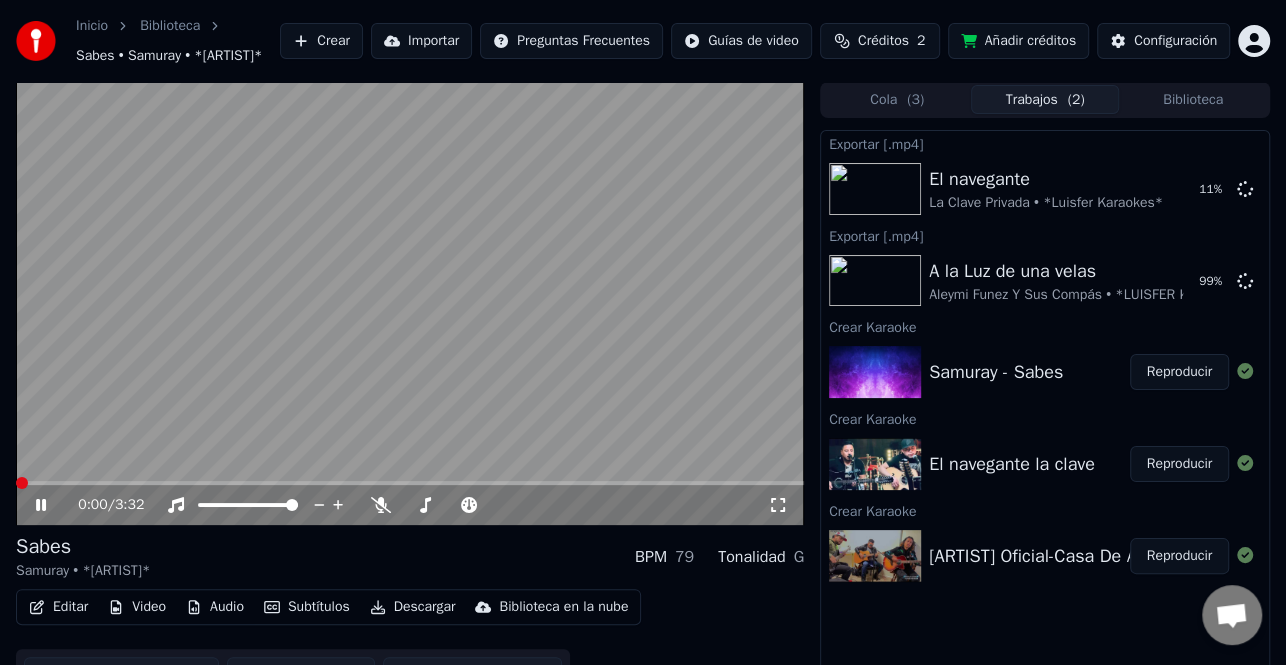 click at bounding box center [22, 483] 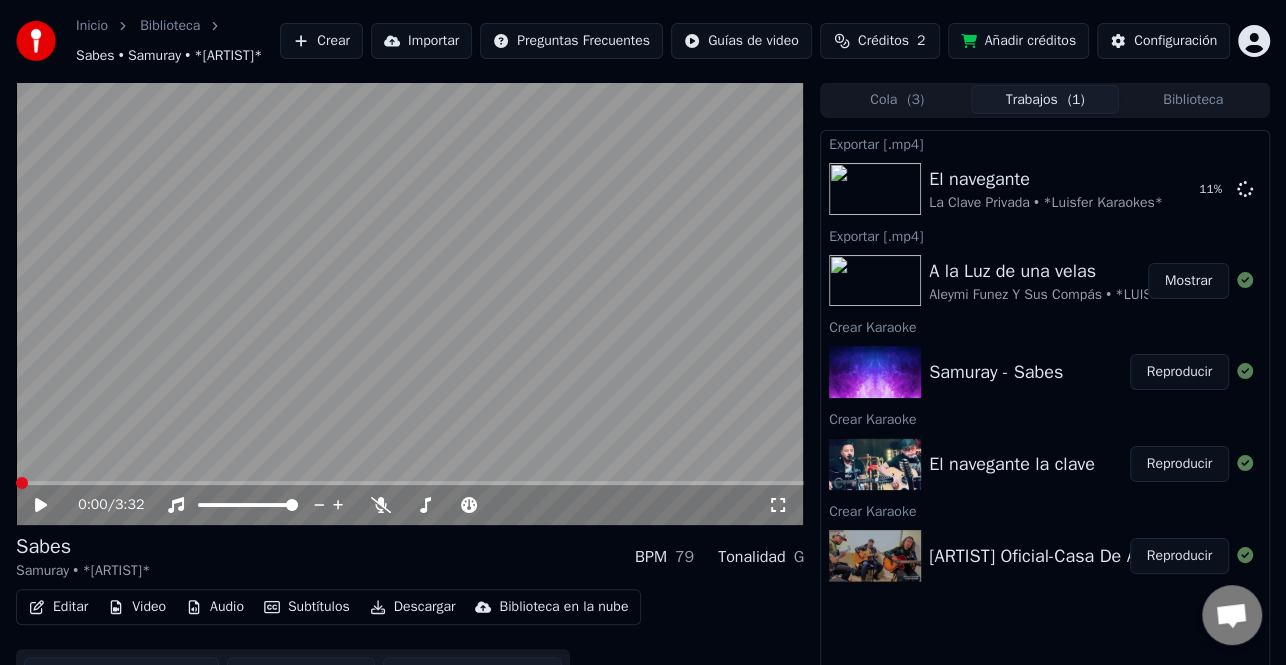 click 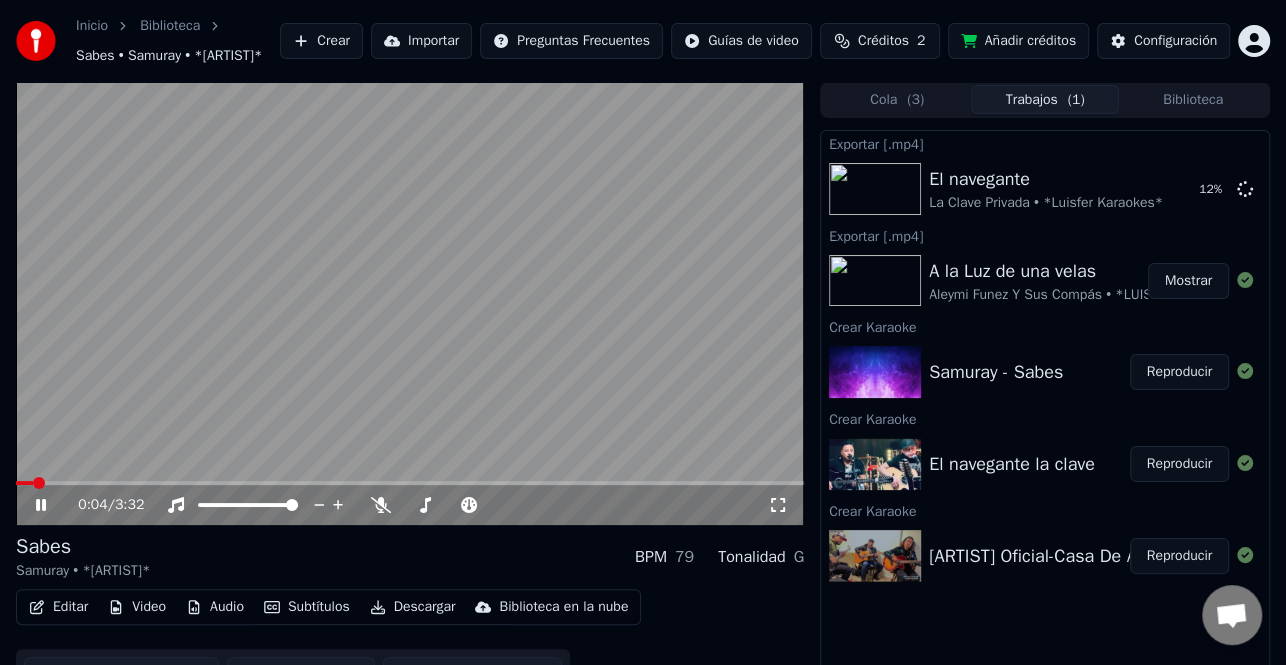 click 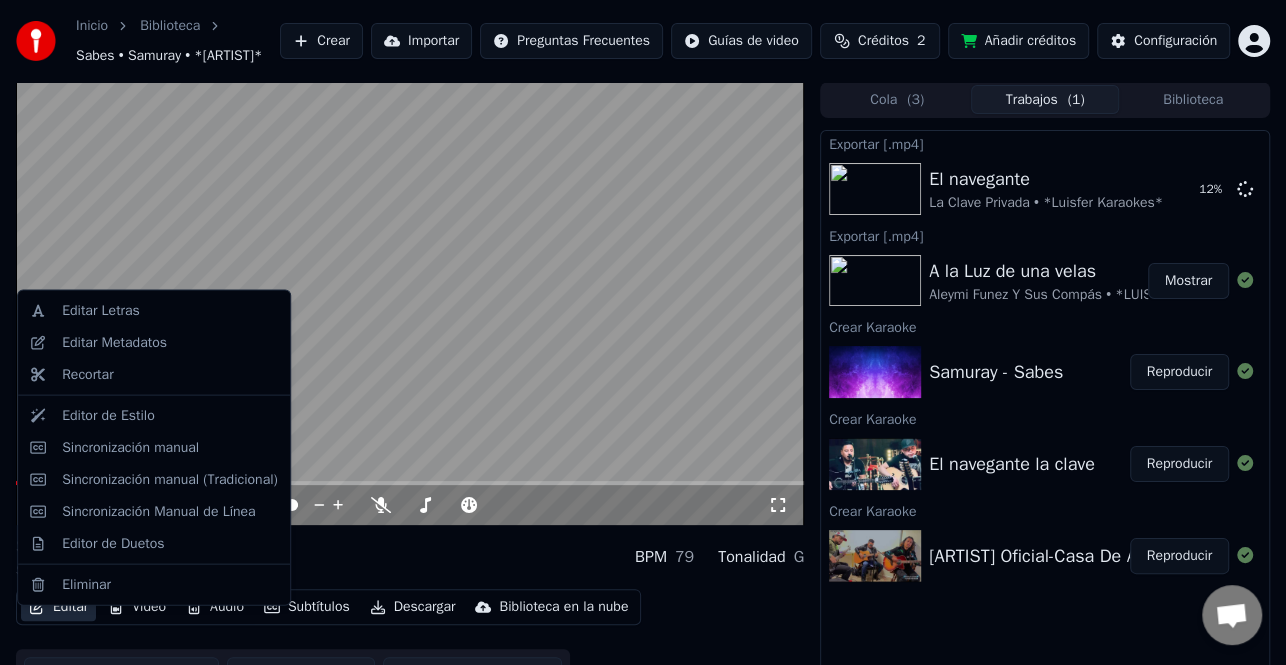 click on "Editar" at bounding box center (58, 607) 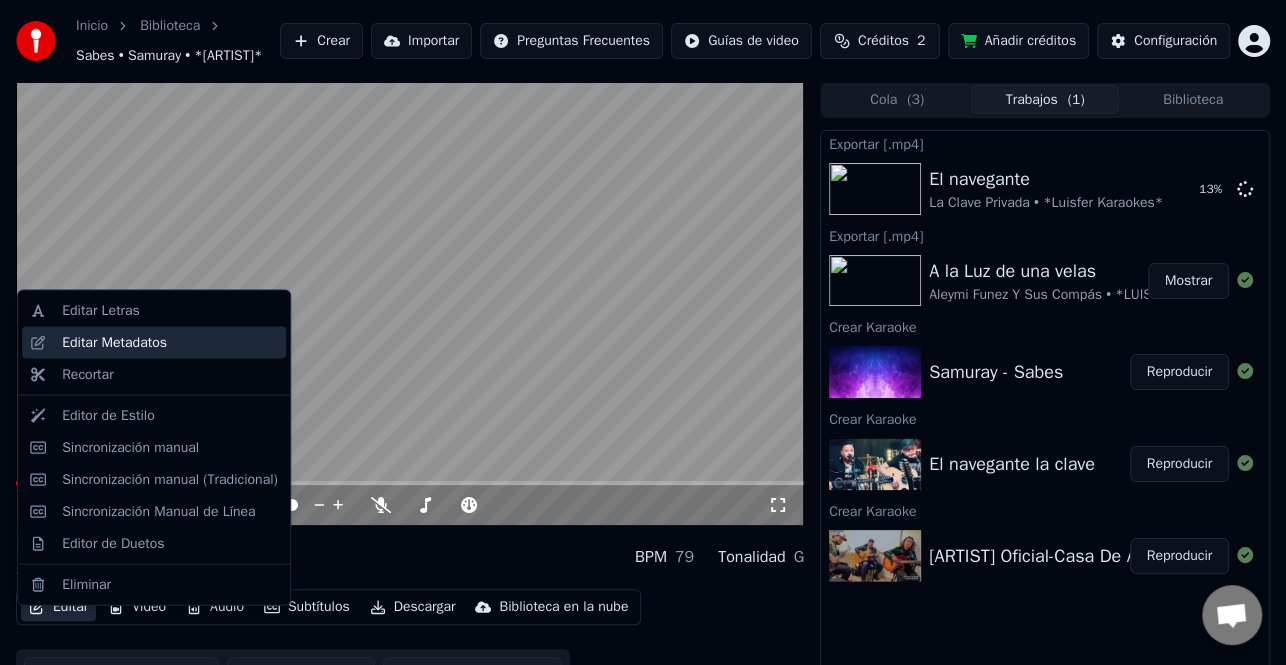 click on "Editar Metadatos" at bounding box center (114, 343) 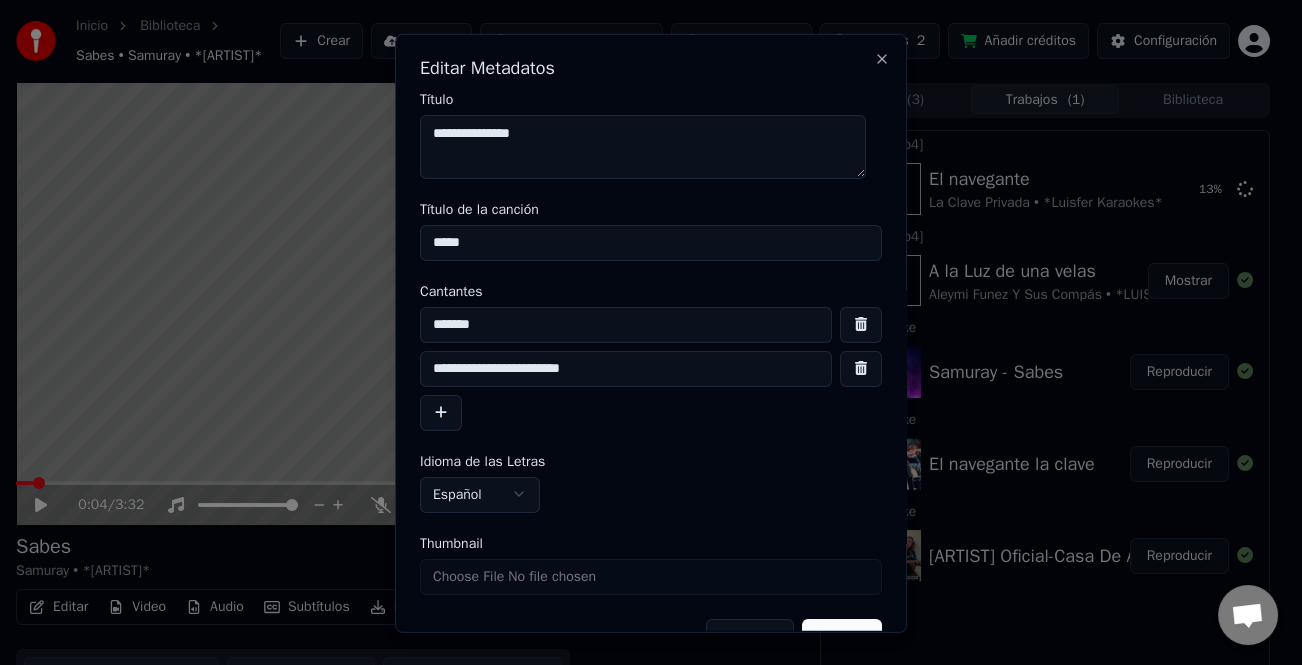click on "**********" at bounding box center [626, 368] 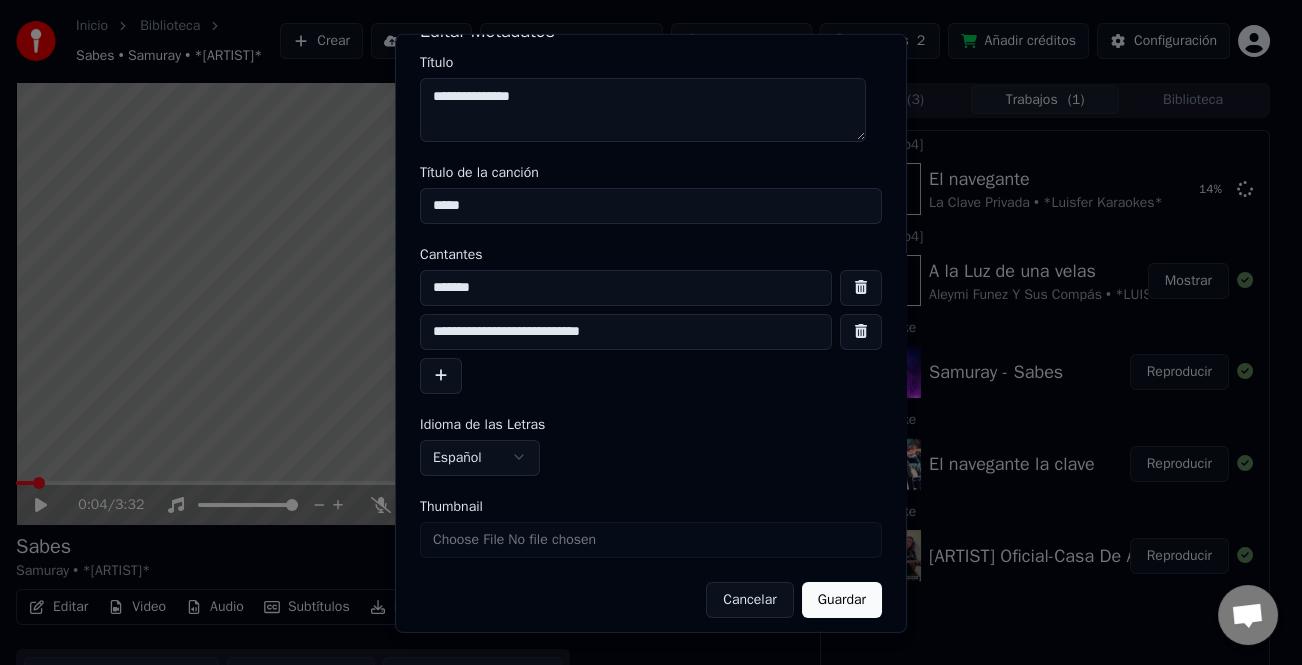 scroll, scrollTop: 47, scrollLeft: 0, axis: vertical 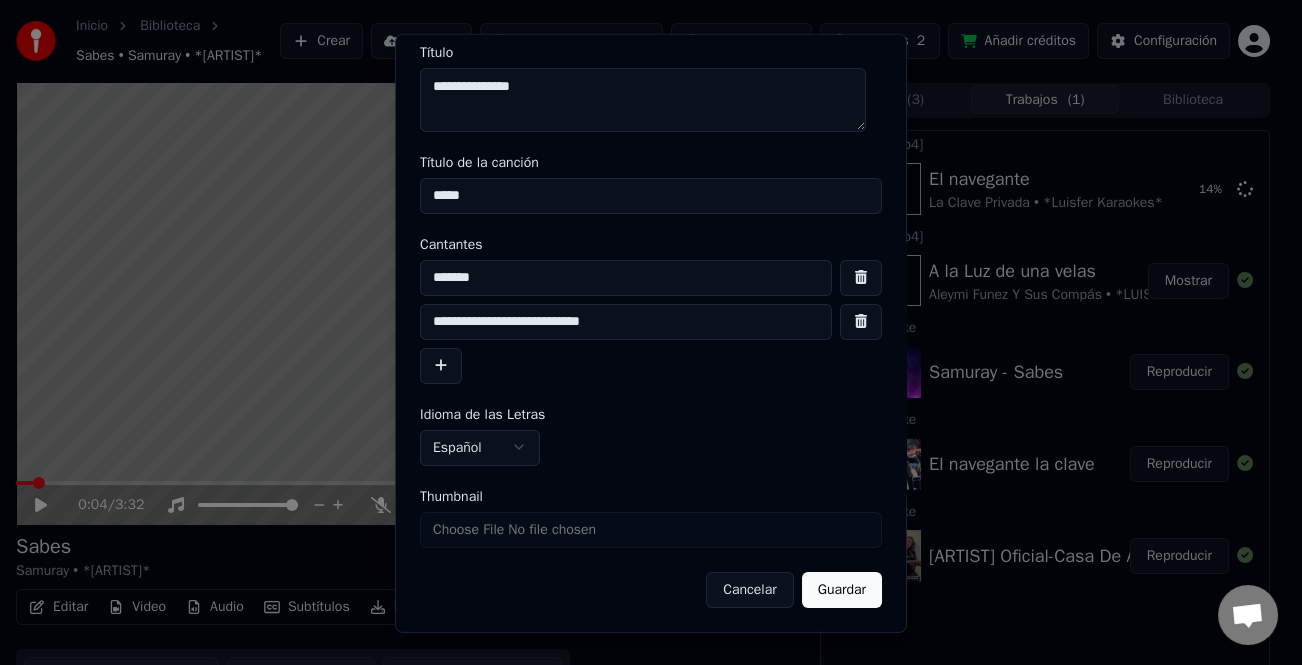 type on "**********" 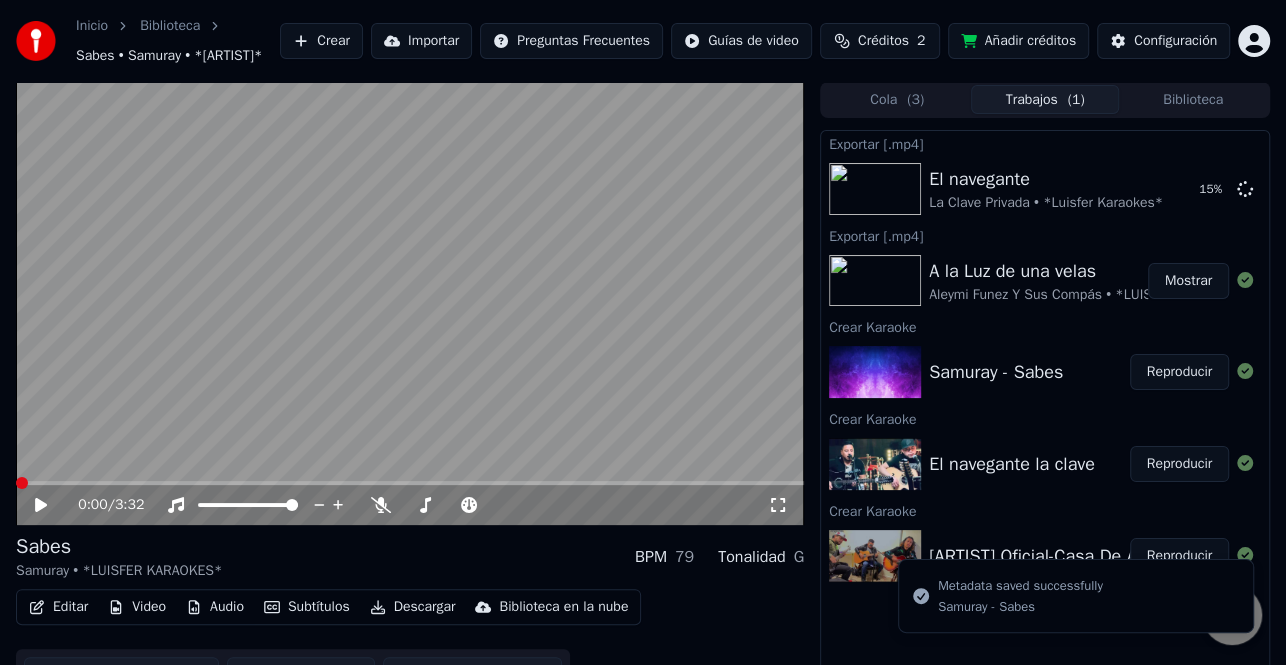 click 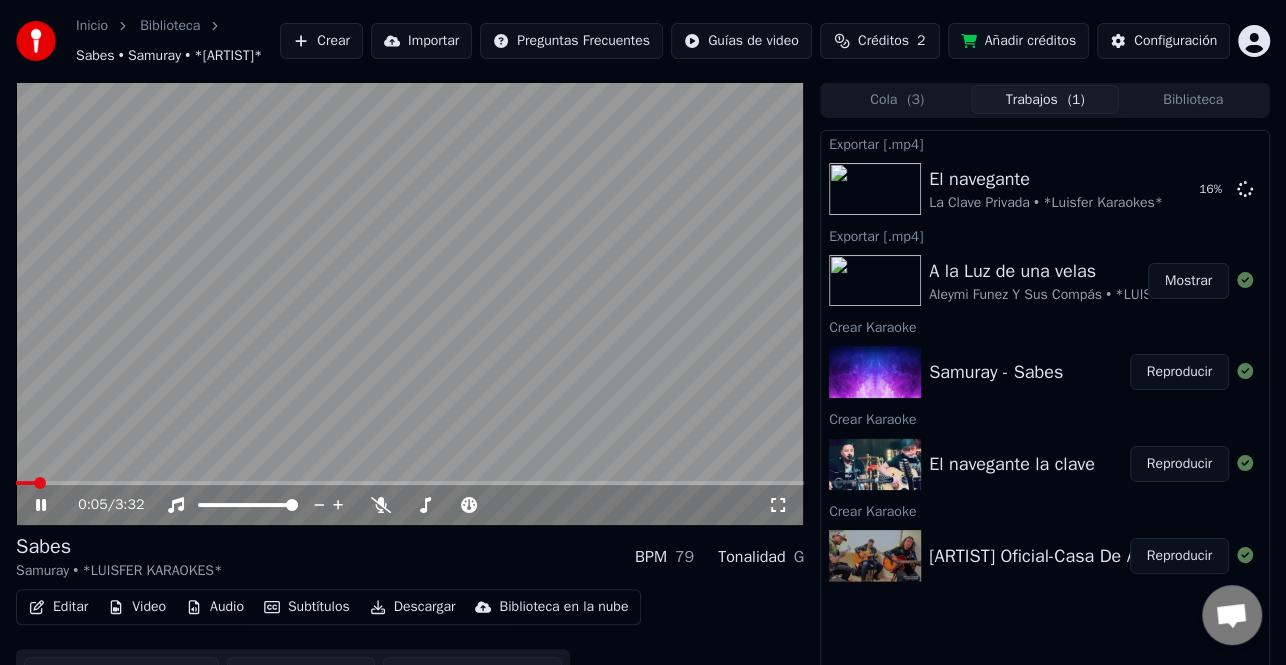 click at bounding box center (25, 483) 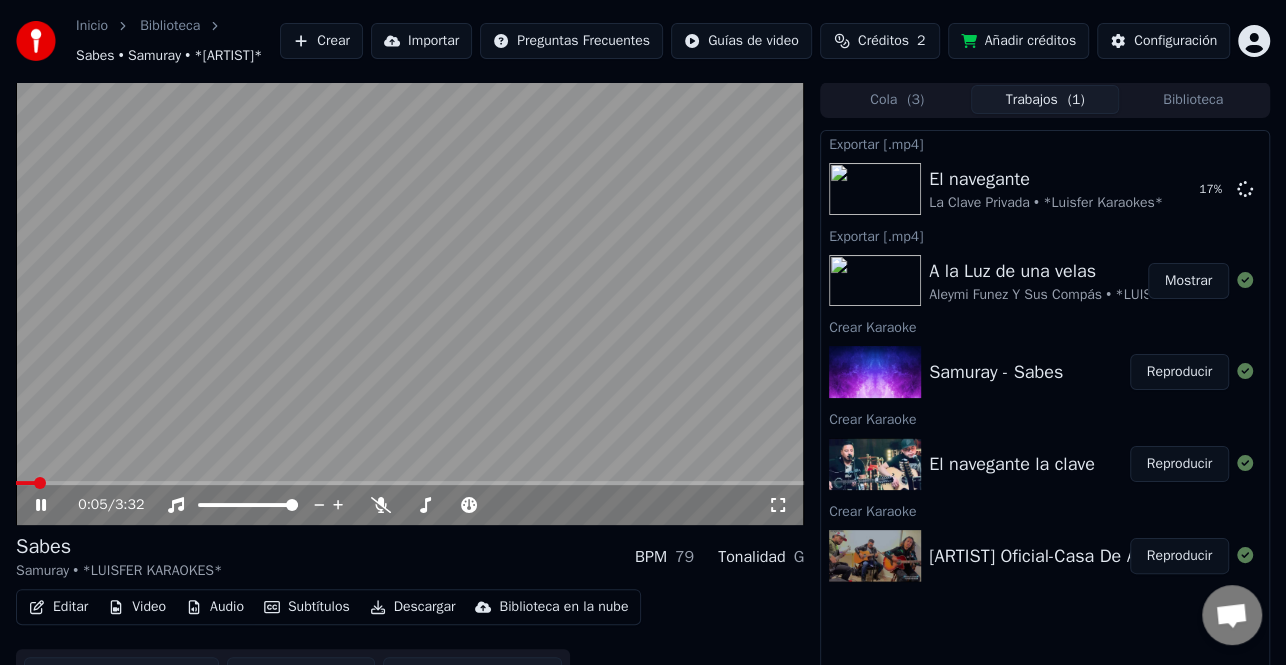 click on "0:05  /  3:32" at bounding box center [410, 505] 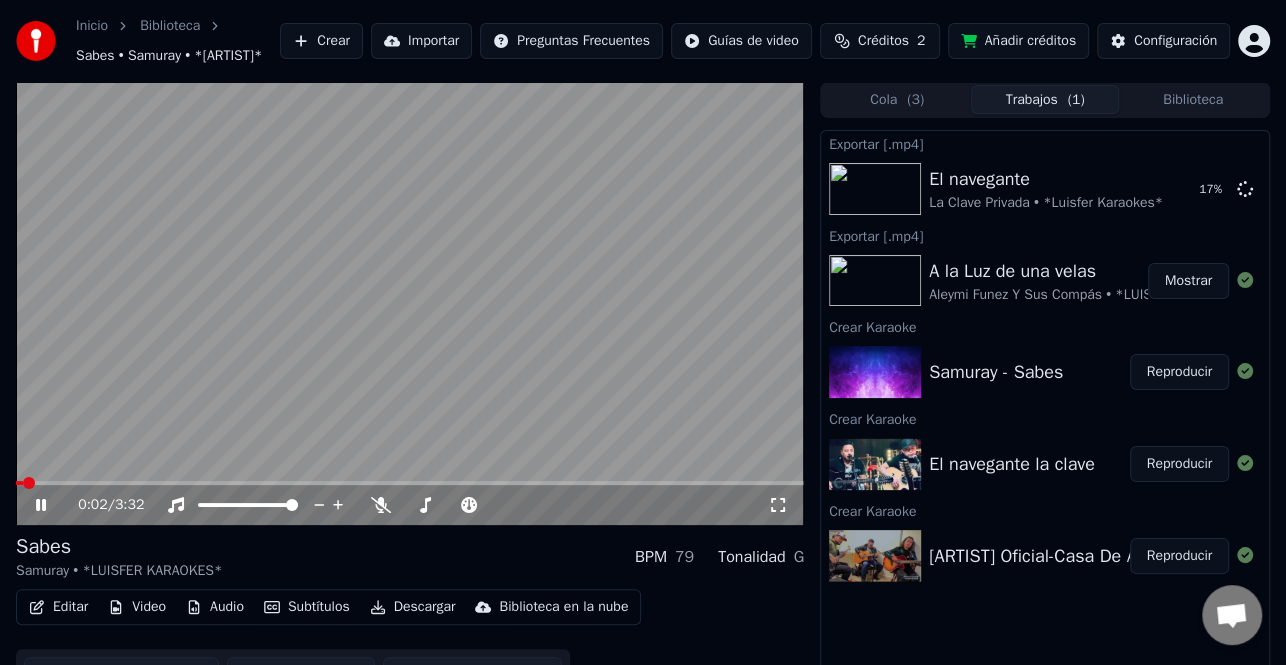 click at bounding box center (19, 483) 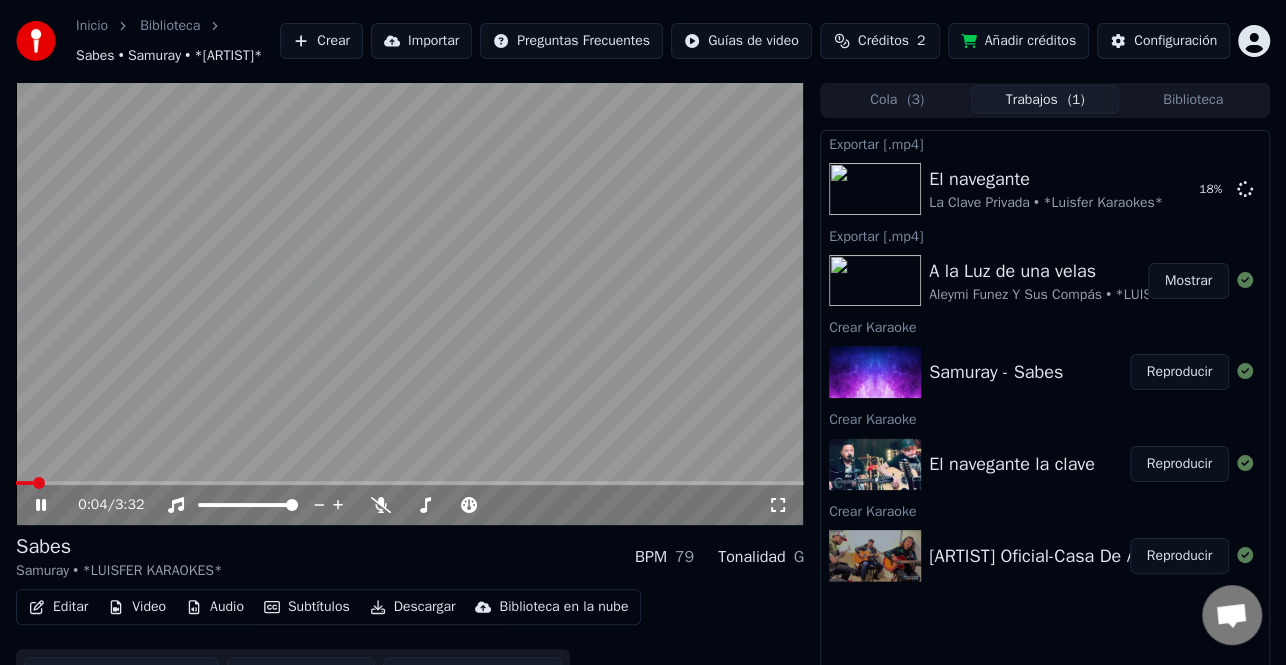 click 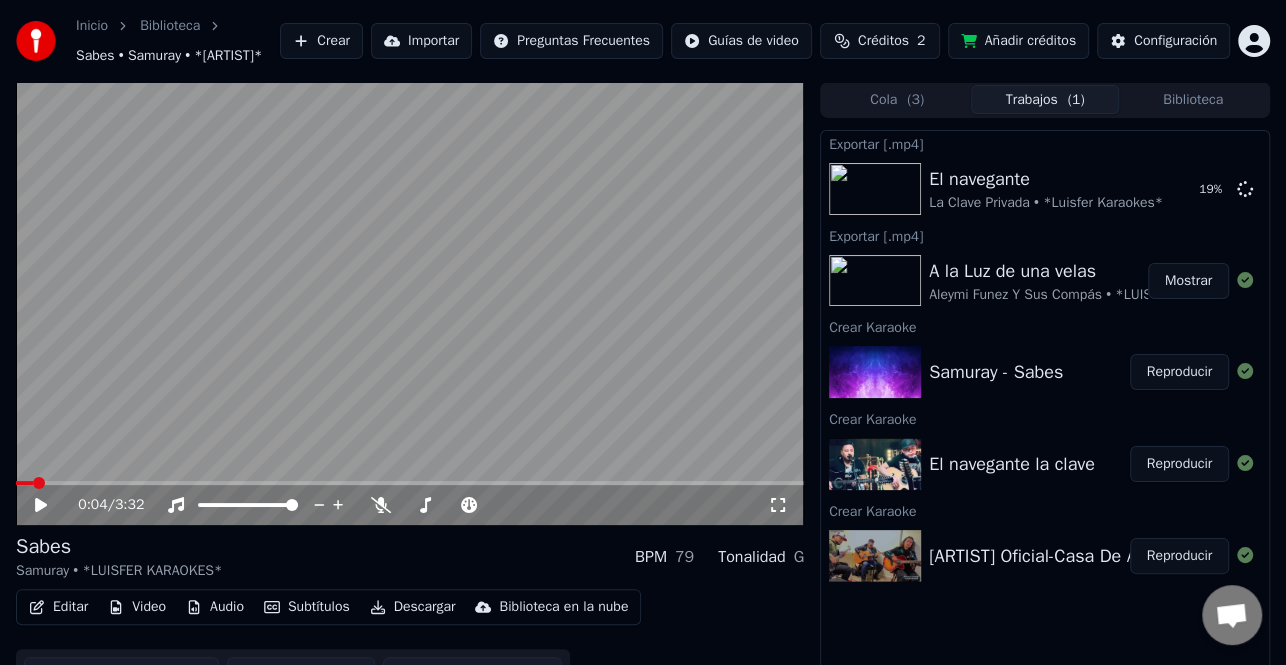 click on "Editar" at bounding box center (58, 607) 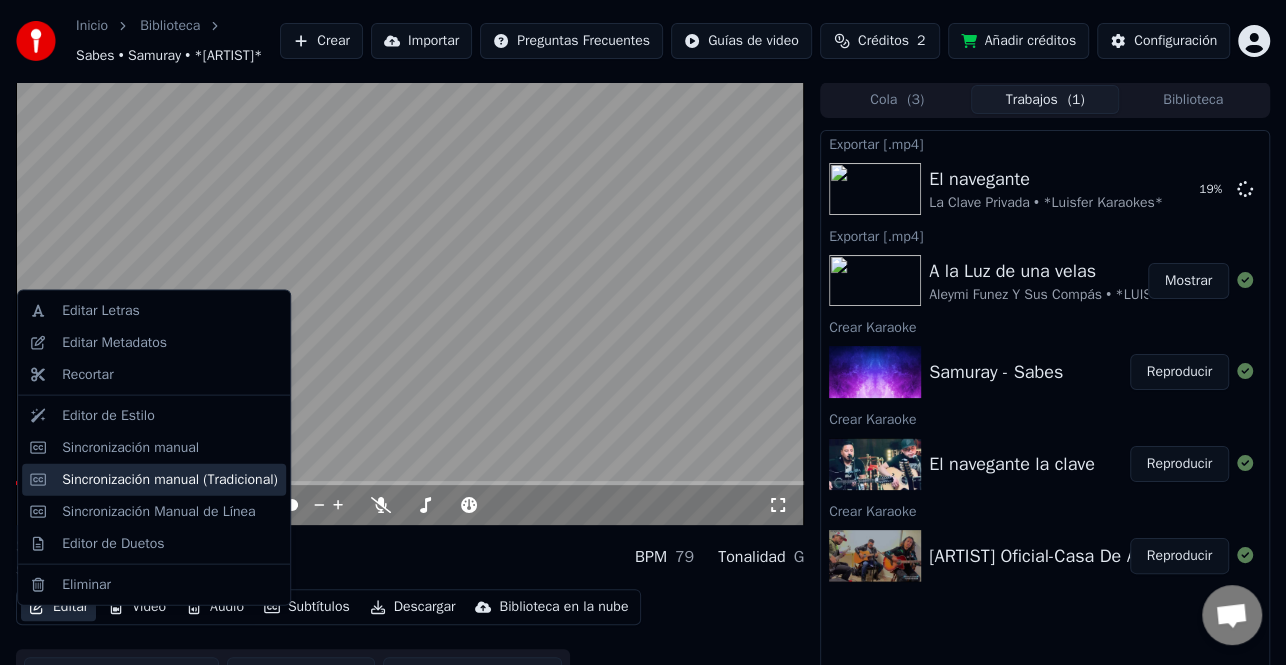 click on "Sincronización manual (Tradicional)" at bounding box center (170, 479) 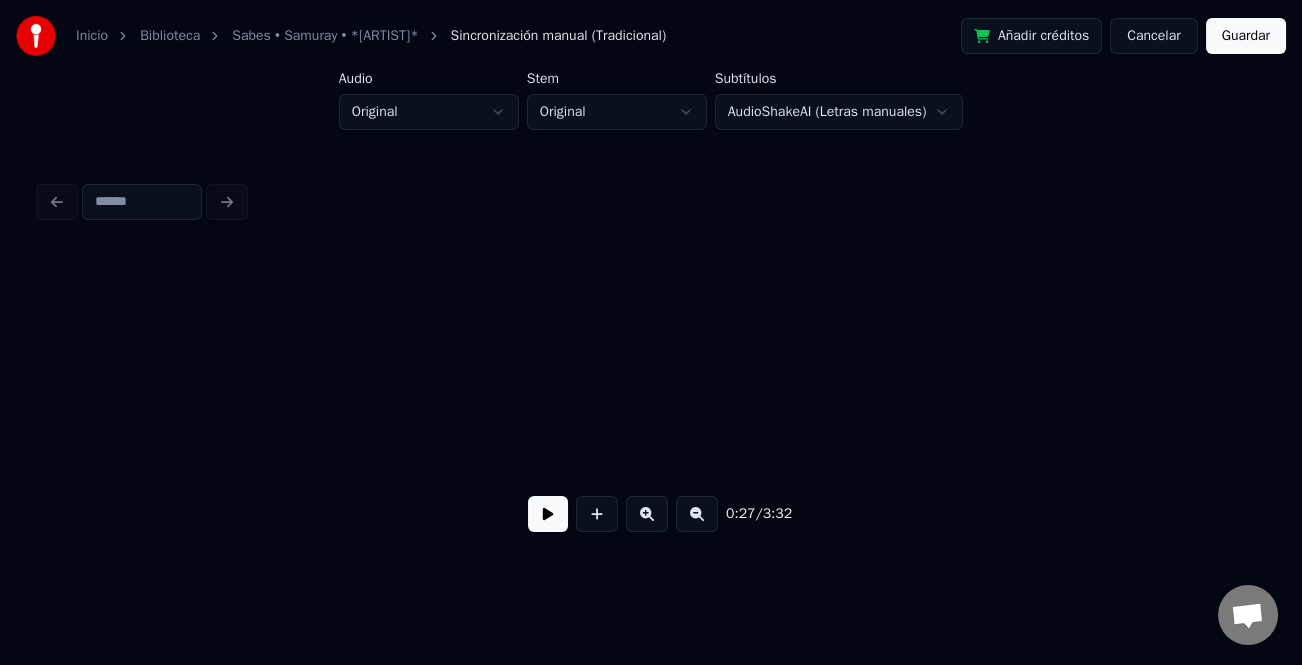 scroll, scrollTop: 0, scrollLeft: 8105, axis: horizontal 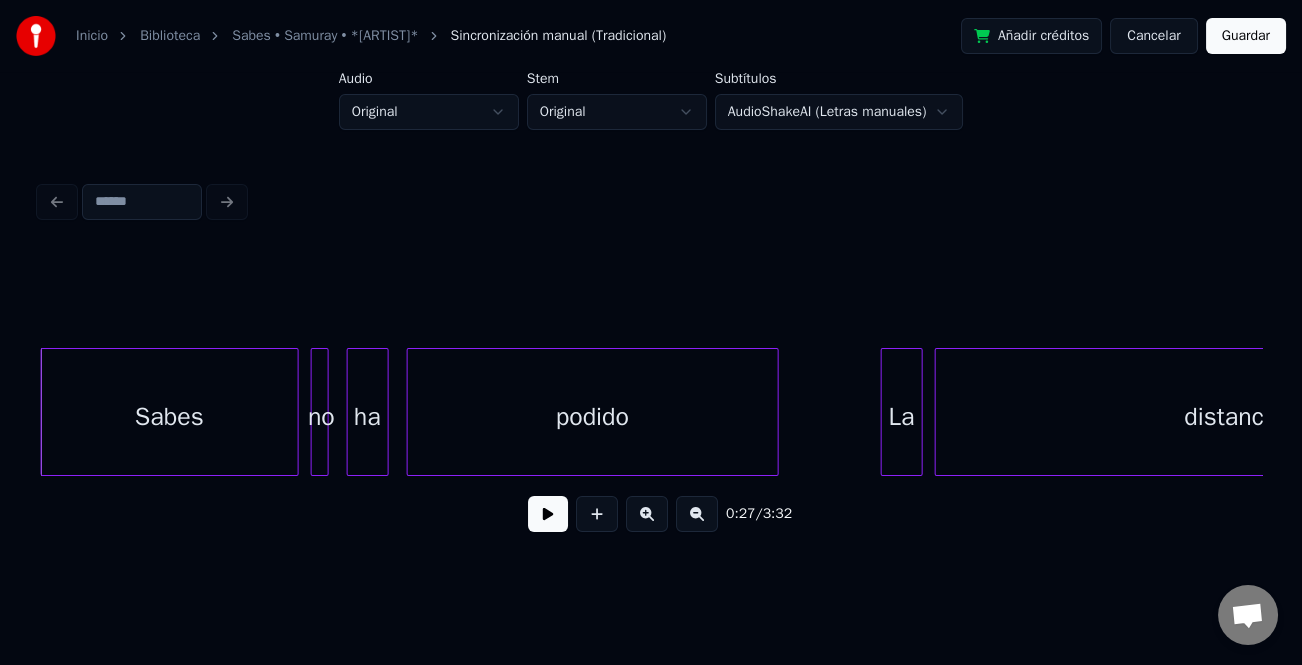 click at bounding box center [548, 514] 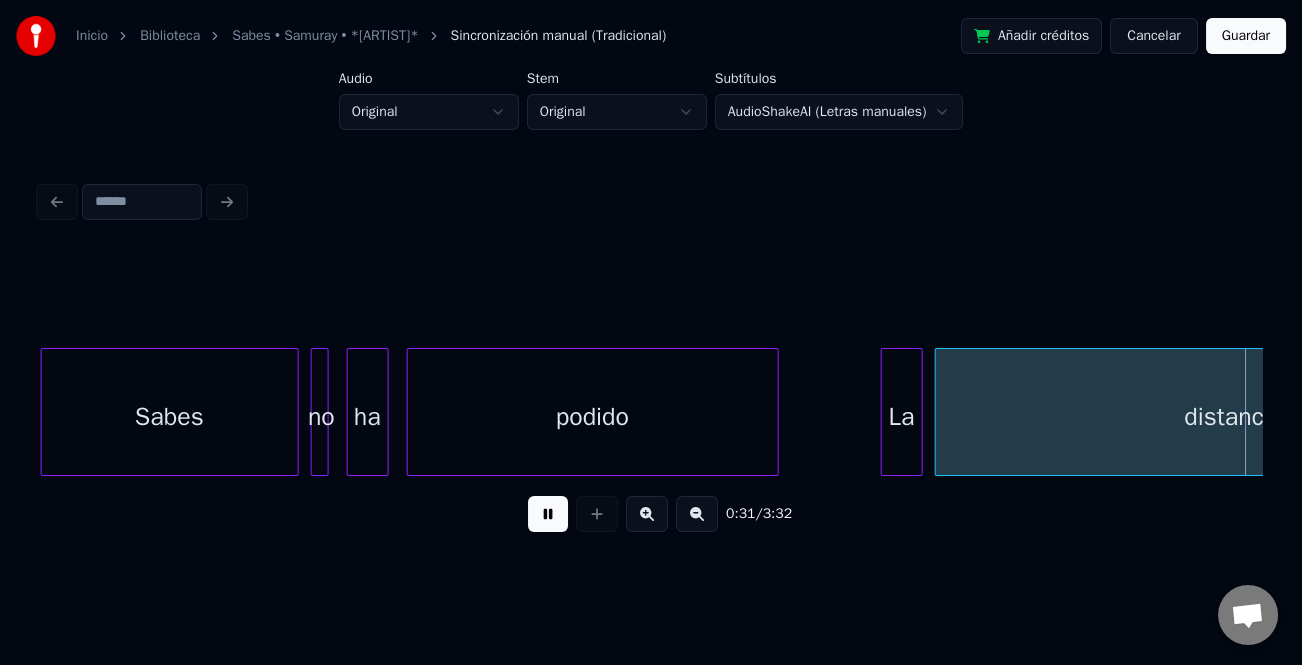 scroll, scrollTop: 0, scrollLeft: 9328, axis: horizontal 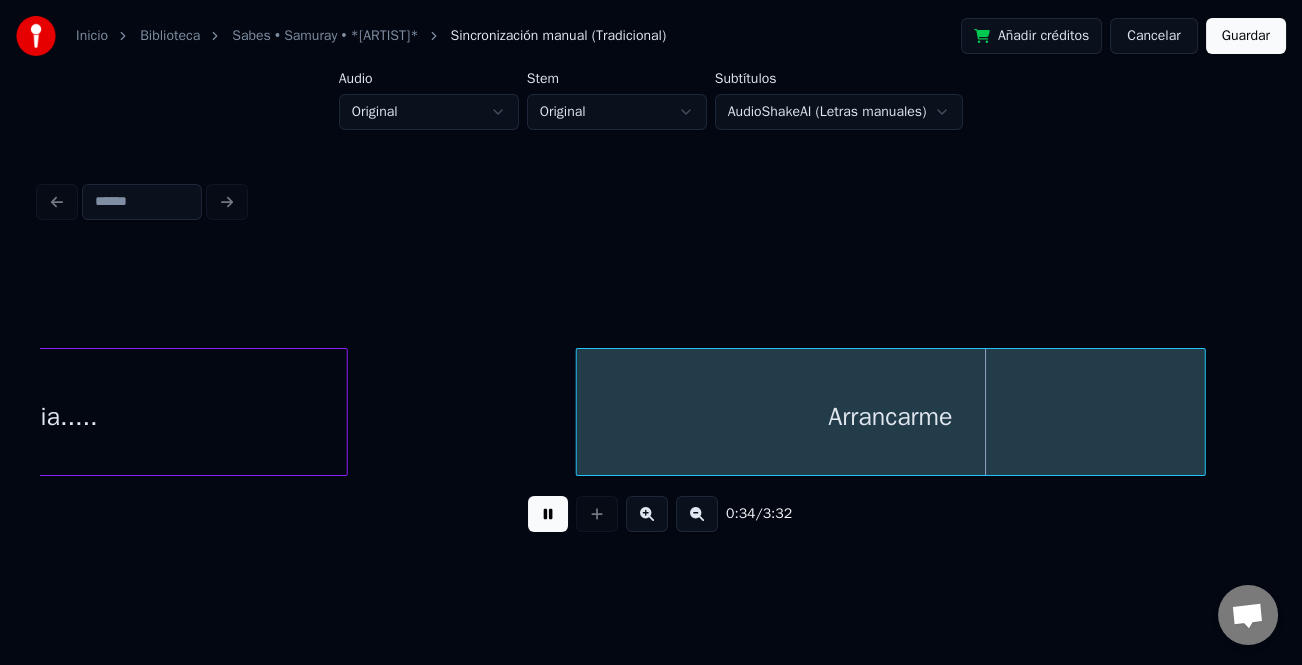 click at bounding box center [548, 514] 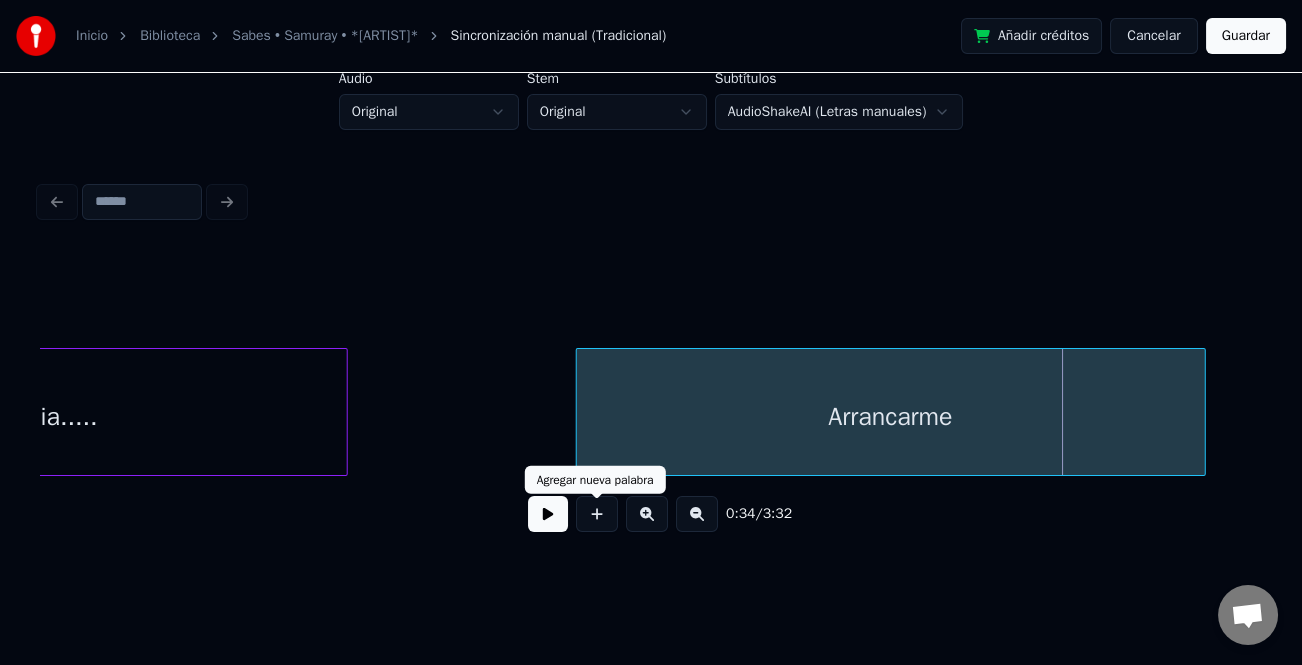 click on "Arrancarme" at bounding box center (891, 417) 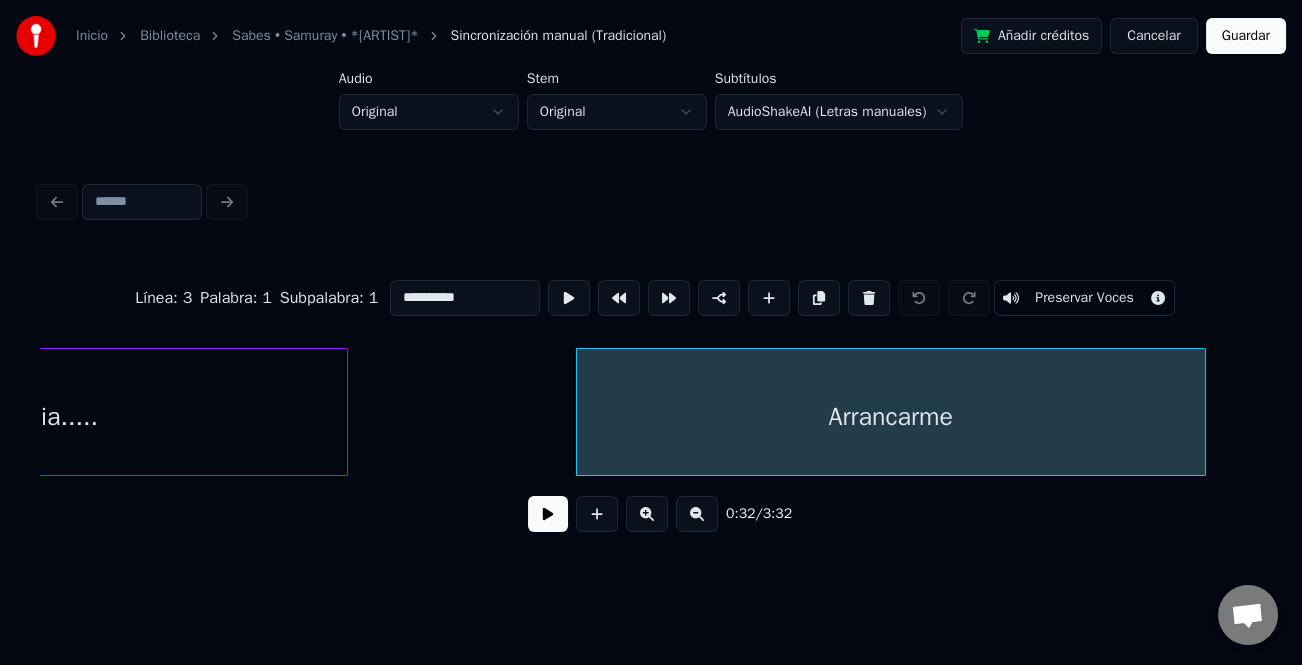 click on "**********" at bounding box center [465, 298] 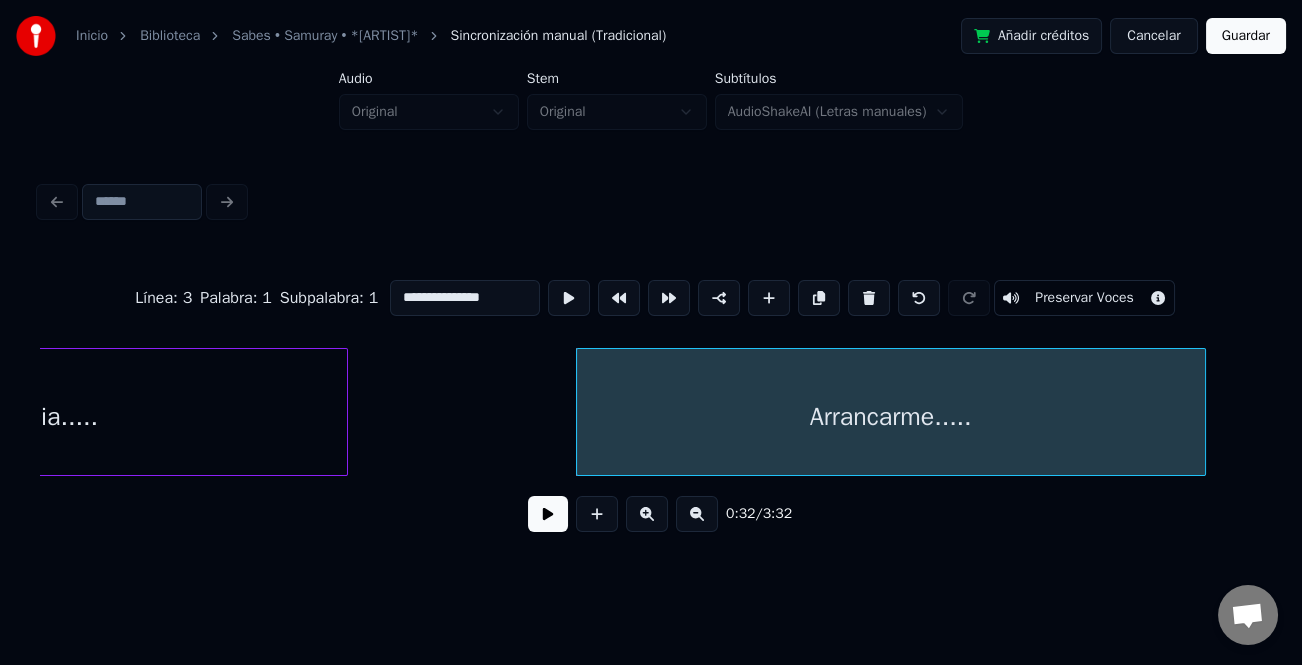 type on "**********" 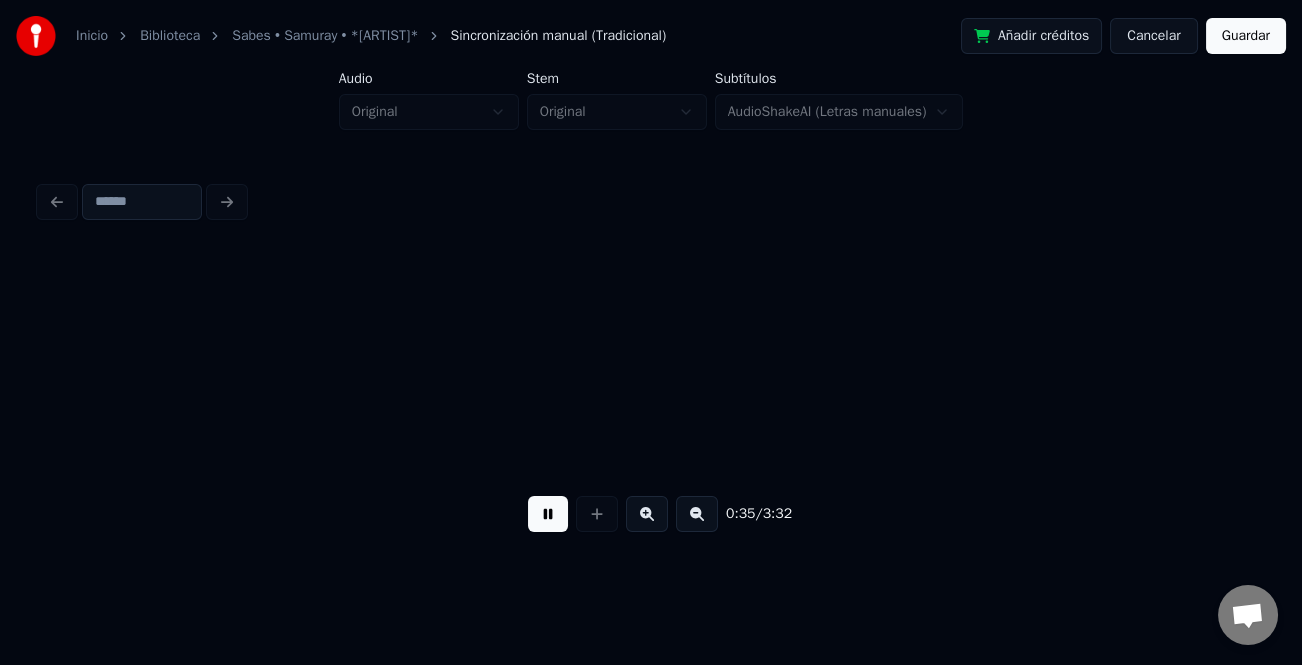 scroll, scrollTop: 0, scrollLeft: 10551, axis: horizontal 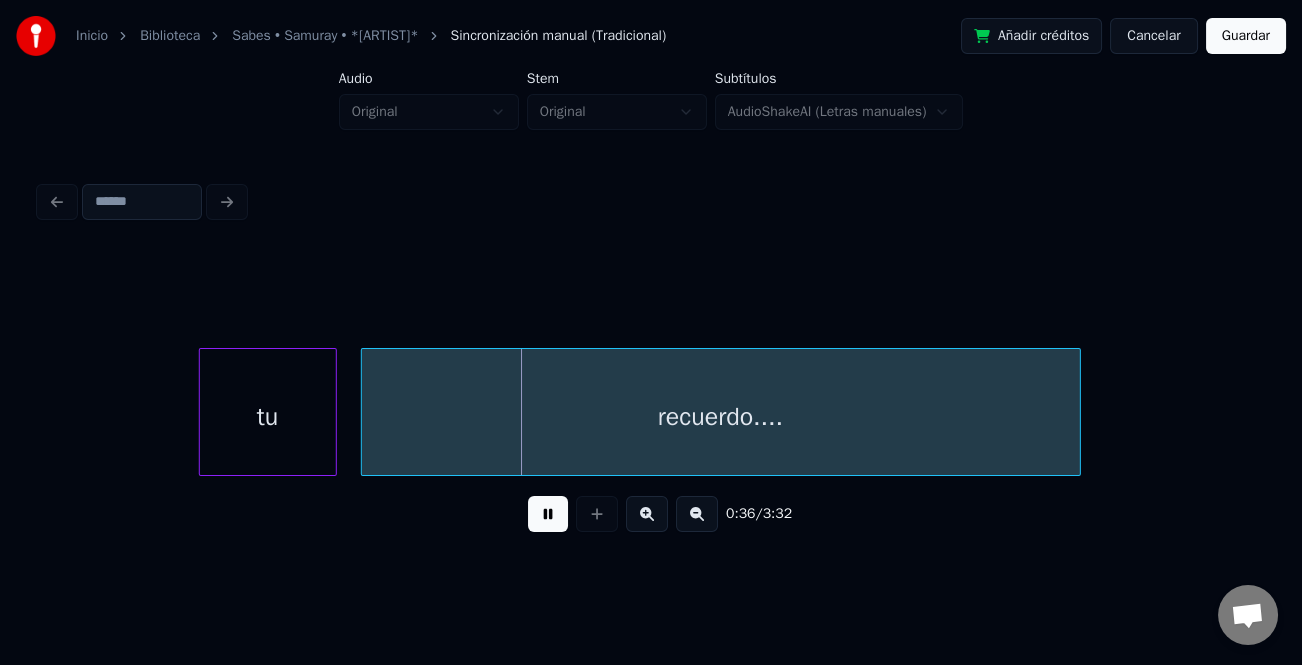 click at bounding box center [697, 514] 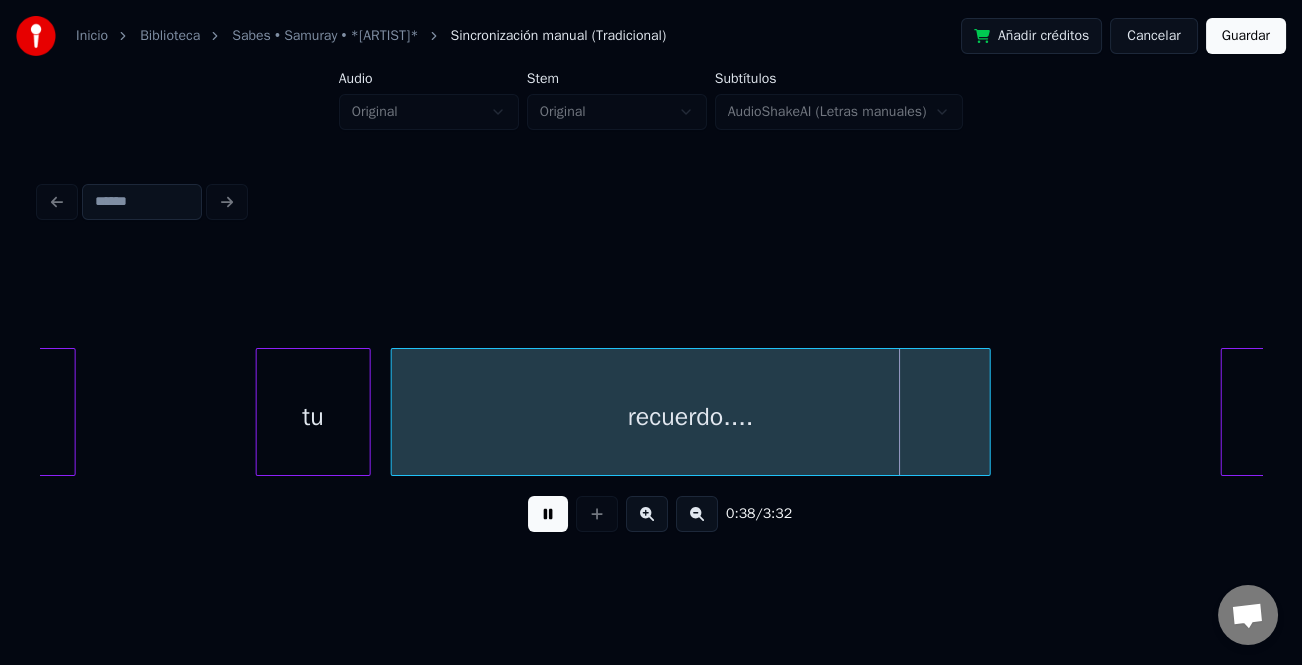 drag, startPoint x: 543, startPoint y: 513, endPoint x: 355, endPoint y: 426, distance: 207.15453 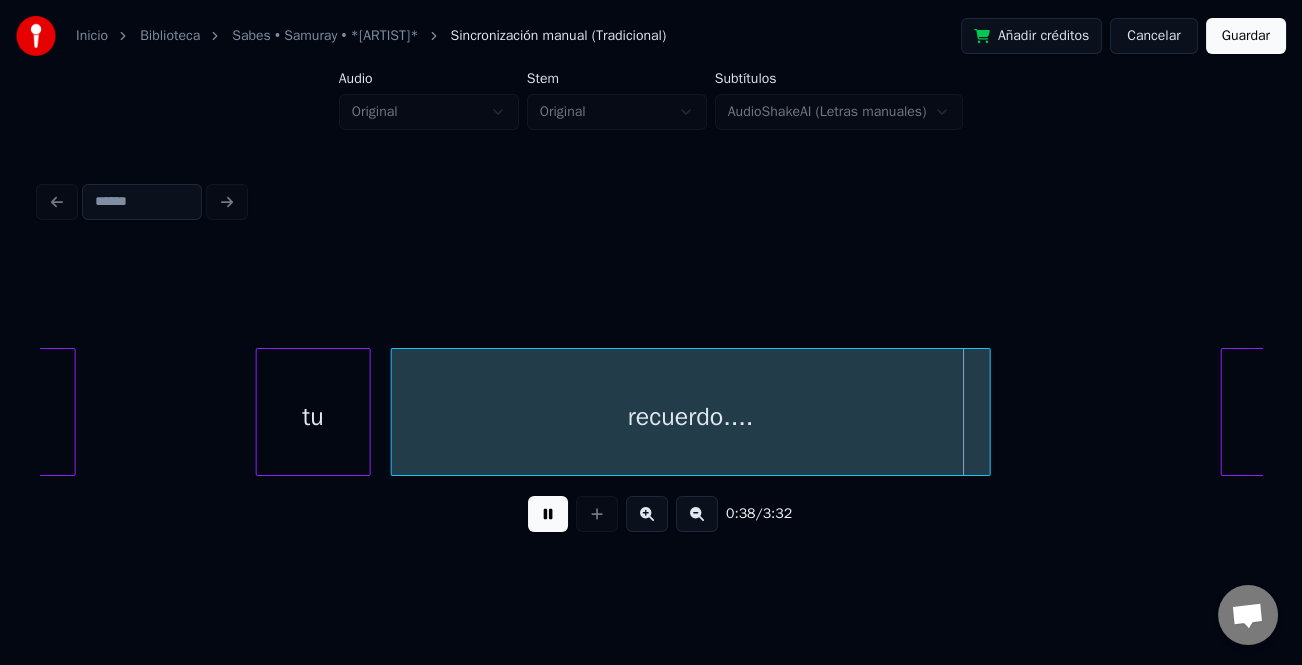 click on "tu" at bounding box center (313, 417) 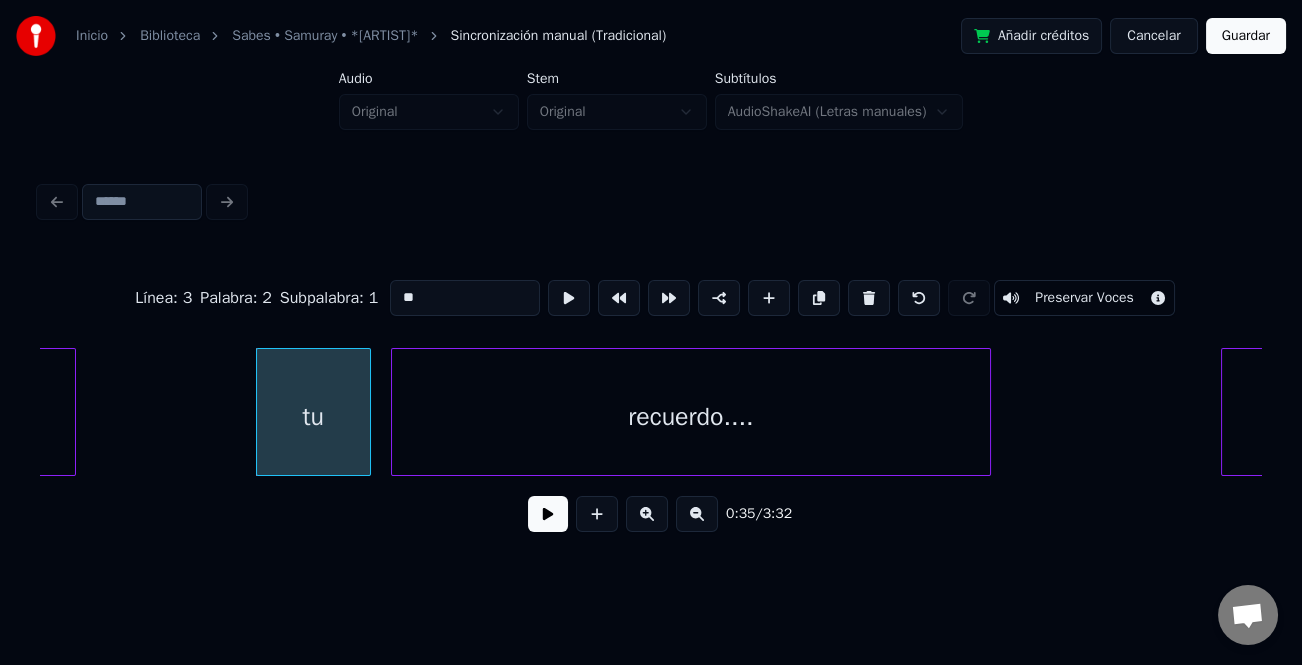 click at bounding box center (548, 514) 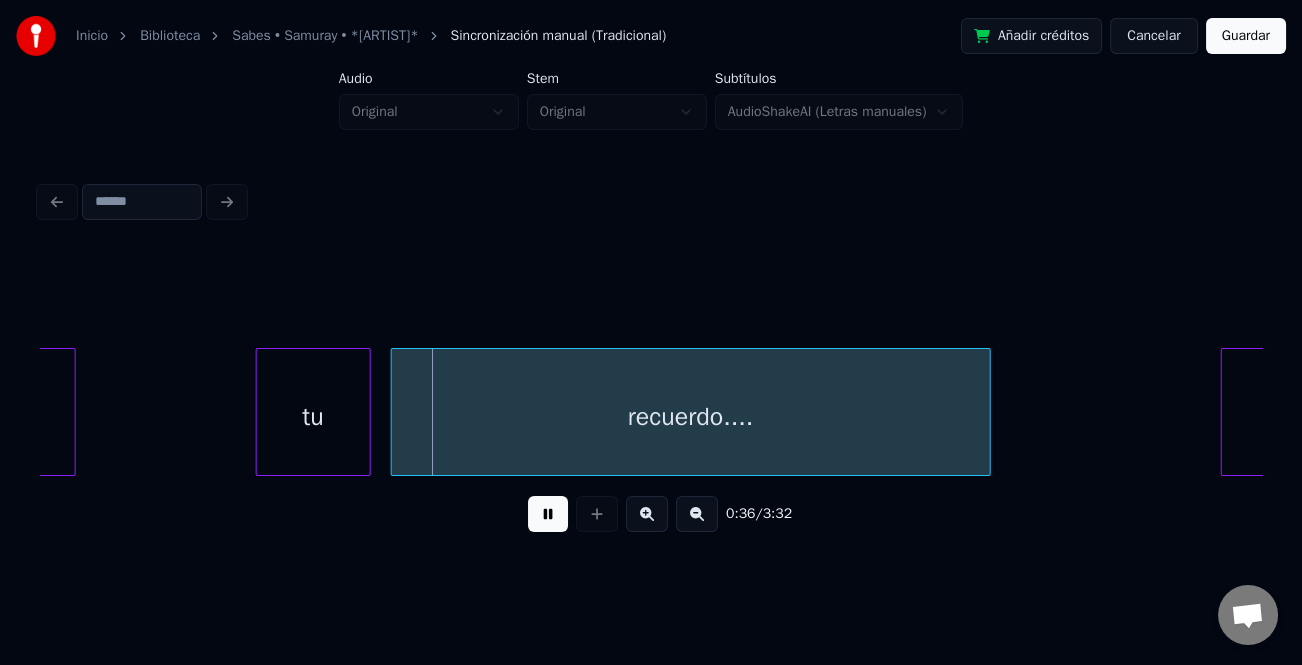 click at bounding box center (548, 514) 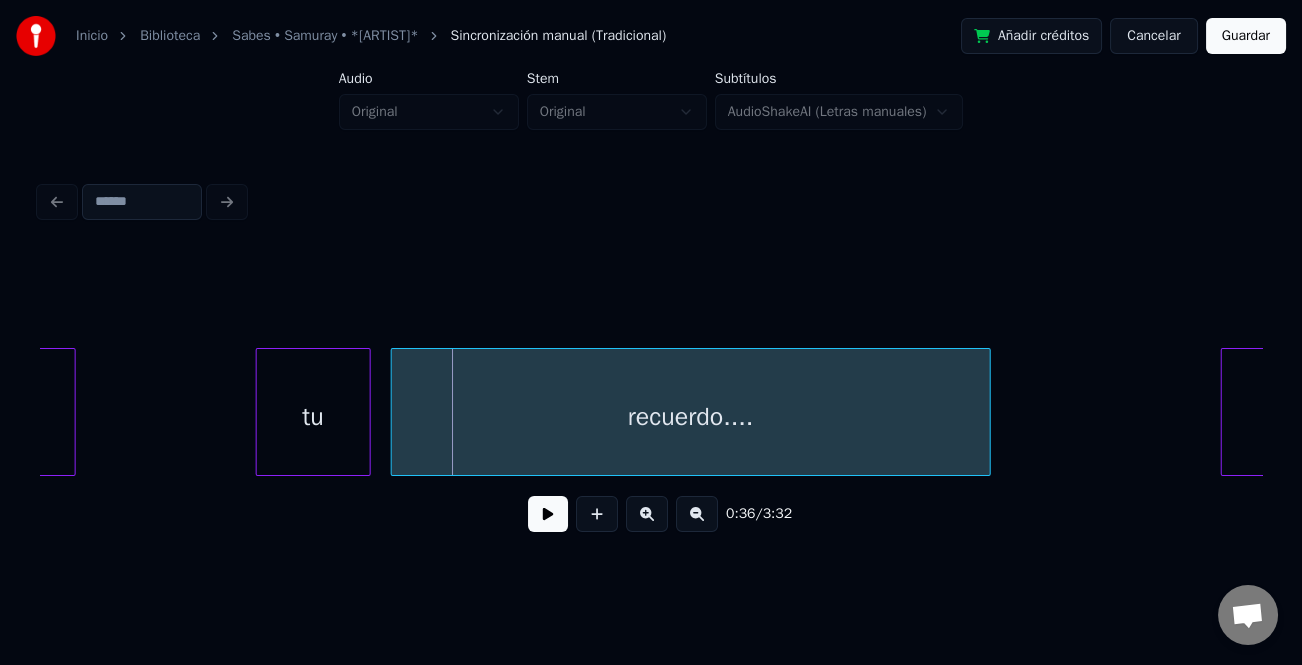 click at bounding box center [367, 412] 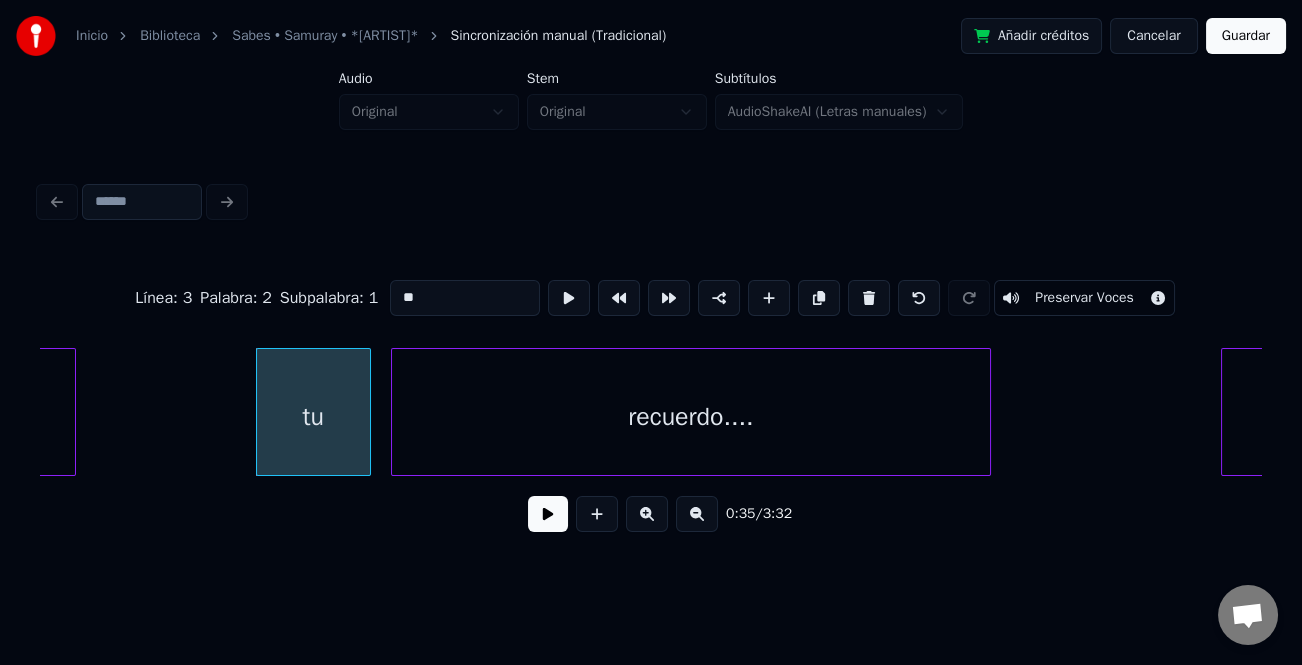 click on "**" at bounding box center [465, 298] 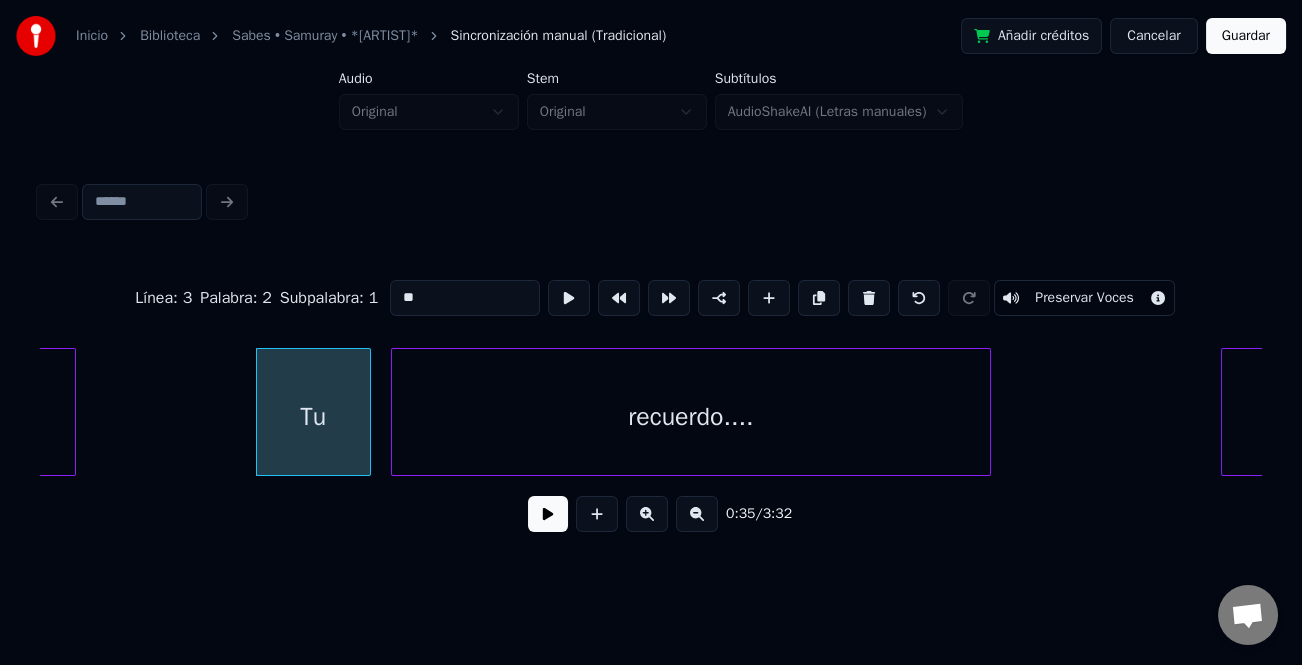 type on "**" 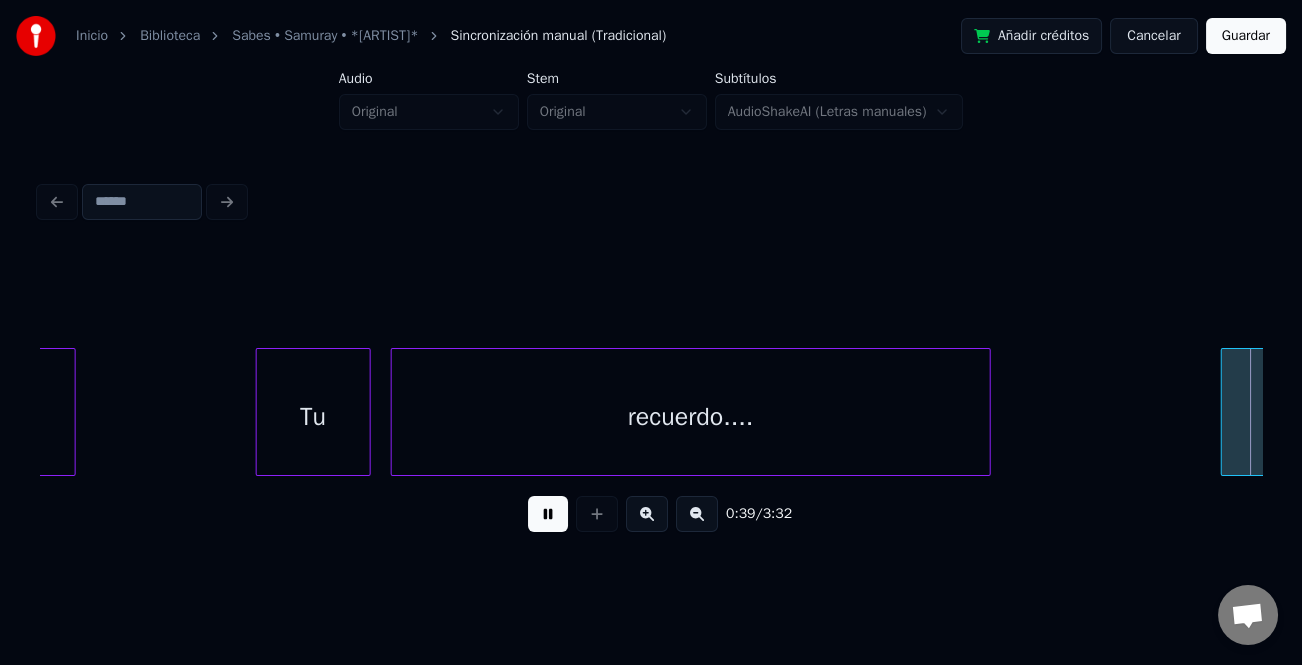 scroll, scrollTop: 0, scrollLeft: 9932, axis: horizontal 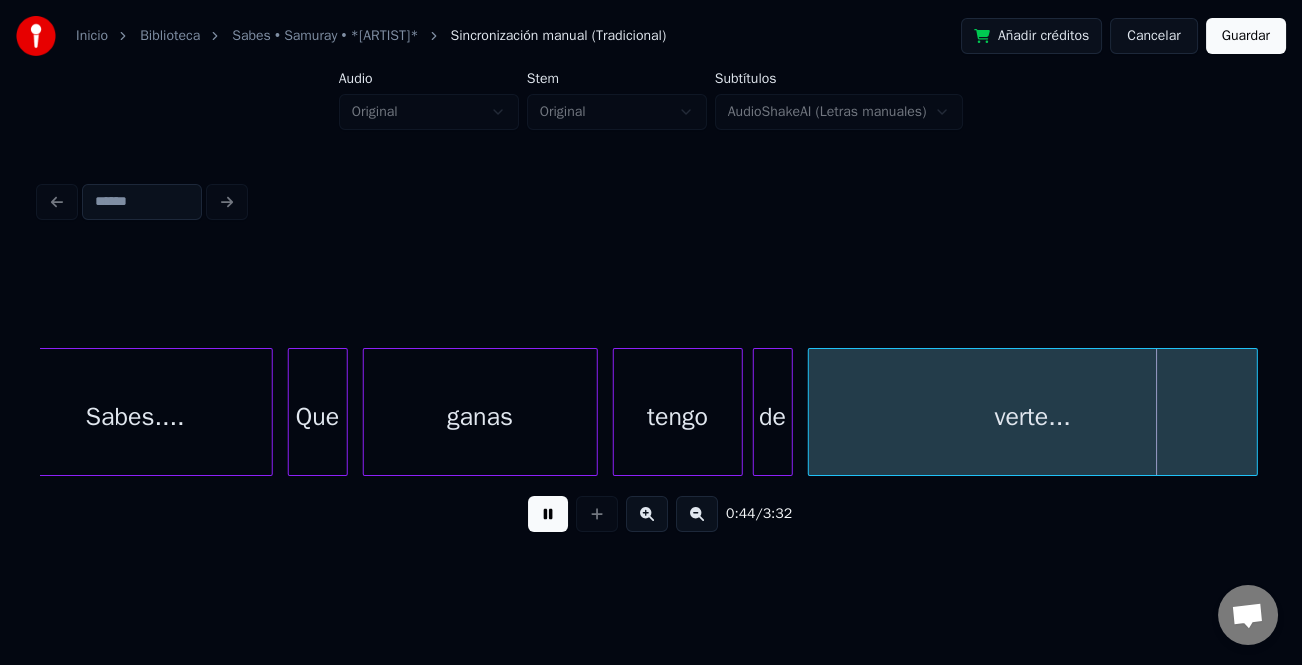 drag, startPoint x: 544, startPoint y: 521, endPoint x: 840, endPoint y: 463, distance: 301.6289 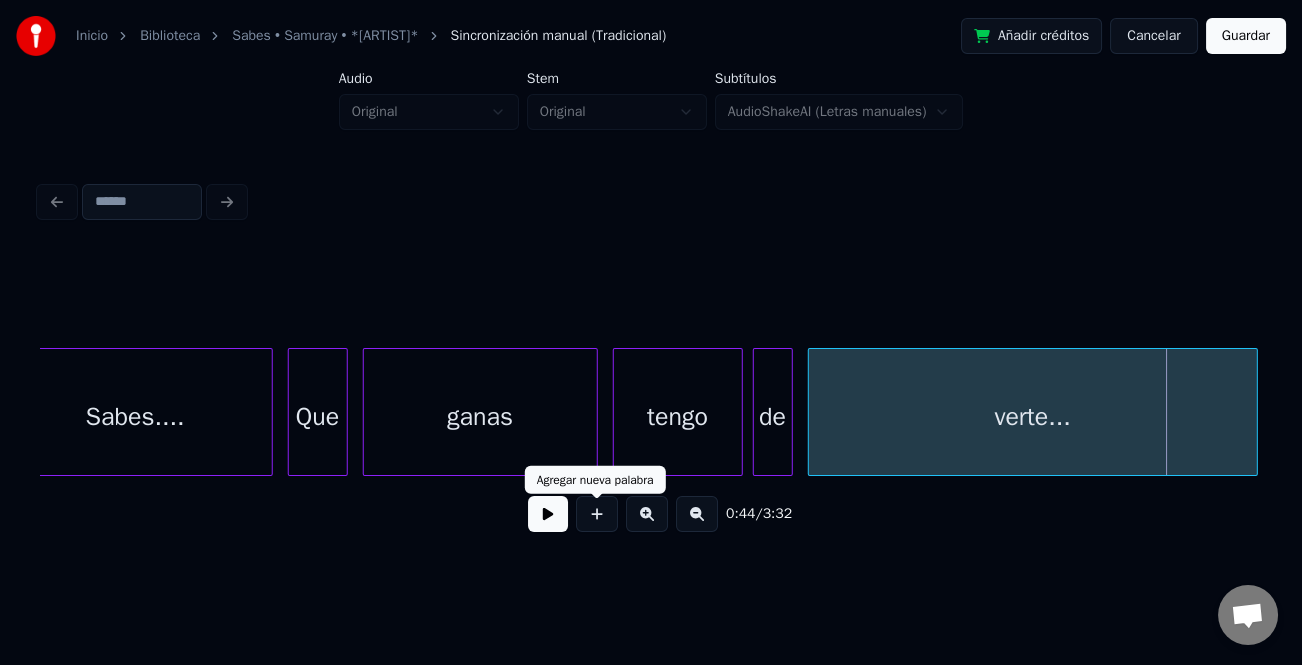 click on "verte..." at bounding box center (1033, 417) 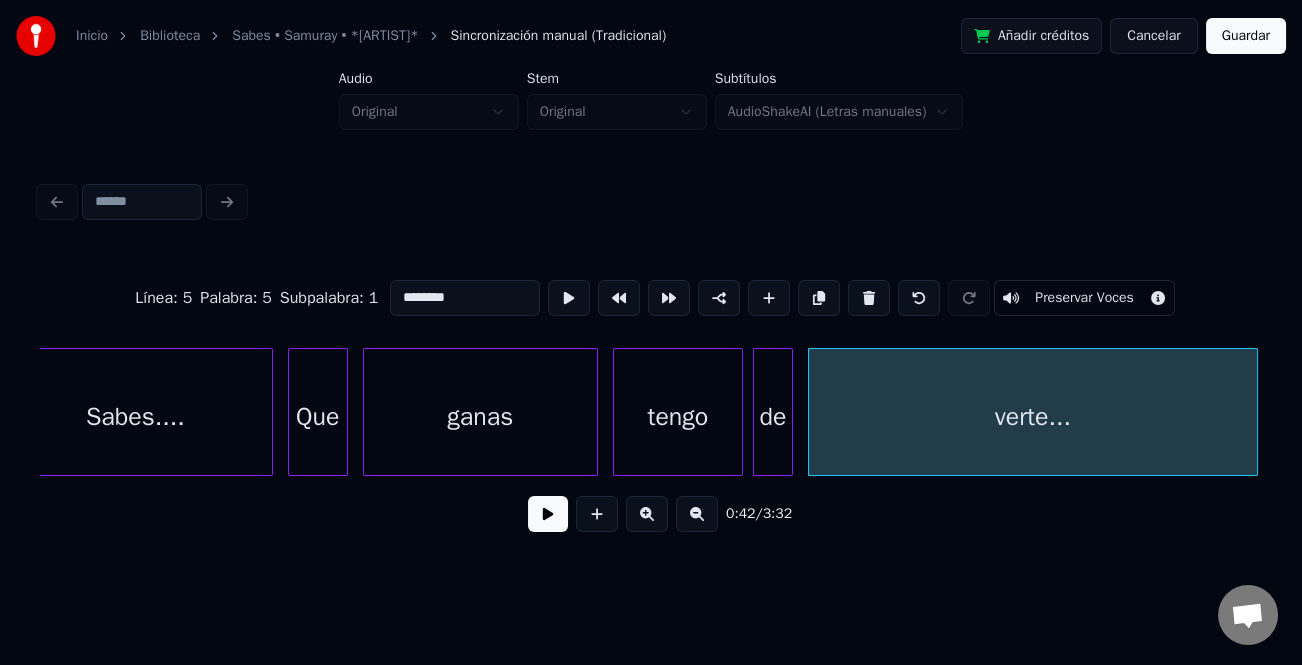 click on "********" at bounding box center [465, 298] 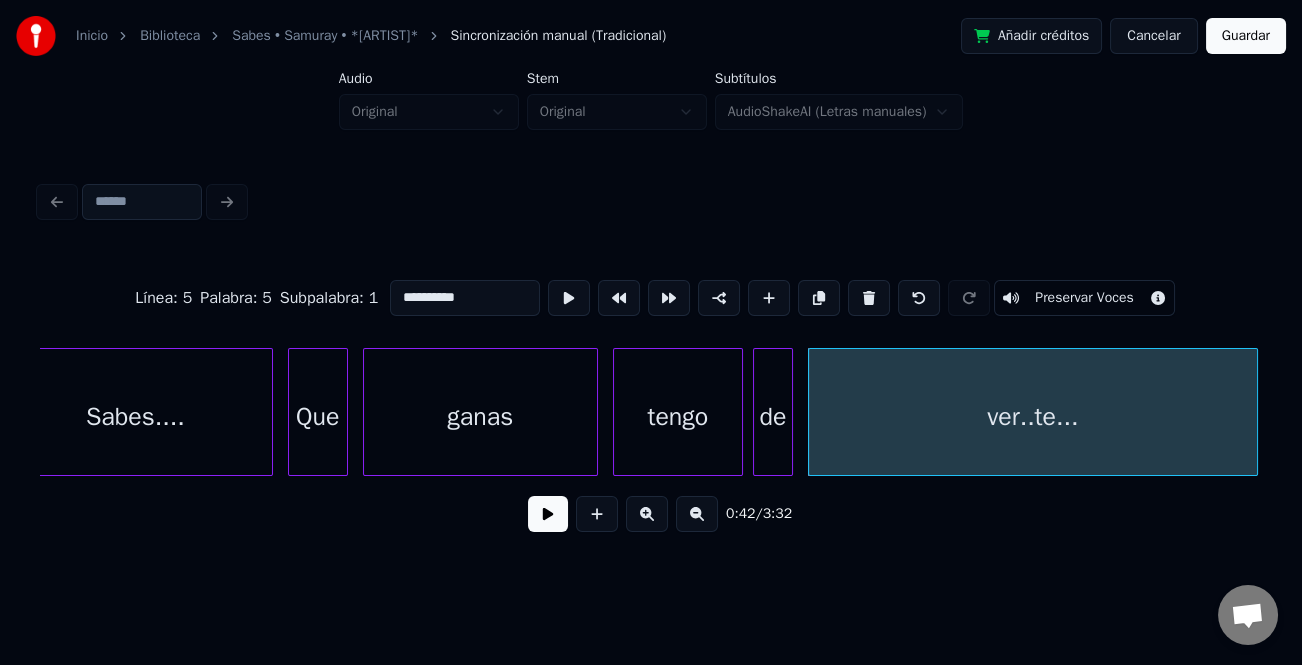 type on "**********" 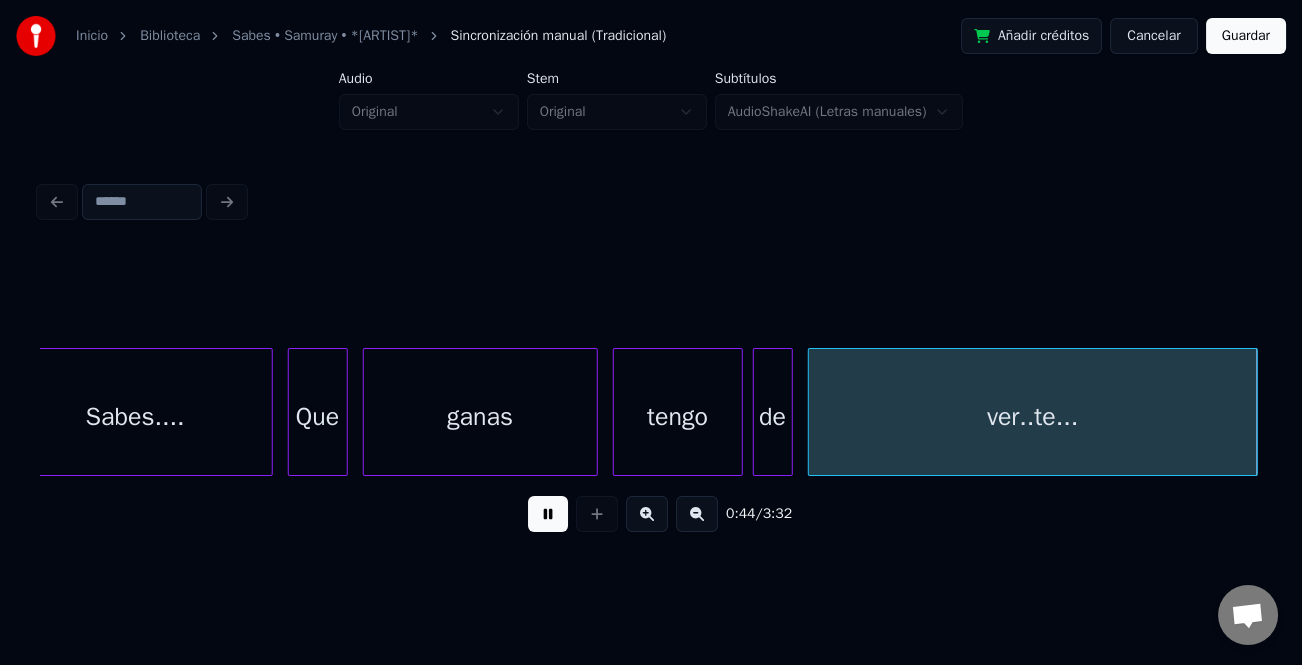 scroll, scrollTop: 0, scrollLeft: 11155, axis: horizontal 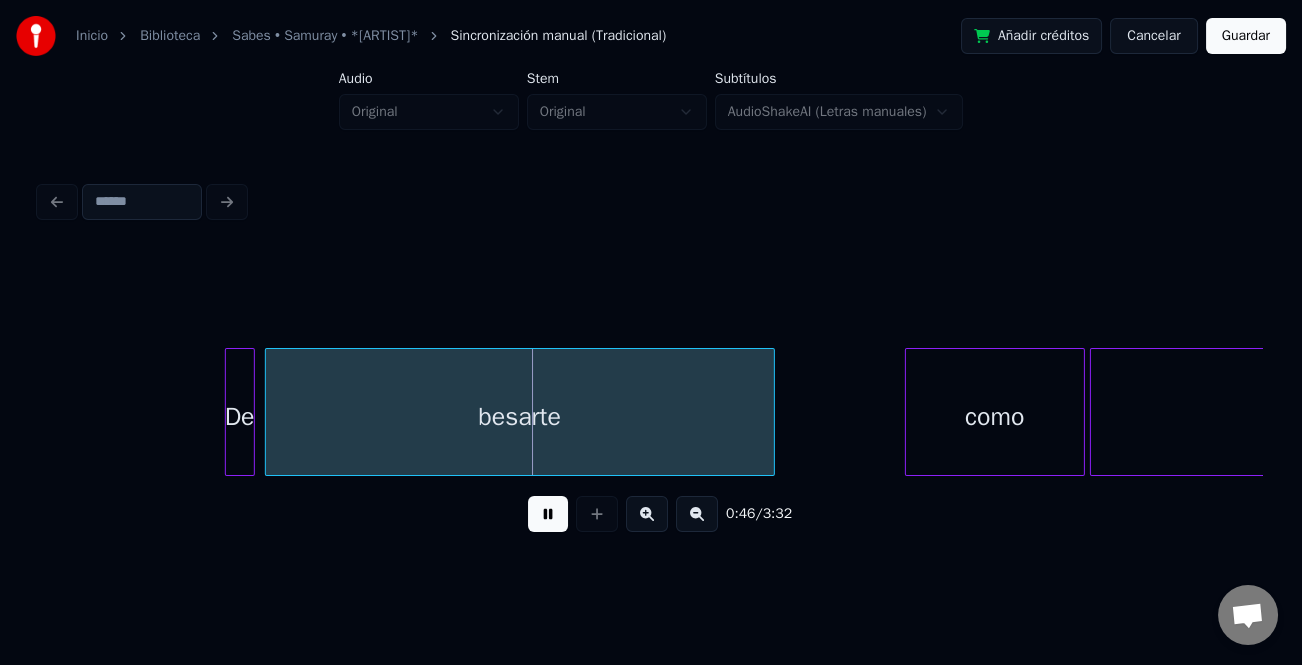 click at bounding box center (548, 514) 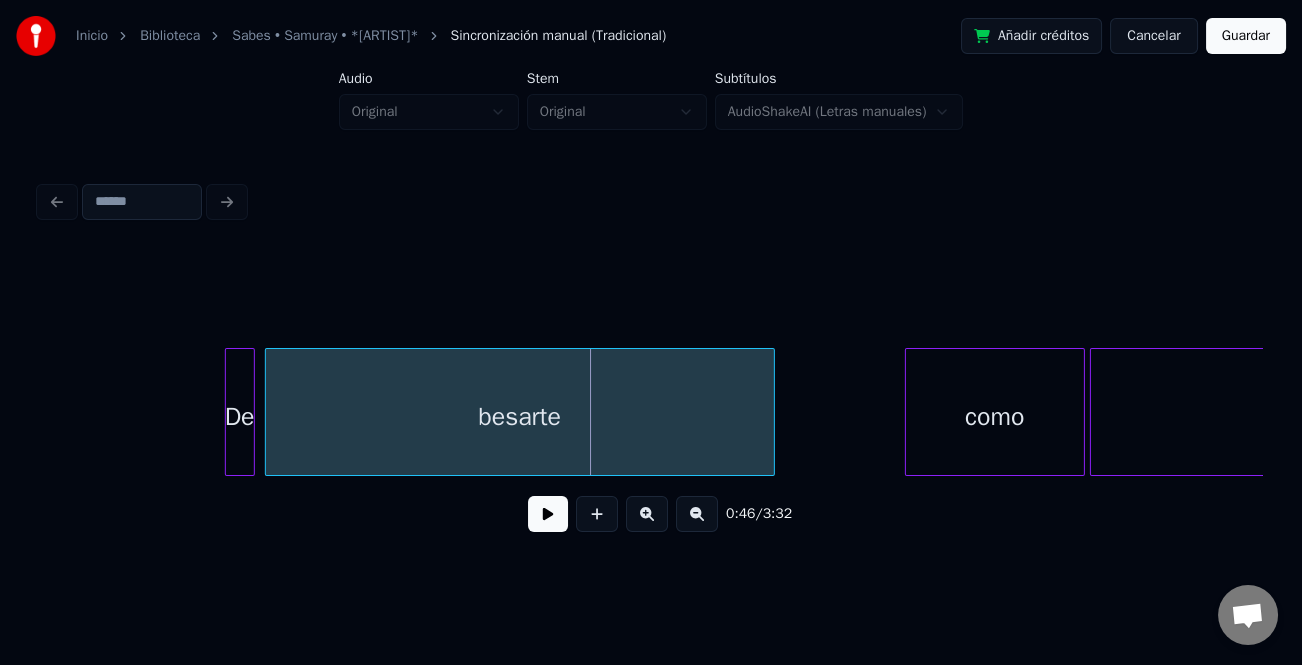 click on "besarte" at bounding box center [520, 417] 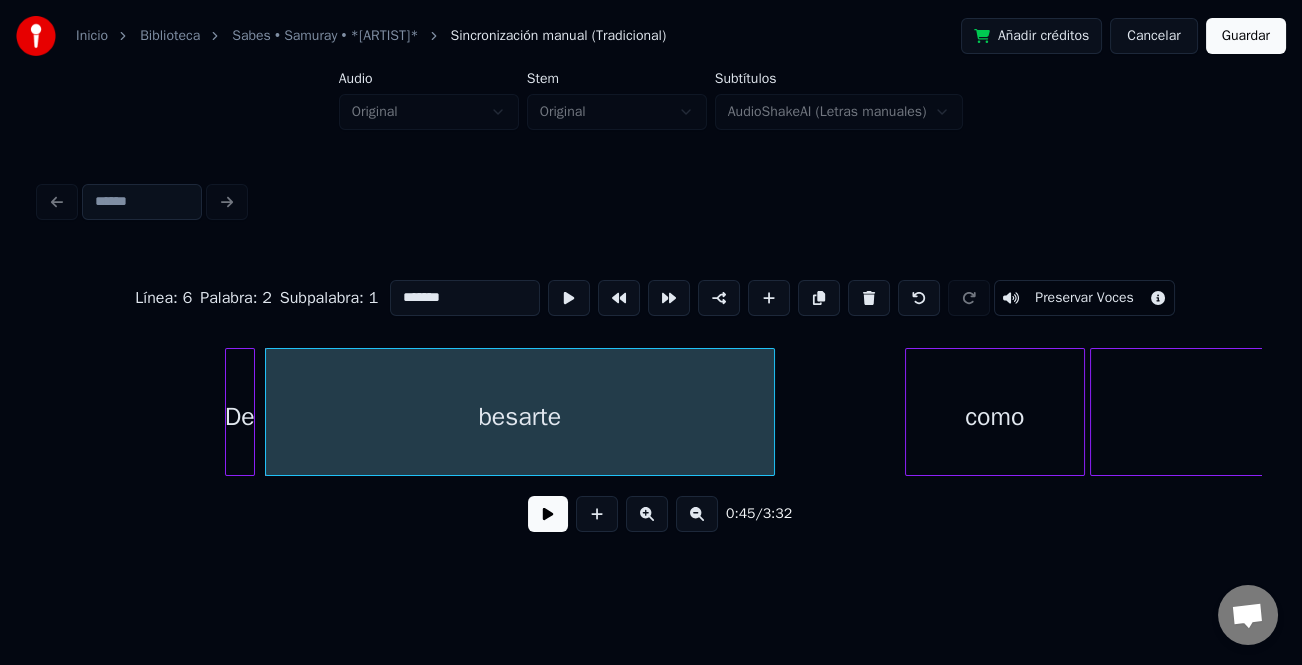 click on "*******" at bounding box center [465, 298] 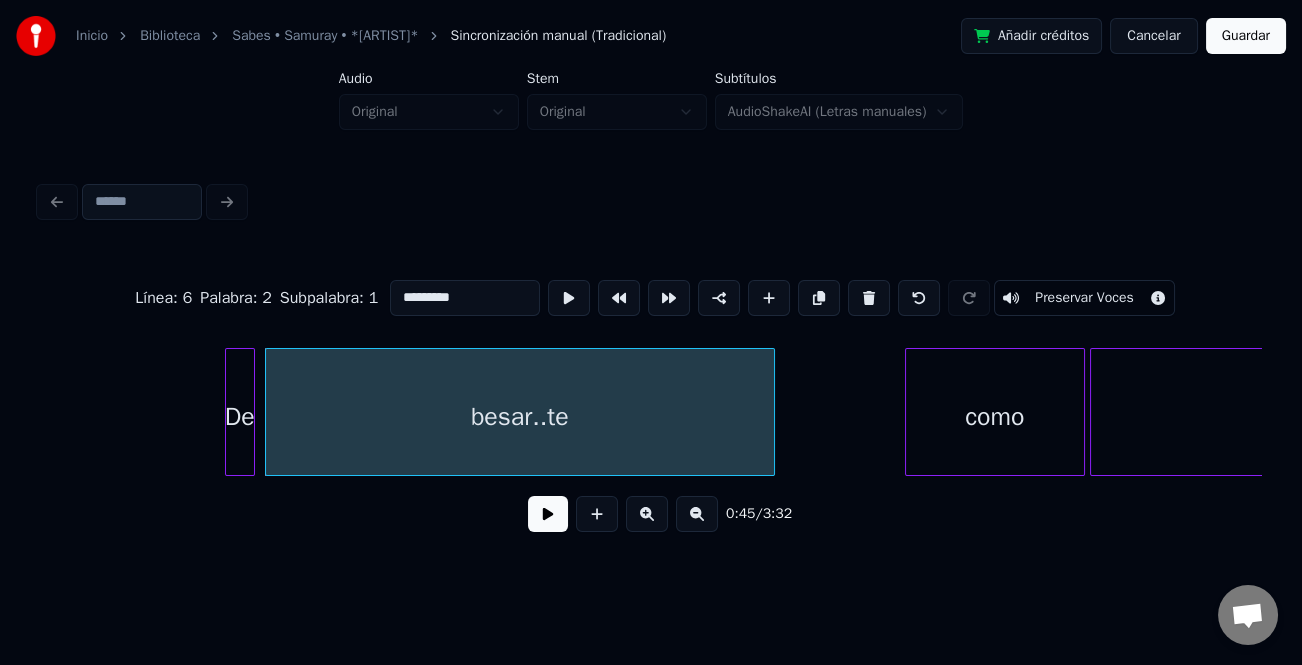 click on "*********" at bounding box center (465, 298) 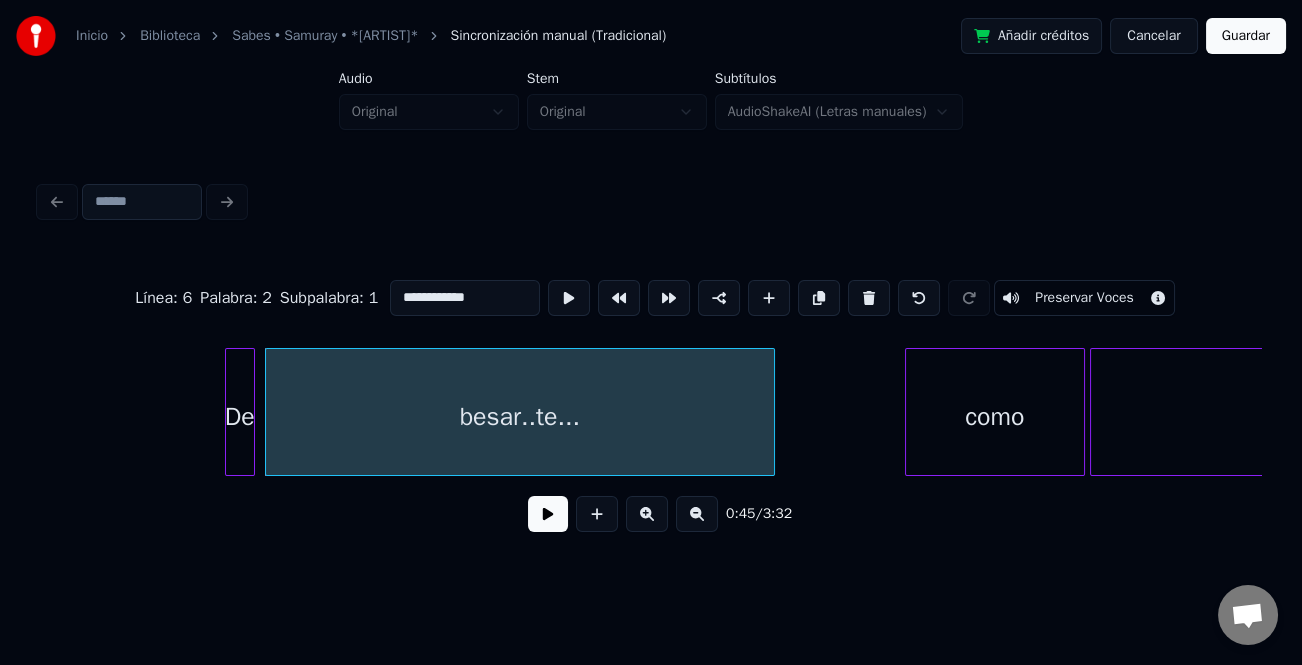 type on "**********" 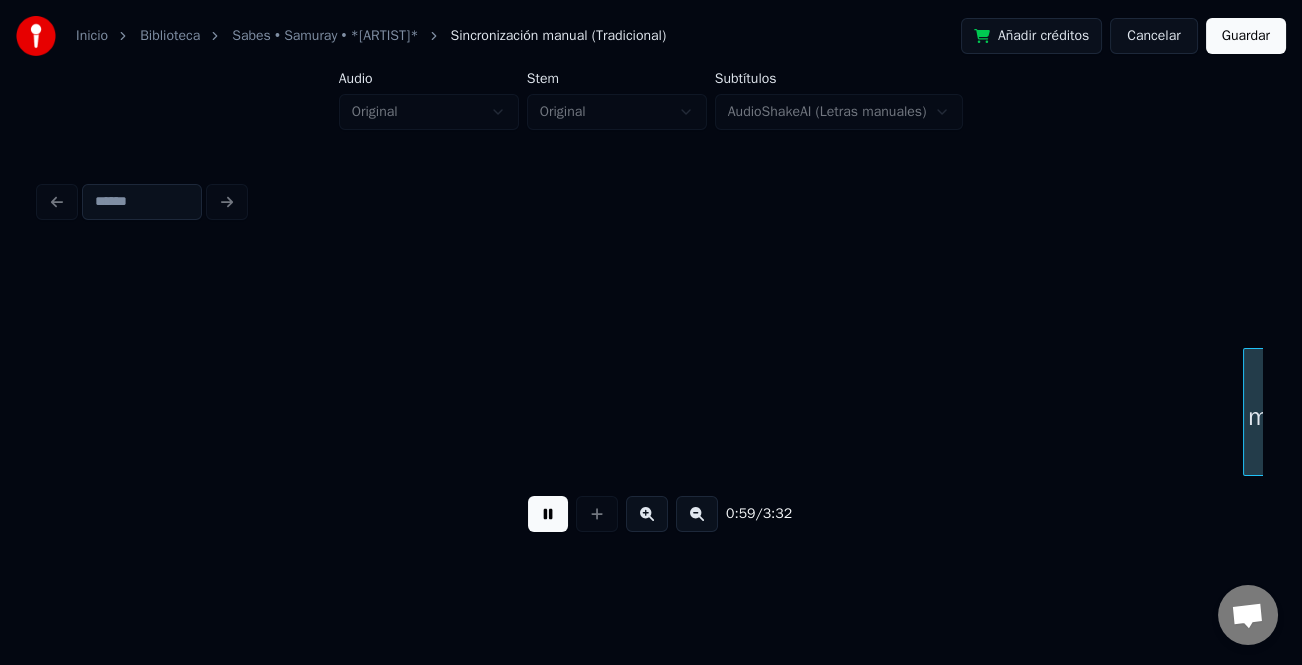 scroll, scrollTop: 0, scrollLeft: 14829, axis: horizontal 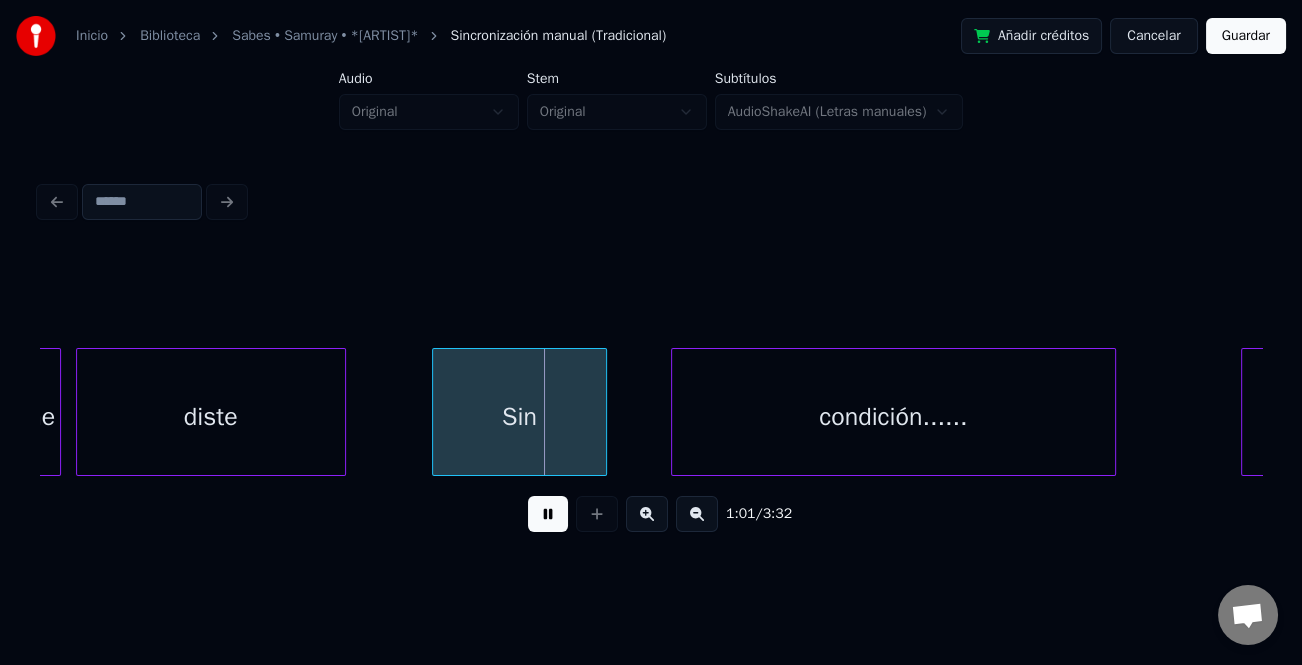 click on "Sin" at bounding box center [519, 417] 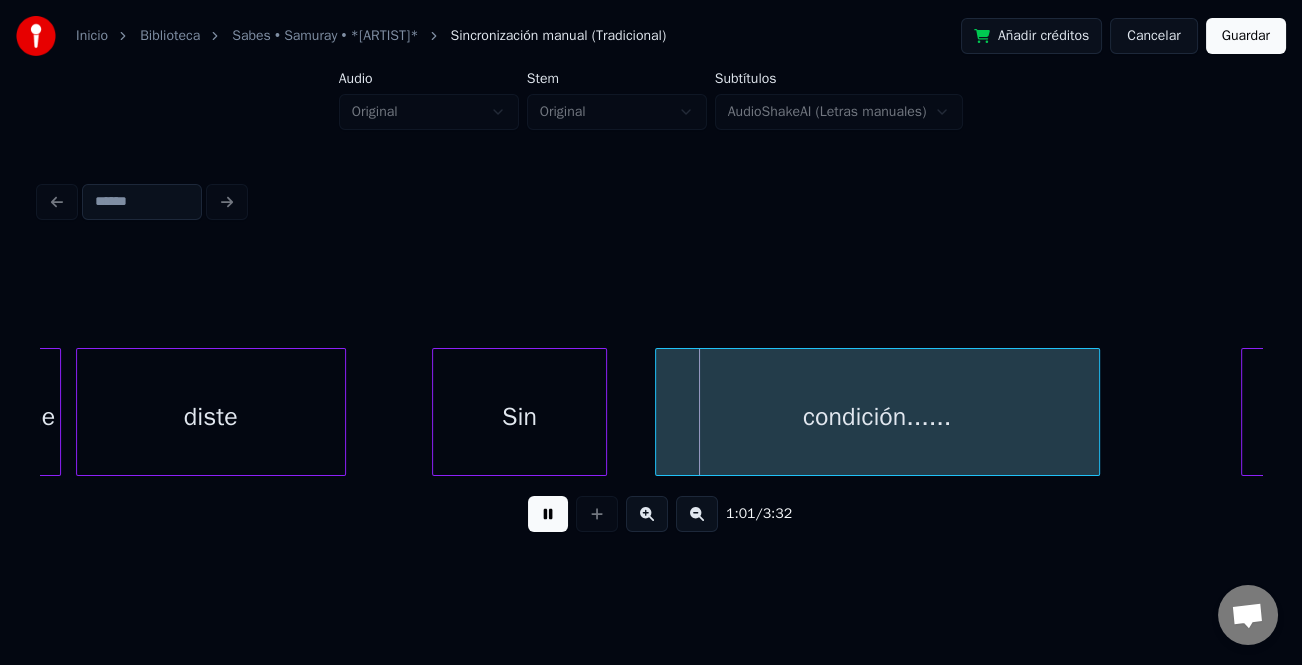 click on "condición......" at bounding box center [877, 417] 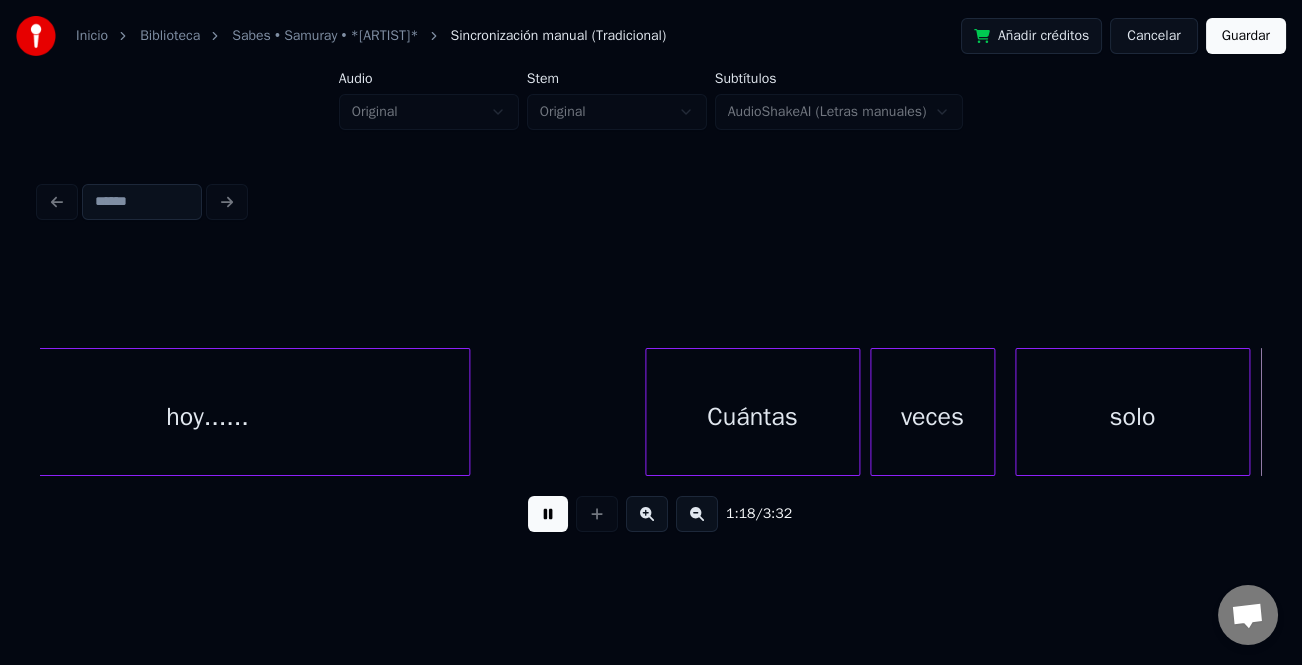 scroll, scrollTop: 0, scrollLeft: 19725, axis: horizontal 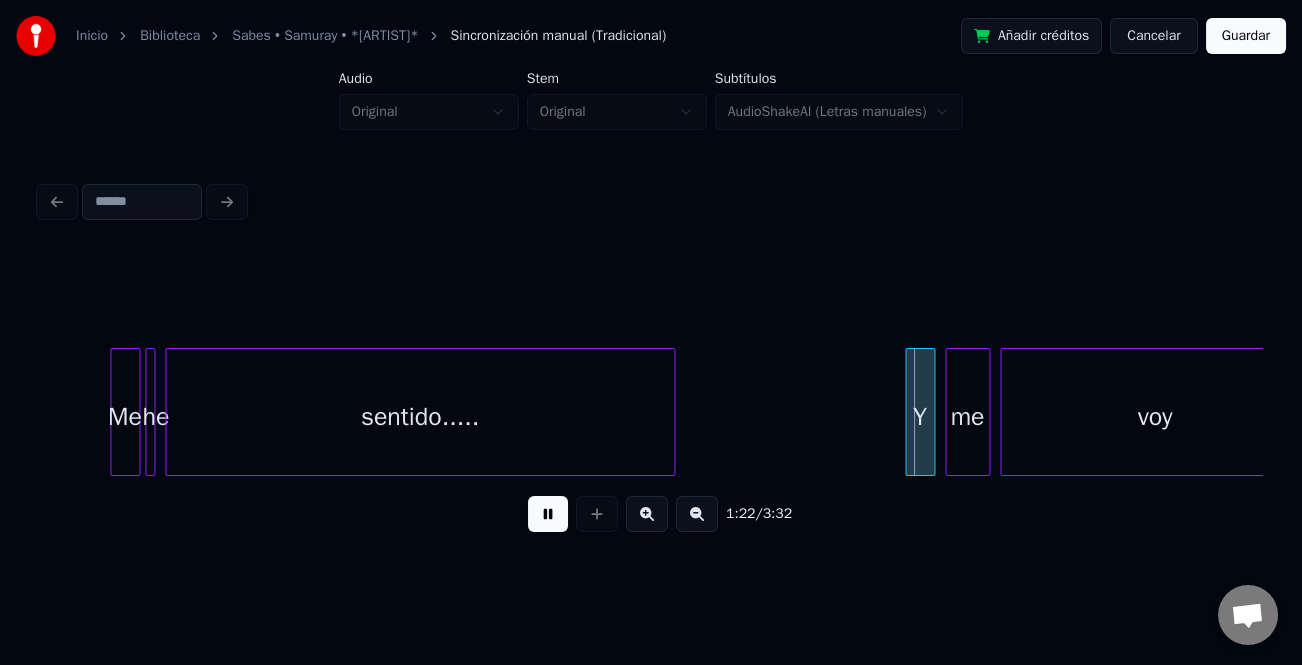click on "Me he sentido..... Y me voy" at bounding box center (6839, 412) 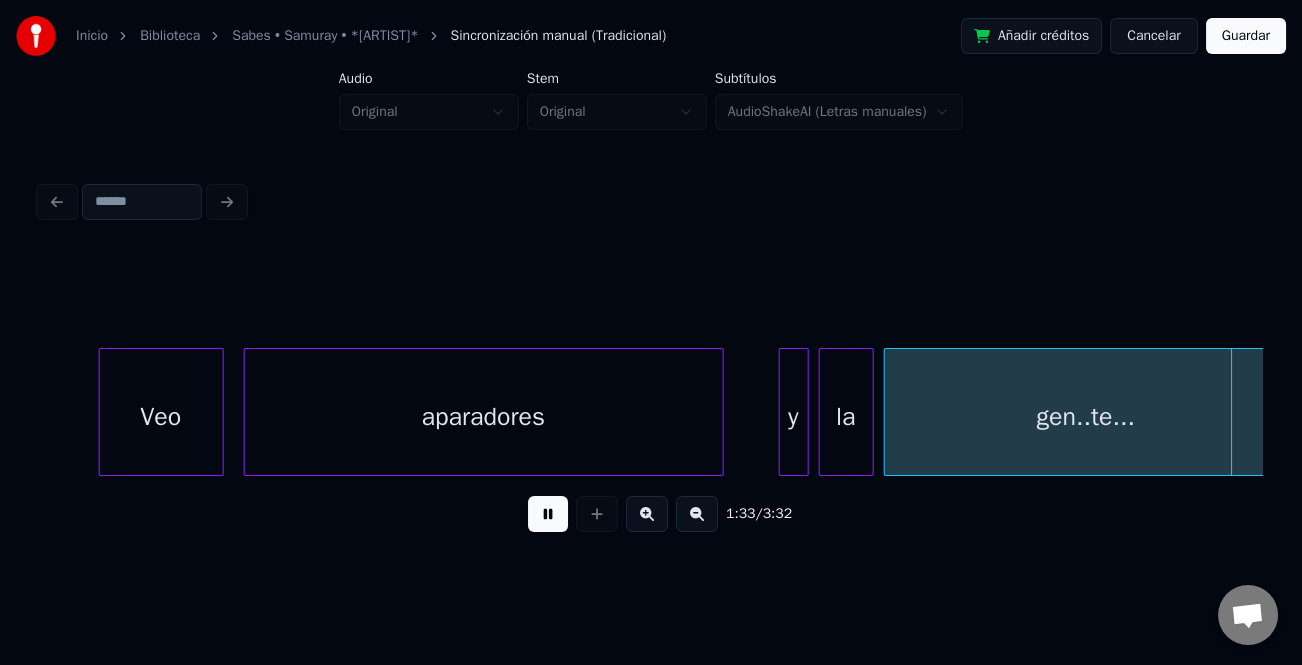 scroll, scrollTop: 0, scrollLeft: 23396, axis: horizontal 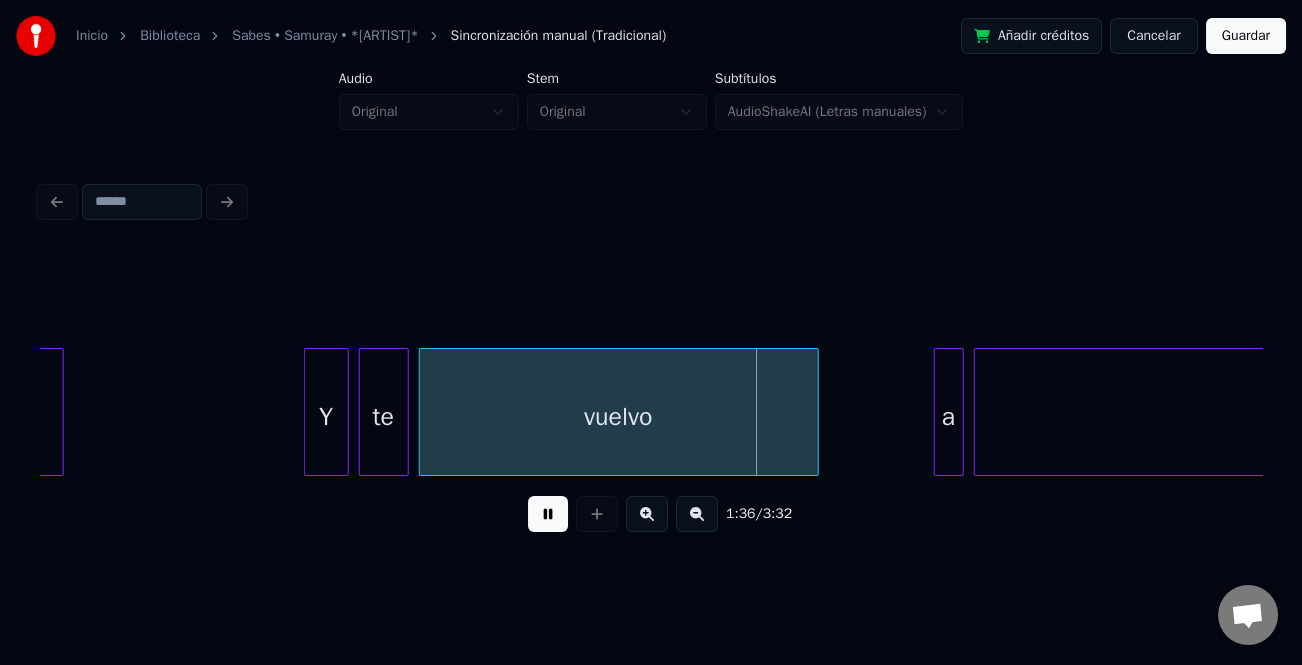 click at bounding box center (308, 412) 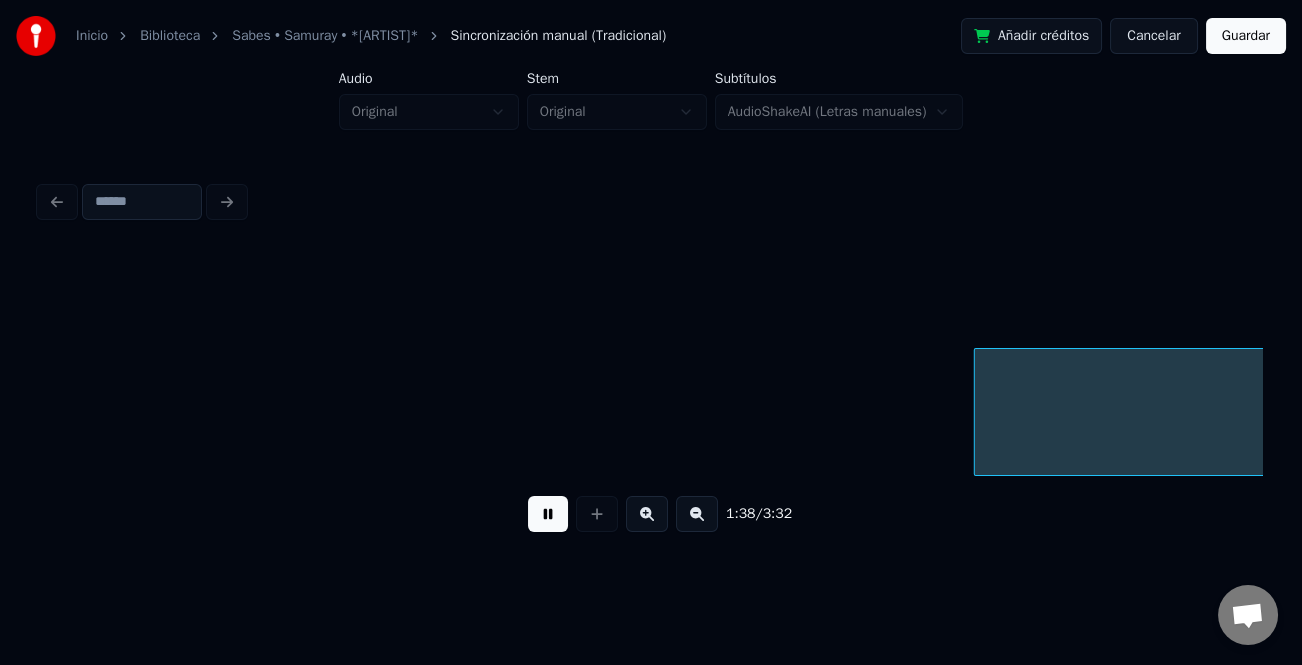 scroll, scrollTop: 0, scrollLeft: 24621, axis: horizontal 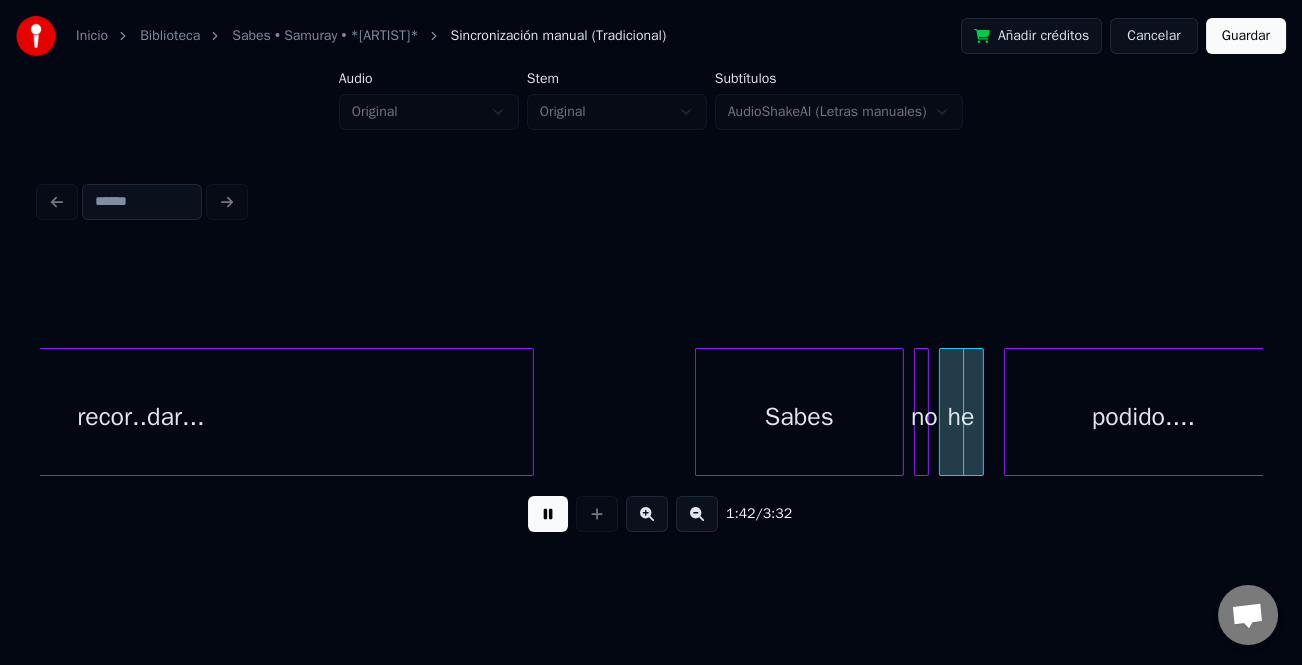 click at bounding box center (699, 412) 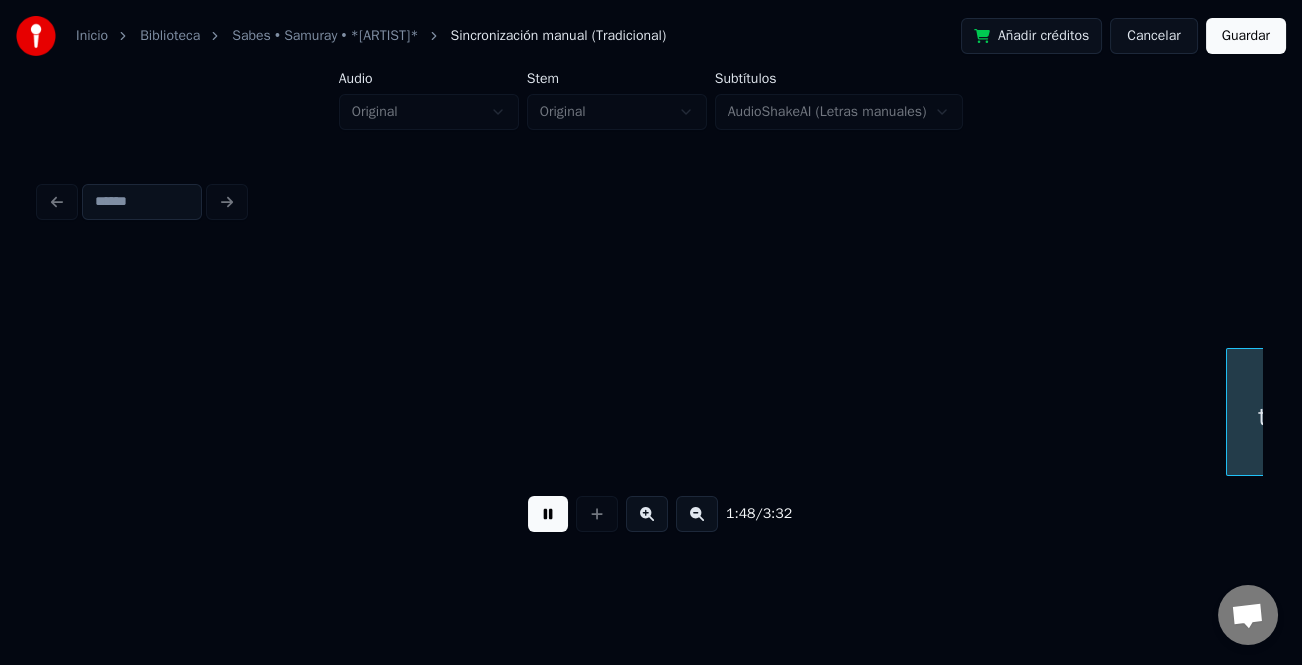 scroll, scrollTop: 0, scrollLeft: 27068, axis: horizontal 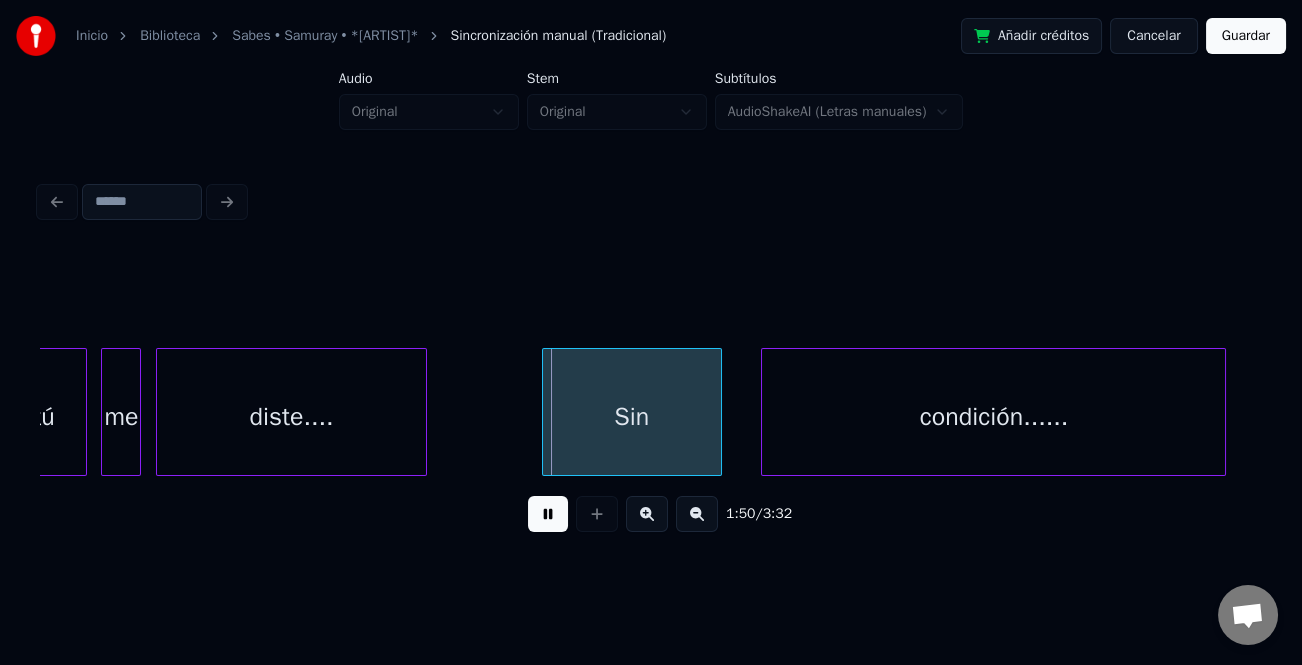 click on "Sin" at bounding box center [632, 417] 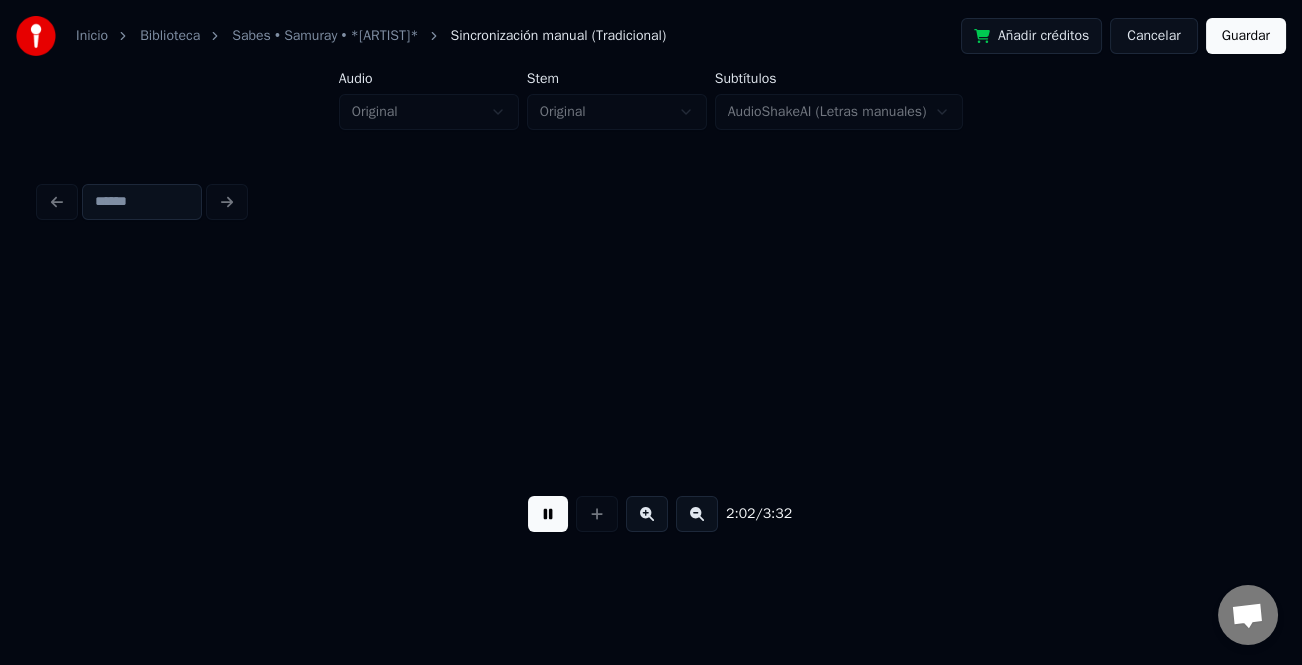 scroll, scrollTop: 0, scrollLeft: 30740, axis: horizontal 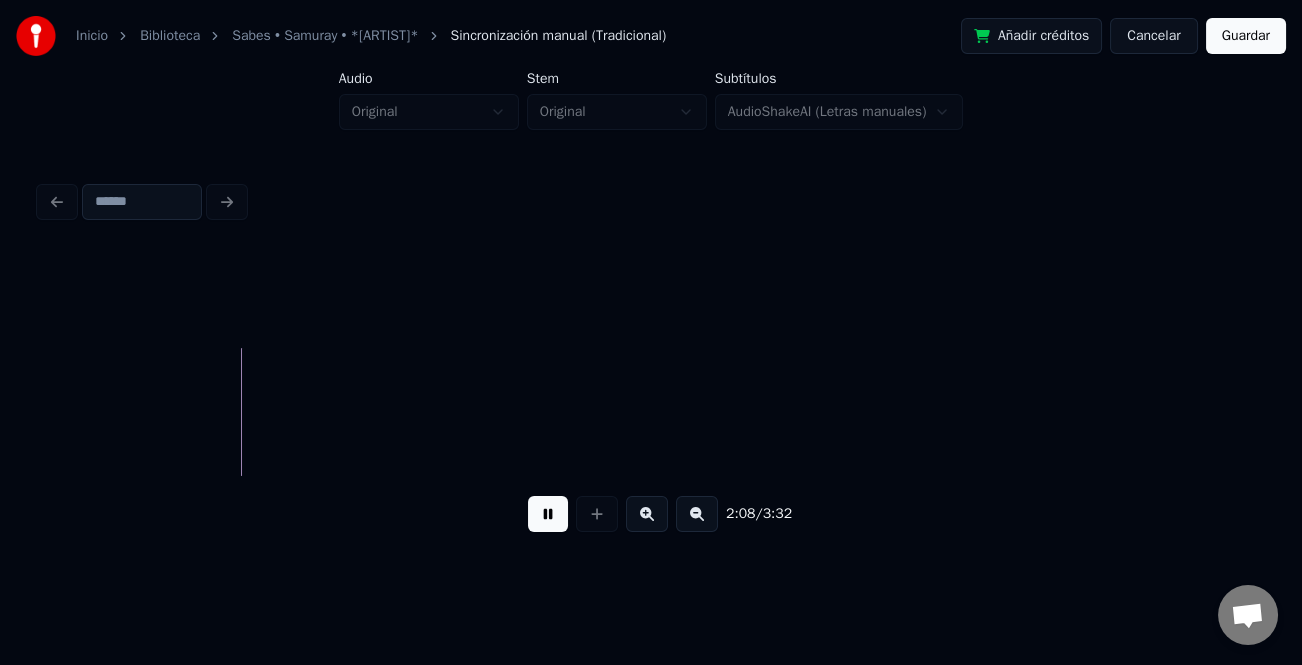 click at bounding box center (697, 514) 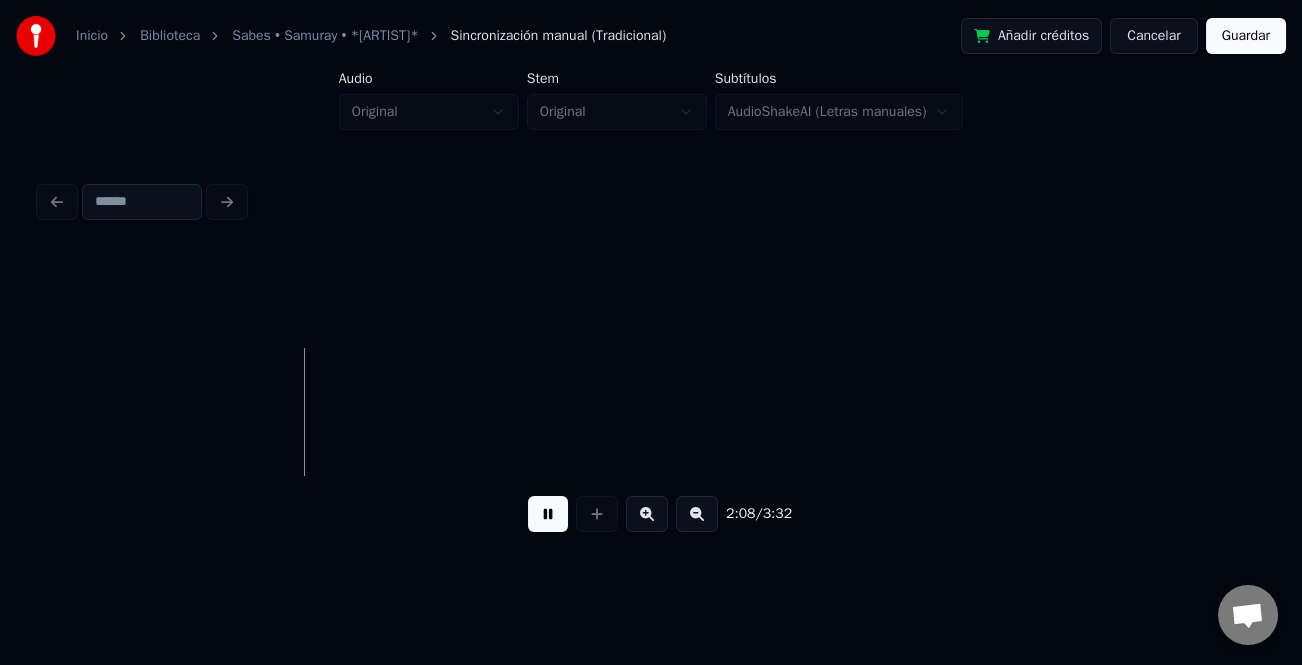 click at bounding box center [697, 514] 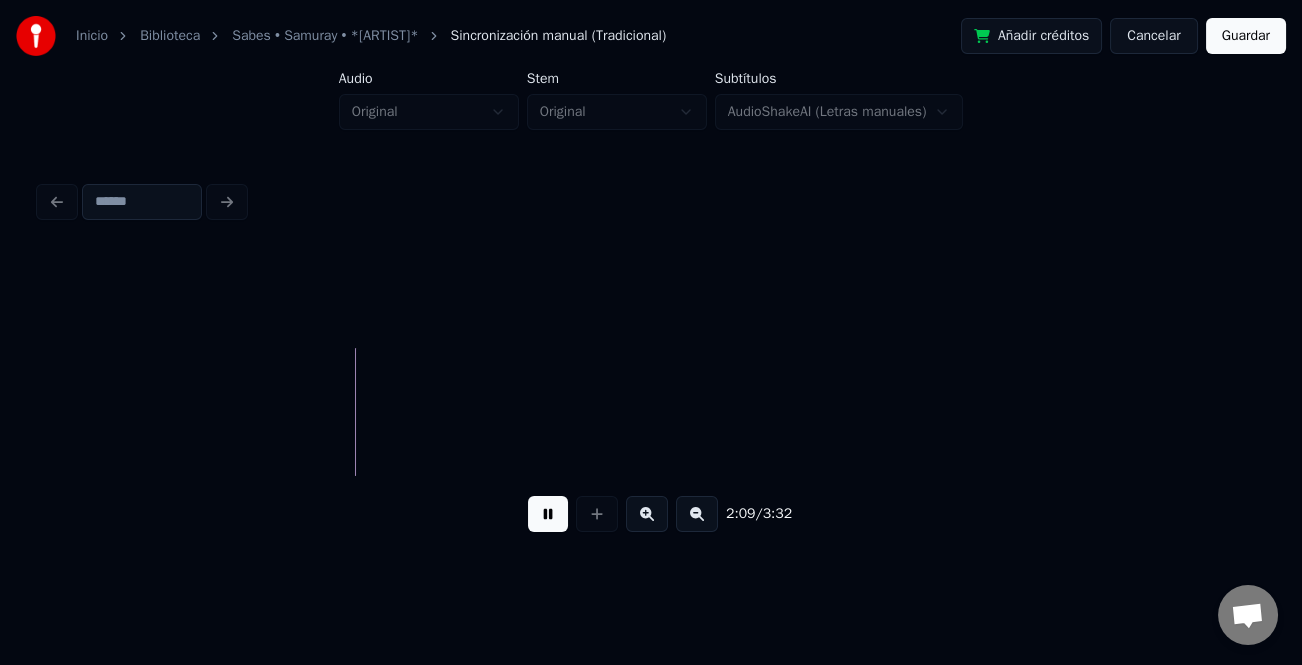 click at bounding box center [697, 514] 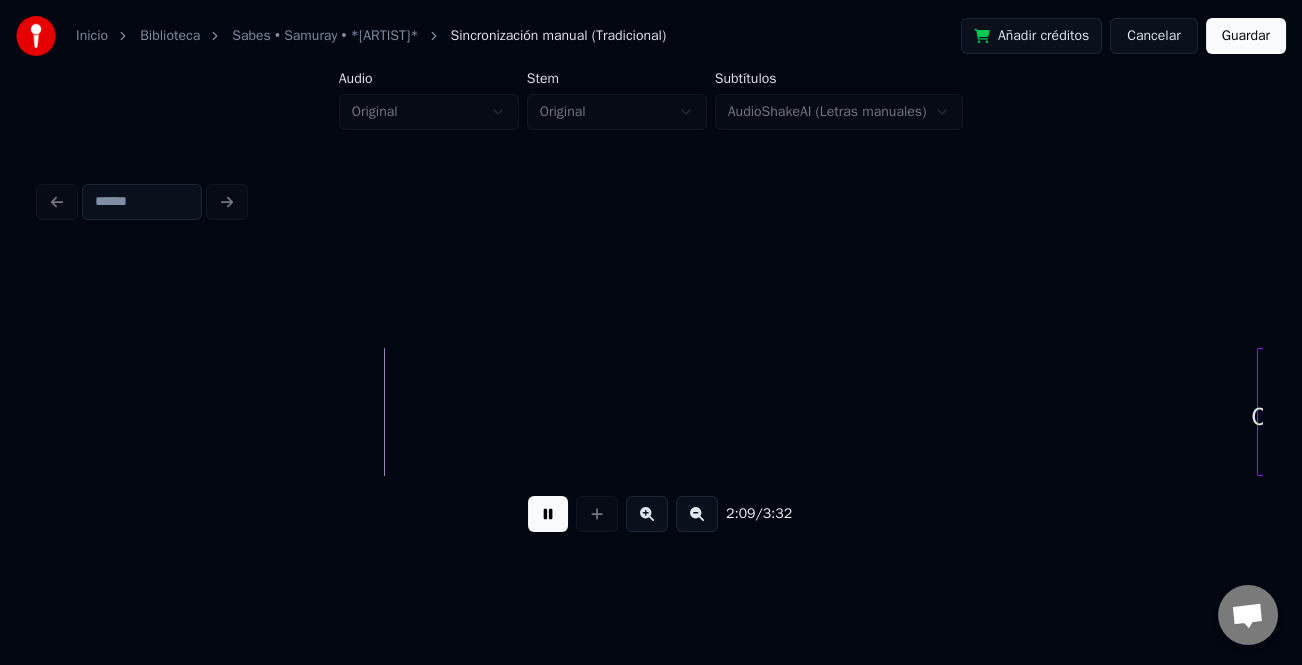 click at bounding box center [697, 514] 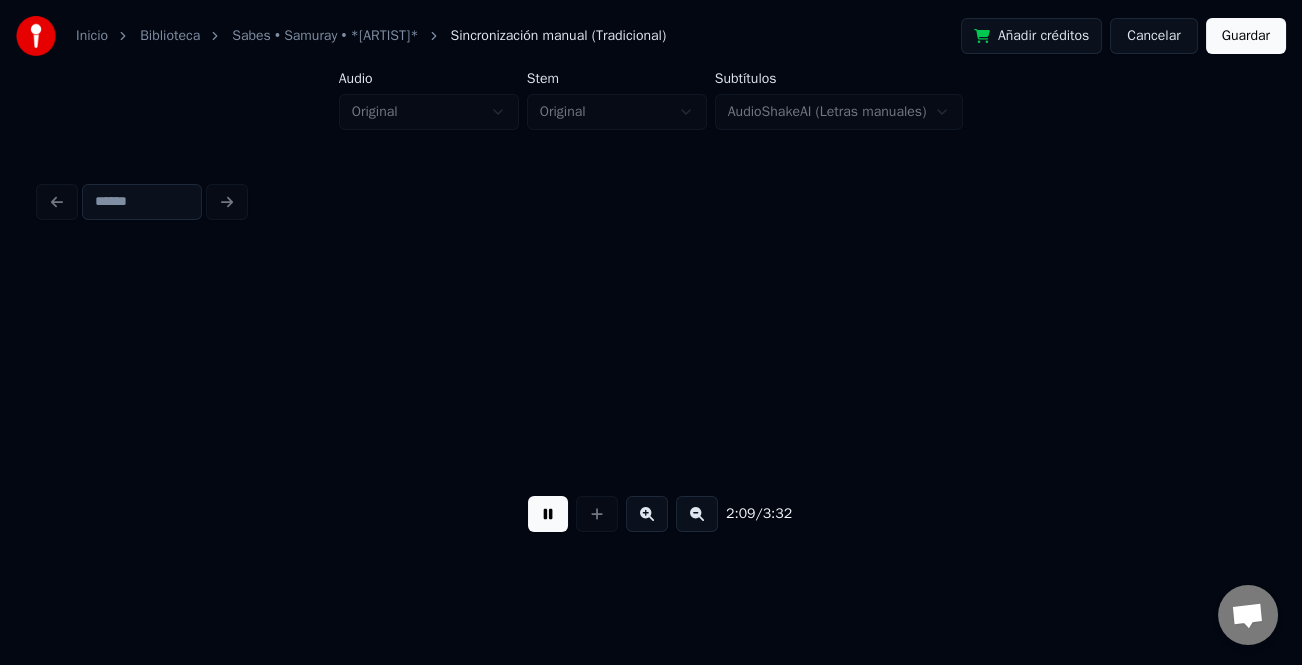 scroll, scrollTop: 0, scrollLeft: 6118, axis: horizontal 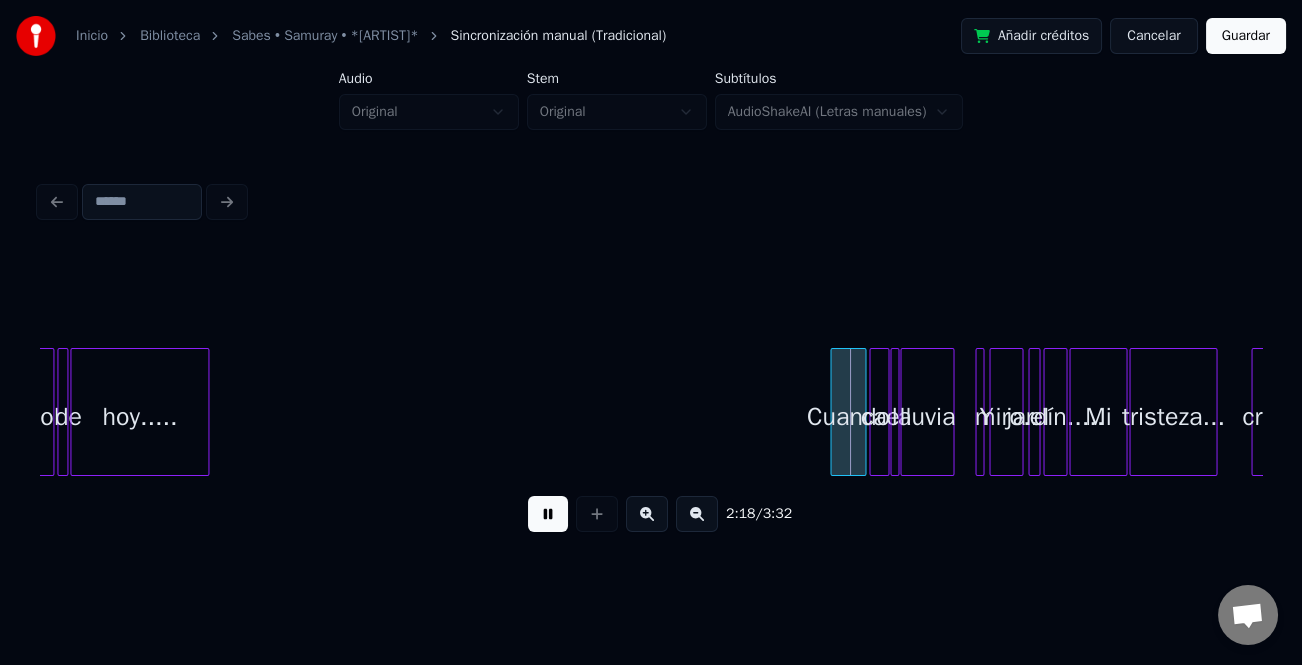 click at bounding box center (647, 514) 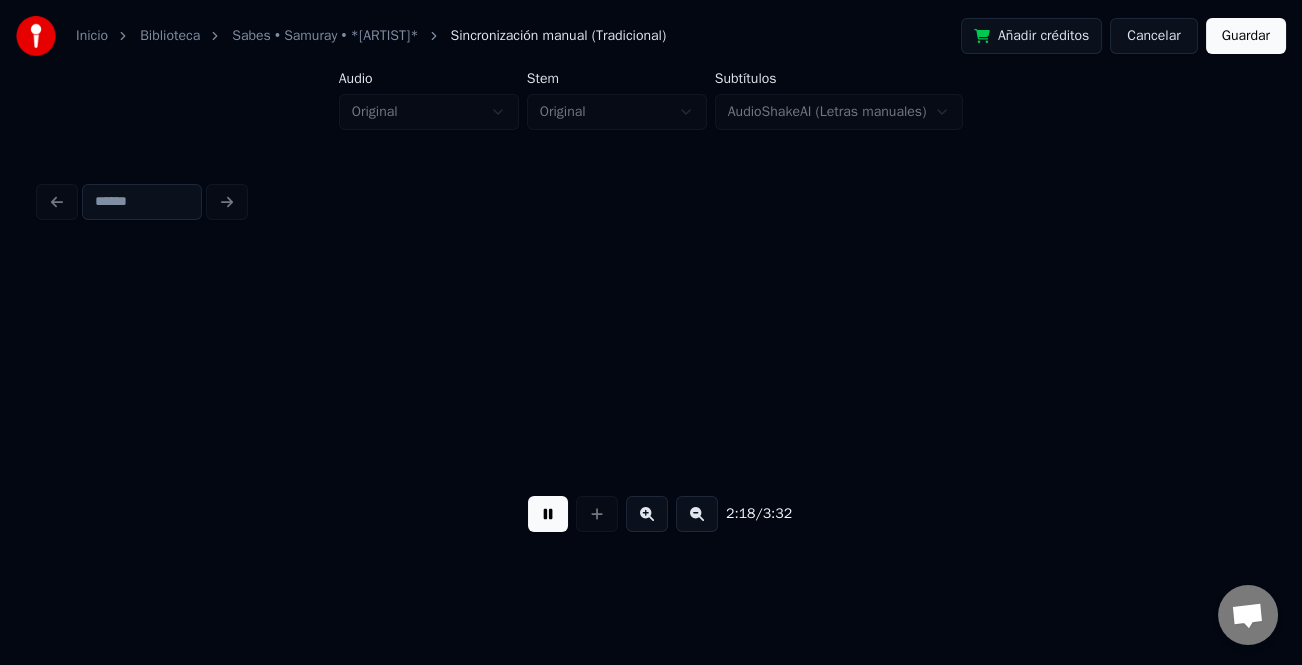 click at bounding box center [647, 514] 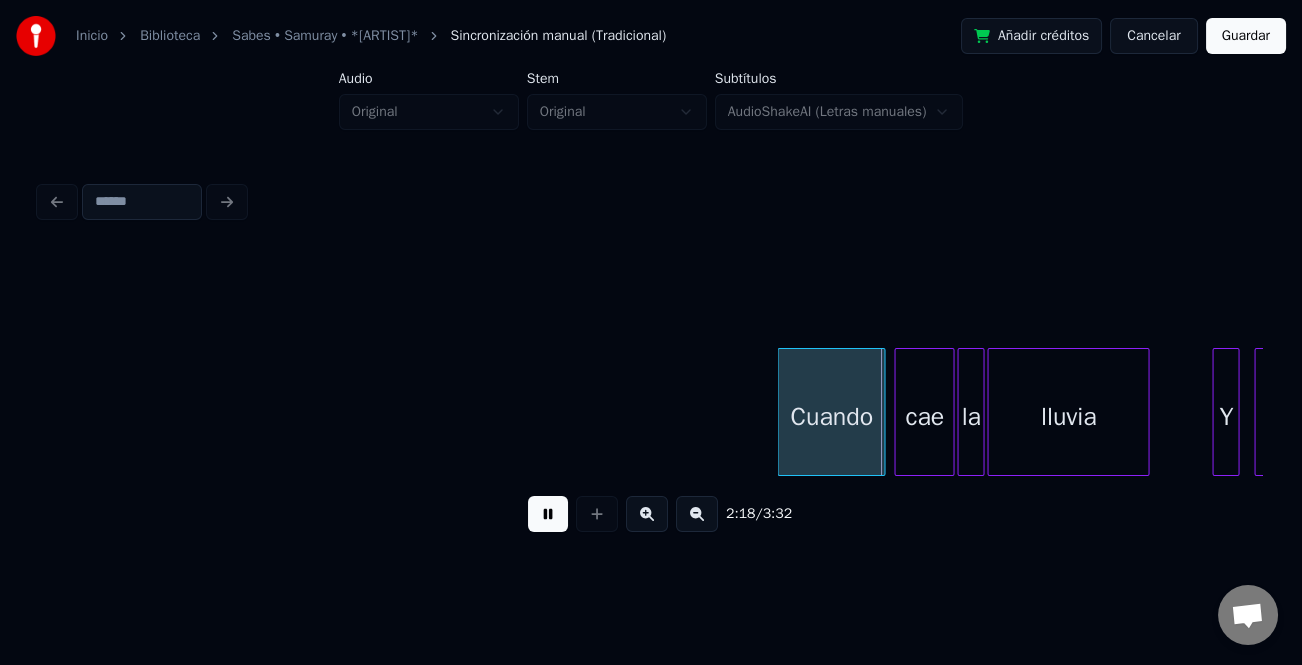 click at bounding box center [647, 514] 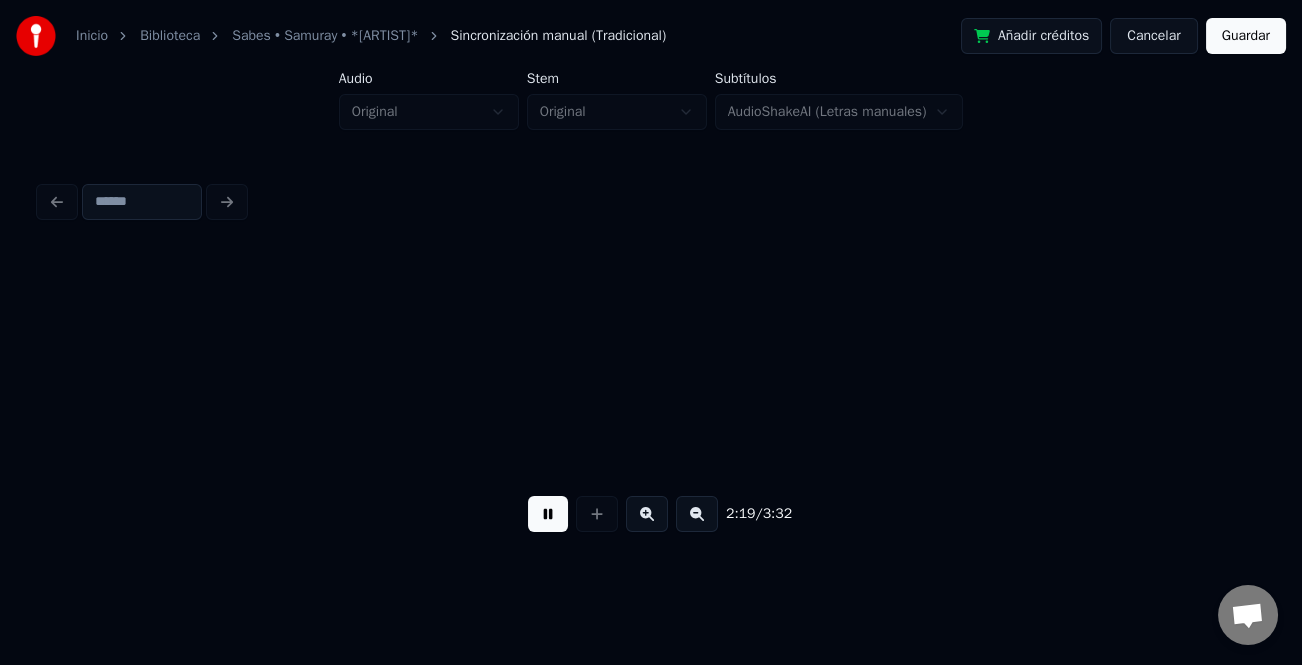 scroll, scrollTop: 0, scrollLeft: 26938, axis: horizontal 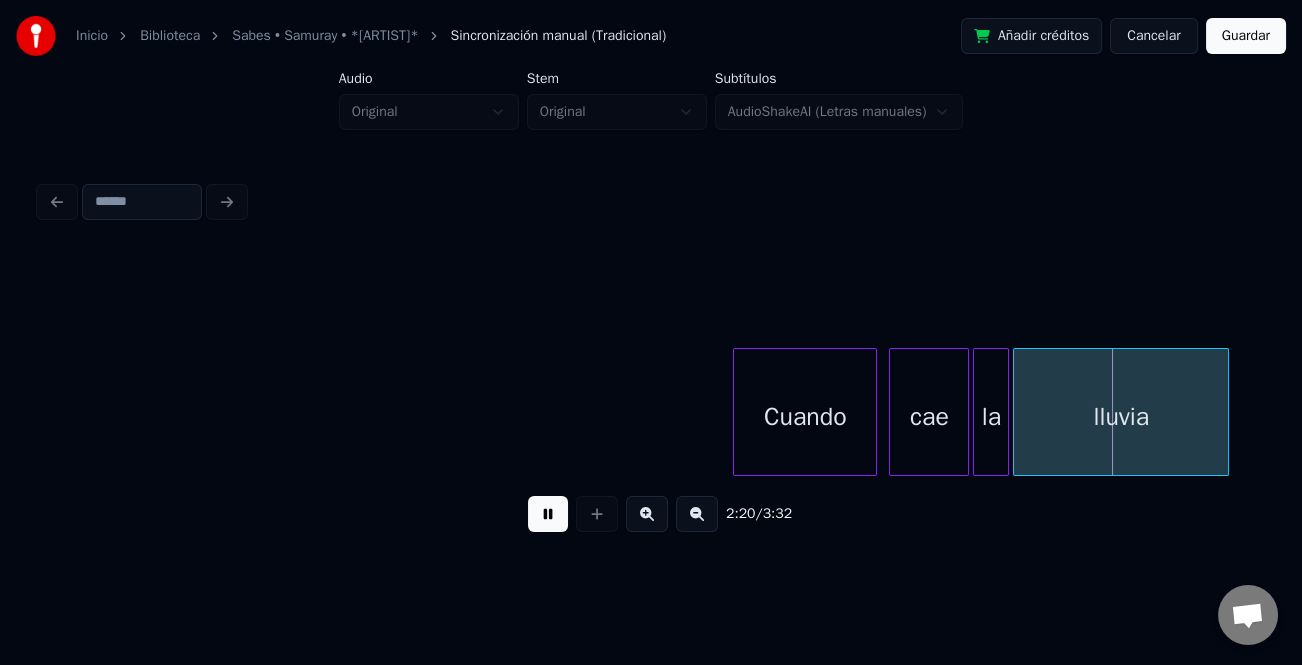 click on "Cuando" at bounding box center [805, 417] 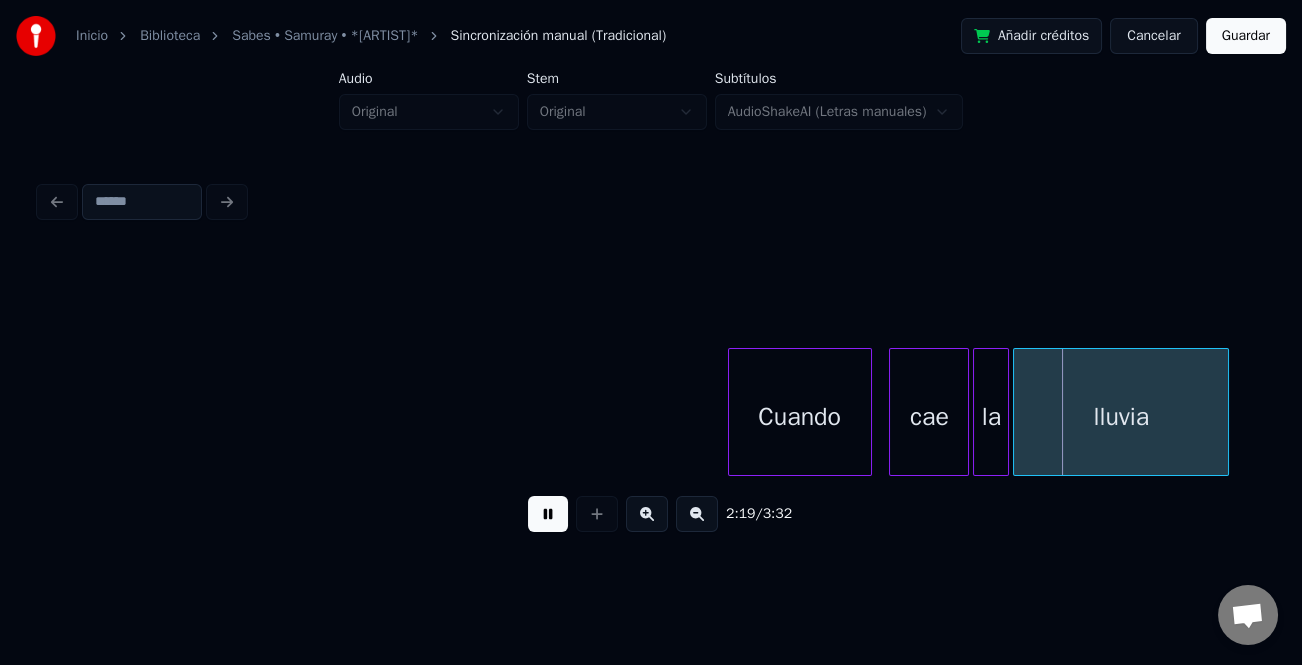 click on "2:19  /  3:32" at bounding box center [651, 362] 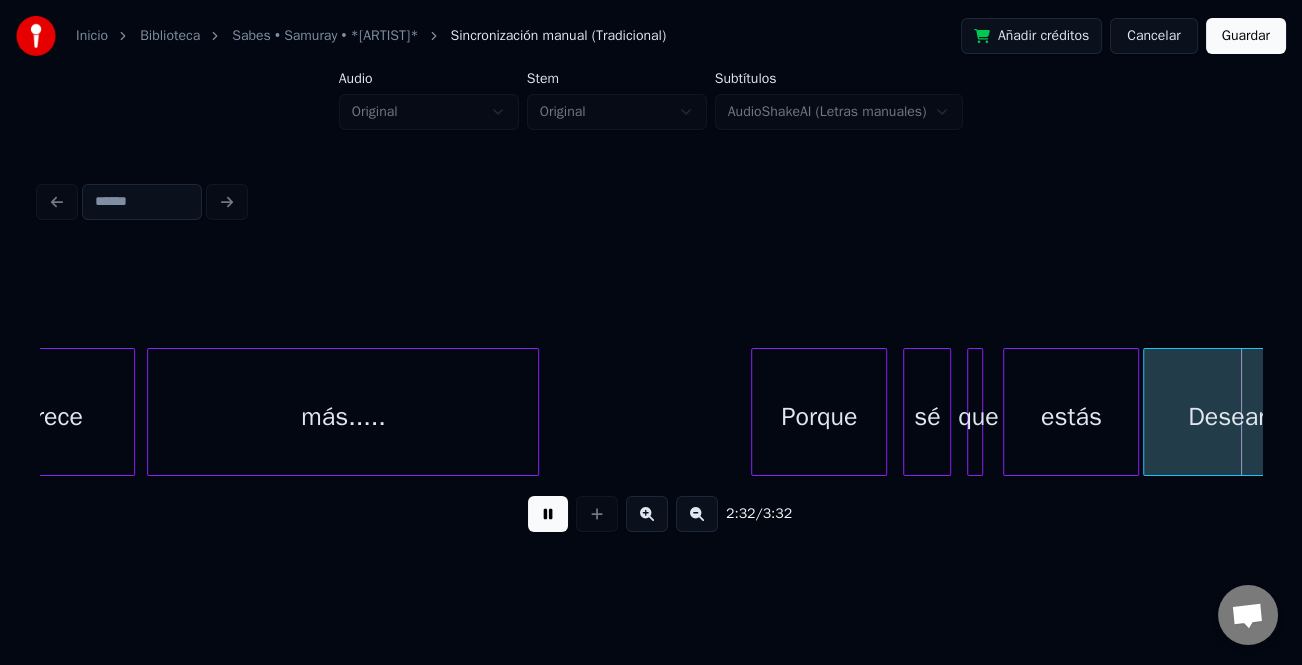 scroll, scrollTop: 0, scrollLeft: 30608, axis: horizontal 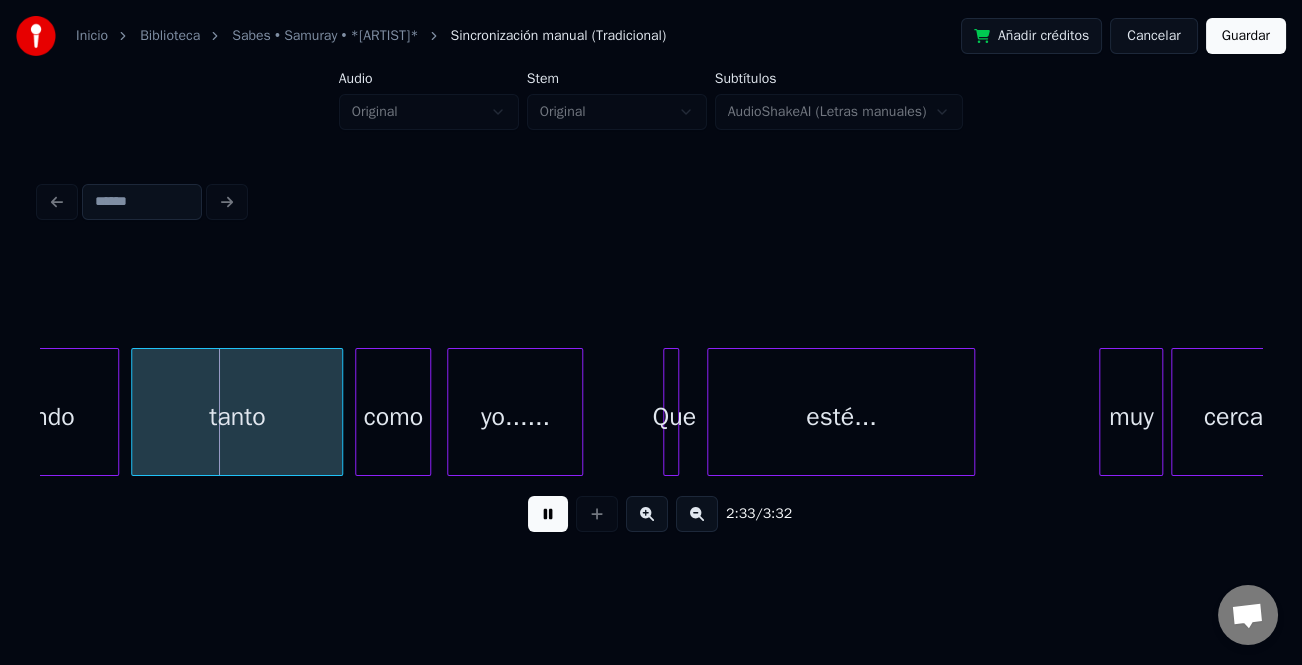 click at bounding box center (1103, 412) 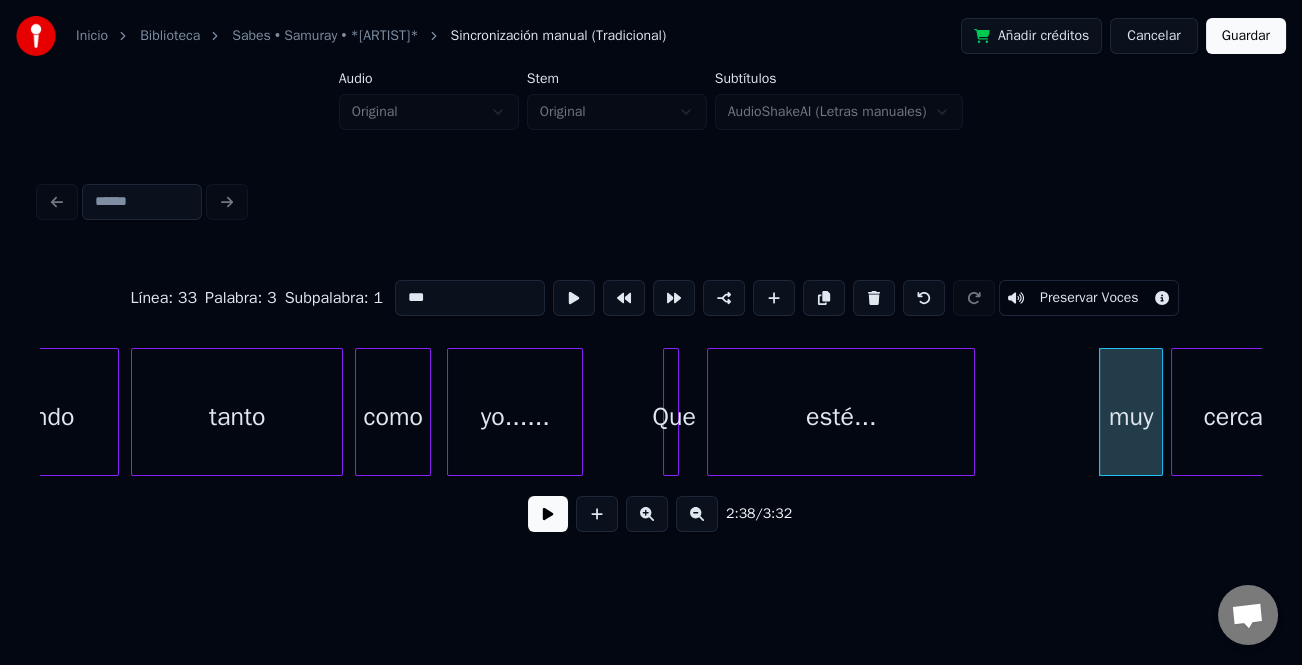 click on "Deseando tanto como yo...... Que esté... muy cerca" at bounding box center (-9349, 412) 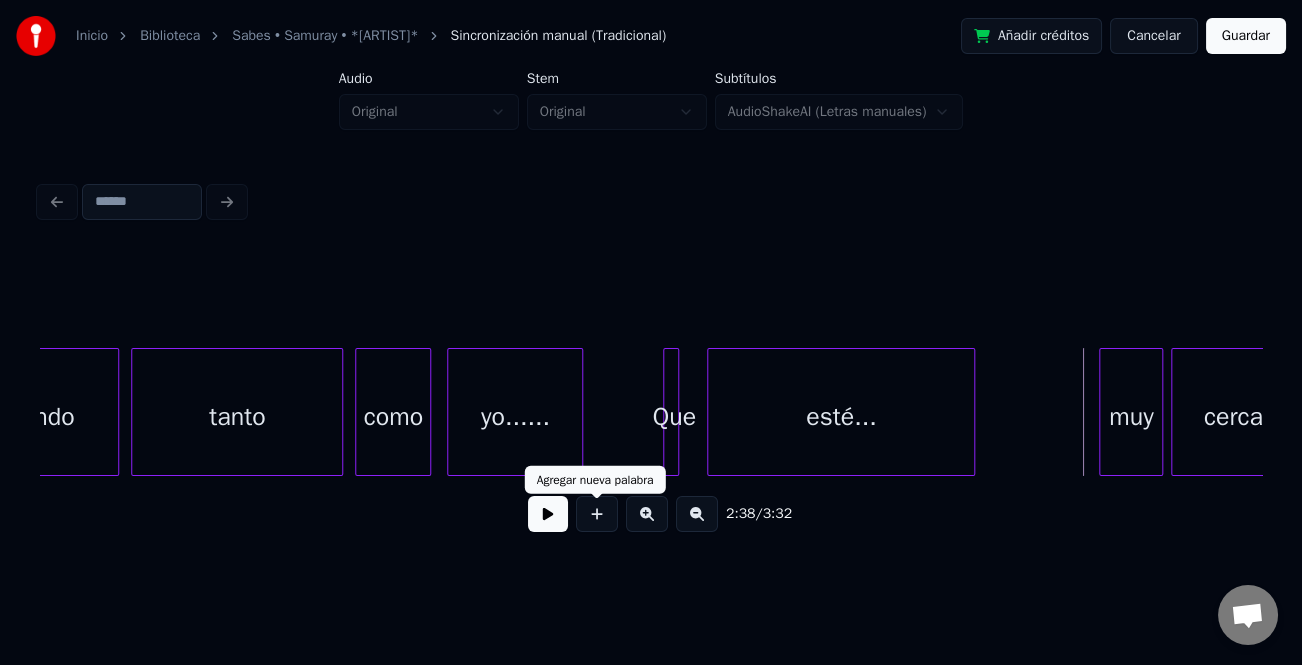 click at bounding box center (548, 514) 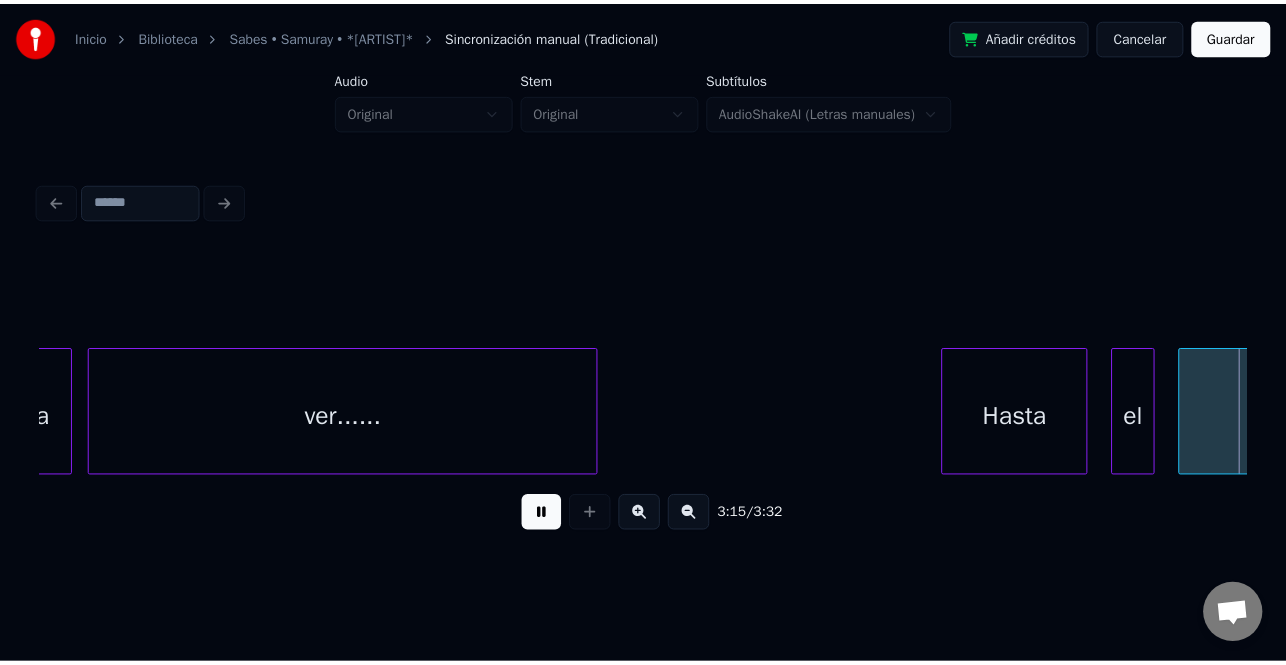 scroll, scrollTop: 0, scrollLeft: 39177, axis: horizontal 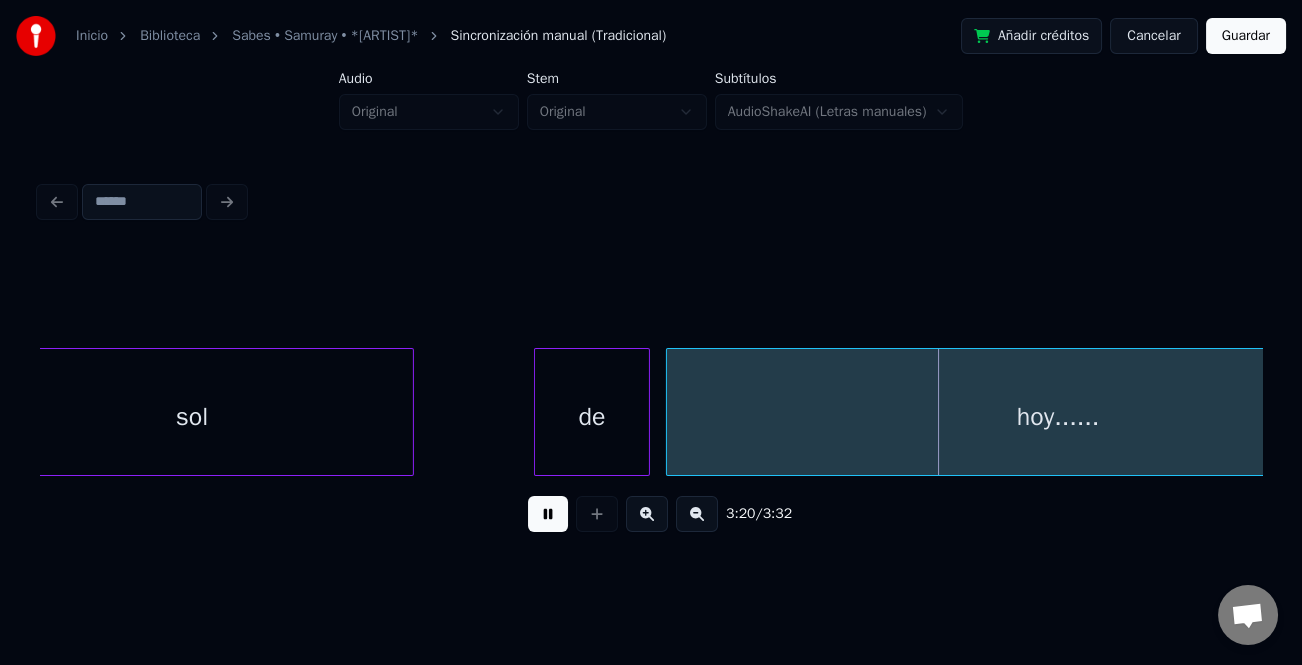 drag, startPoint x: 1229, startPoint y: 36, endPoint x: 1213, endPoint y: 41, distance: 16.763054 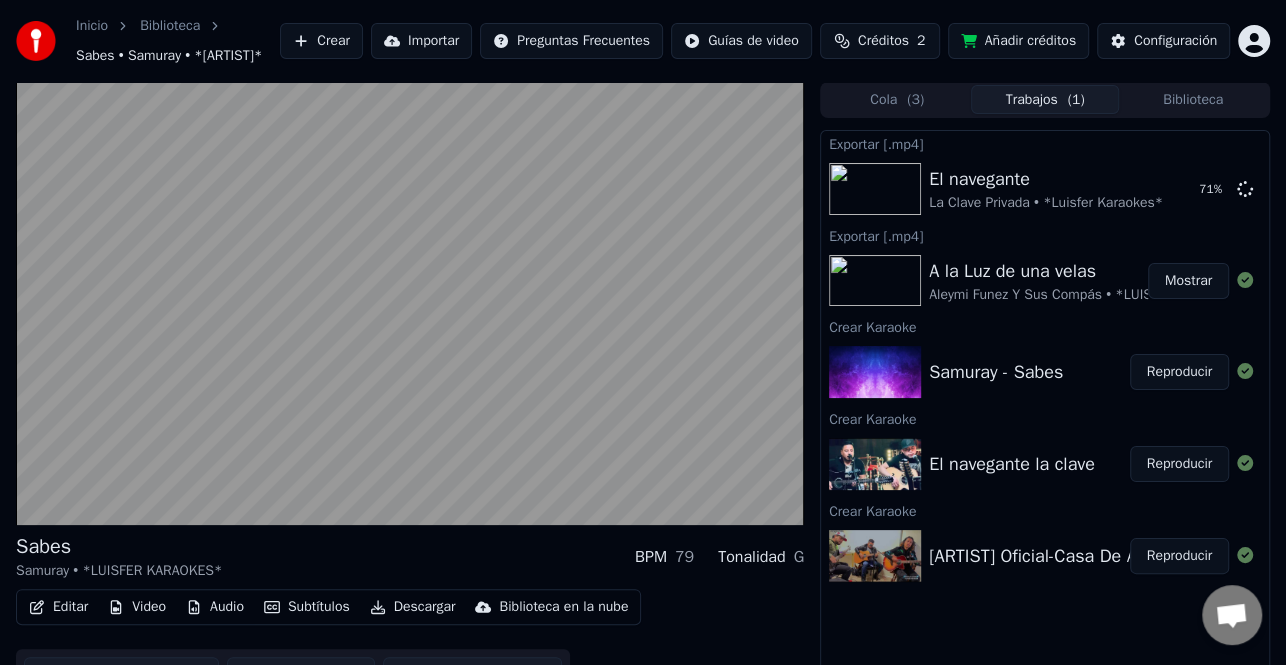 click on "Descargar" at bounding box center (413, 607) 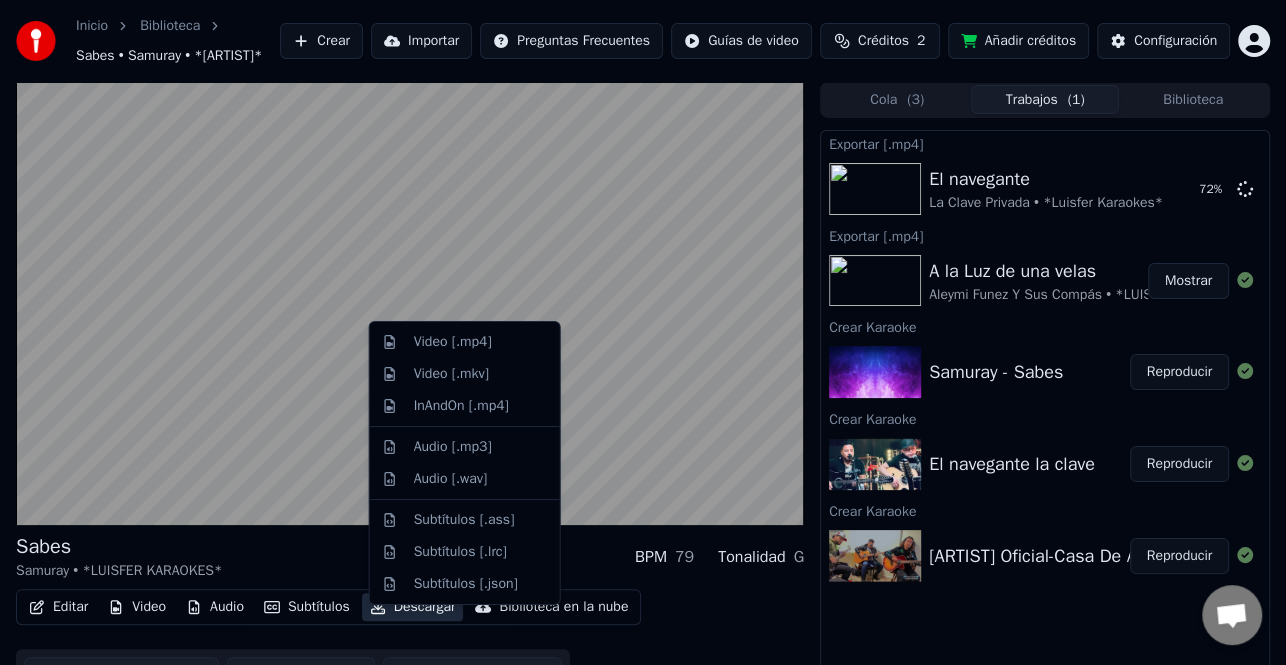 click on "Video [.mp4] Video [.mkv] InAndOn [.mp4] Audio [.mp3] Audio [.wav] Subtítulos [.ass] Subtítulos [.lrc] Subtítulos [.json]" at bounding box center (465, 463) 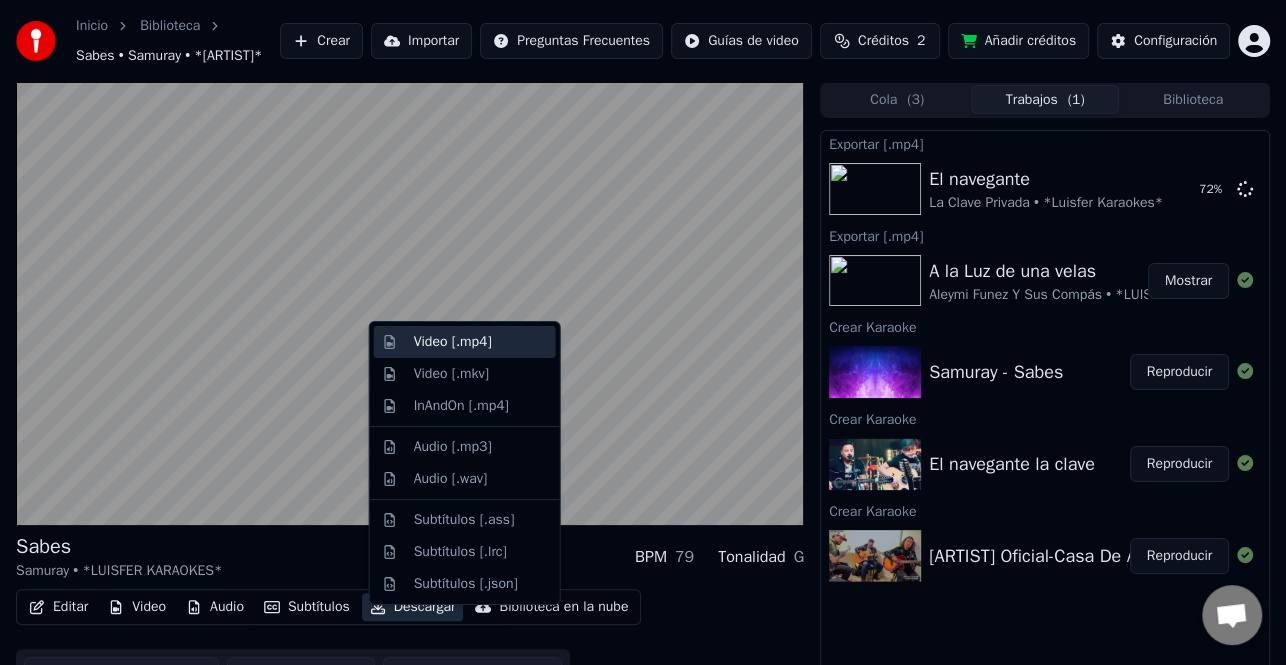 click on "Video [.mp4]" at bounding box center (481, 342) 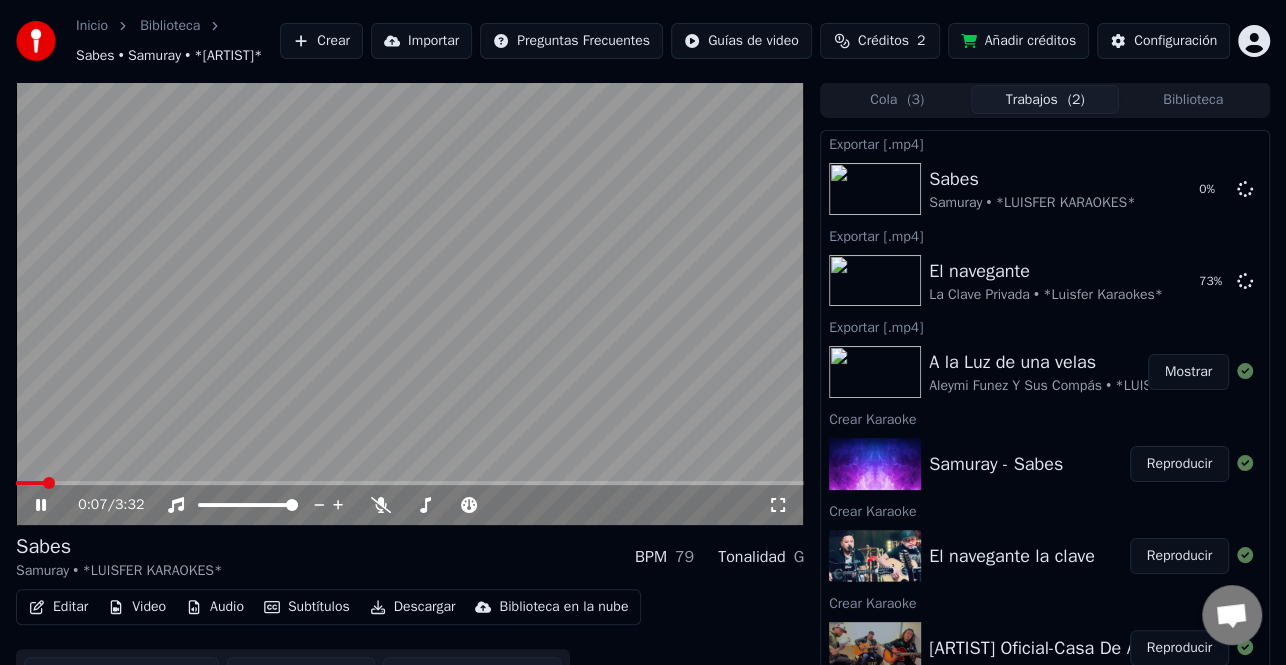 click on "Mostrar" at bounding box center [1188, 372] 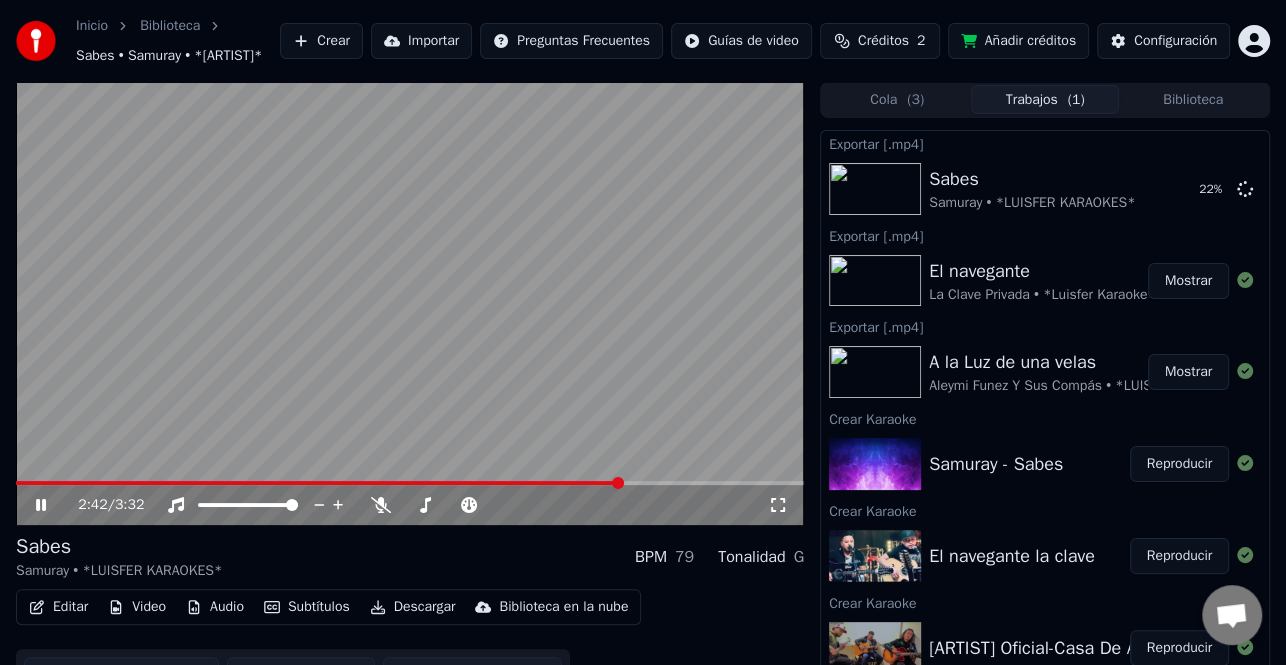 click 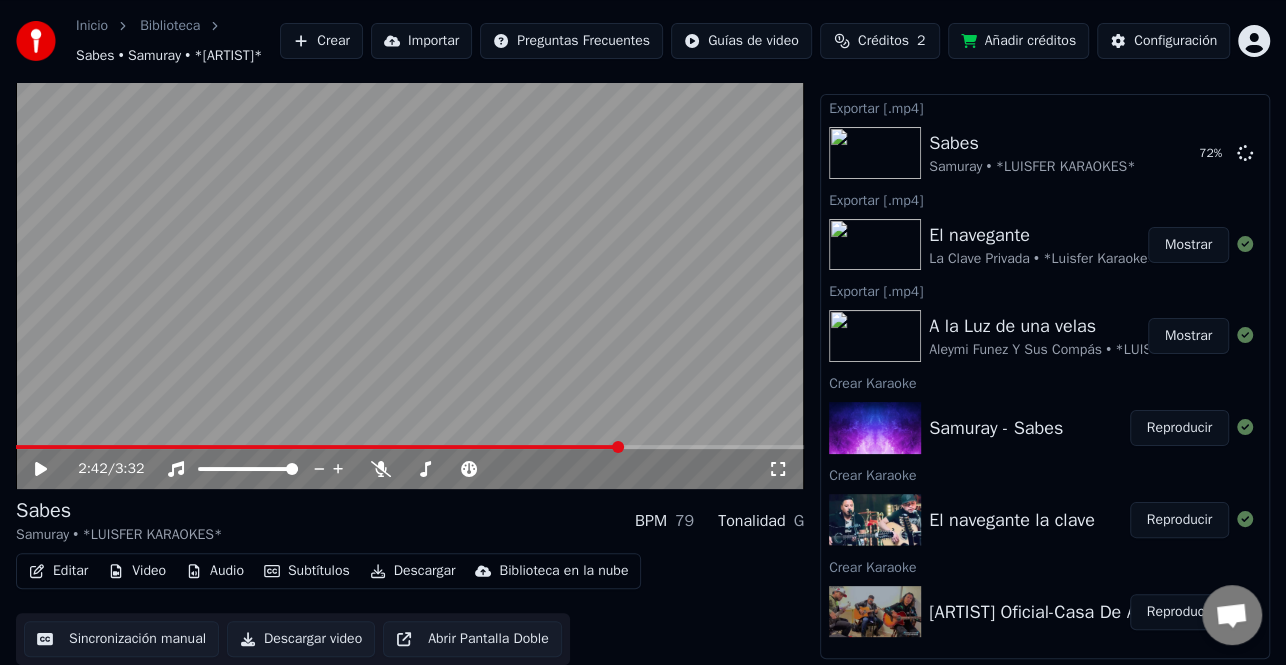 scroll, scrollTop: 56, scrollLeft: 0, axis: vertical 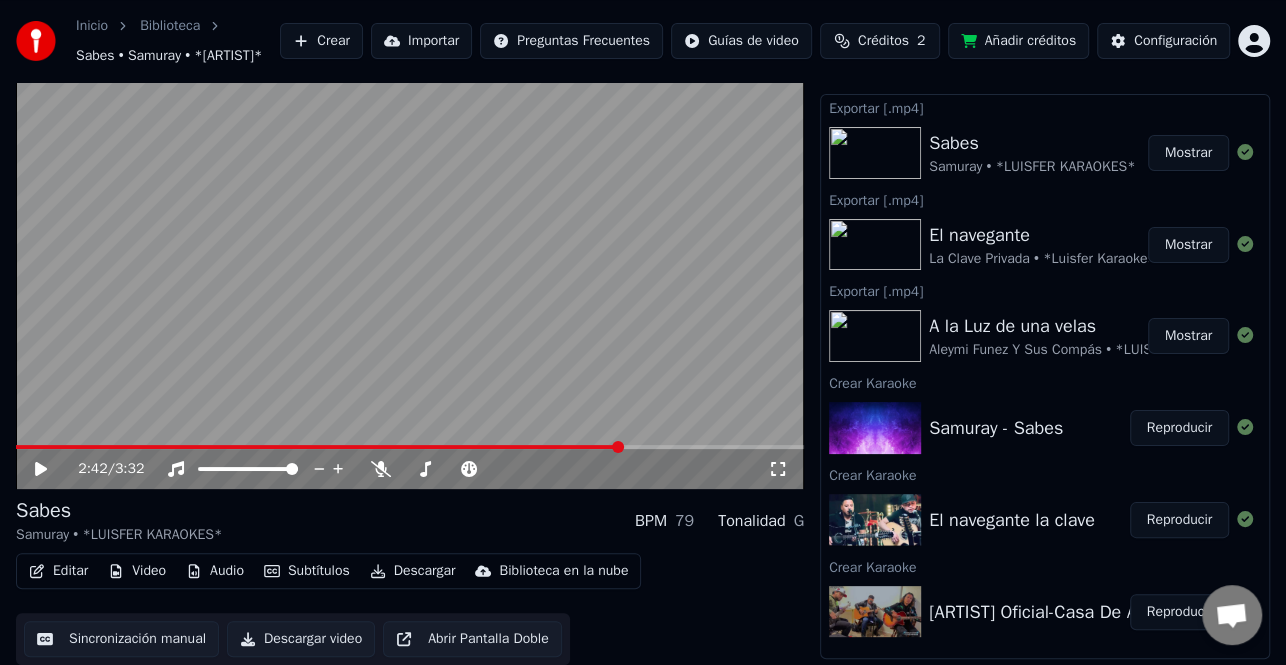 drag, startPoint x: 1208, startPoint y: 154, endPoint x: 1186, endPoint y: 141, distance: 25.553865 